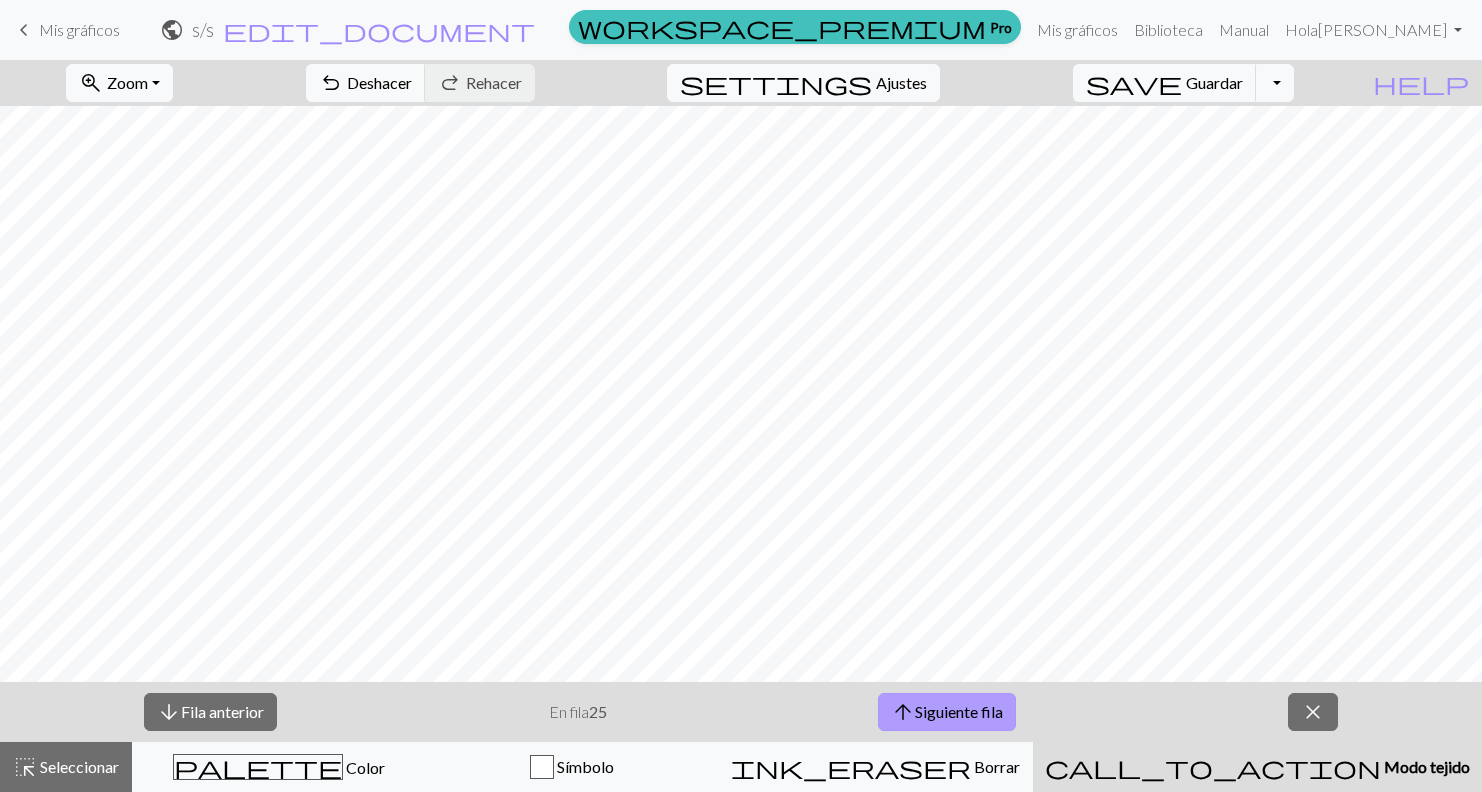 scroll, scrollTop: 0, scrollLeft: 0, axis: both 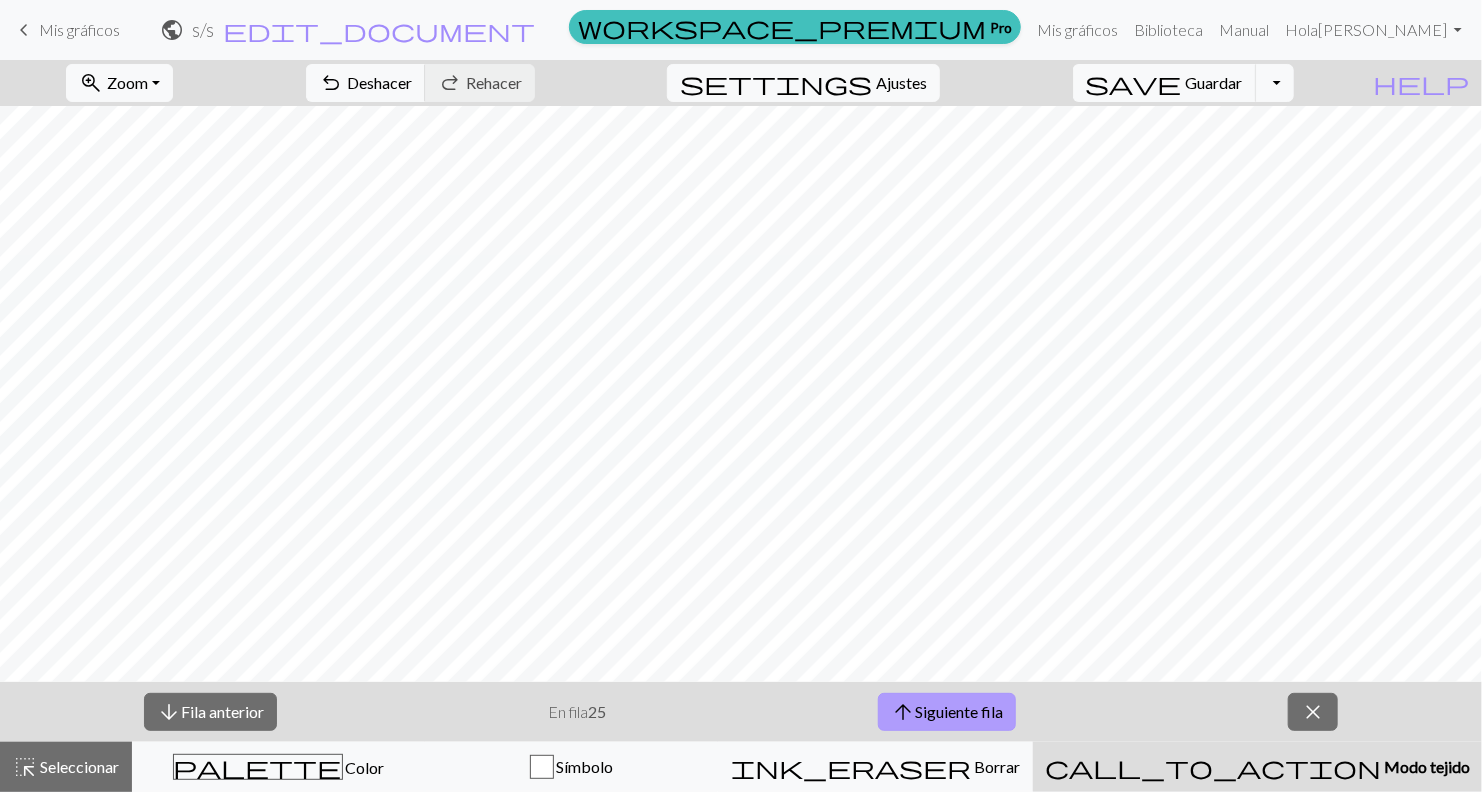 click on "arrow_upward  Siguiente fila" at bounding box center (947, 712) 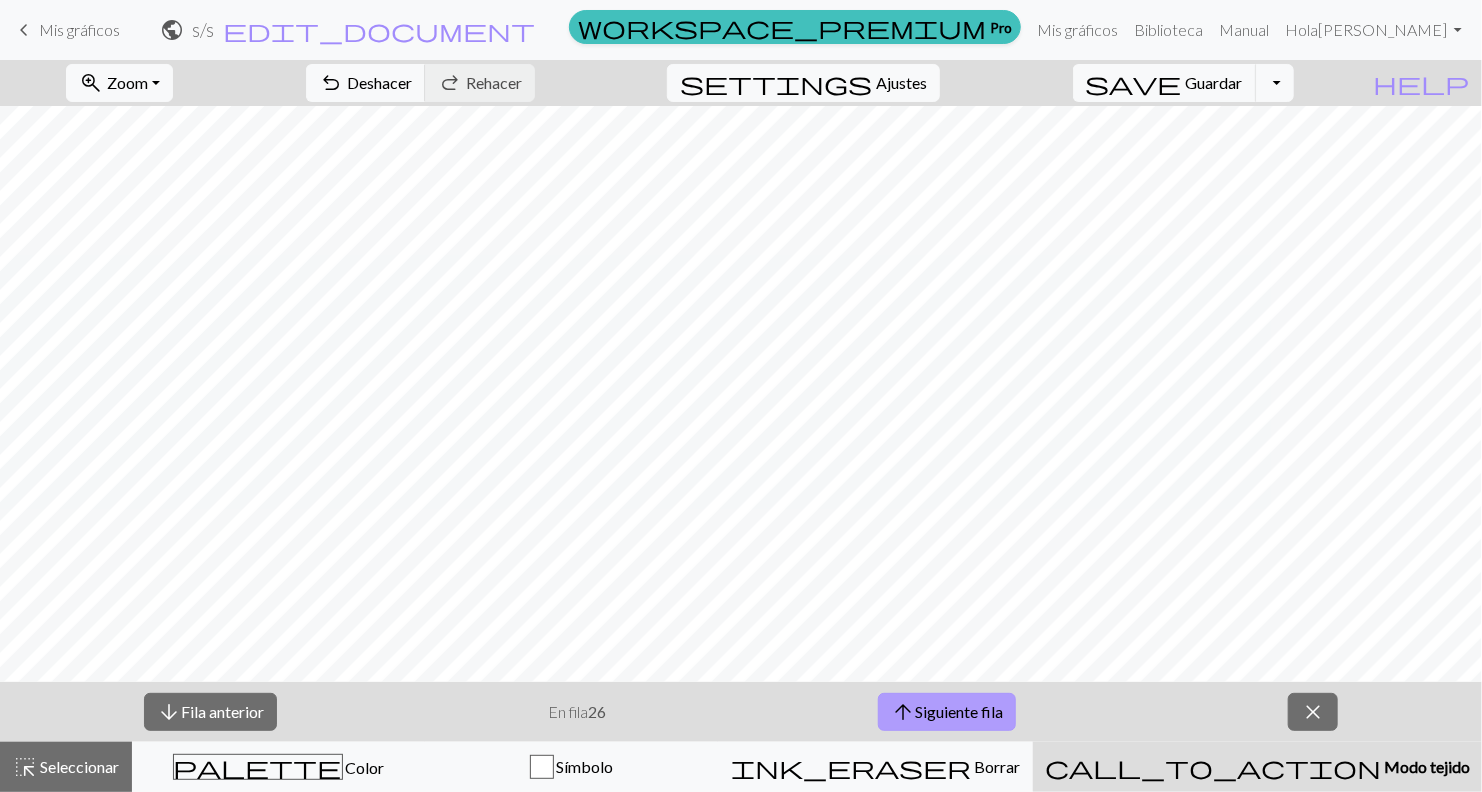 click on "arrow_upward  Siguiente fila" at bounding box center (947, 712) 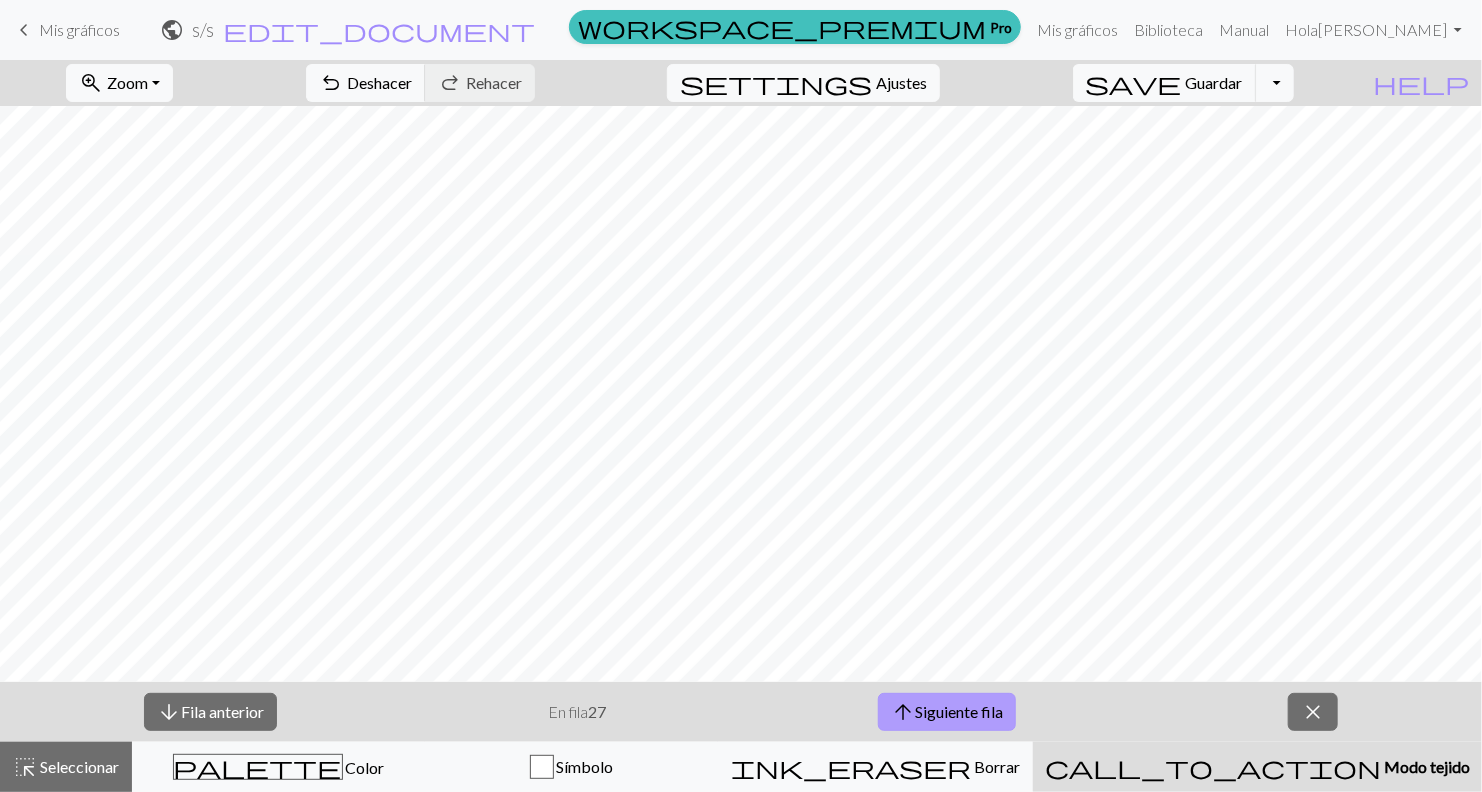 click on "arrow_upward  Siguiente fila" at bounding box center [947, 712] 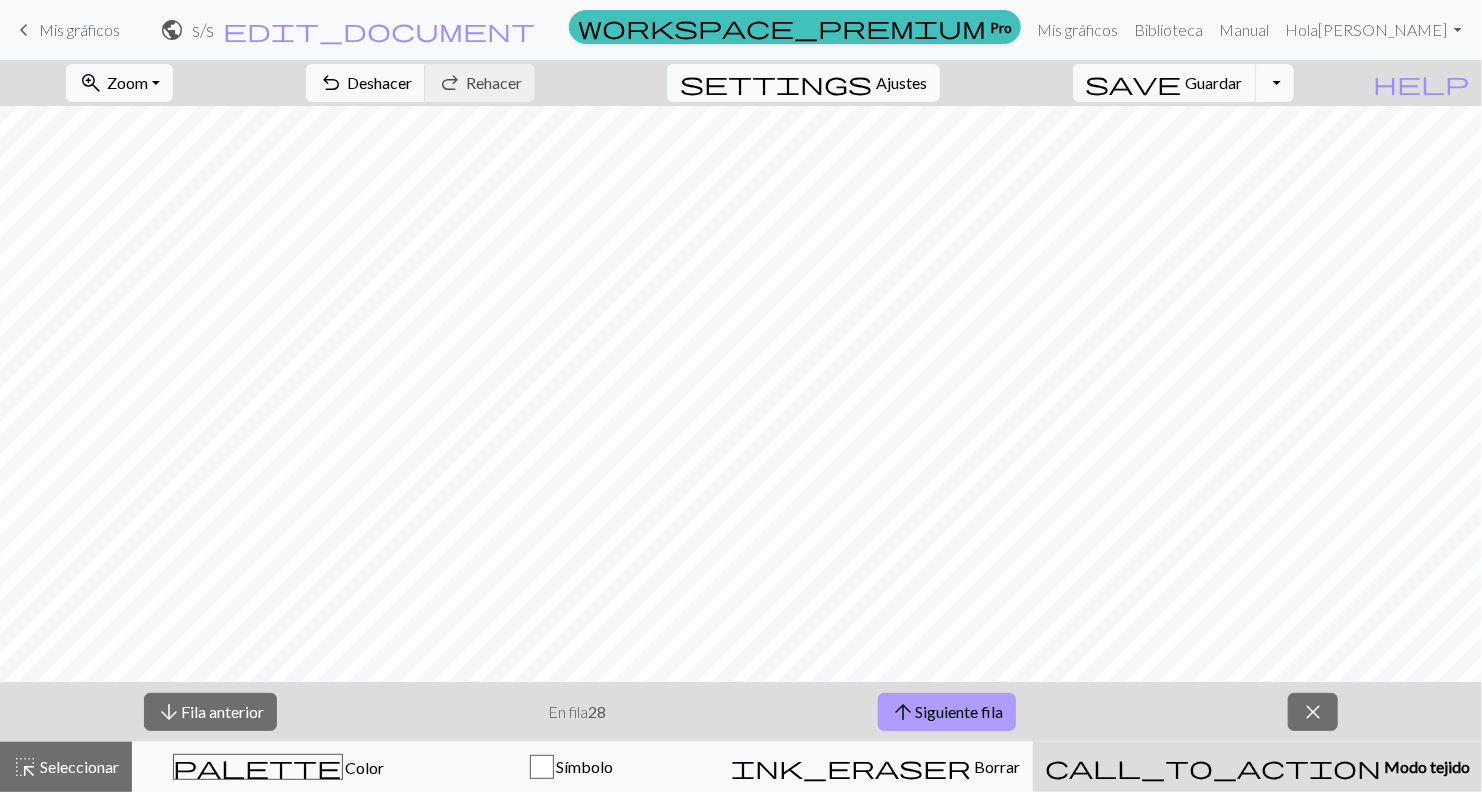 click on "arrow_upward  Siguiente fila" at bounding box center (947, 712) 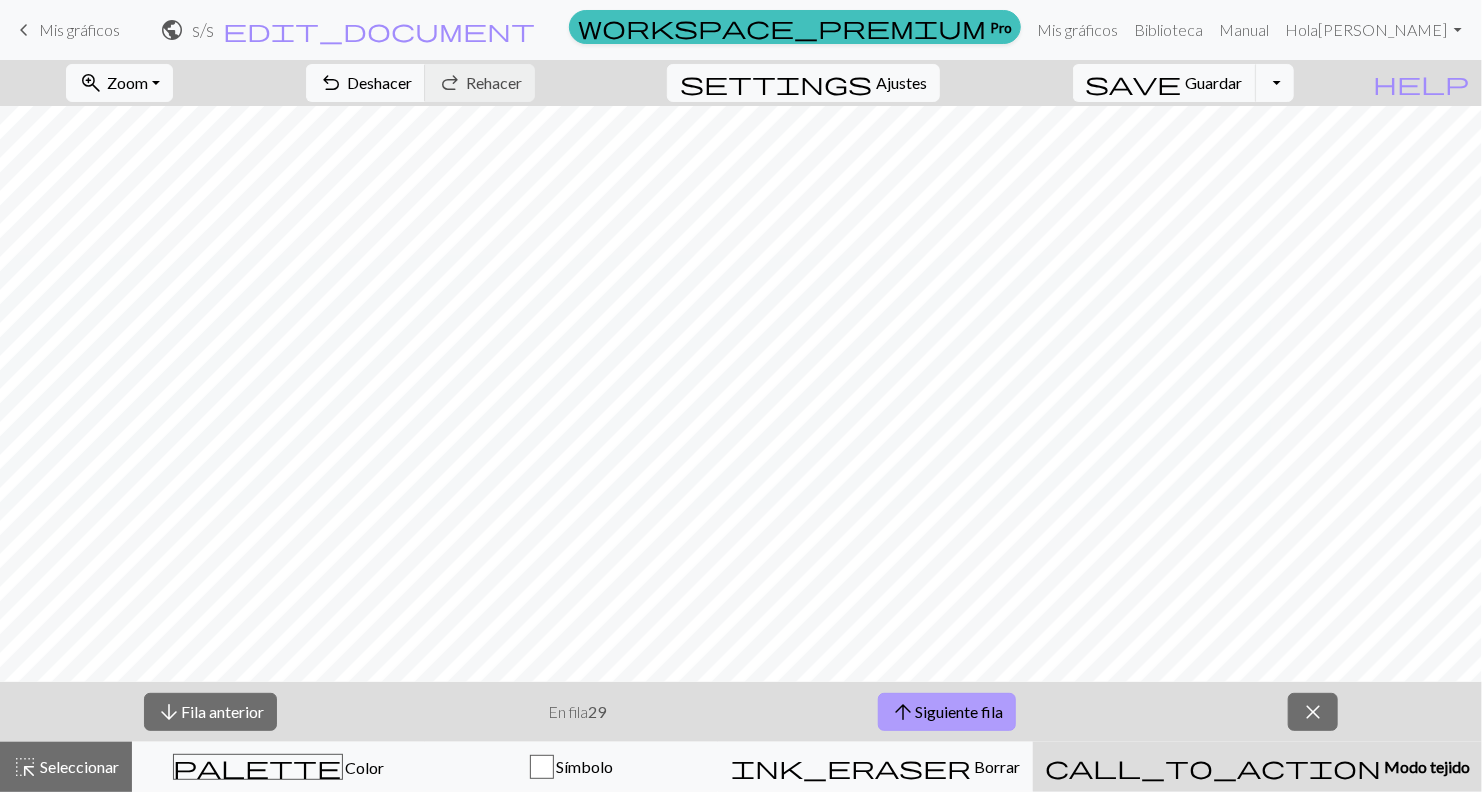 click on "arrow_upward  Siguiente fila" at bounding box center (947, 712) 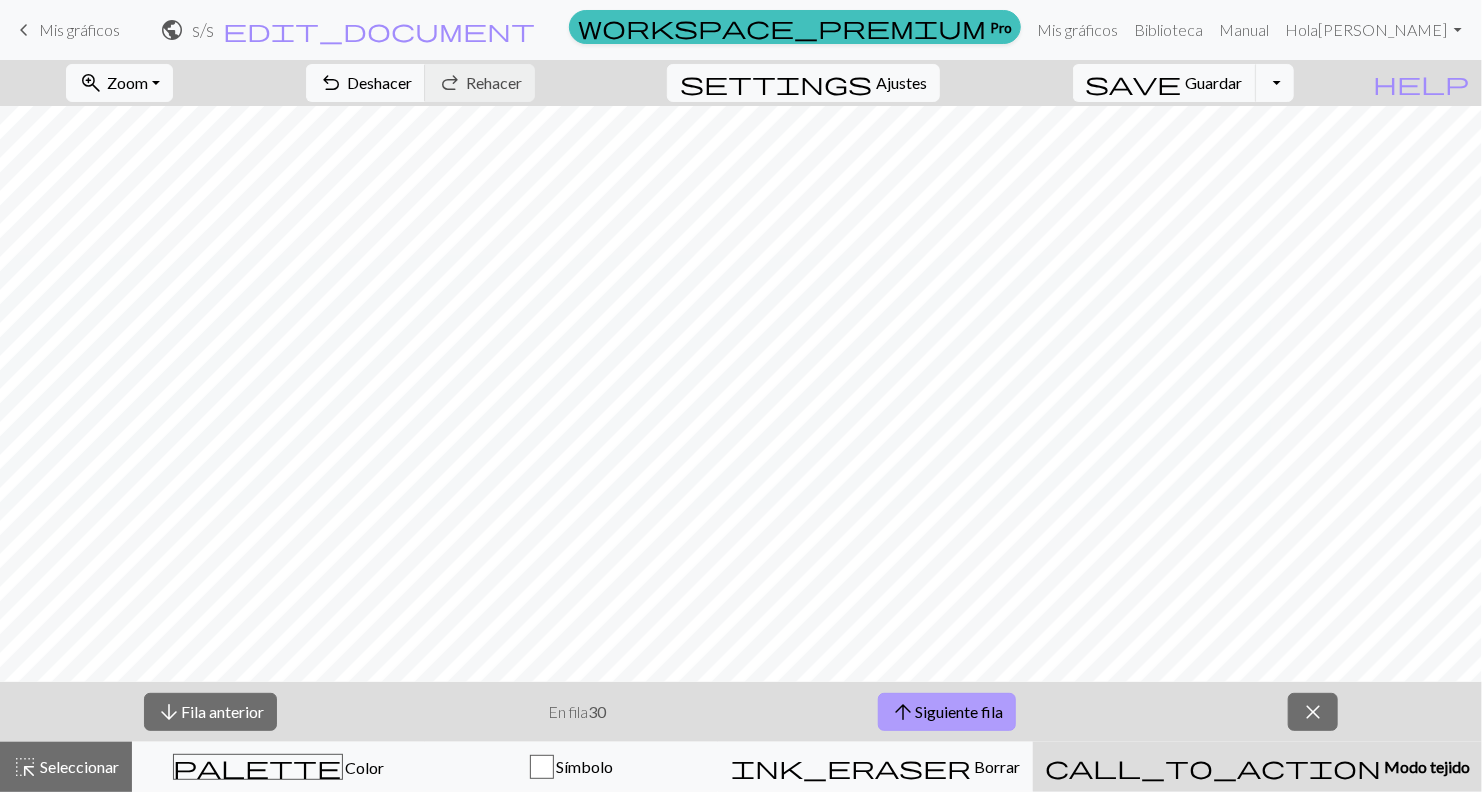 click on "arrow_upward  Siguiente fila" at bounding box center [947, 712] 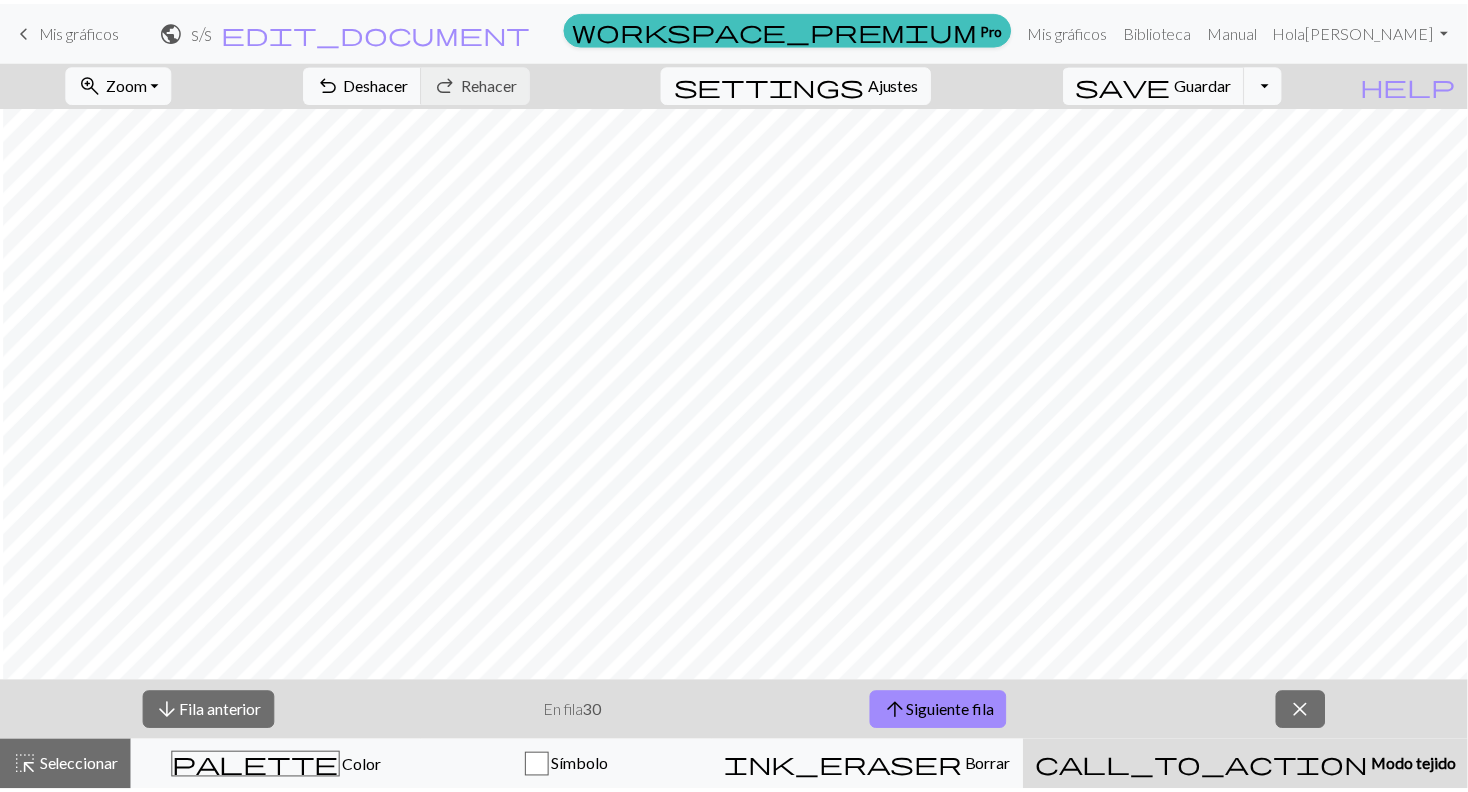 scroll, scrollTop: 0, scrollLeft: 3, axis: horizontal 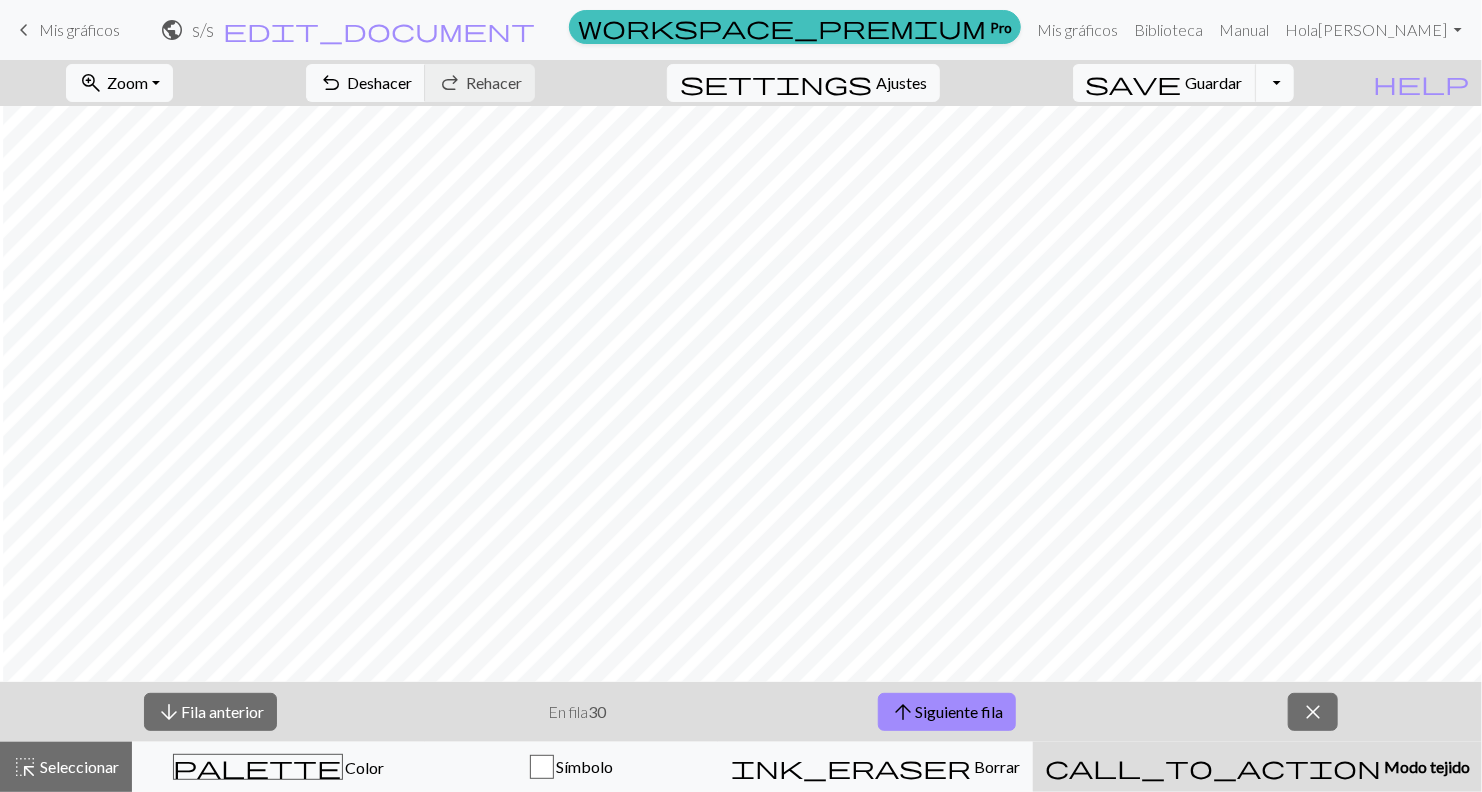 click on "Alternar caída" at bounding box center [1275, 83] 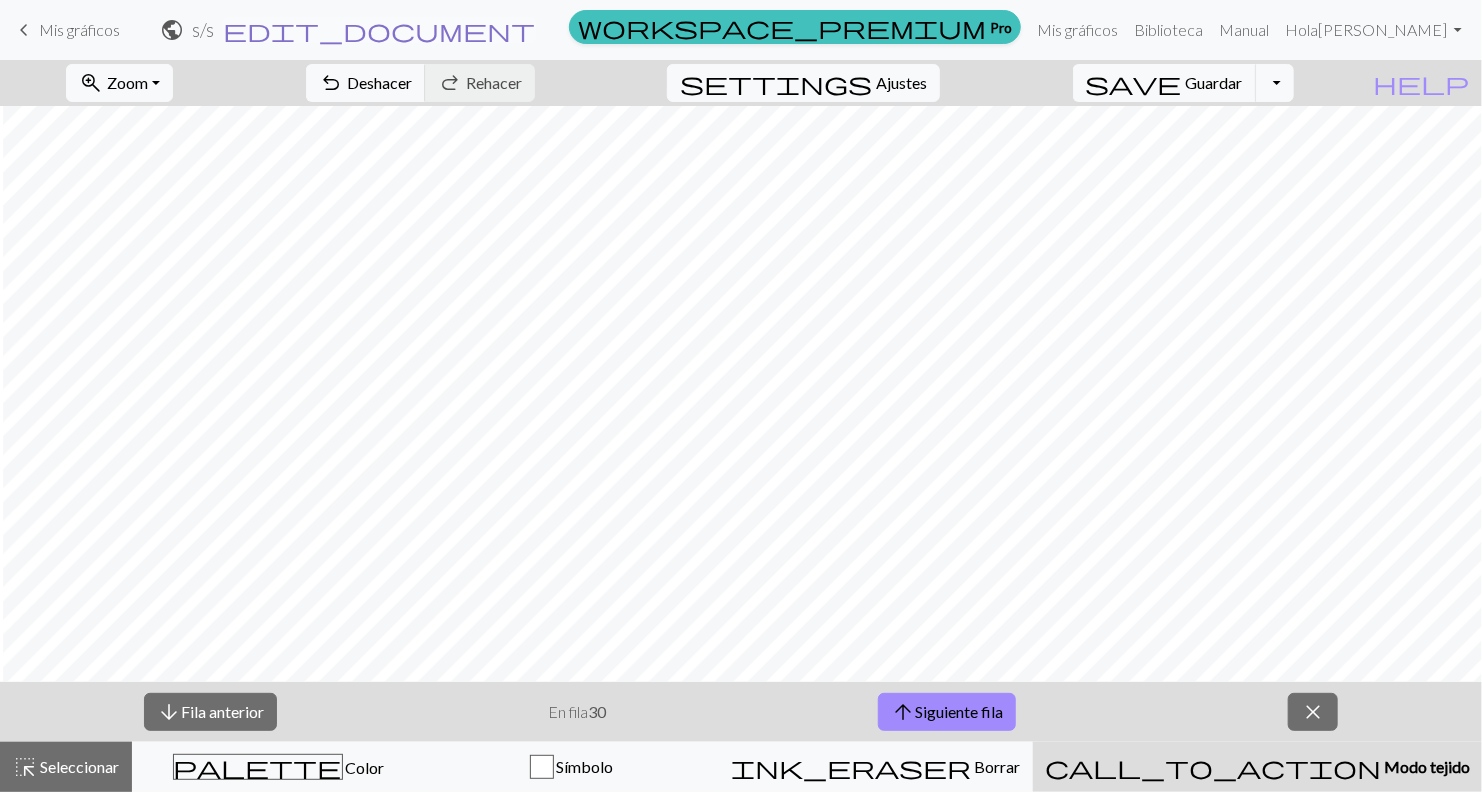 click on "edit_document" at bounding box center (379, 30) 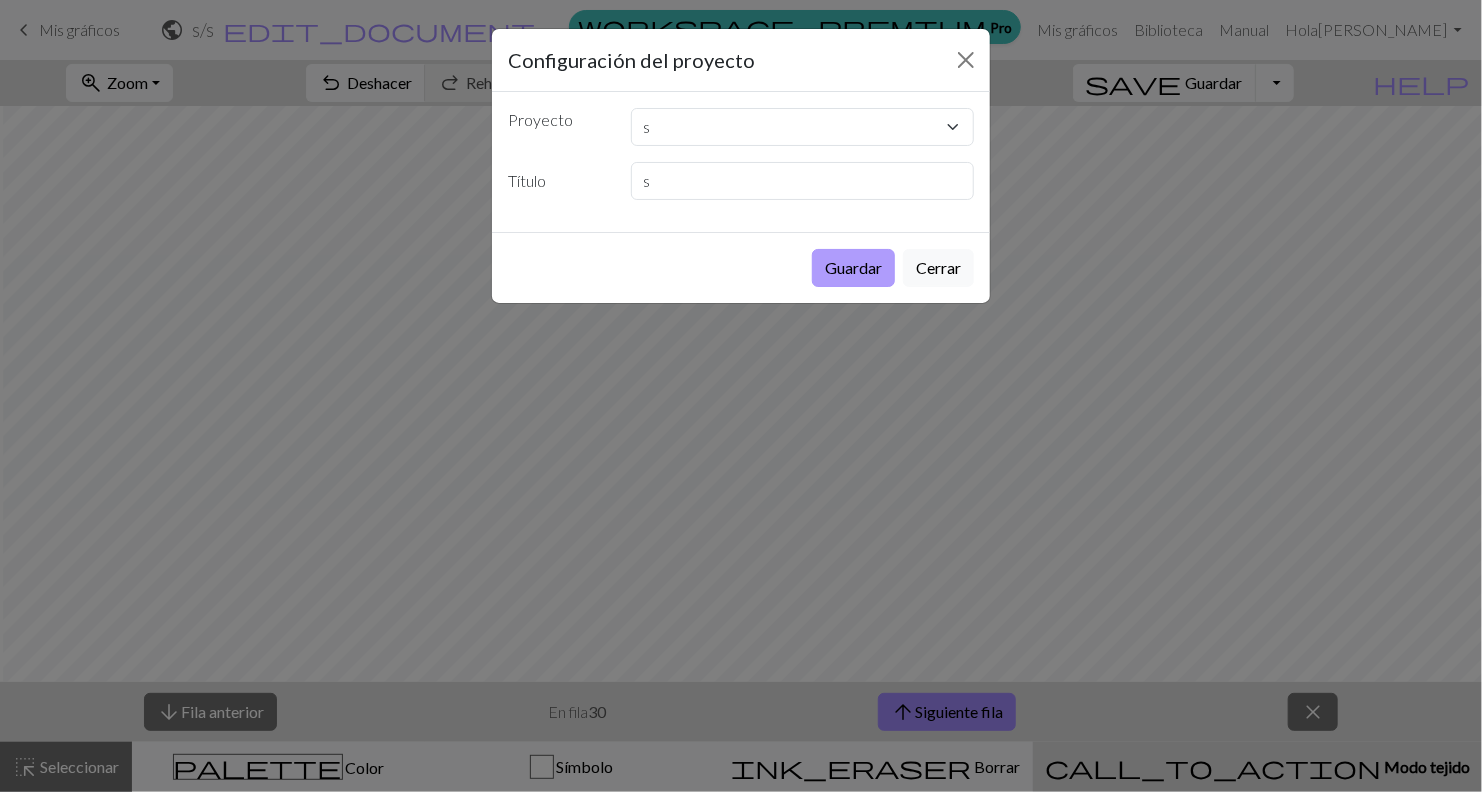 click on "Guardar" at bounding box center (853, 268) 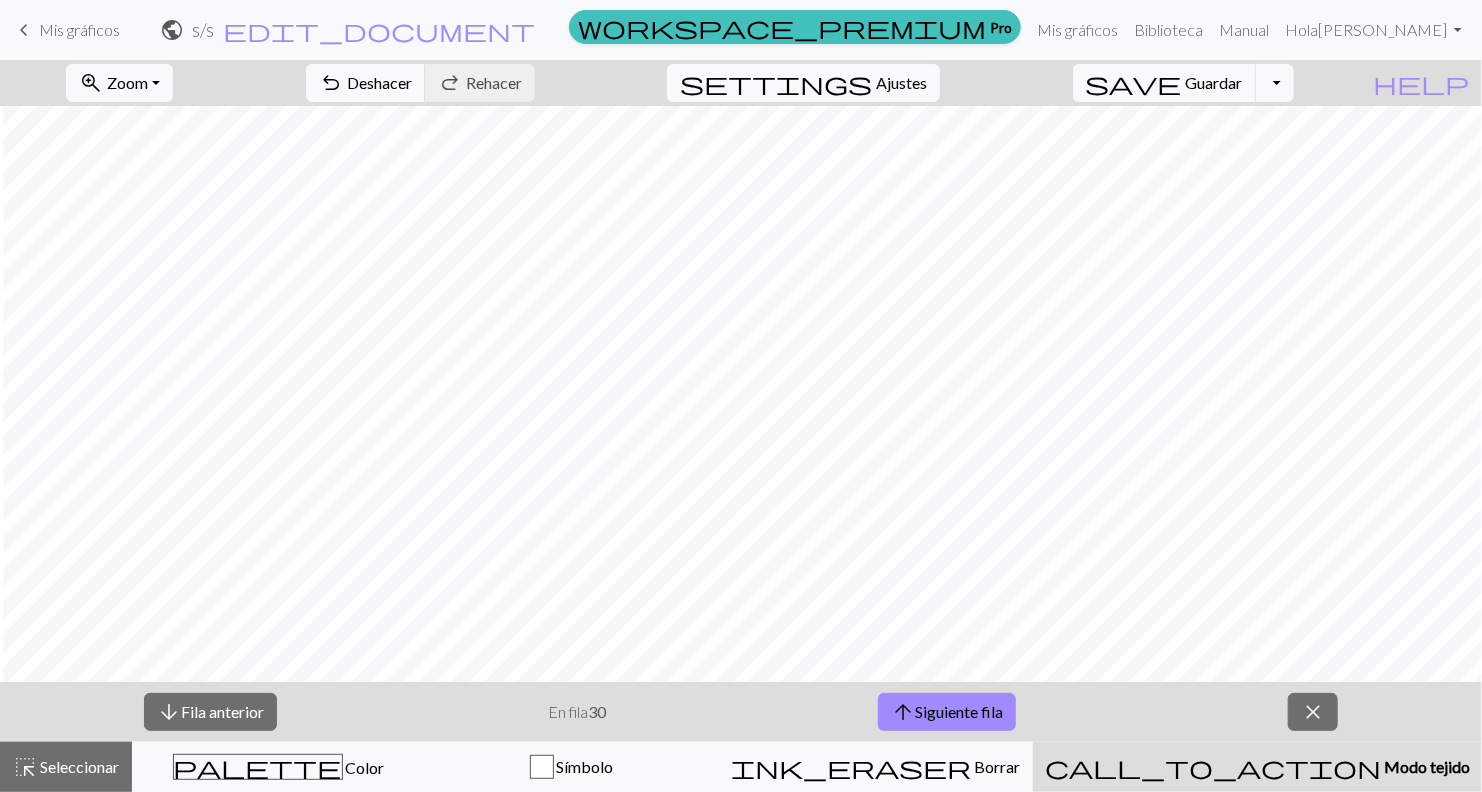 click on "Mis gráficos" at bounding box center (79, 29) 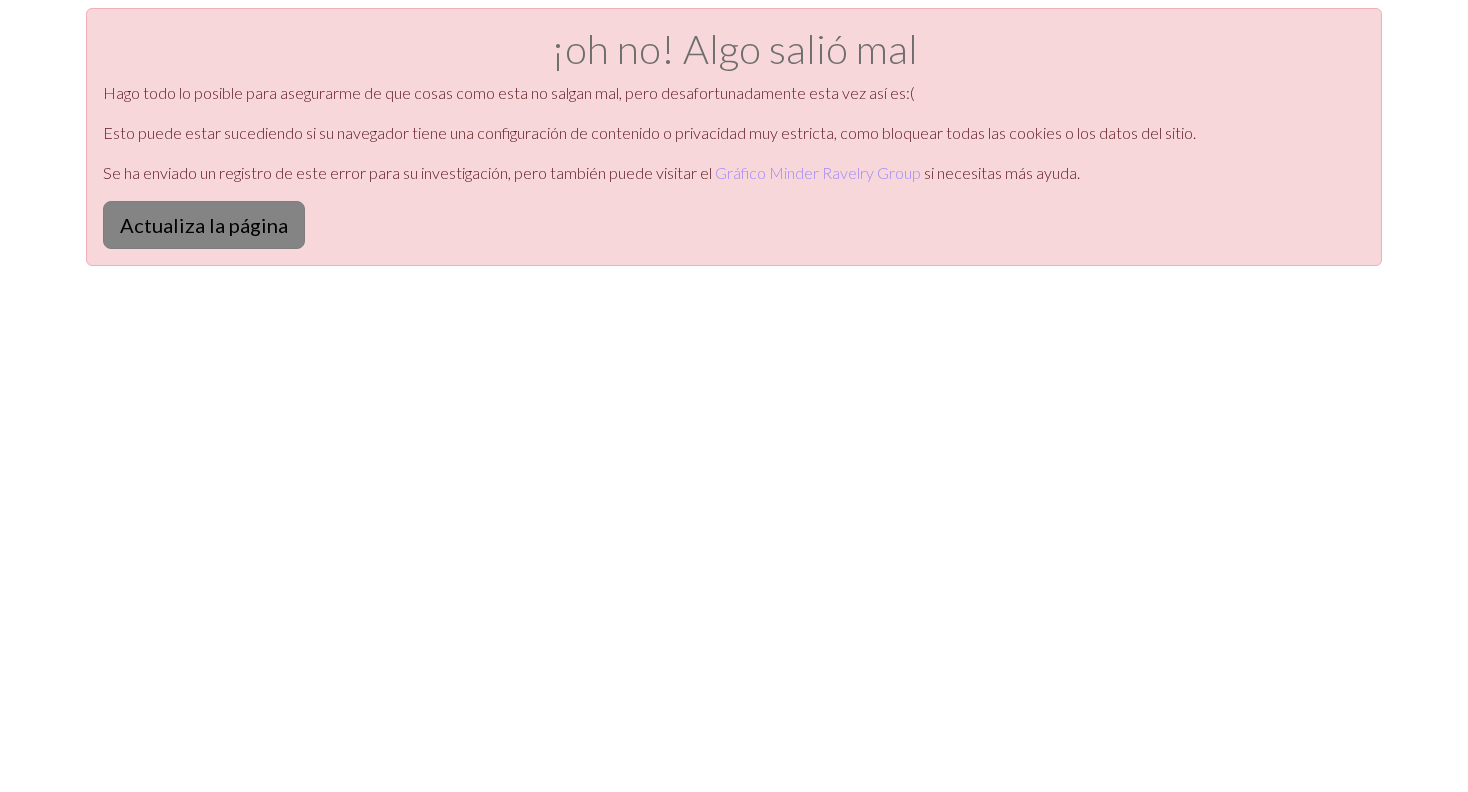 click on "Actualiza la página" at bounding box center (204, 225) 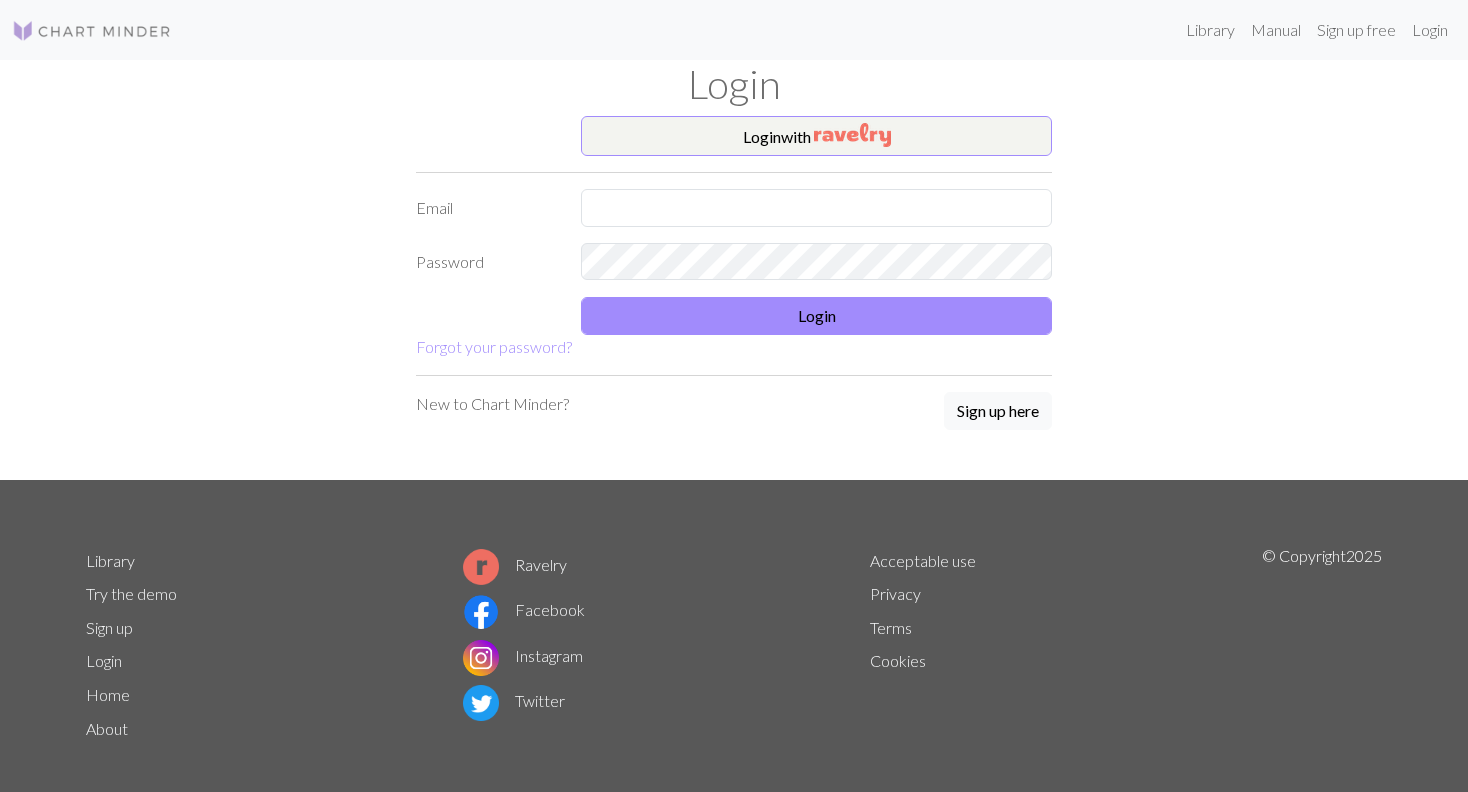 scroll, scrollTop: 16, scrollLeft: 0, axis: vertical 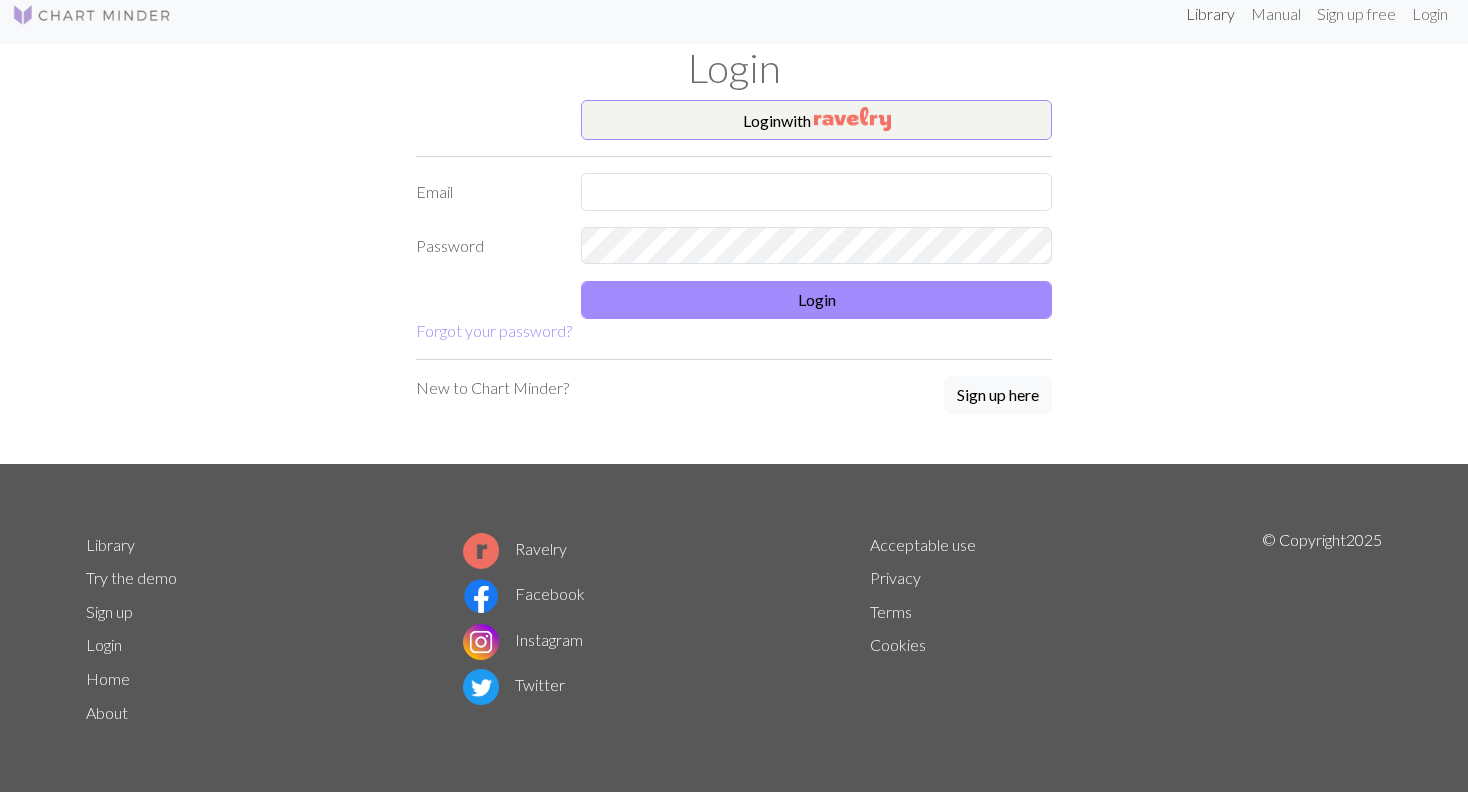 click on "Library" at bounding box center (1210, 14) 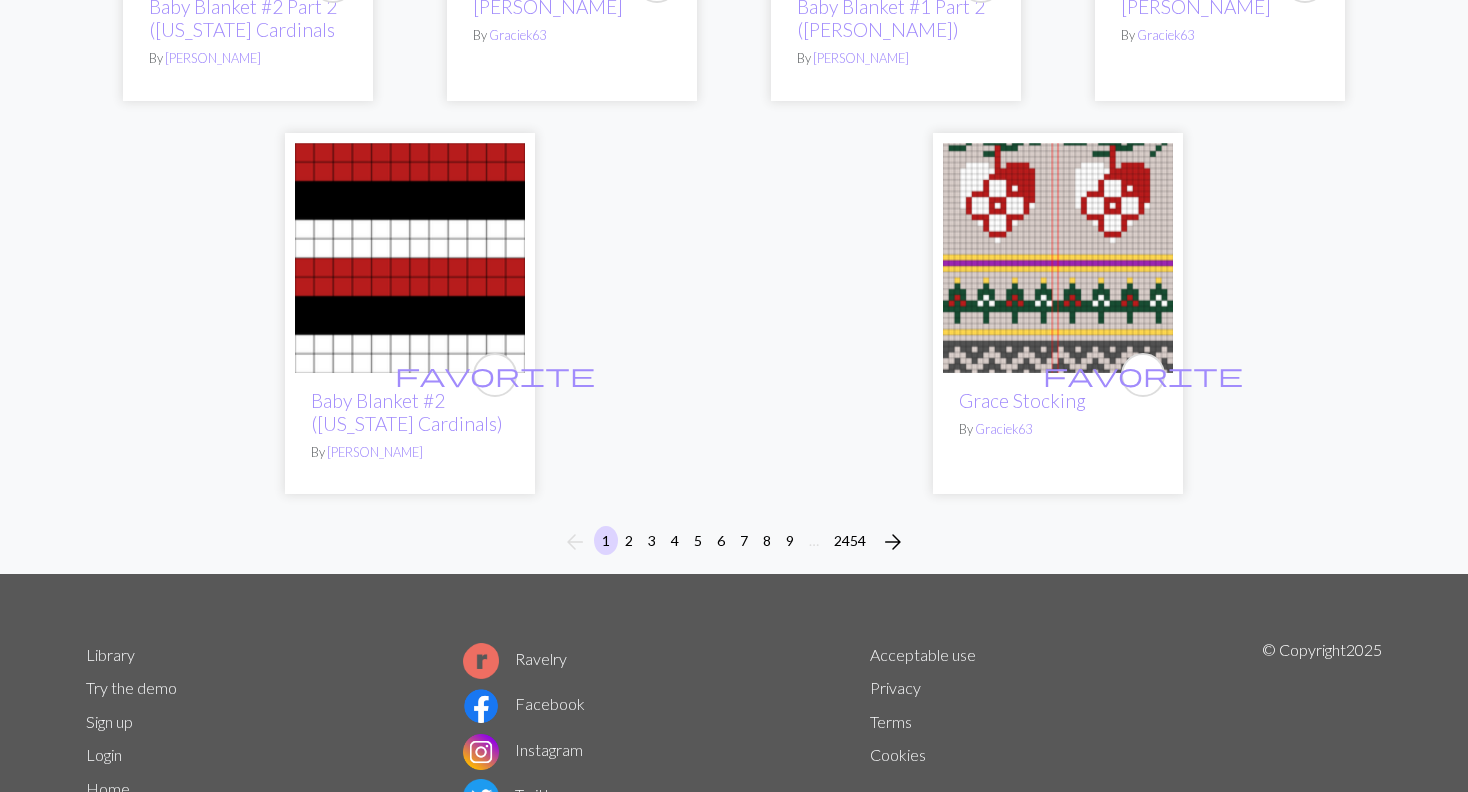 scroll, scrollTop: 4822, scrollLeft: 0, axis: vertical 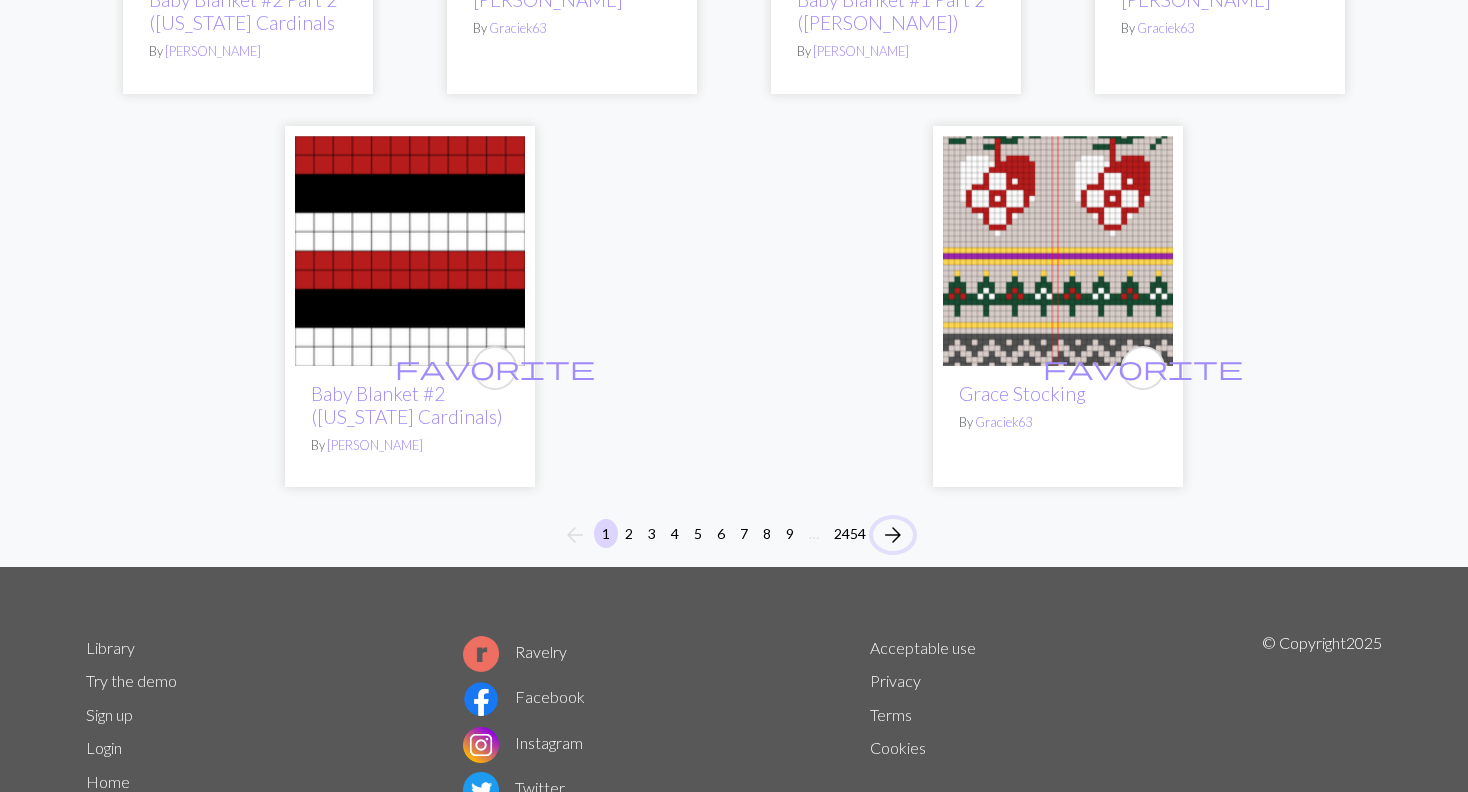 click on "arrow_forward" at bounding box center [893, 535] 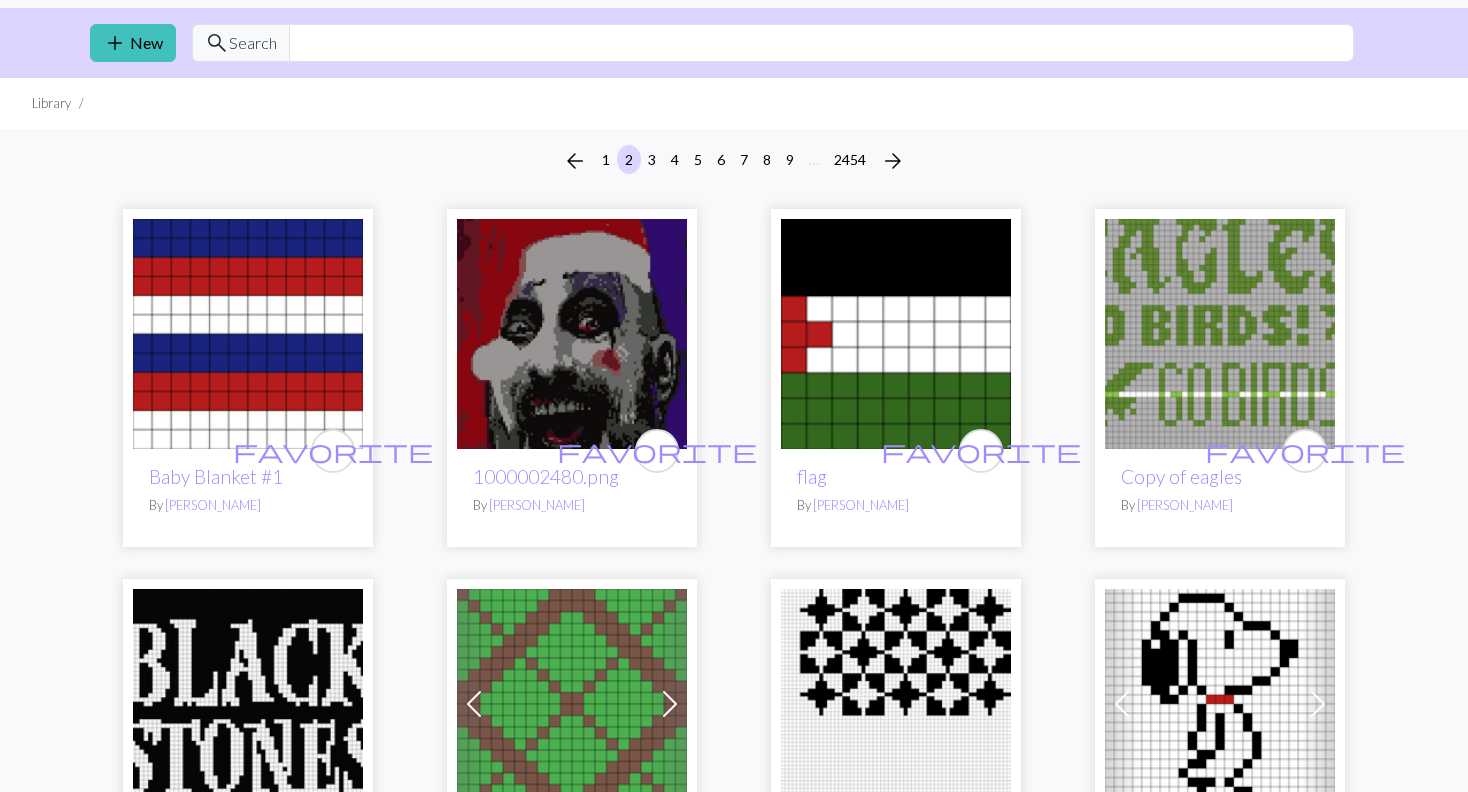 scroll, scrollTop: 0, scrollLeft: 0, axis: both 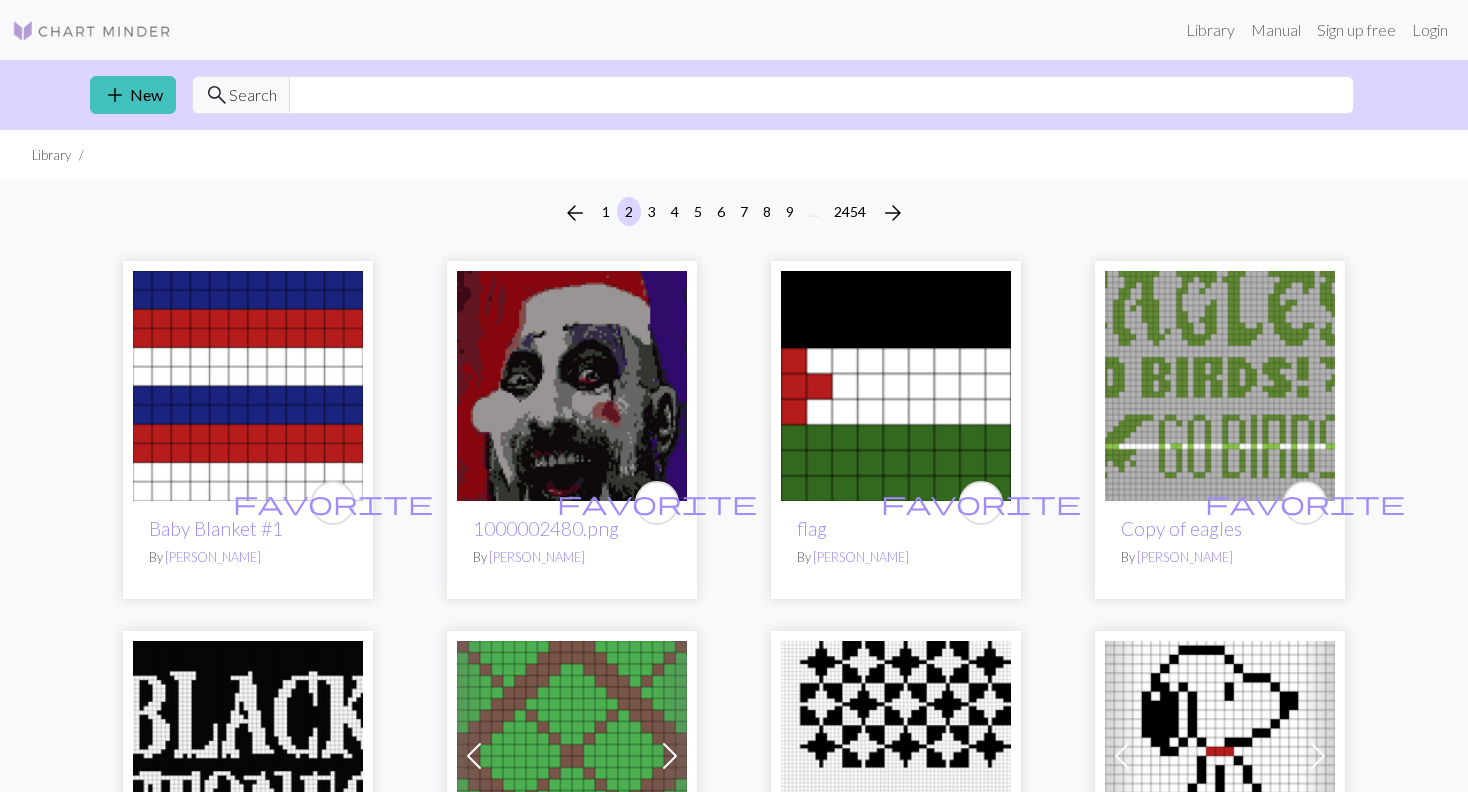 click on "Library Manual Sign up free Login" at bounding box center (734, 30) 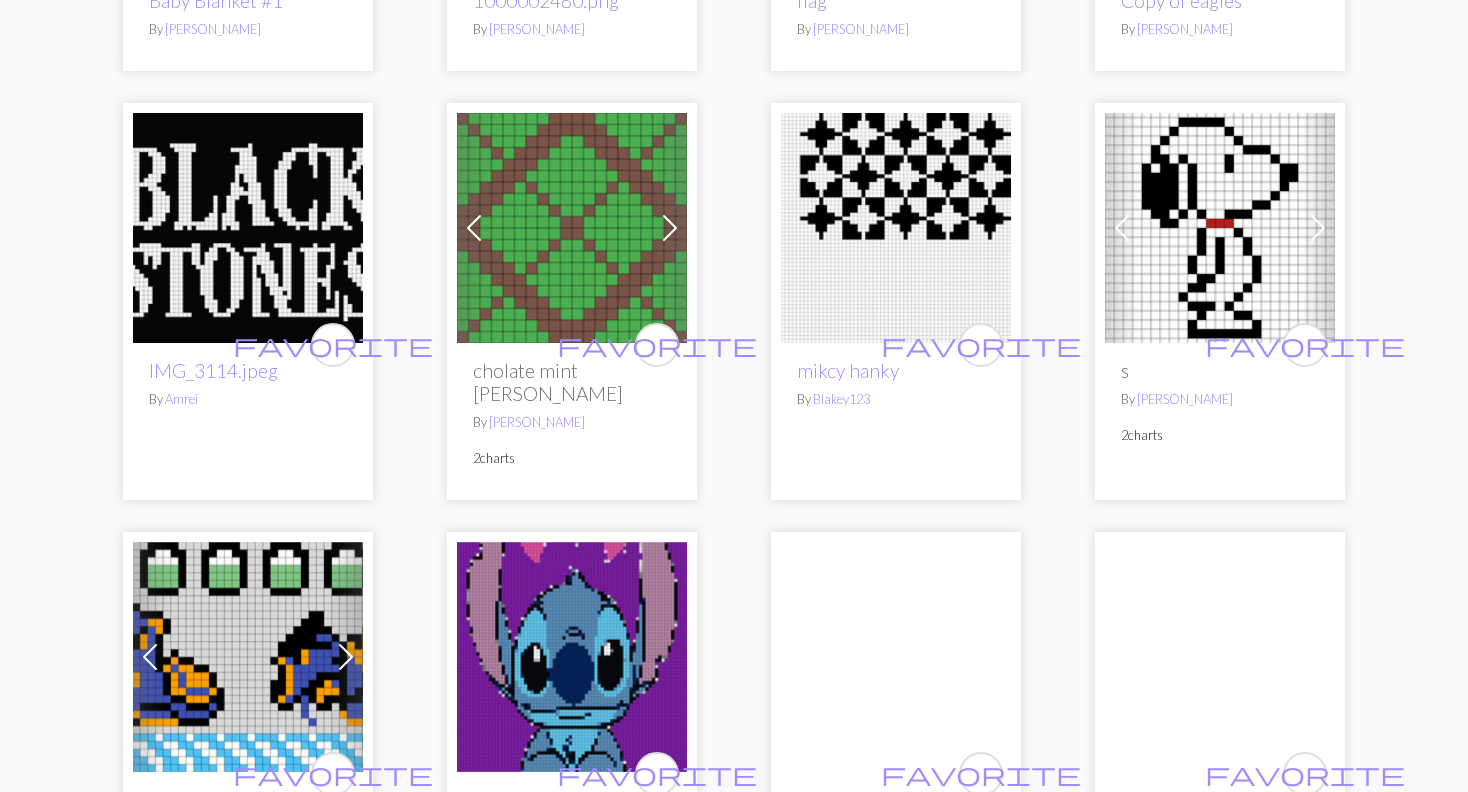 scroll, scrollTop: 0, scrollLeft: 0, axis: both 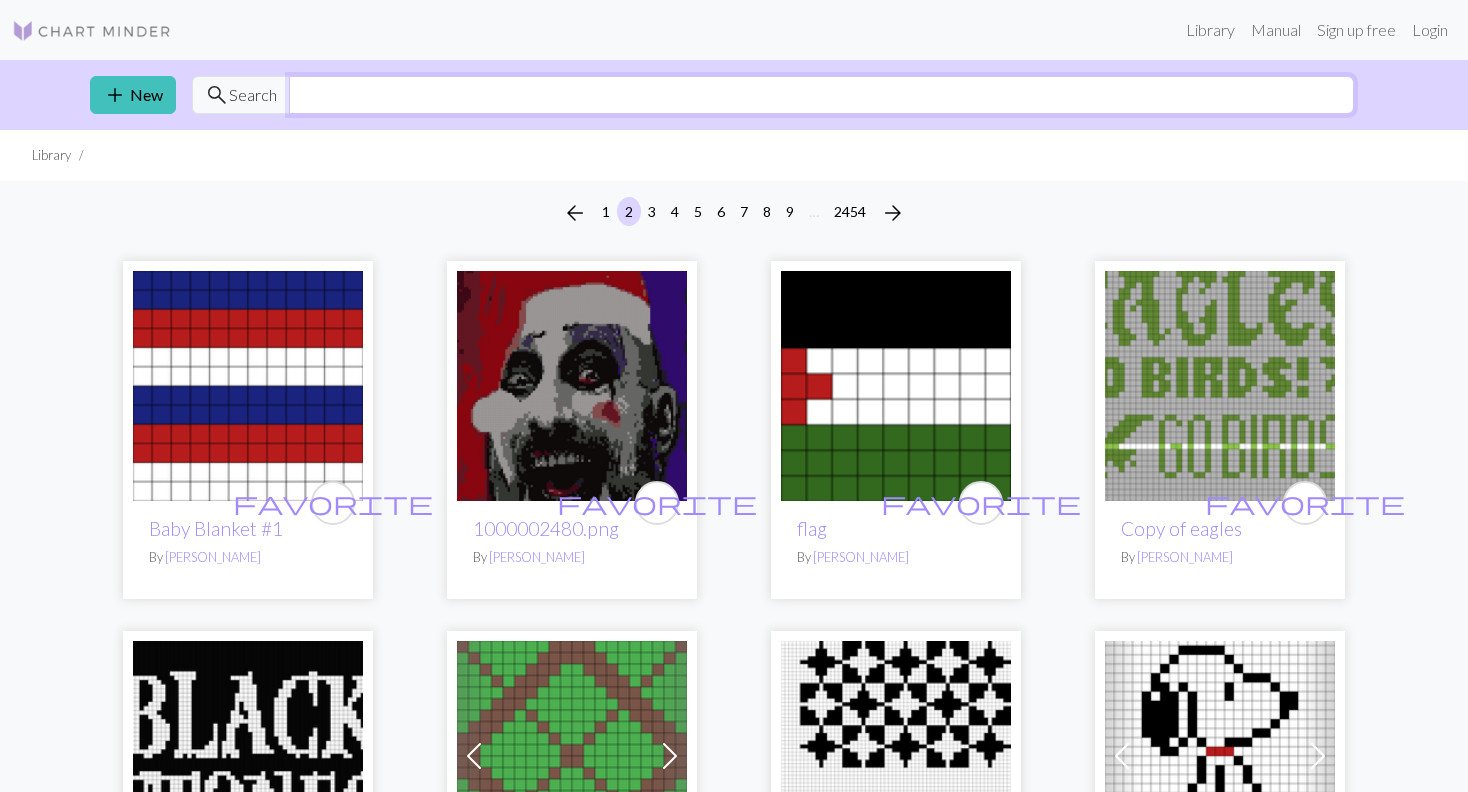 click at bounding box center [821, 95] 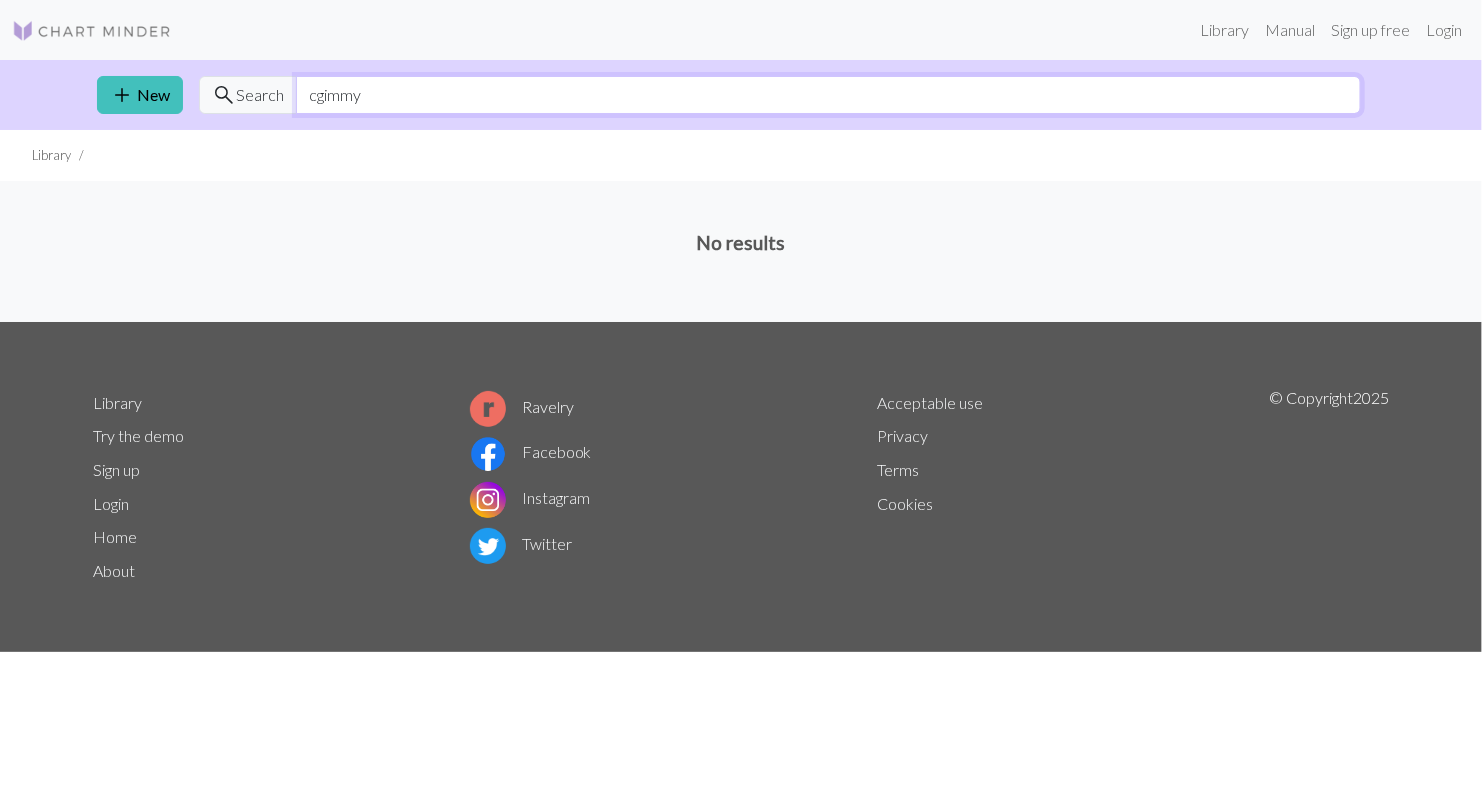 click on "cgimmy" at bounding box center (828, 95) 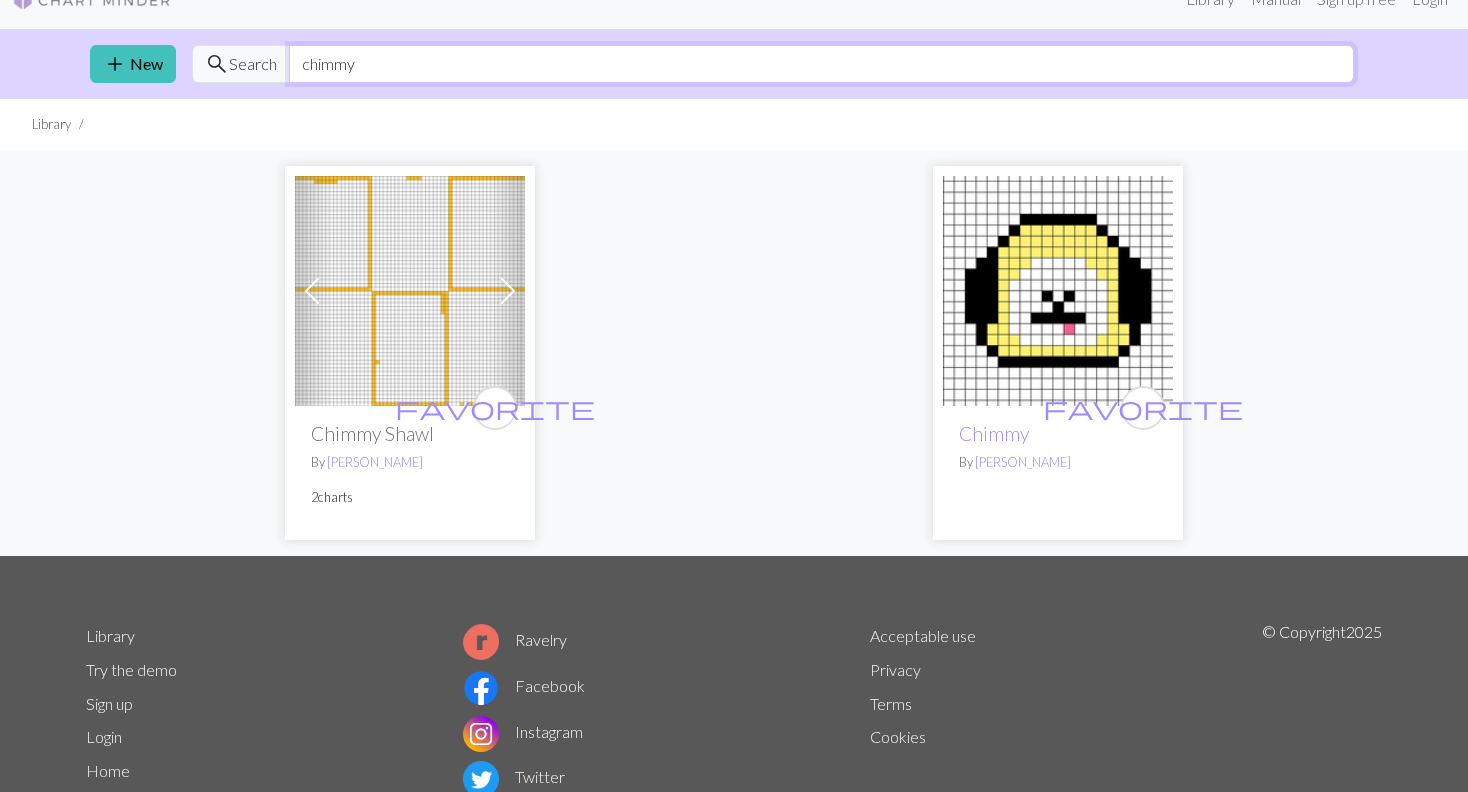 scroll, scrollTop: 30, scrollLeft: 0, axis: vertical 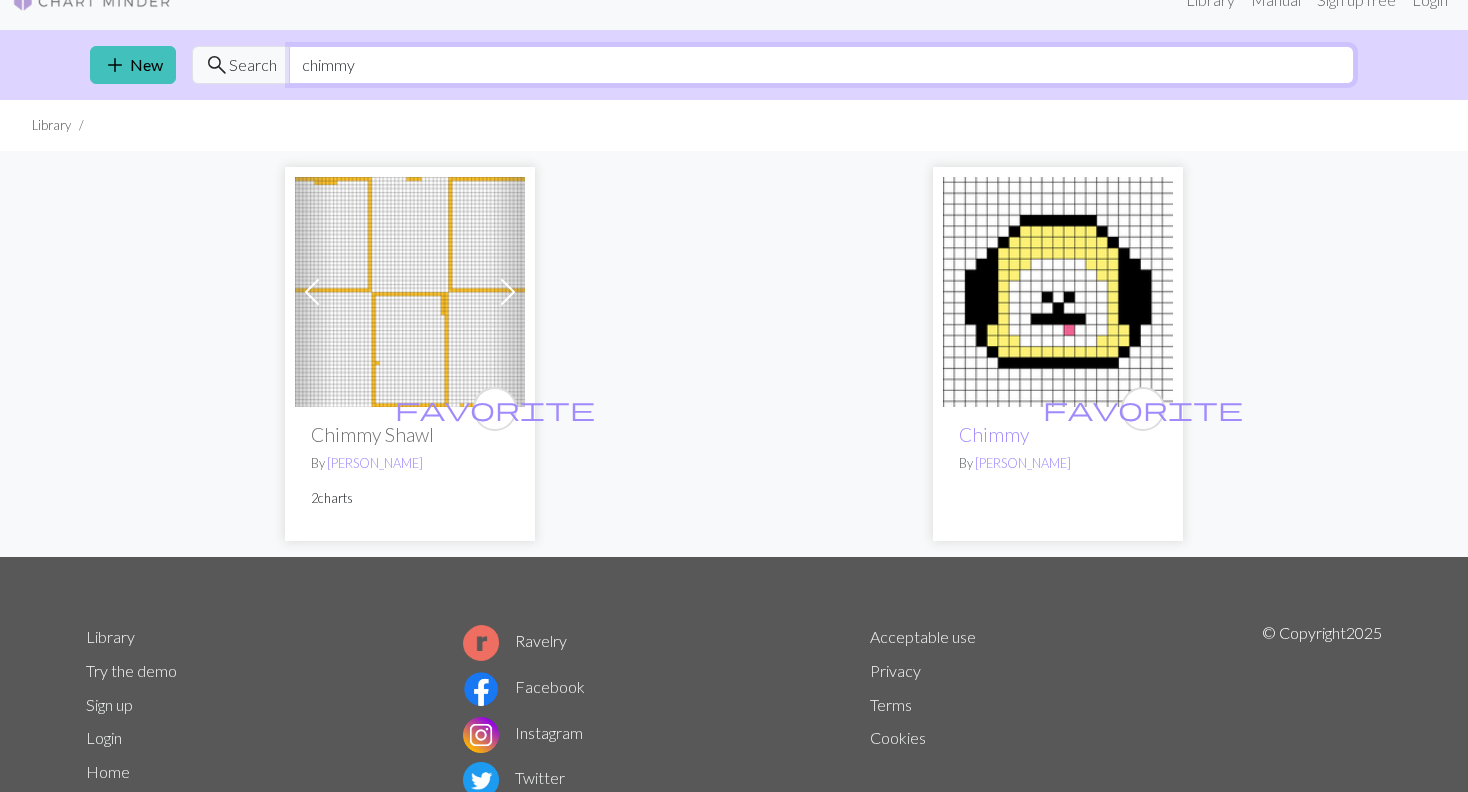 type on "chimmy" 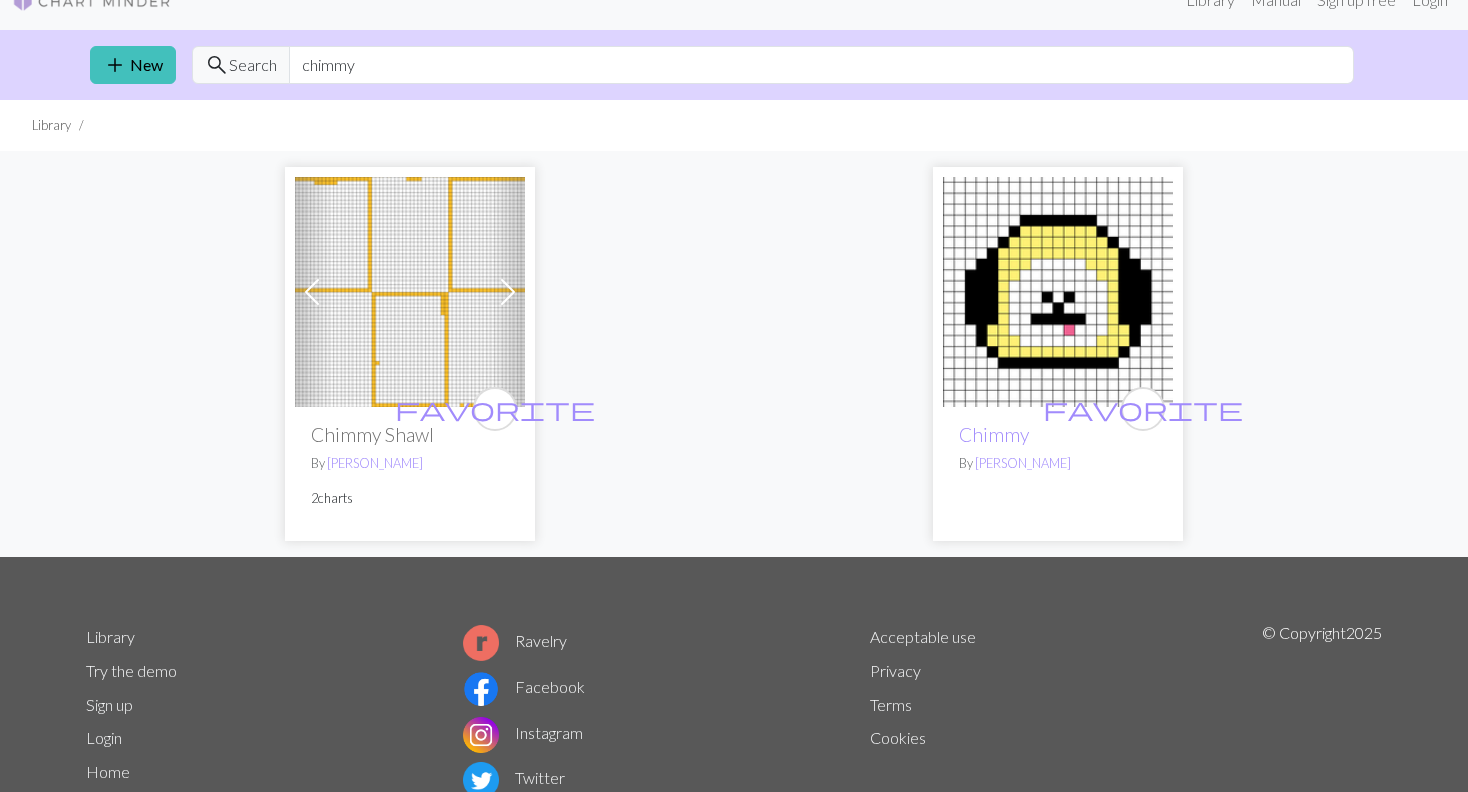 click at bounding box center (410, 292) 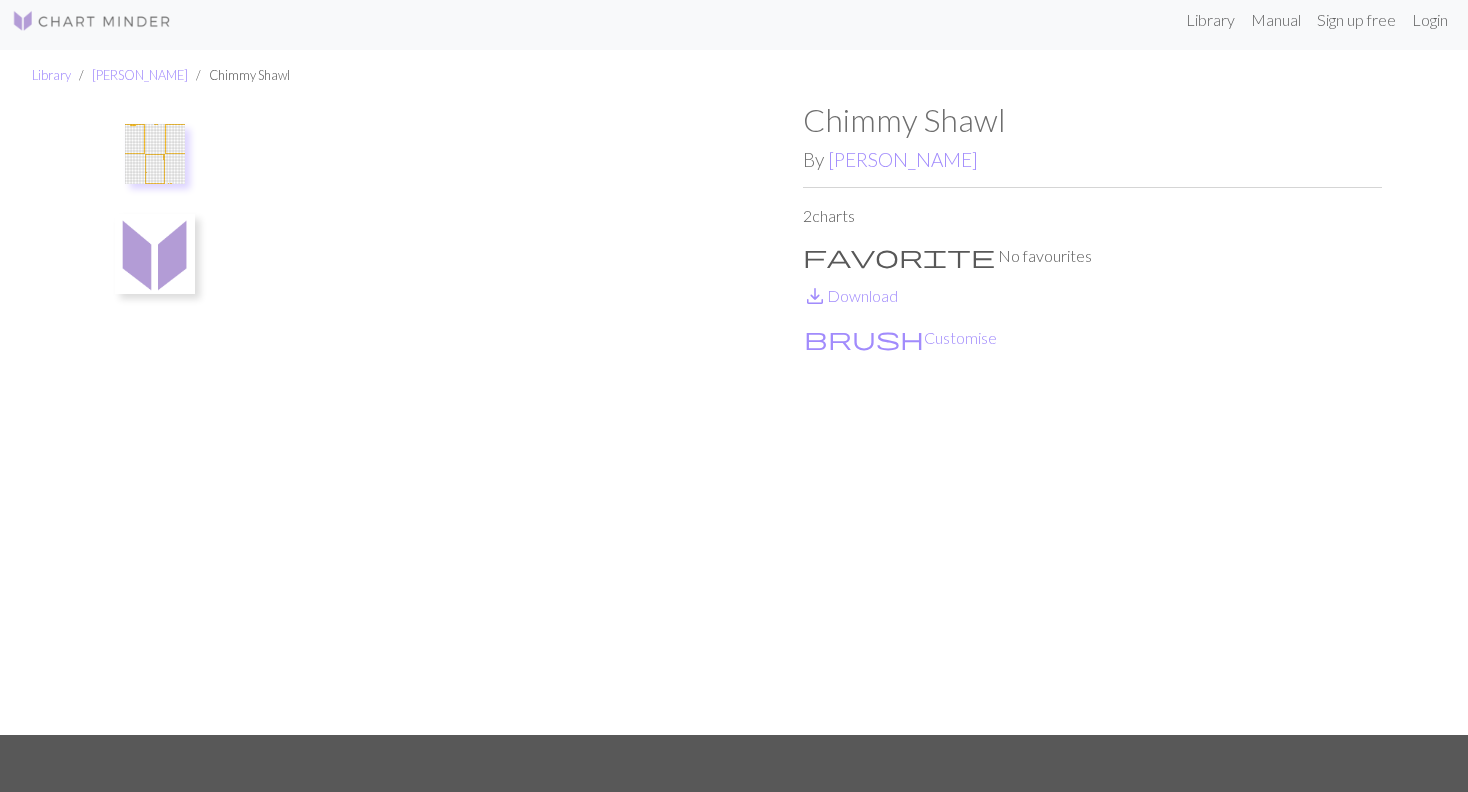 scroll, scrollTop: 0, scrollLeft: 0, axis: both 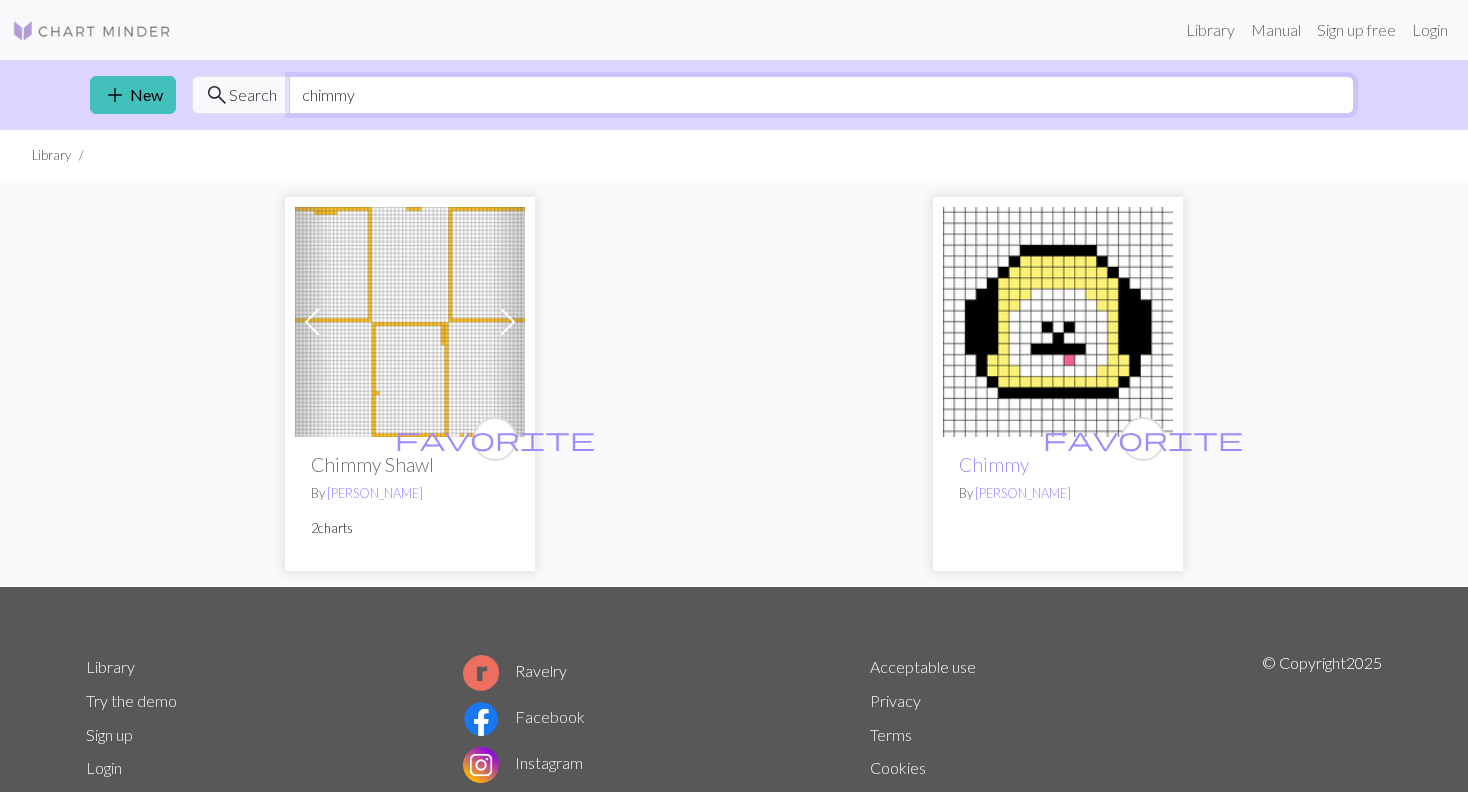 click on "chimmy" at bounding box center (821, 95) 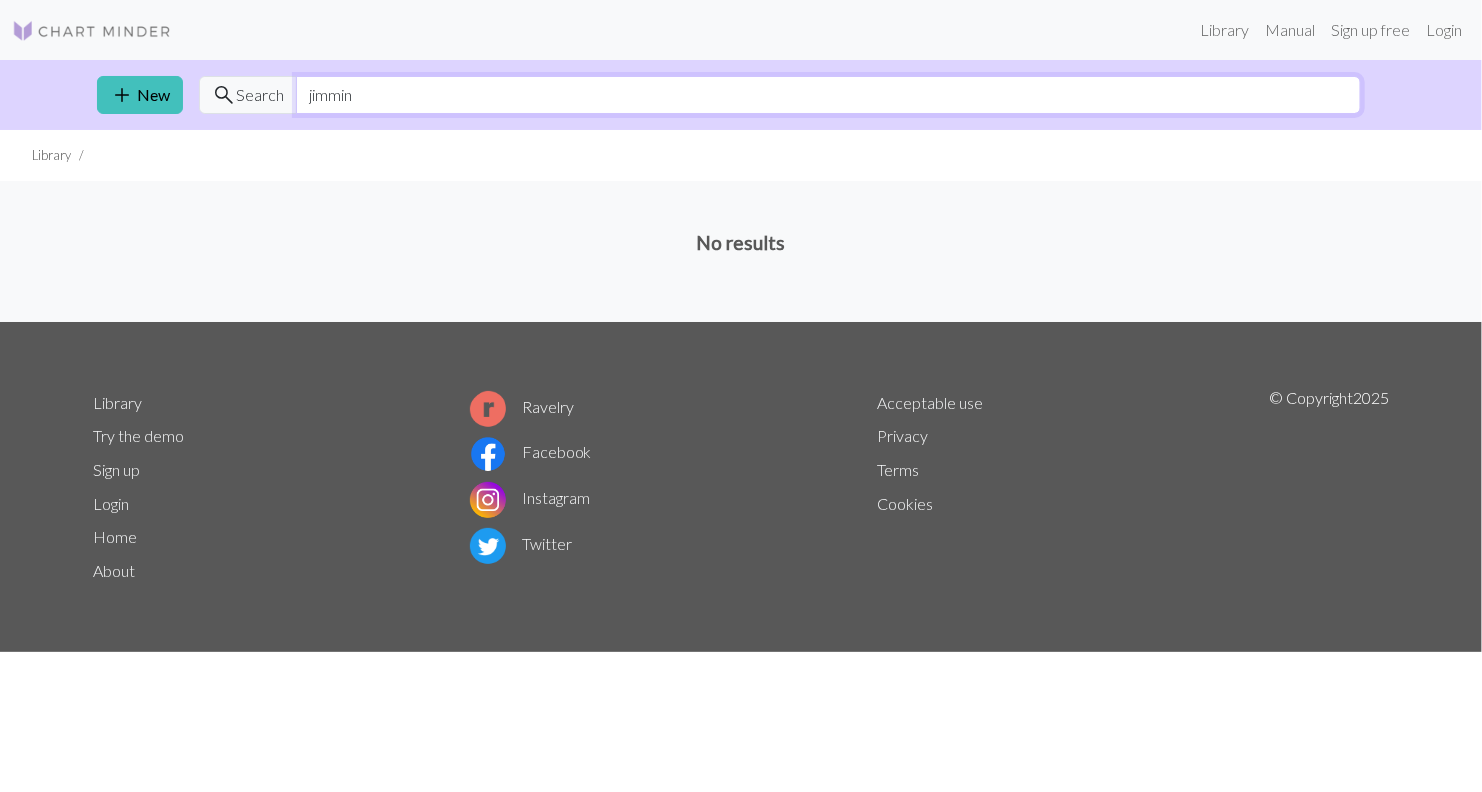 click on "jimmin" at bounding box center [828, 95] 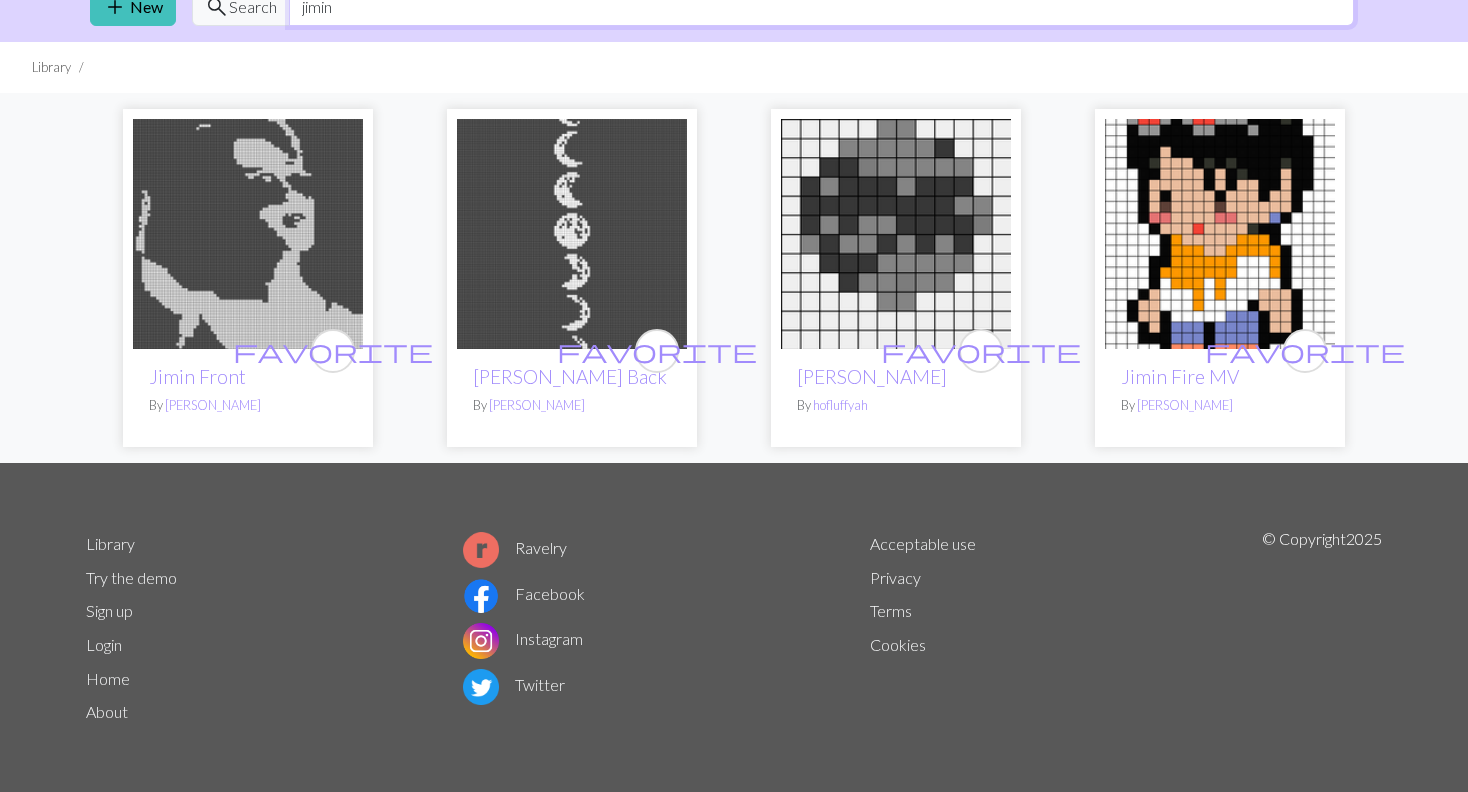 scroll, scrollTop: 0, scrollLeft: 0, axis: both 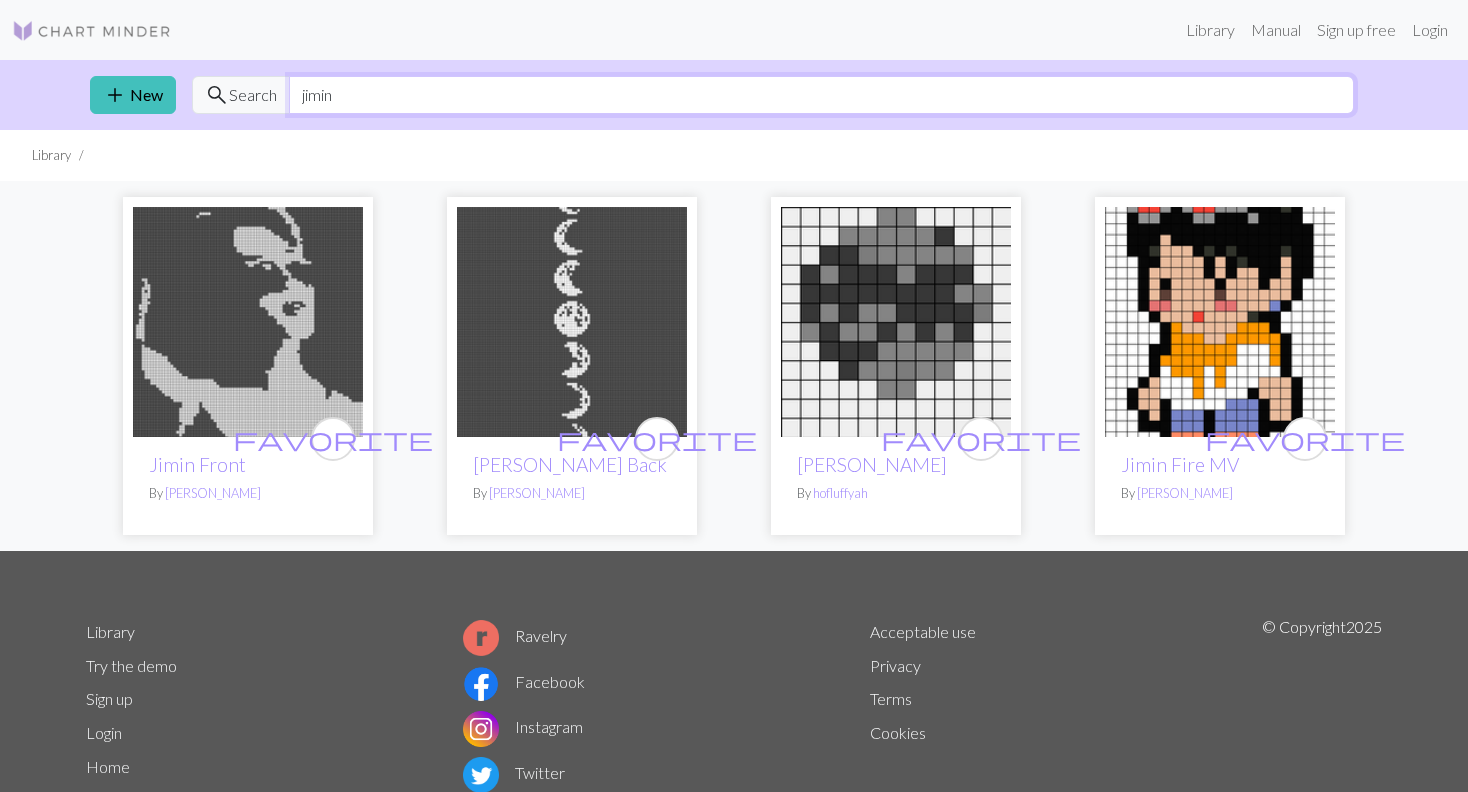 type on "jimin" 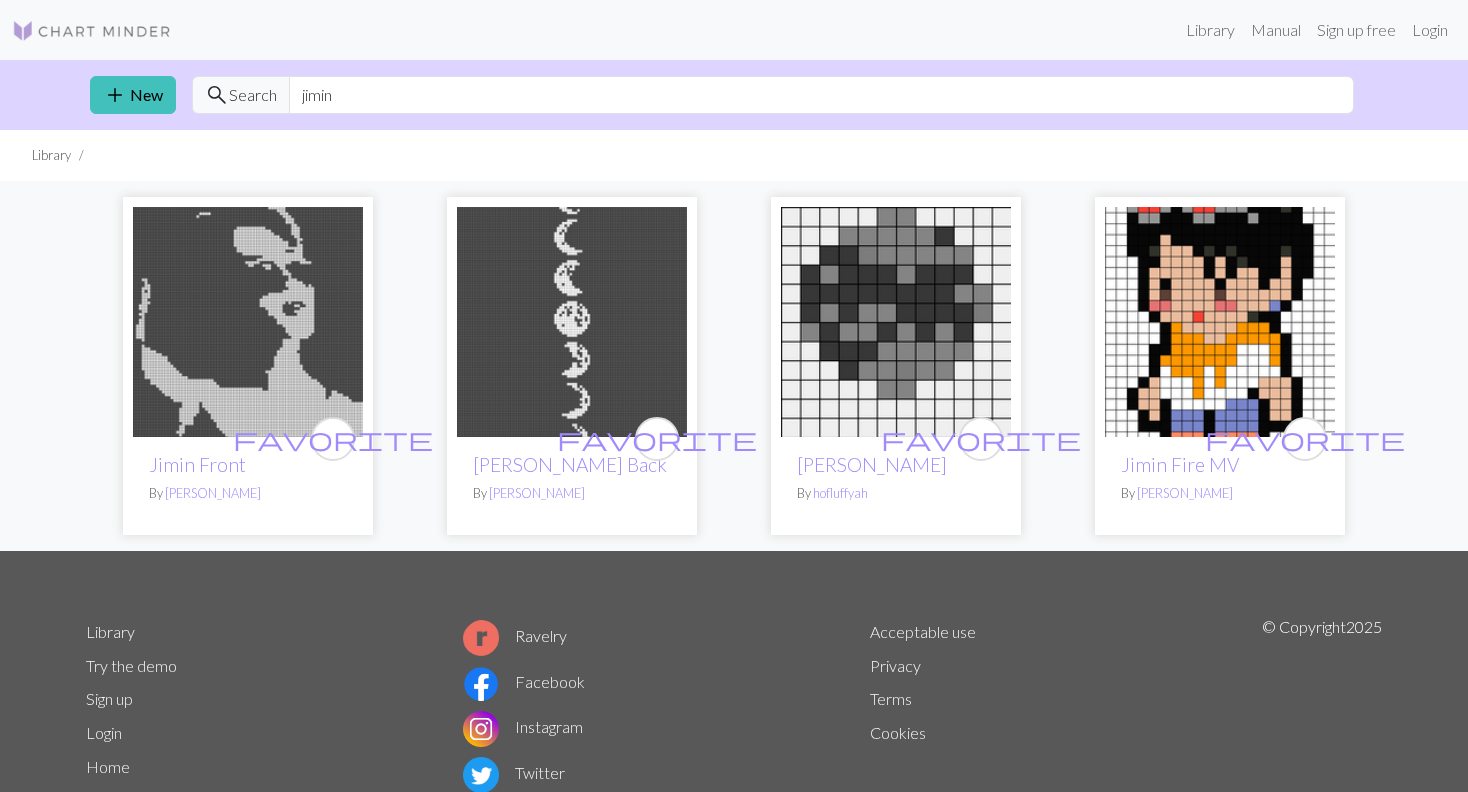 click at bounding box center [248, 322] 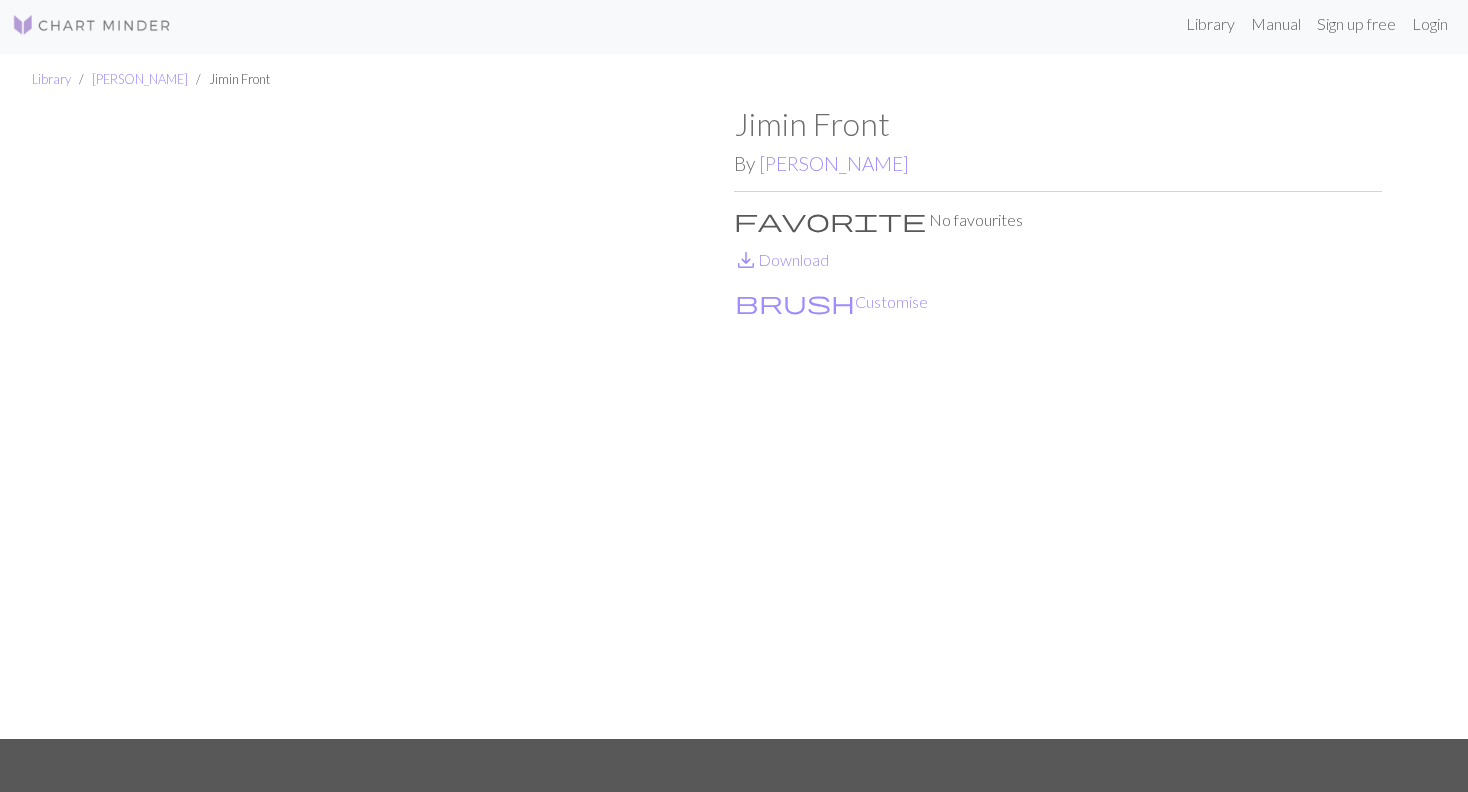 scroll, scrollTop: 0, scrollLeft: 0, axis: both 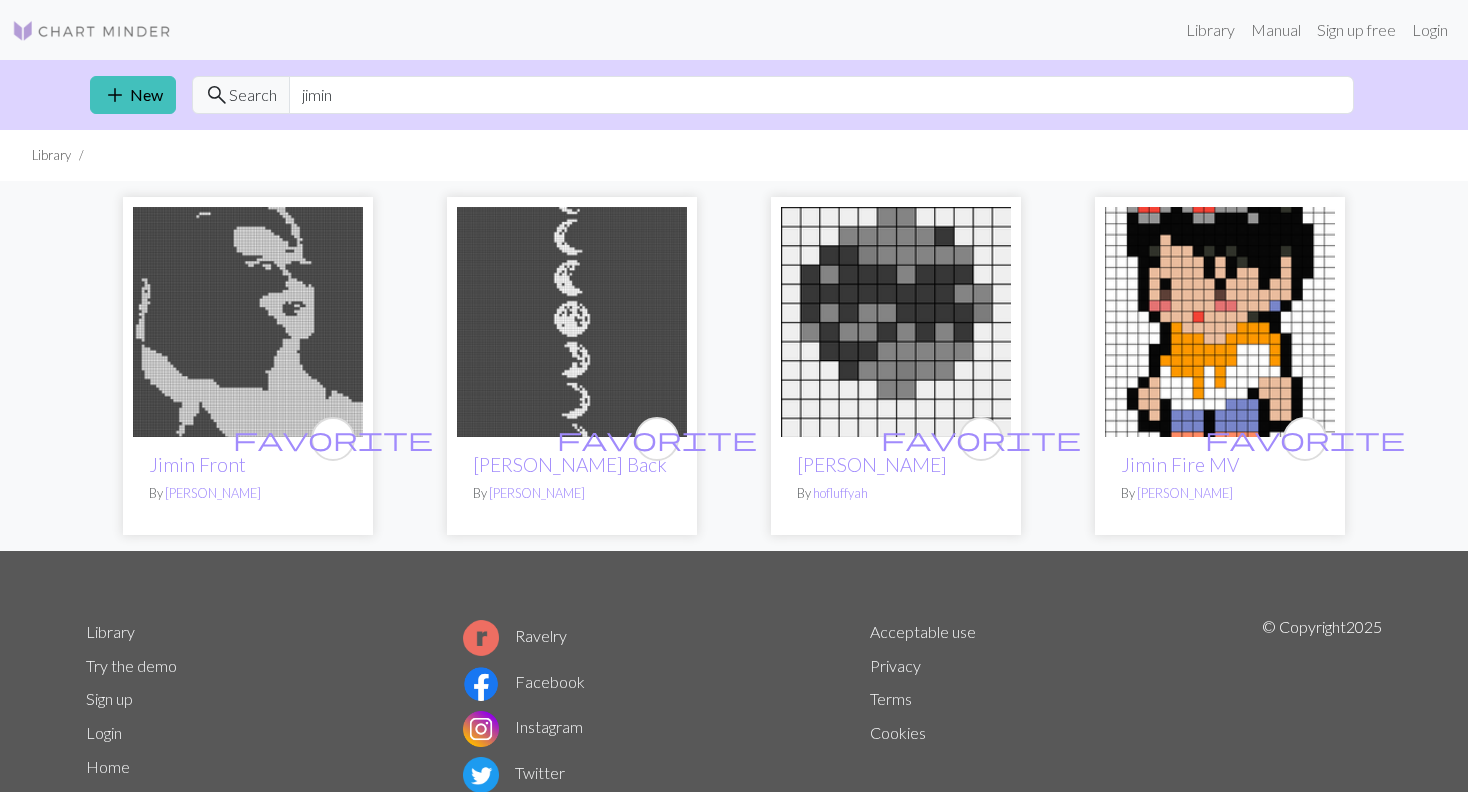 click at bounding box center (92, 31) 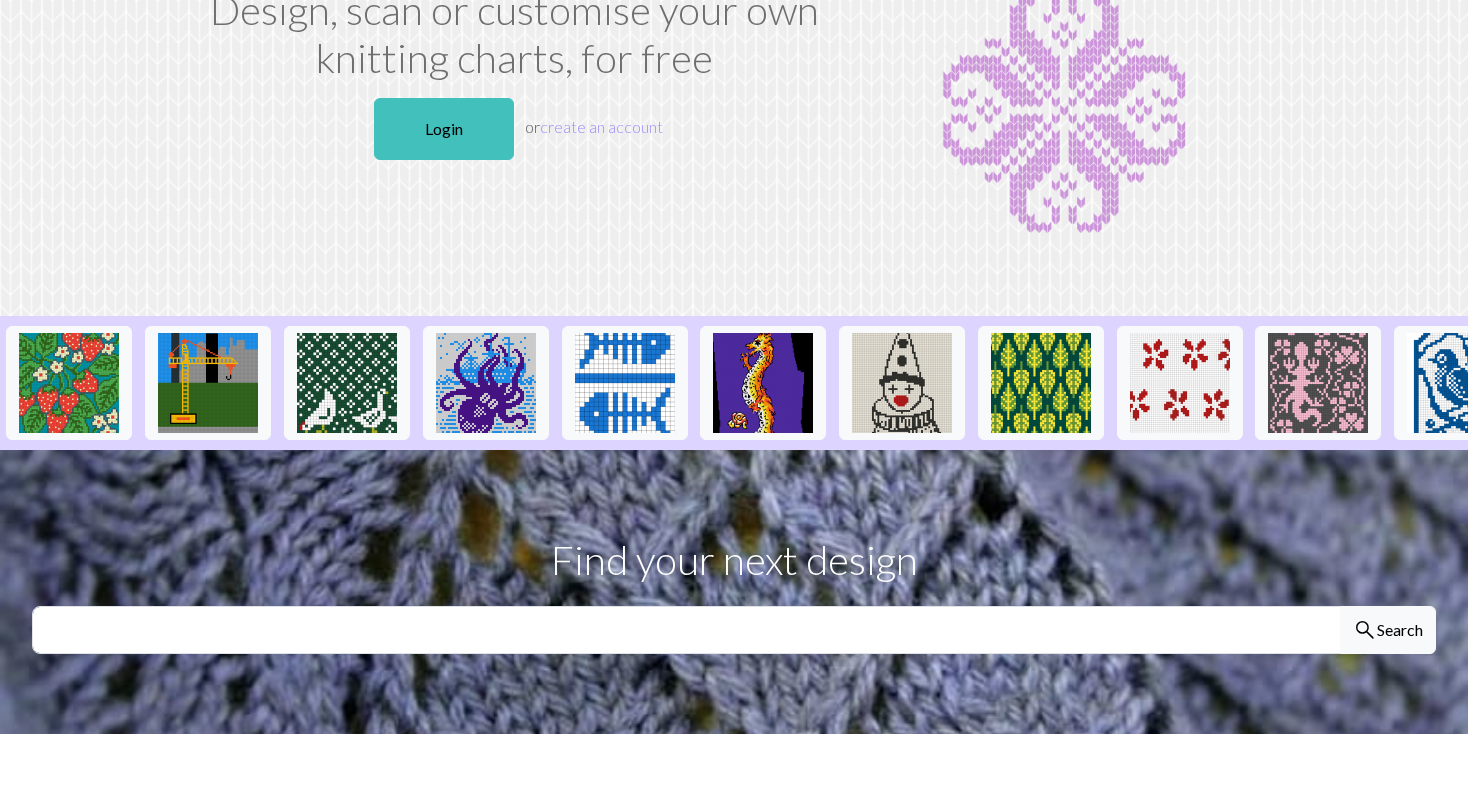 scroll, scrollTop: 0, scrollLeft: 0, axis: both 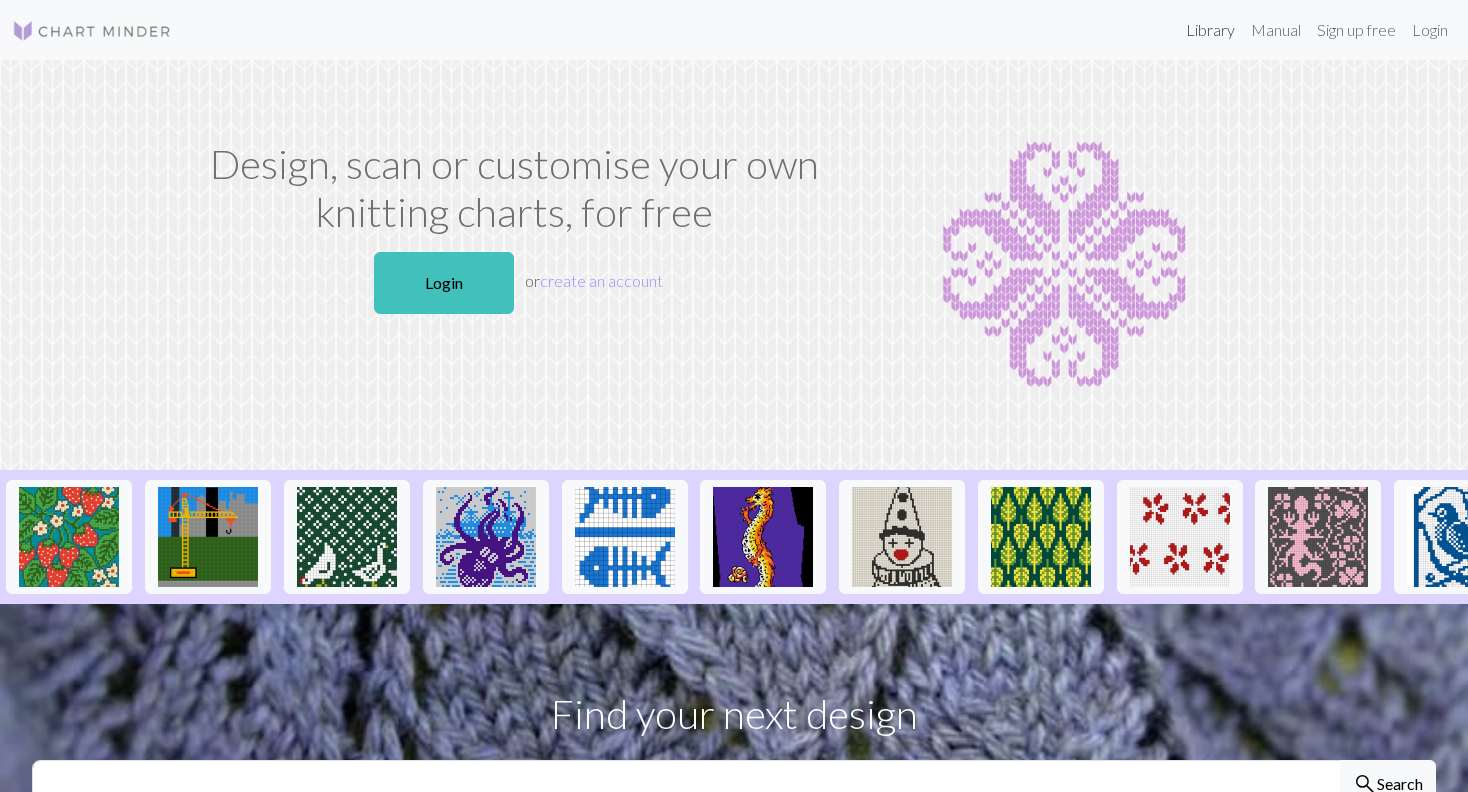 click on "Library" at bounding box center (1210, 30) 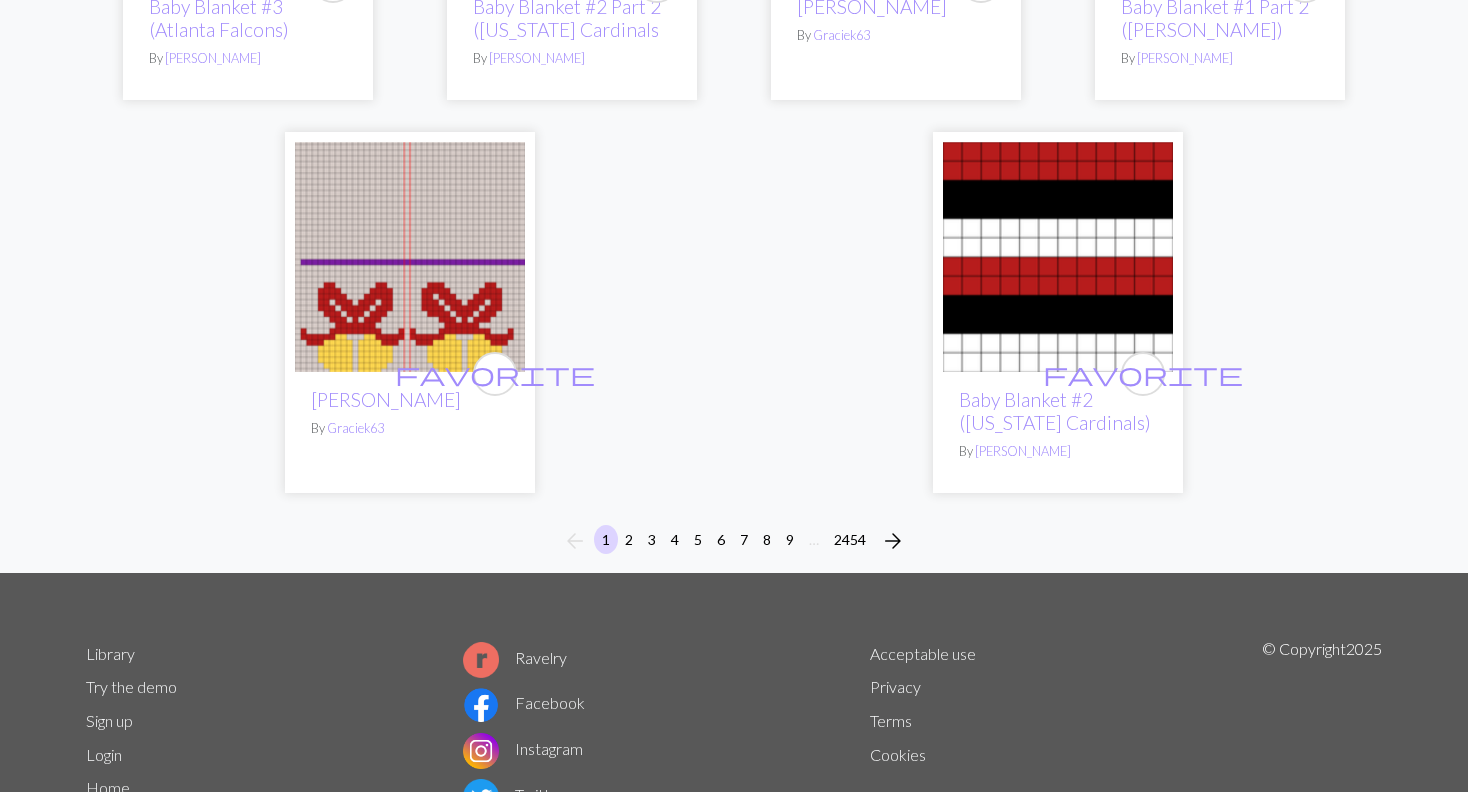 scroll, scrollTop: 4961, scrollLeft: 0, axis: vertical 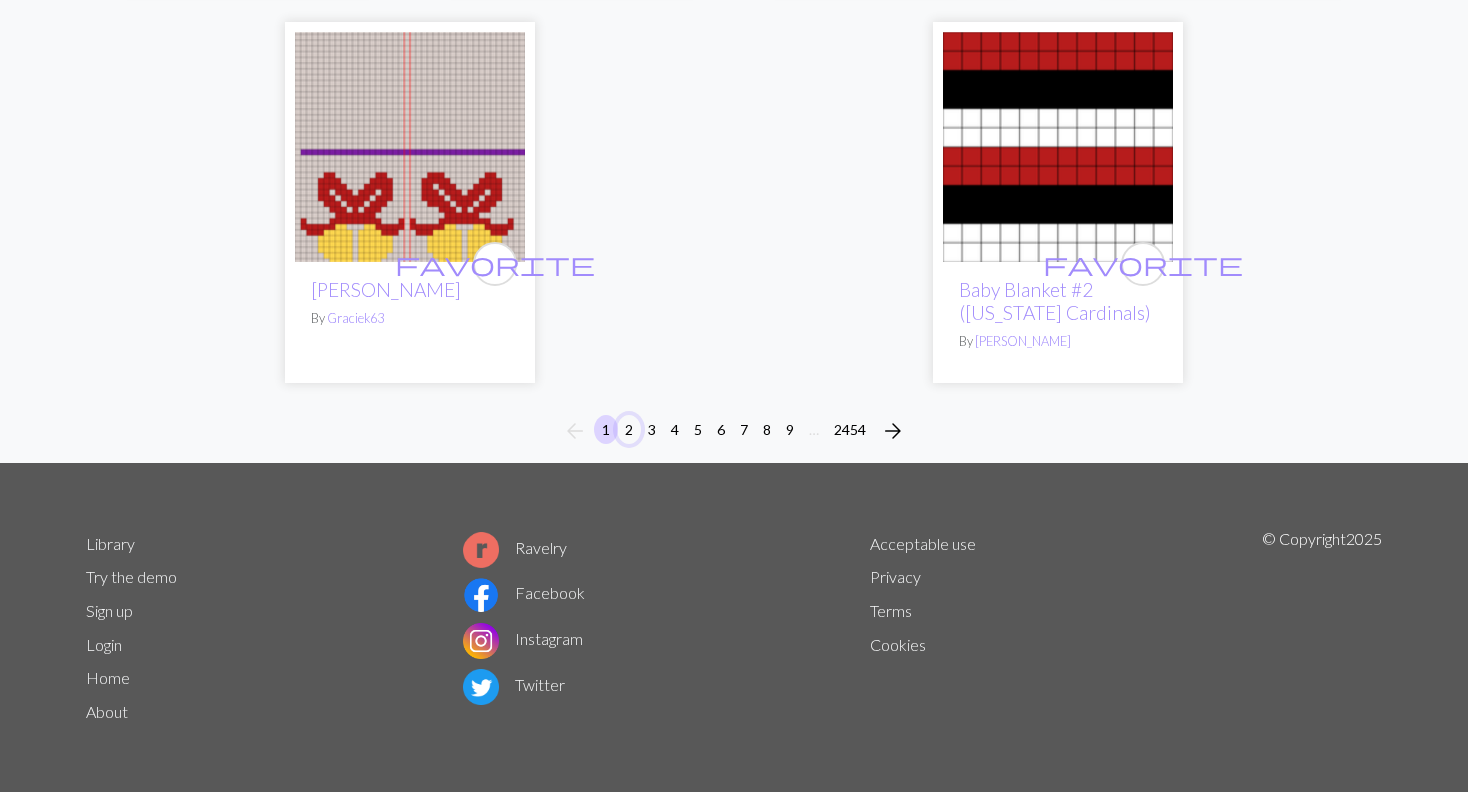 click on "2" at bounding box center [629, 429] 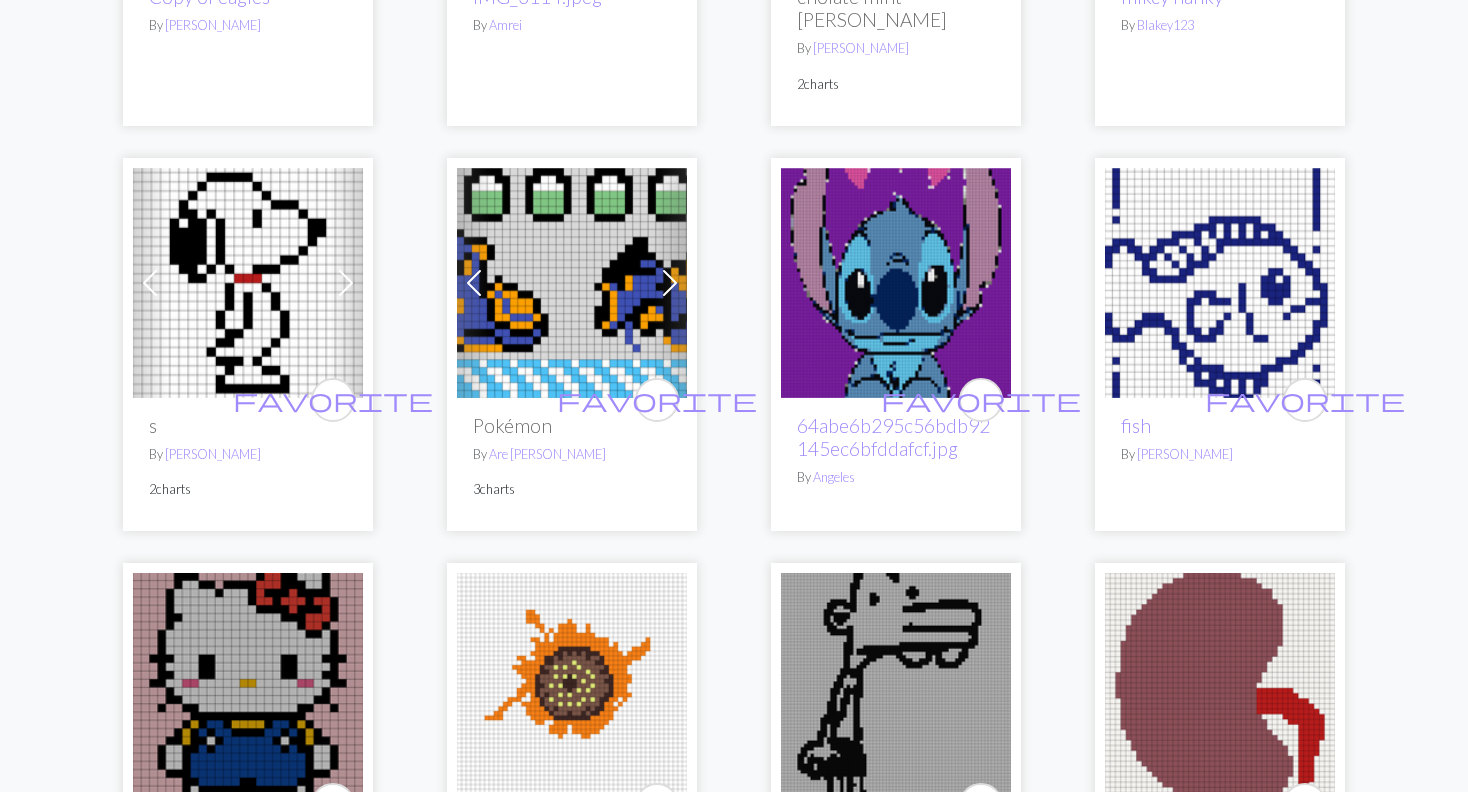 scroll, scrollTop: 952, scrollLeft: 0, axis: vertical 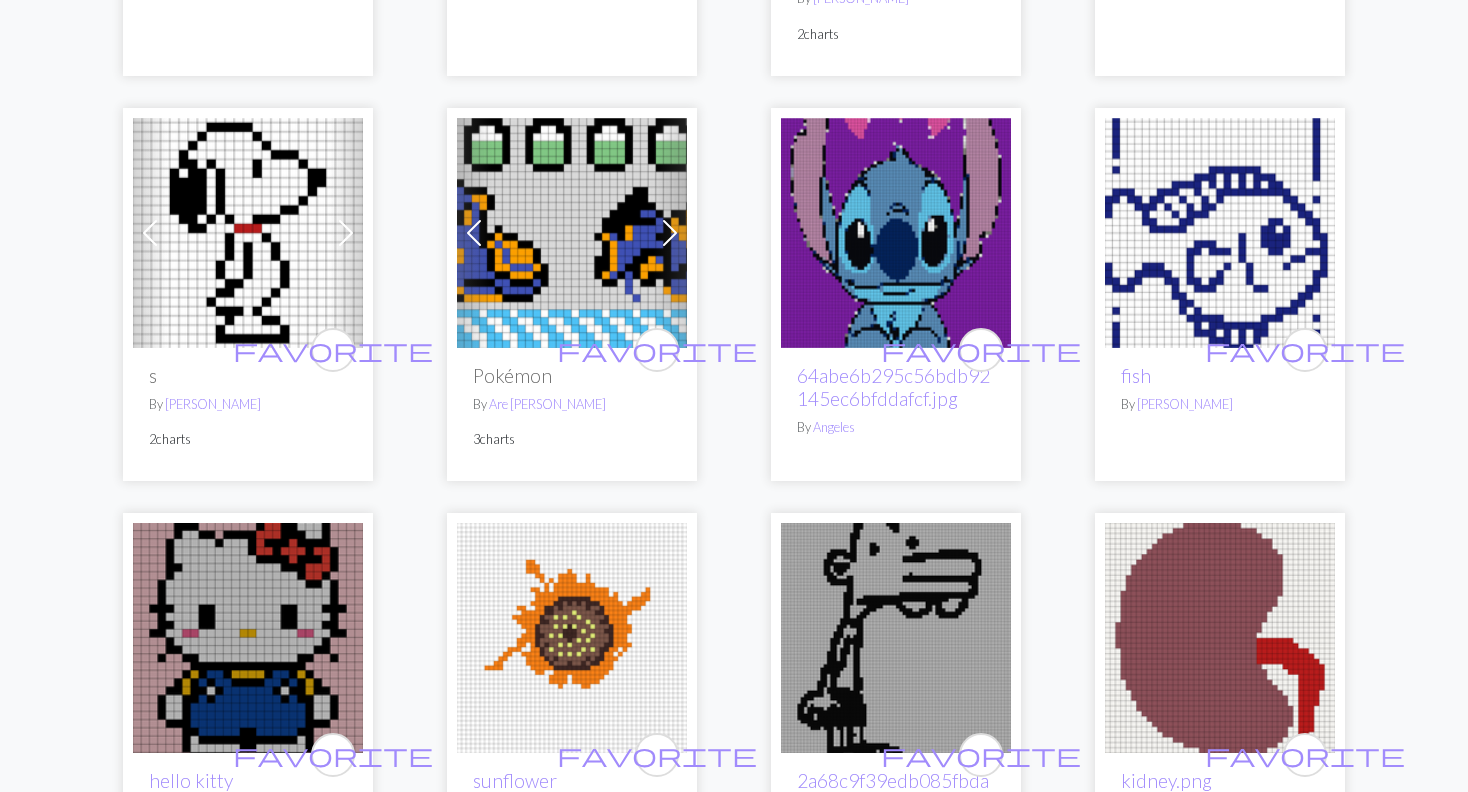 click at bounding box center [248, 233] 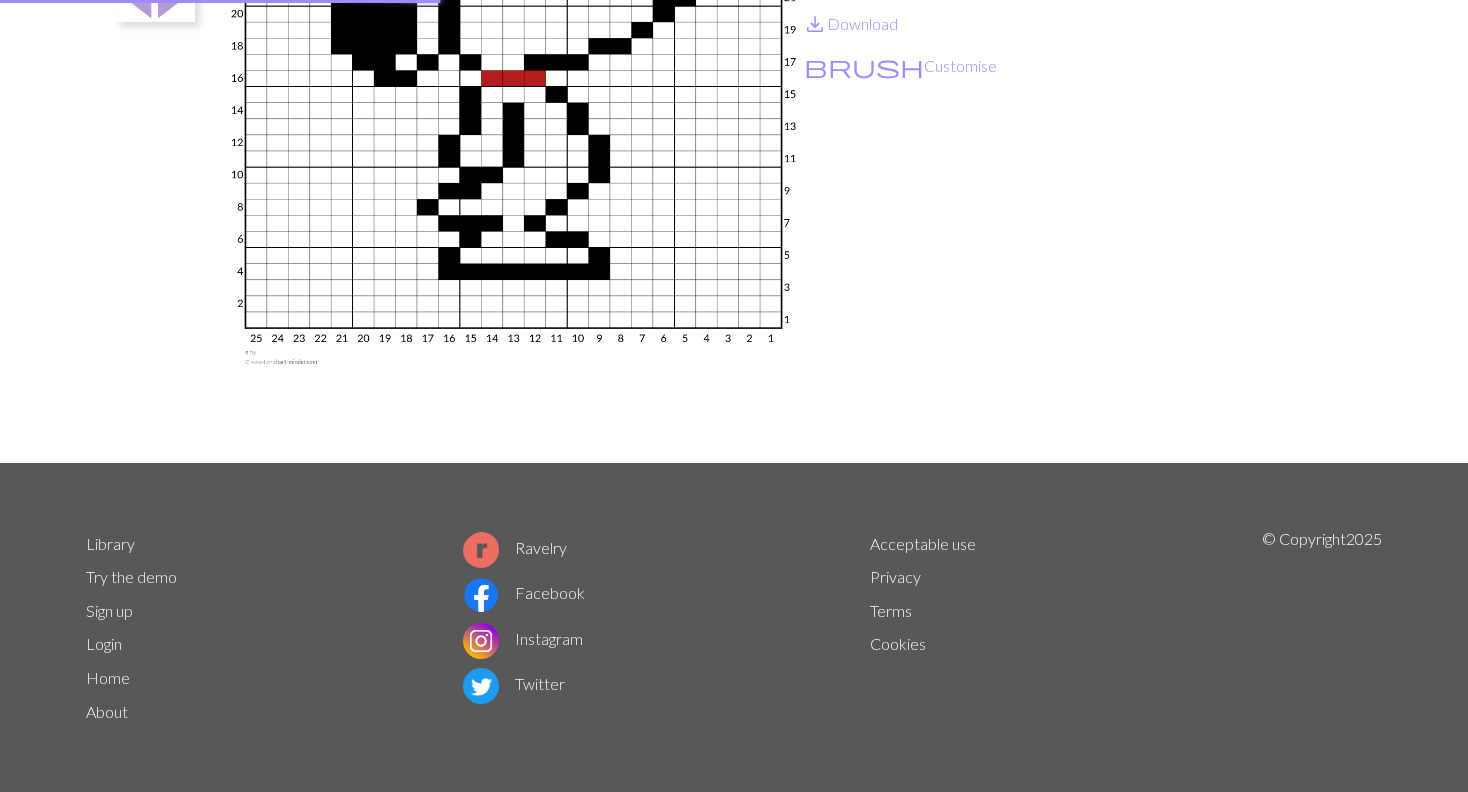 scroll, scrollTop: 0, scrollLeft: 0, axis: both 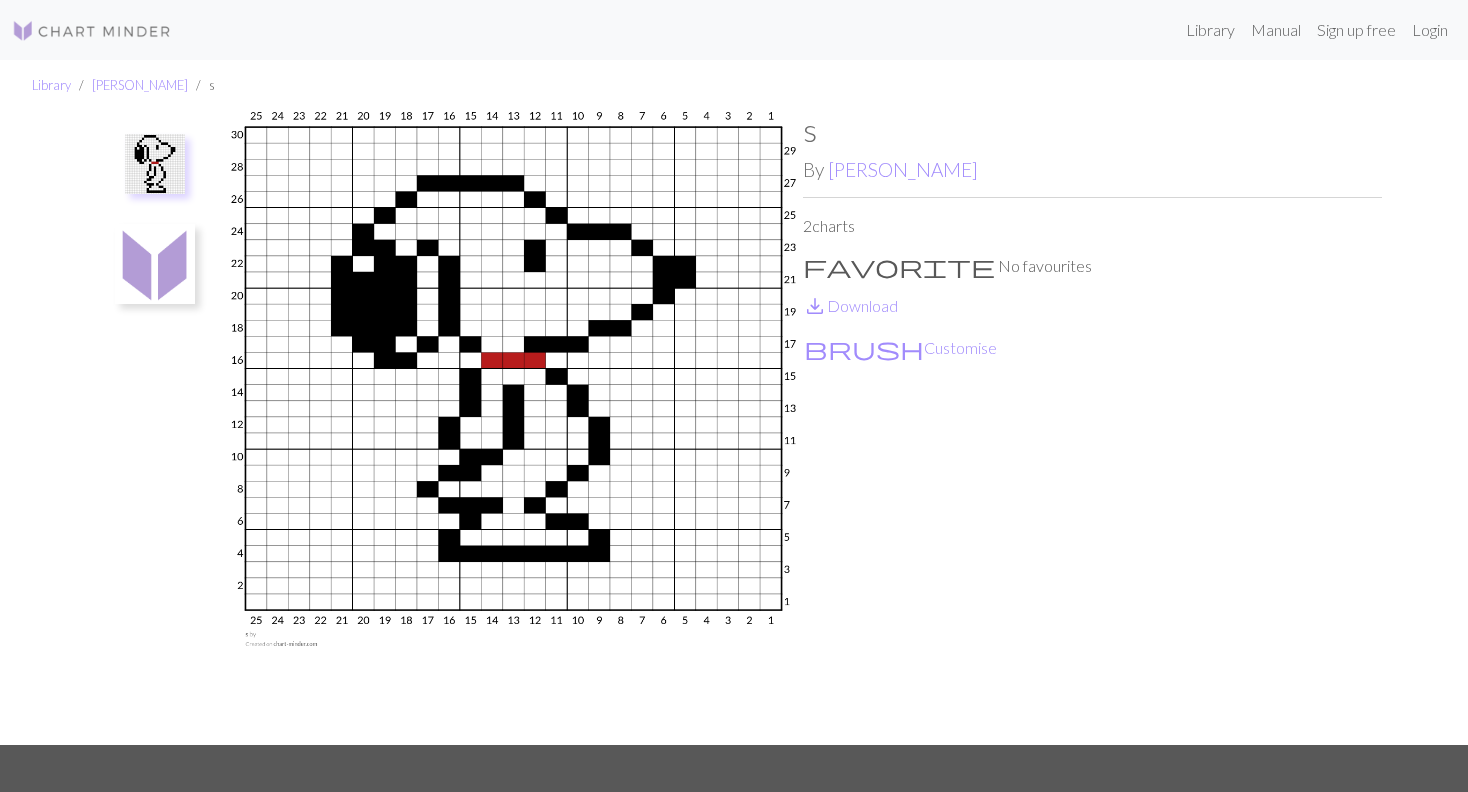 click on "s" at bounding box center [1092, 130] 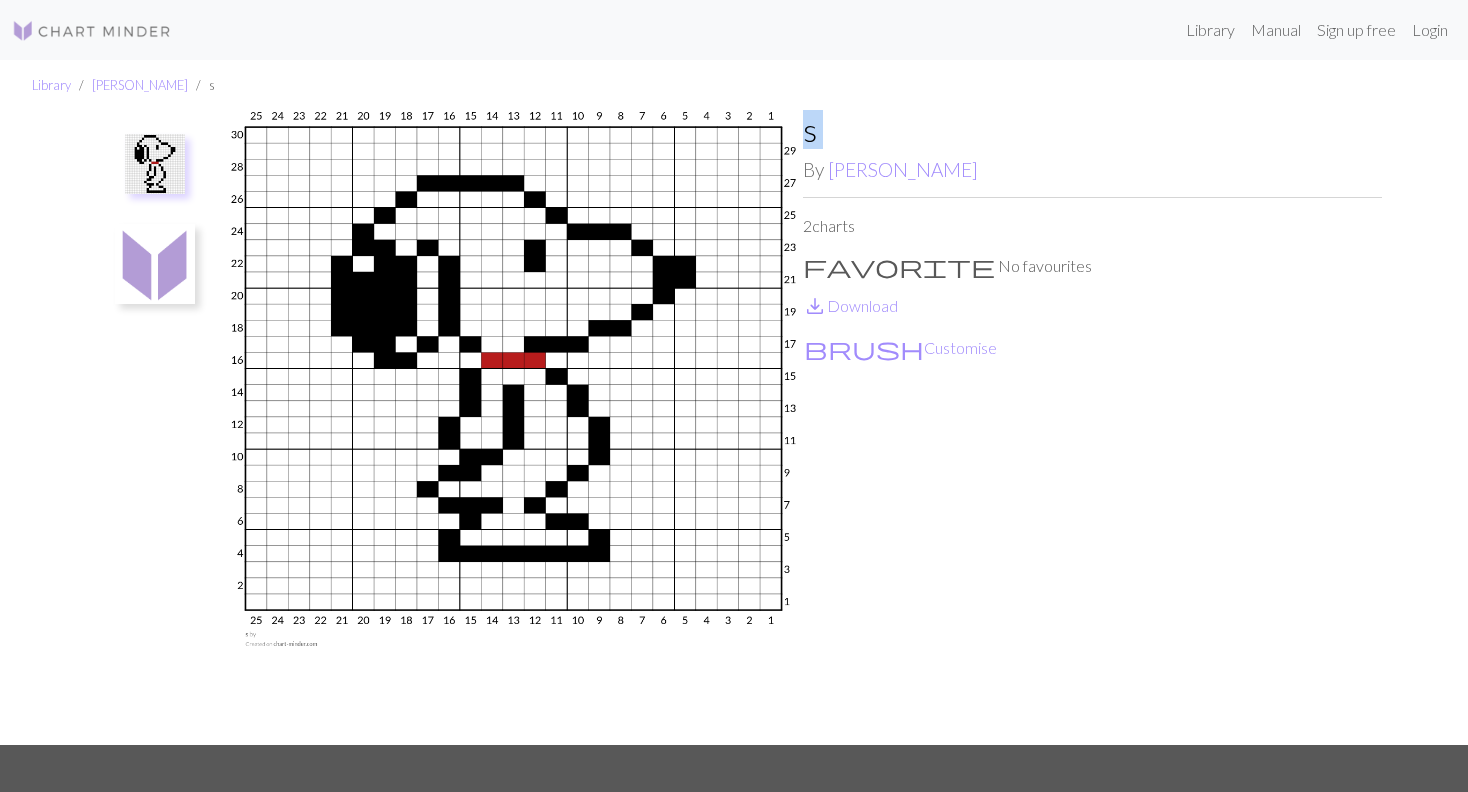 click on "s" at bounding box center (1092, 130) 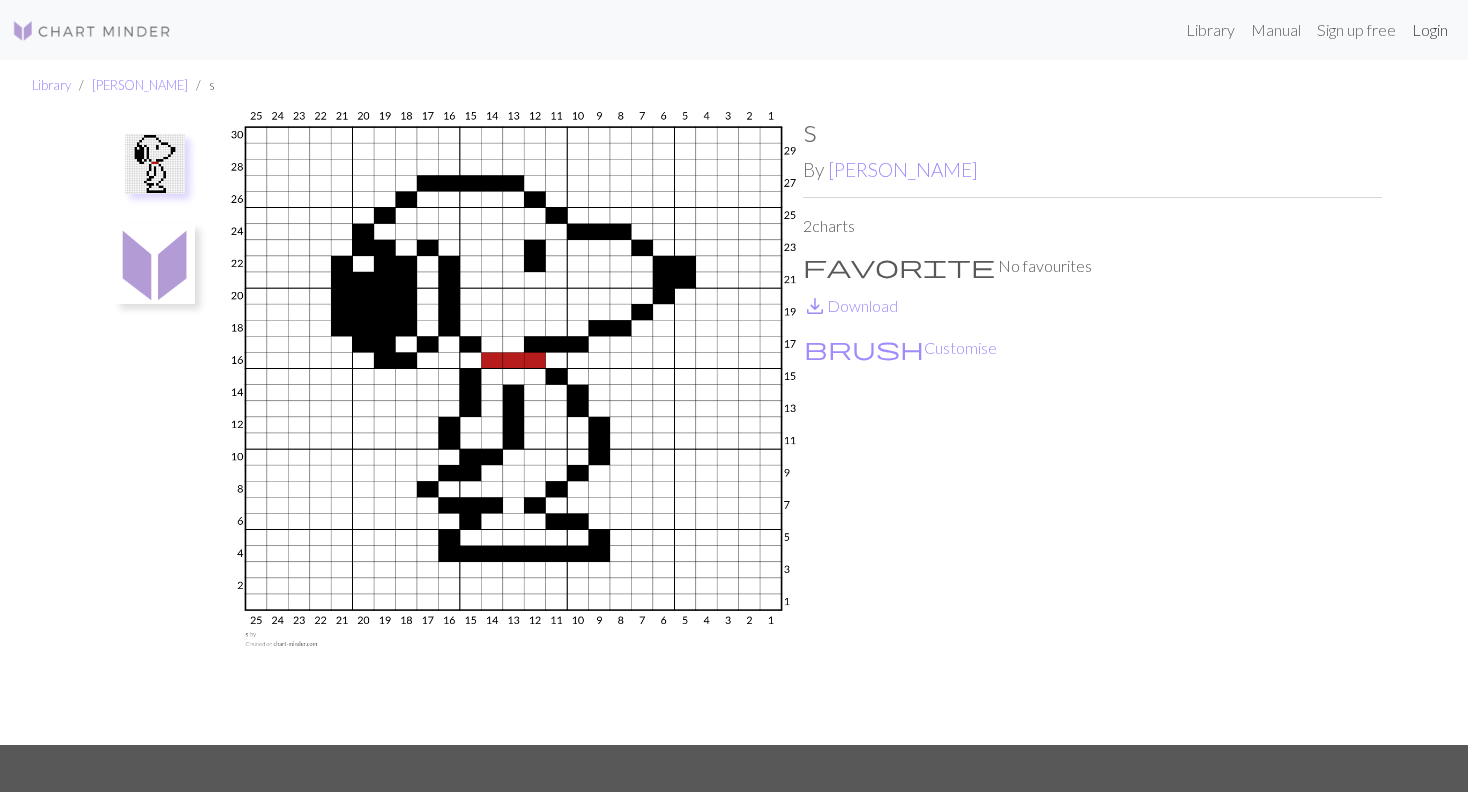 click on "Login" at bounding box center [1430, 30] 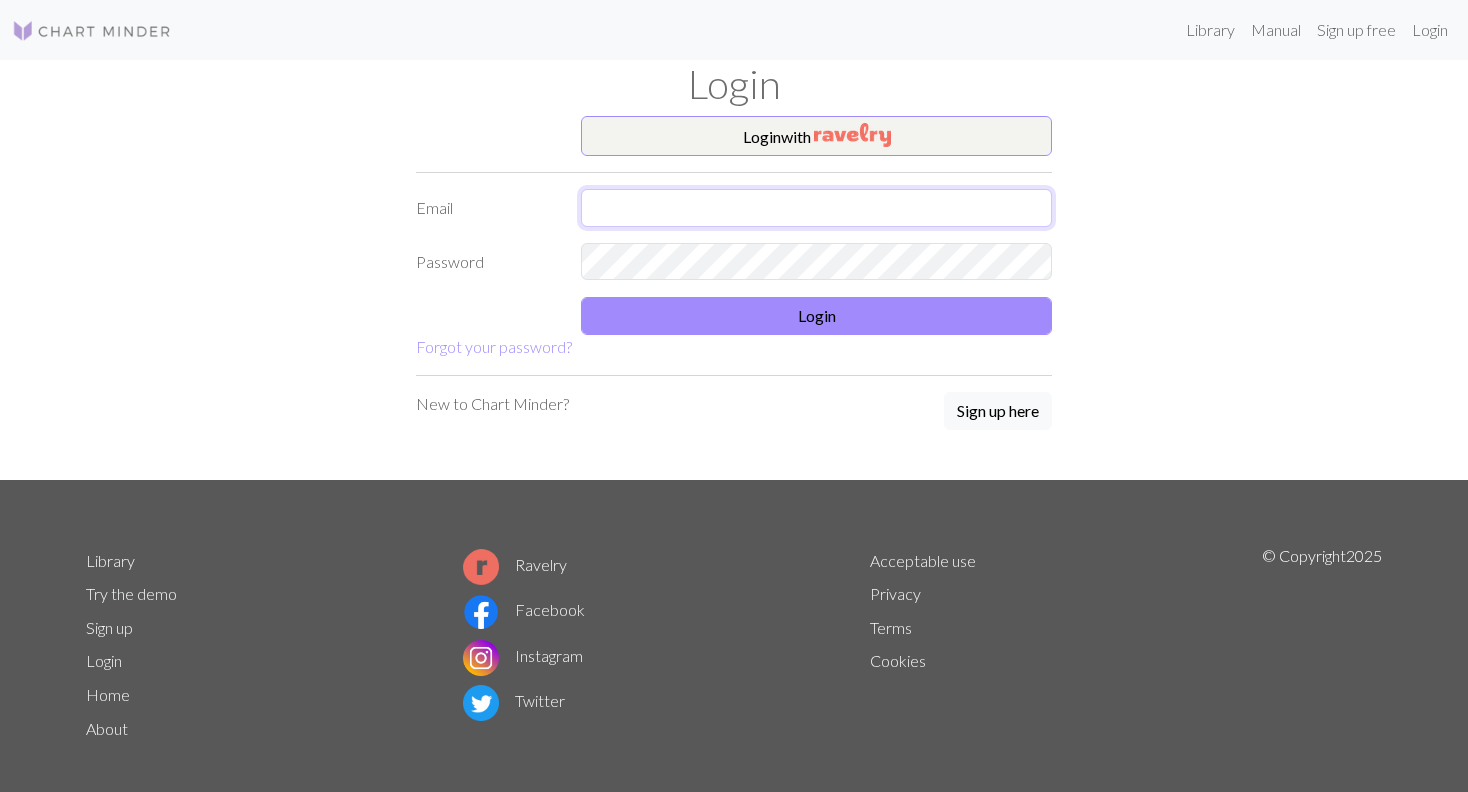 click at bounding box center (816, 208) 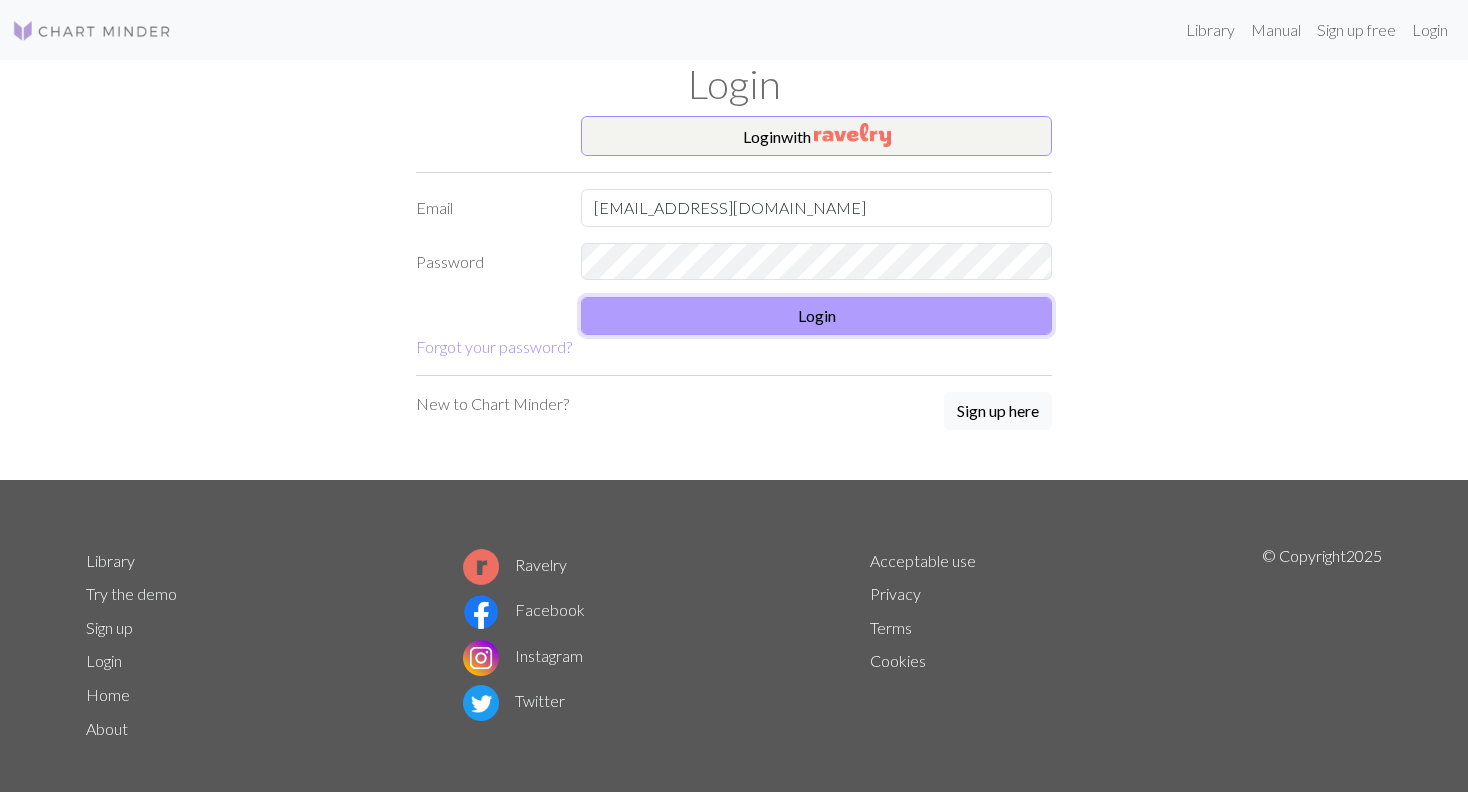 click on "Login" at bounding box center (816, 316) 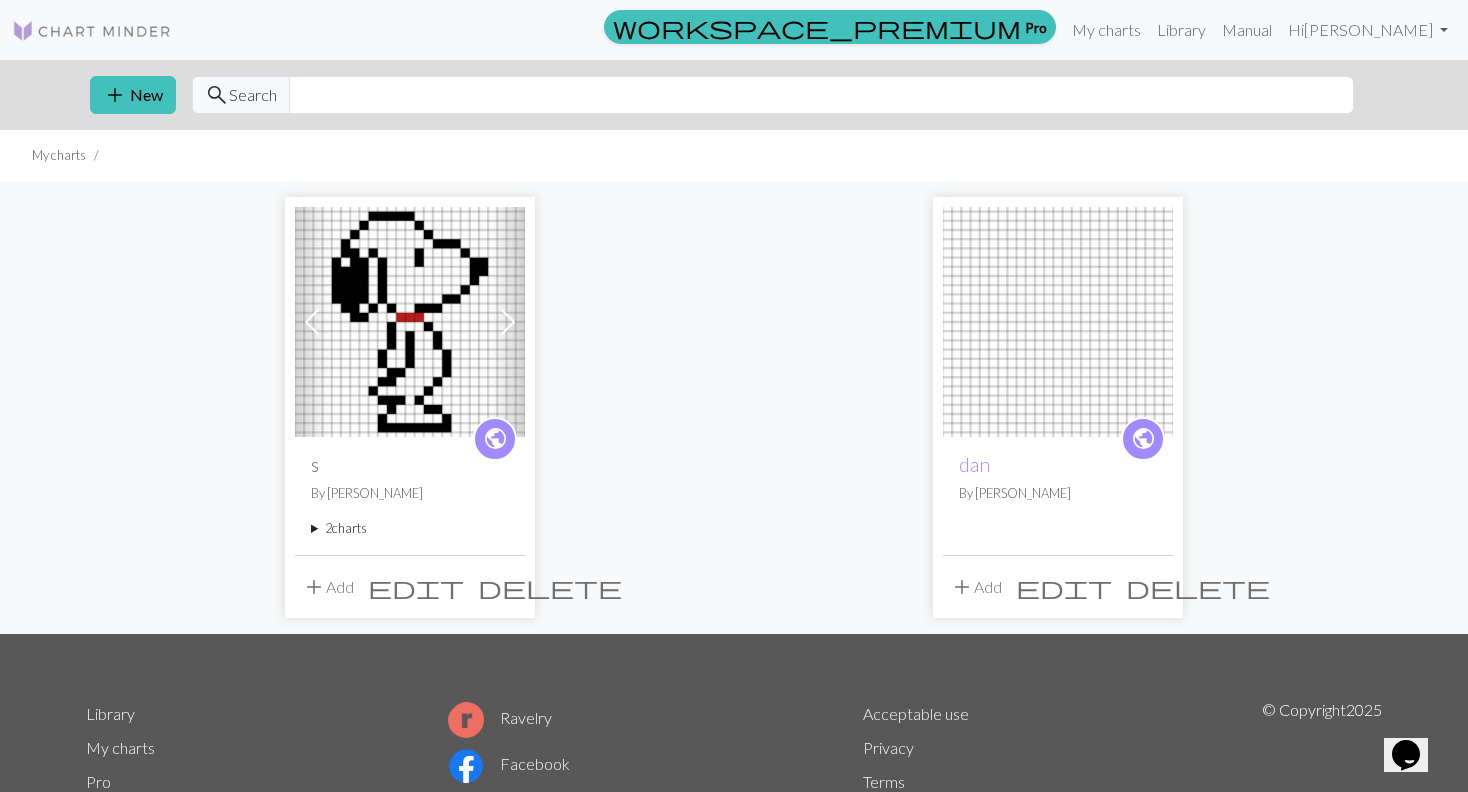 click on "2  charts" at bounding box center [410, 528] 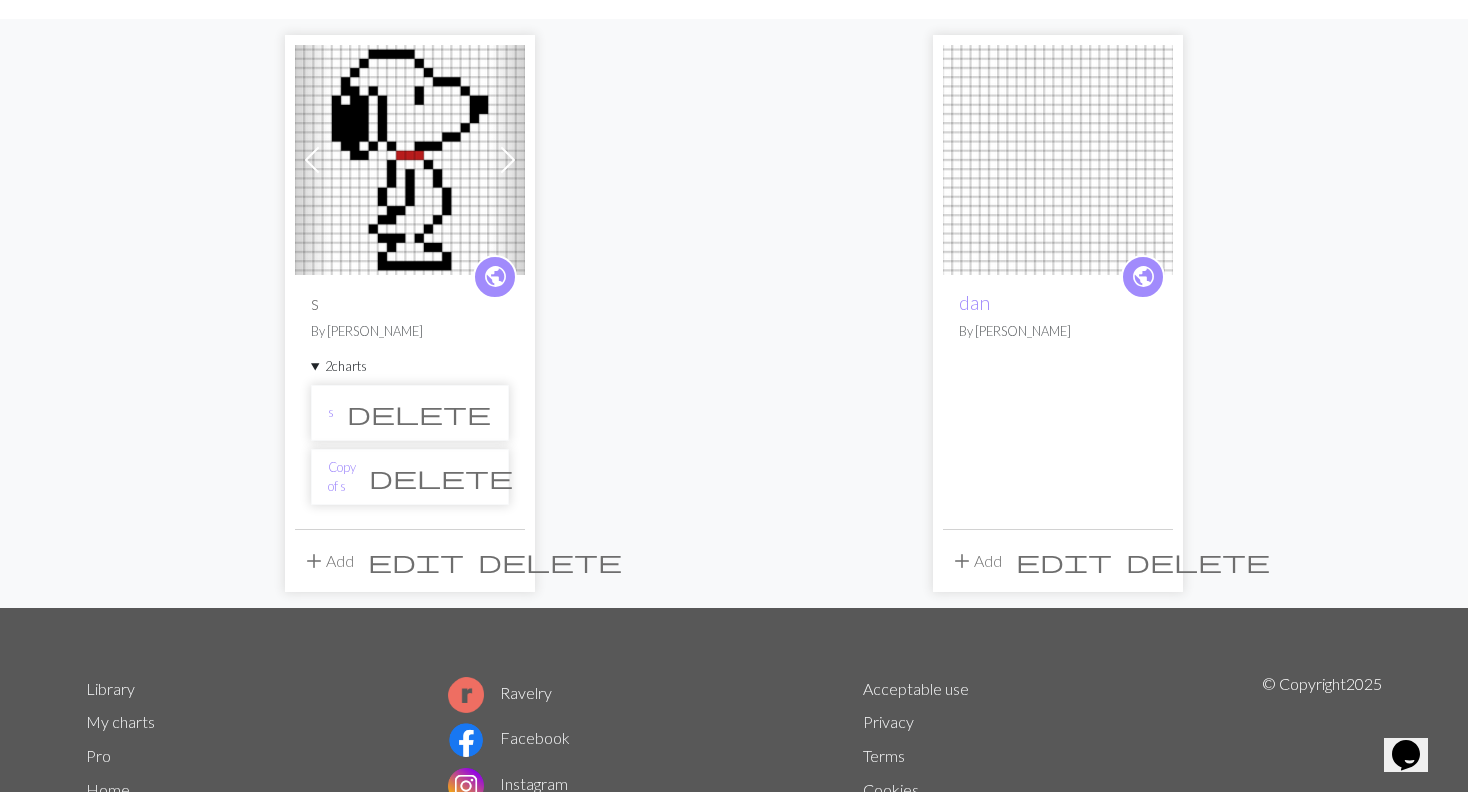 scroll, scrollTop: 171, scrollLeft: 0, axis: vertical 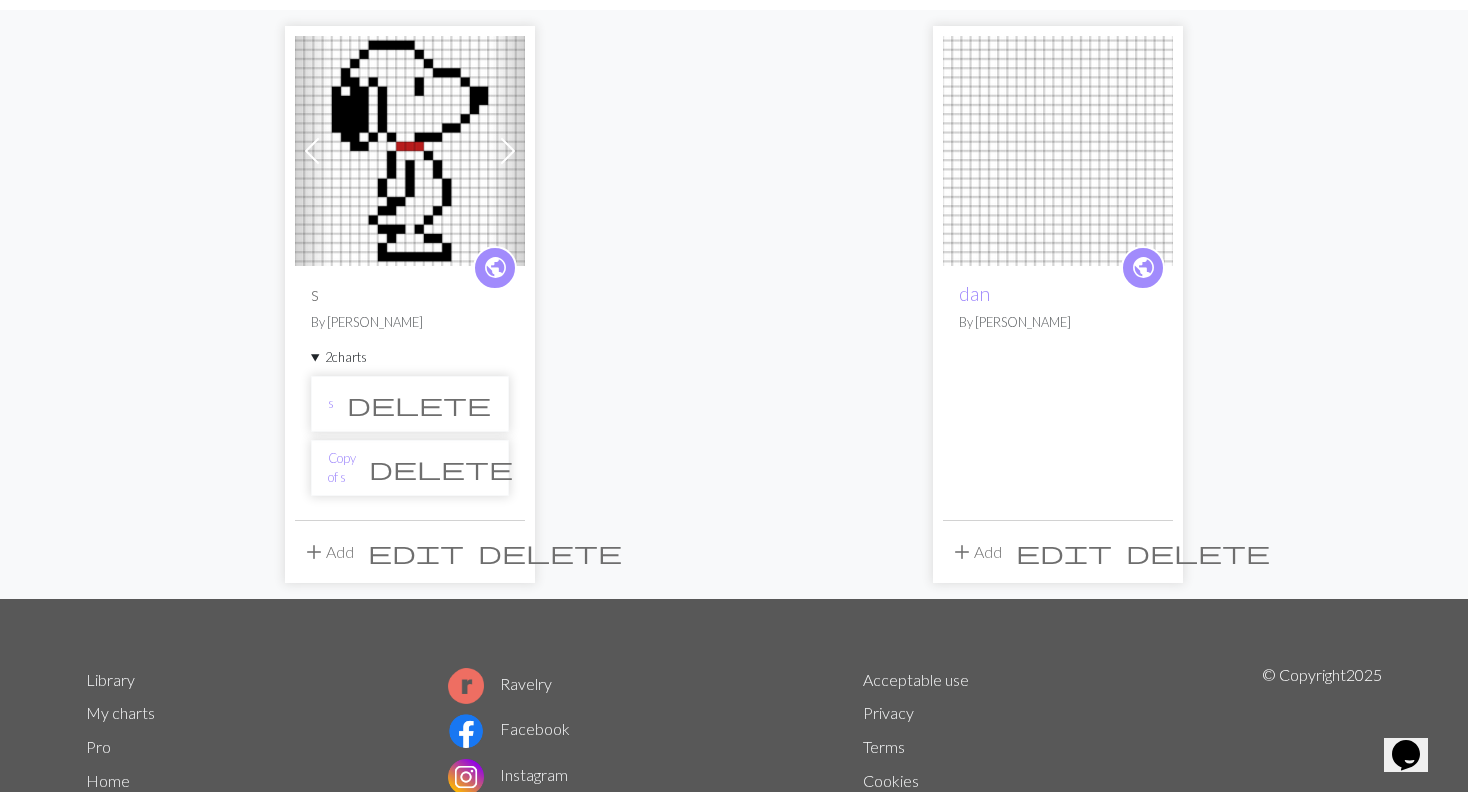 click at bounding box center [410, 151] 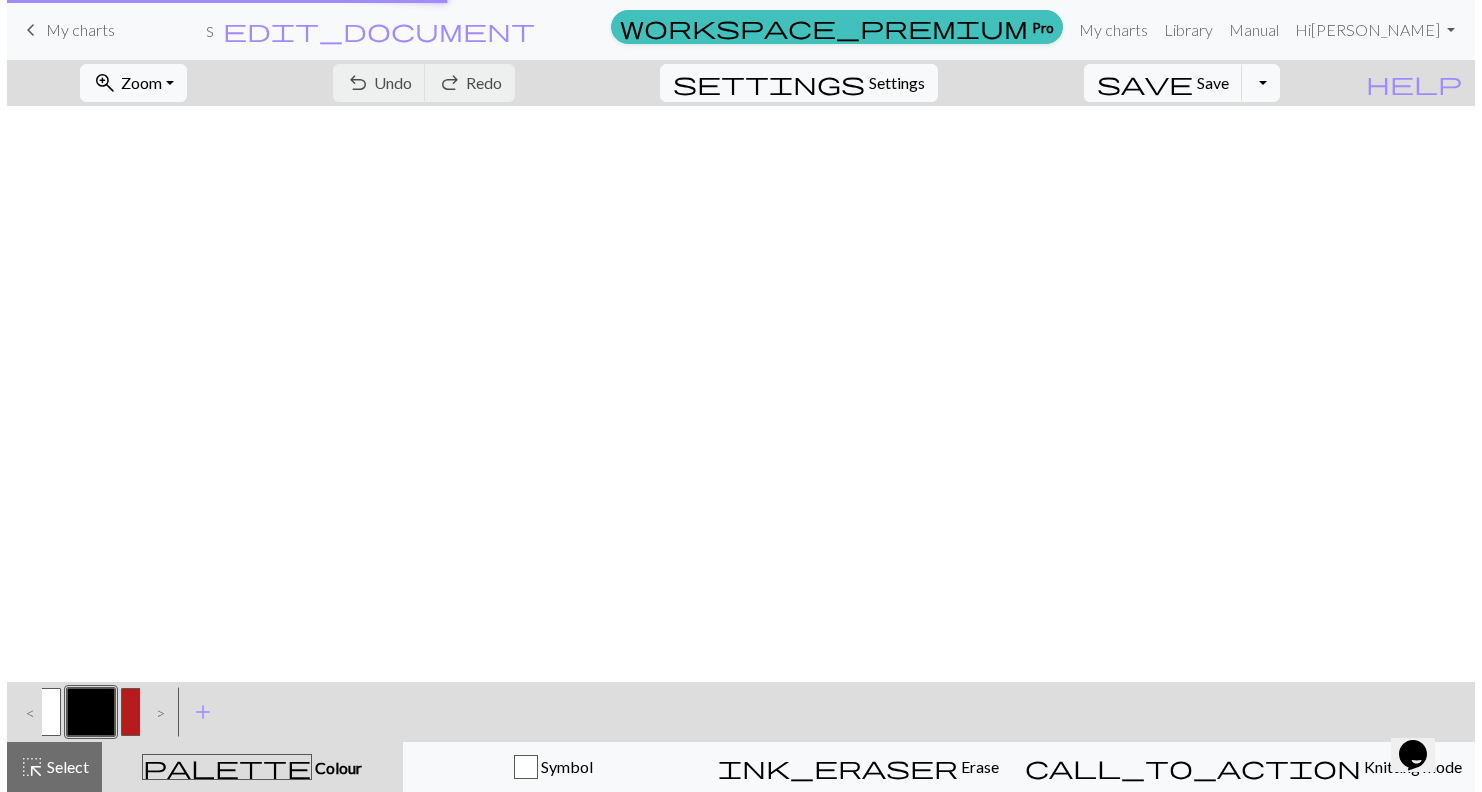 scroll, scrollTop: 0, scrollLeft: 0, axis: both 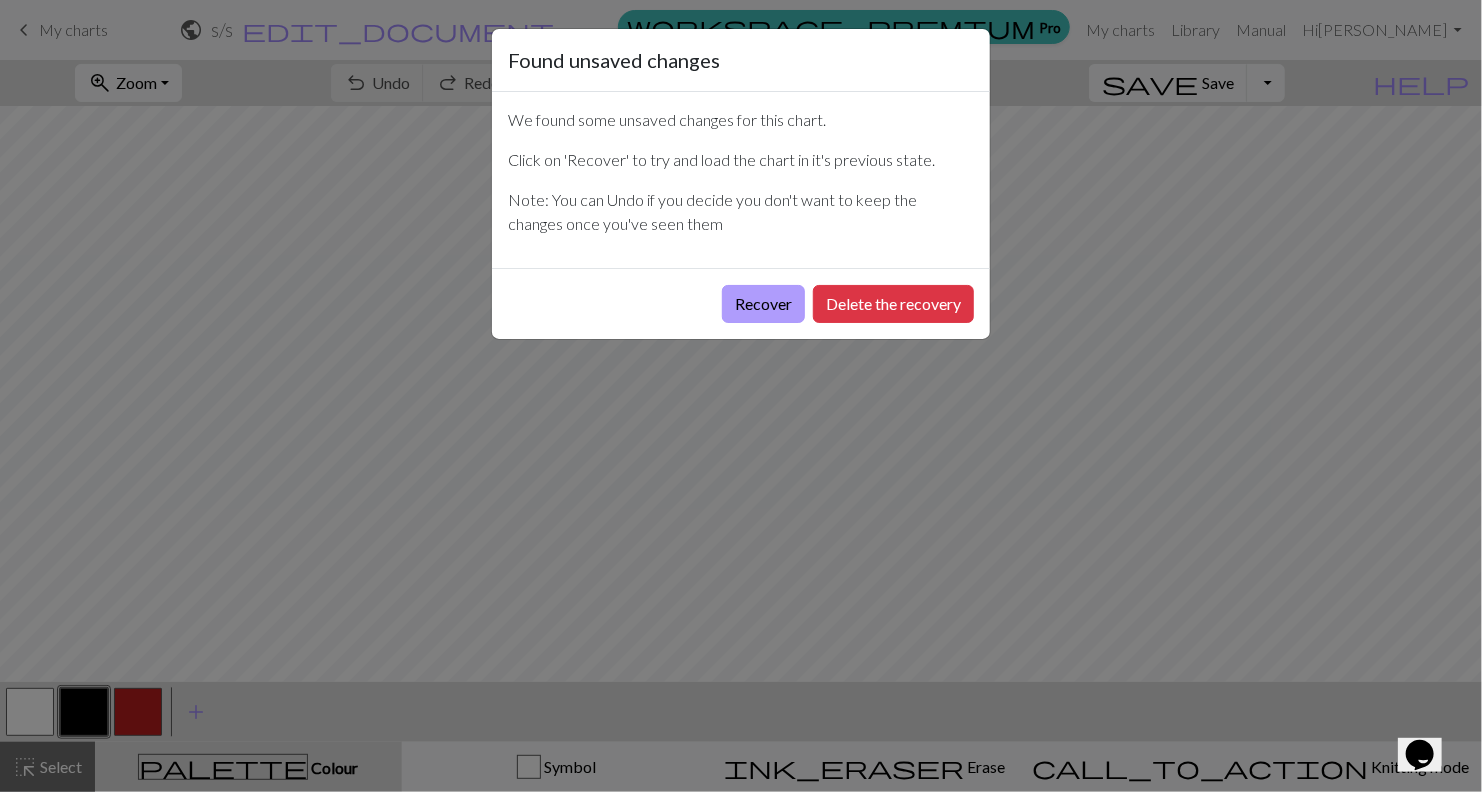 click on "Recover" at bounding box center (763, 304) 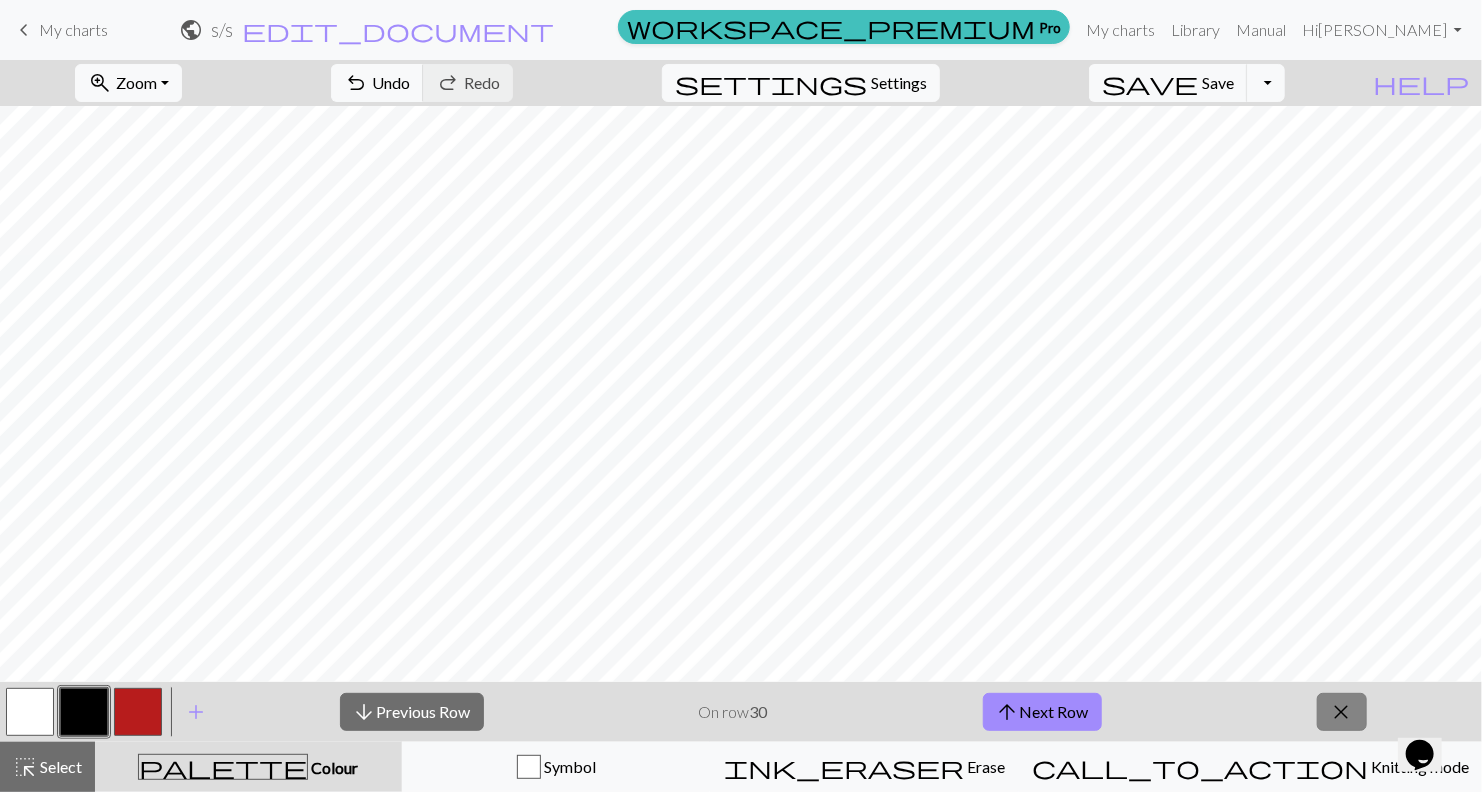 click on "close" at bounding box center (1342, 712) 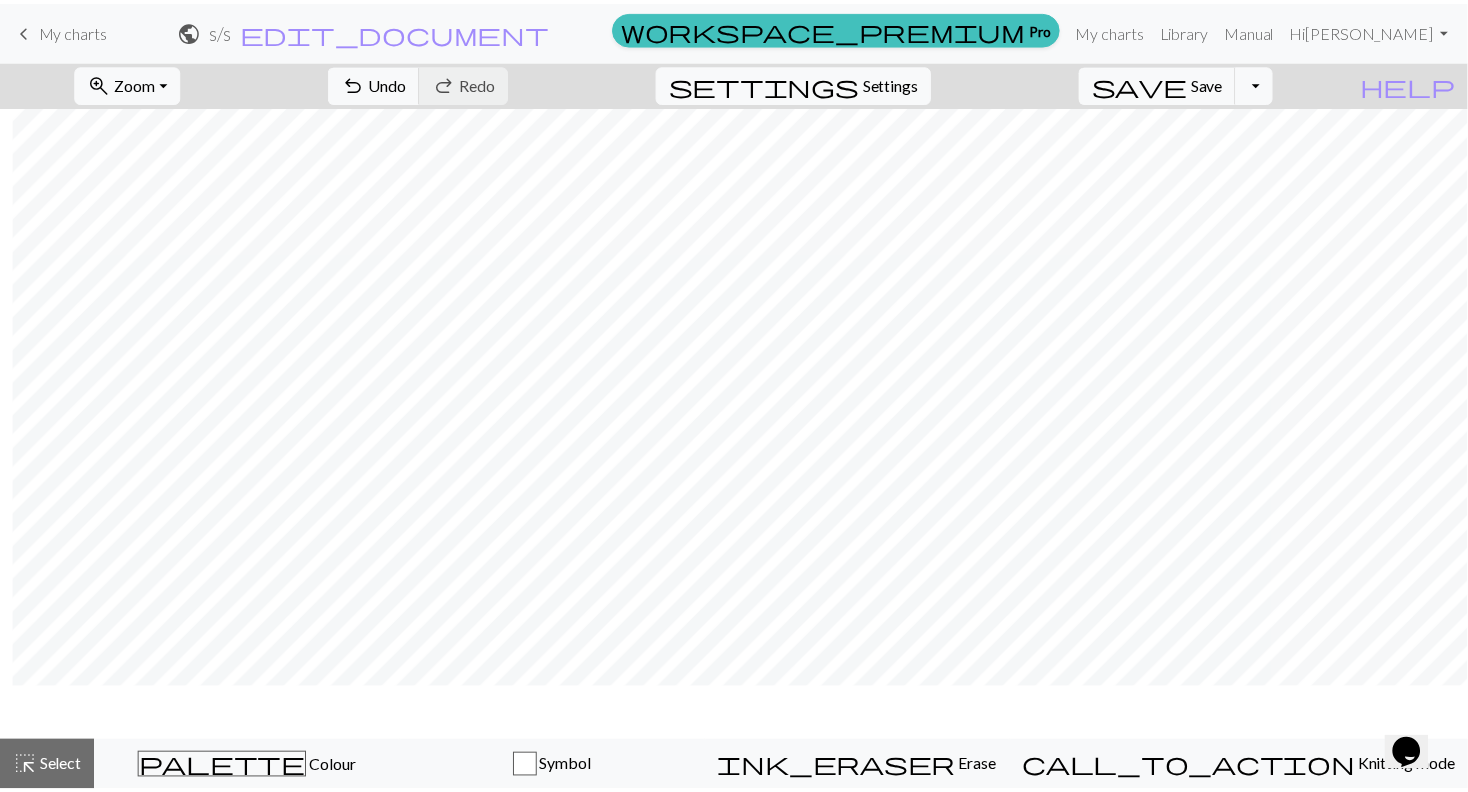 scroll, scrollTop: 0, scrollLeft: 12, axis: horizontal 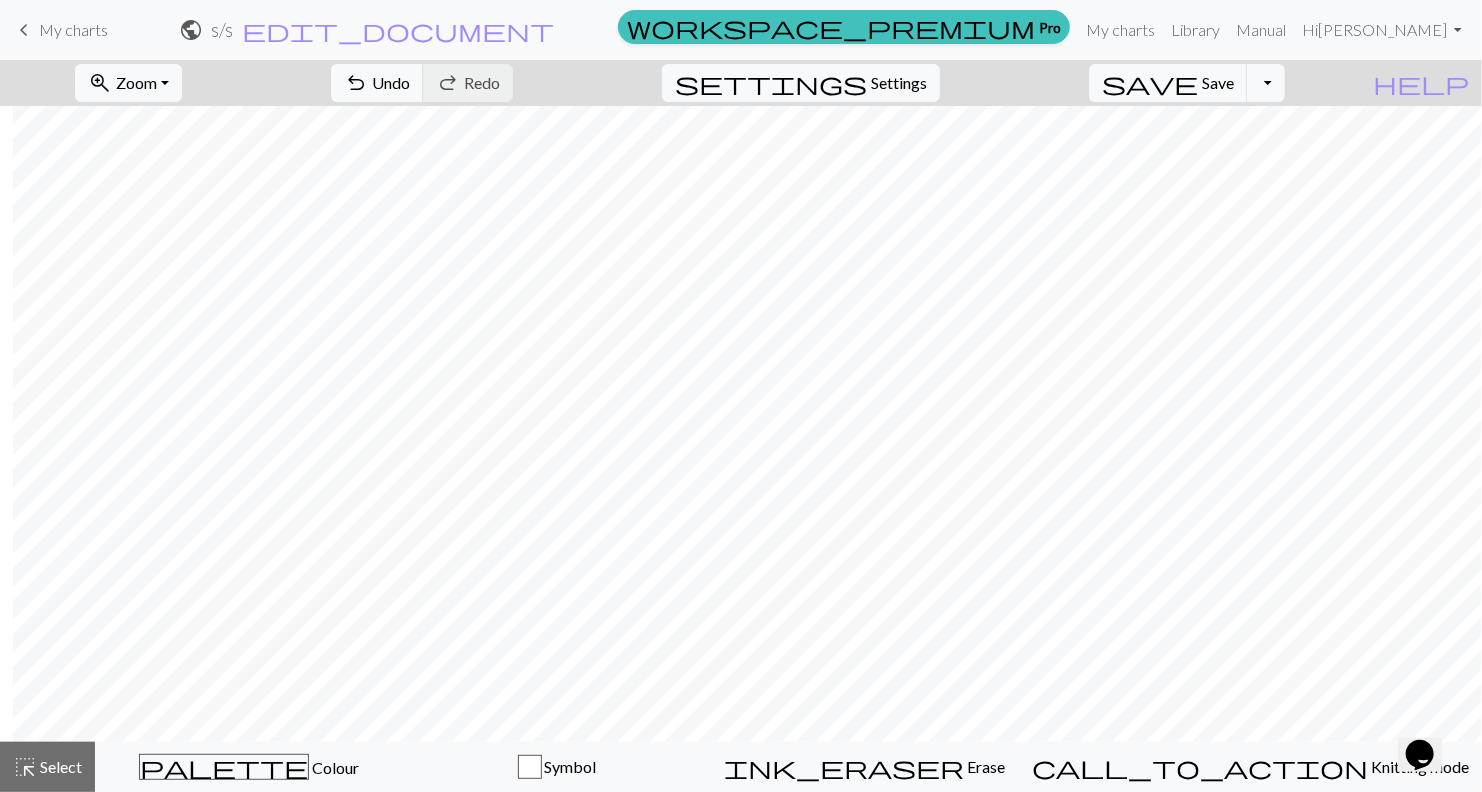 click on "s  /  s" at bounding box center (222, 29) 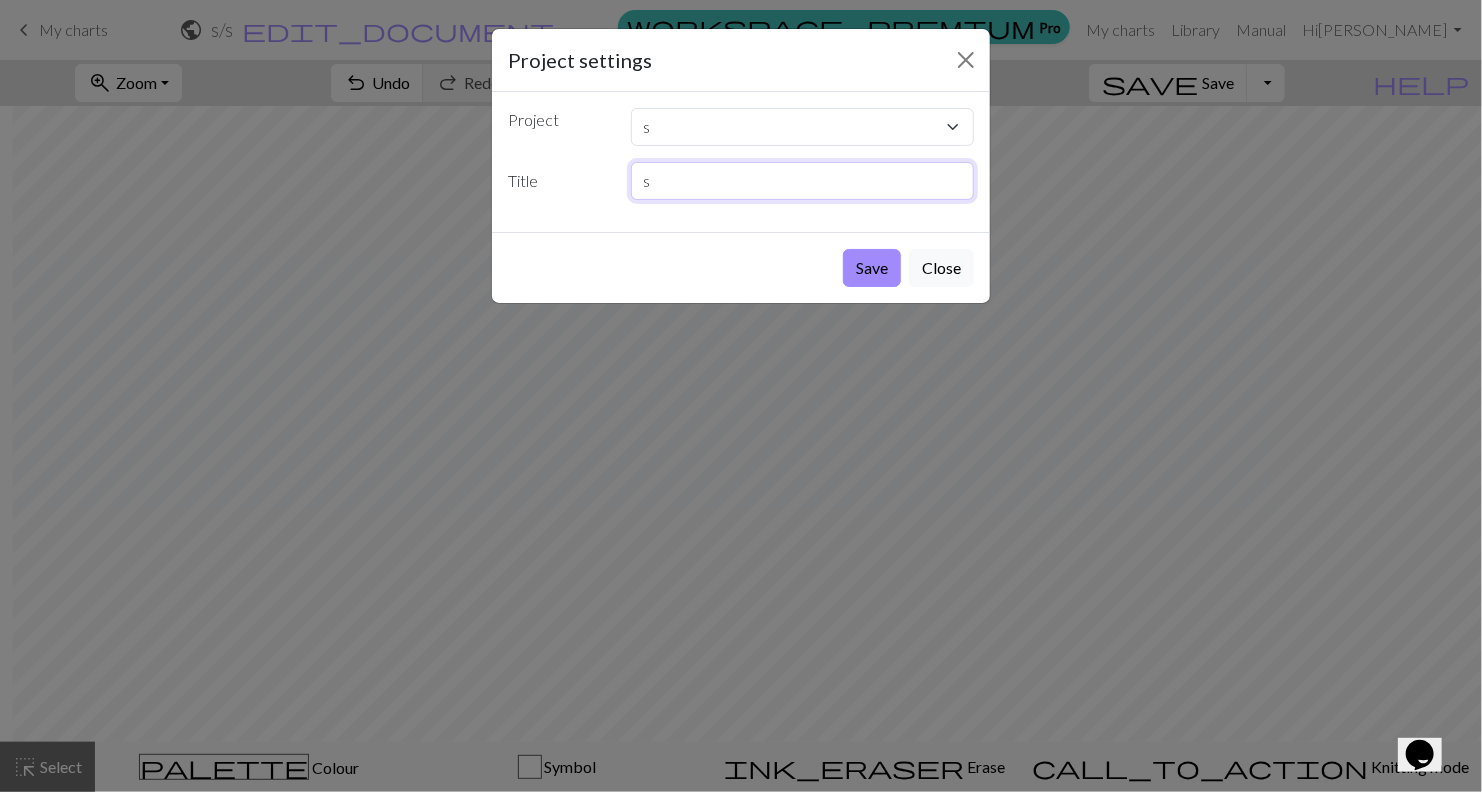 click on "s" at bounding box center (803, 181) 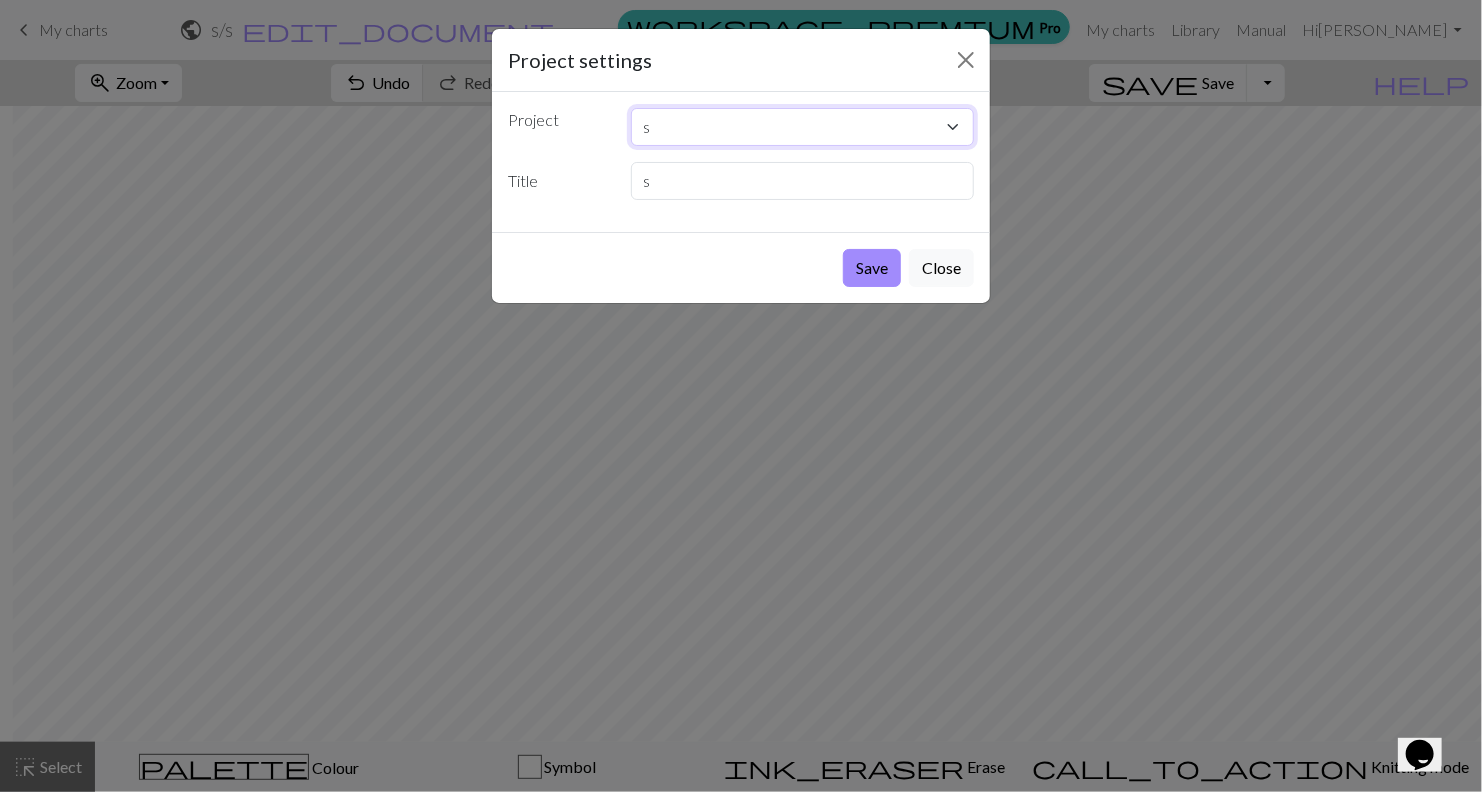 click on "s [PERSON_NAME]" at bounding box center [803, 127] 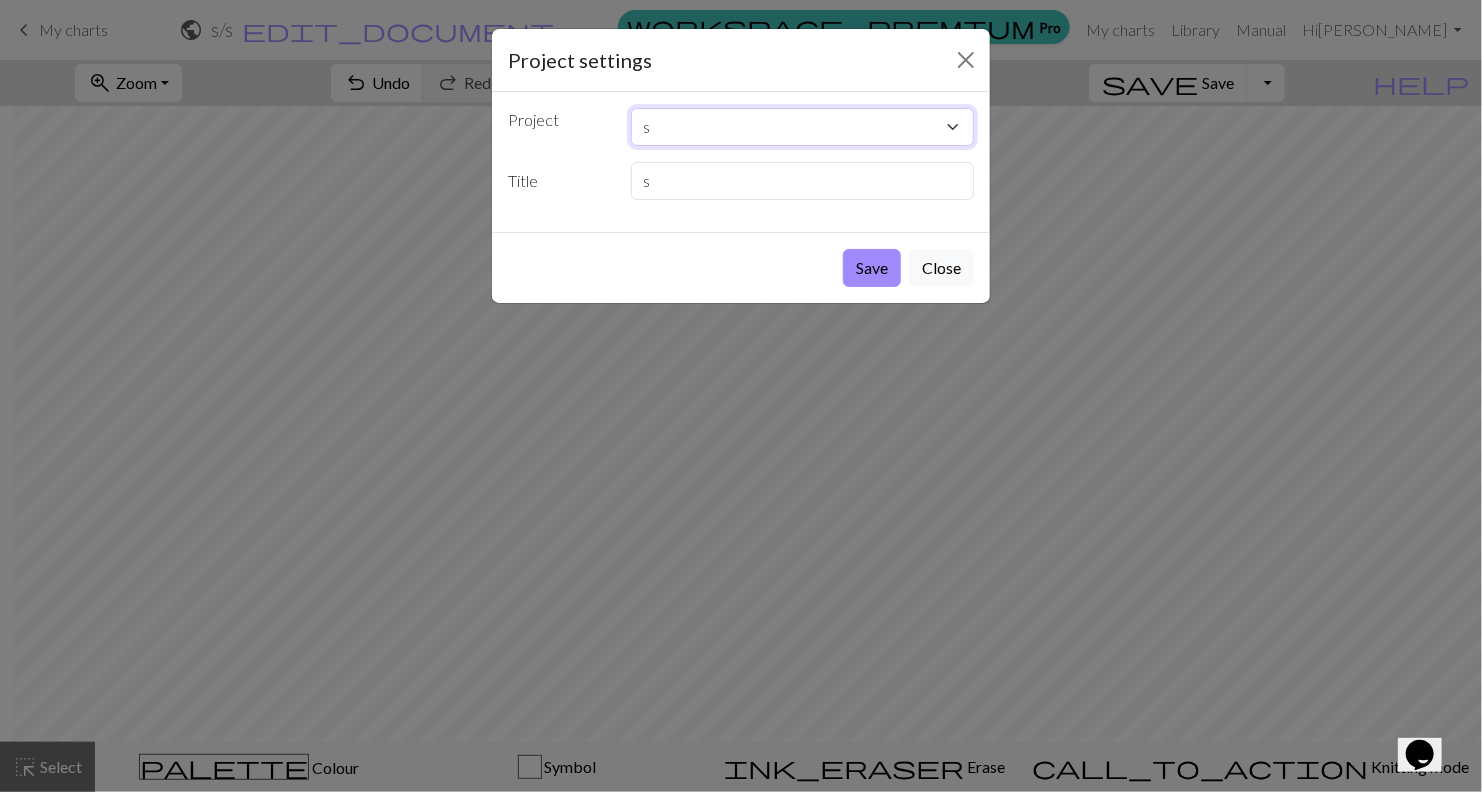 click on "s [PERSON_NAME]" at bounding box center (803, 127) 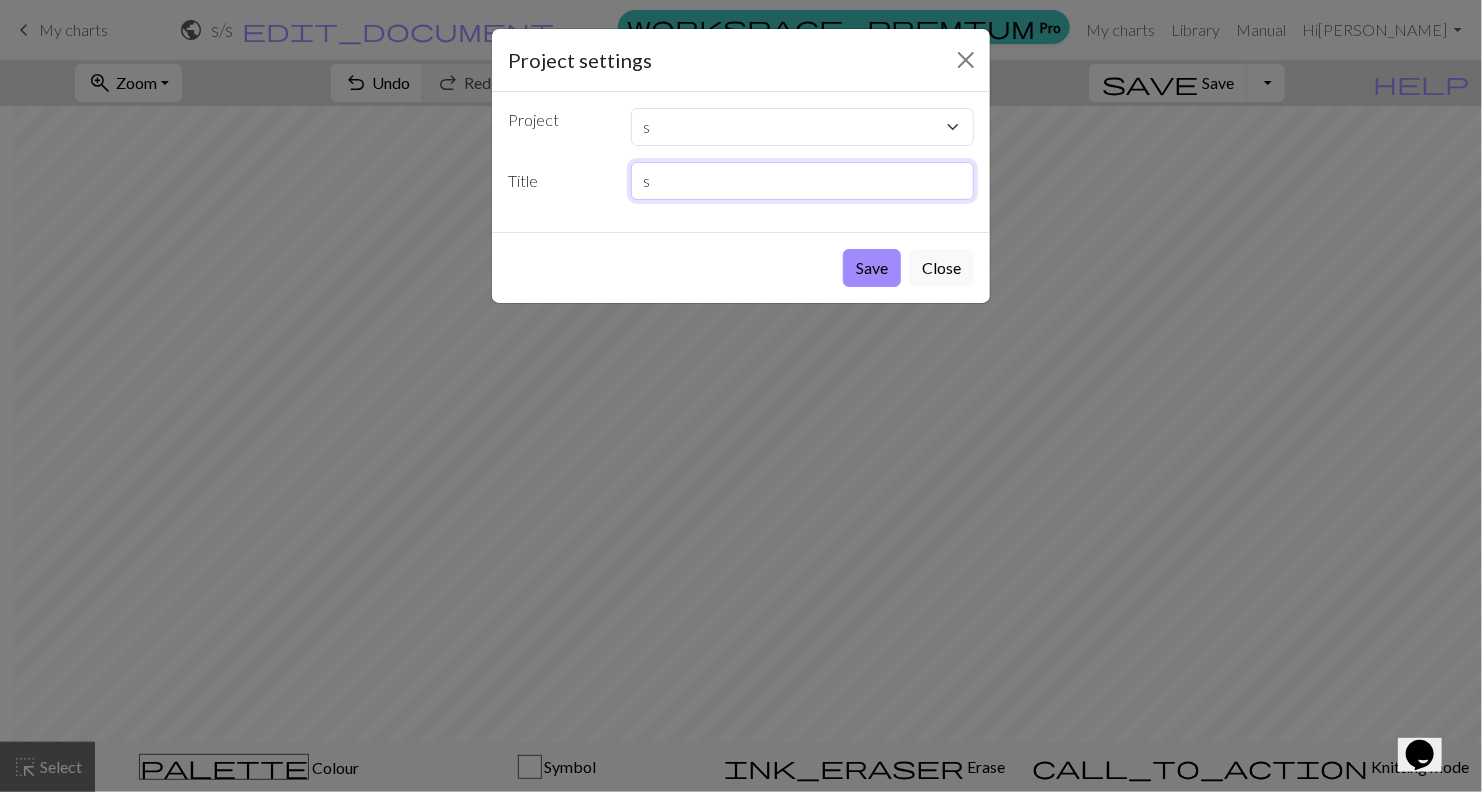 click on "s" at bounding box center (803, 181) 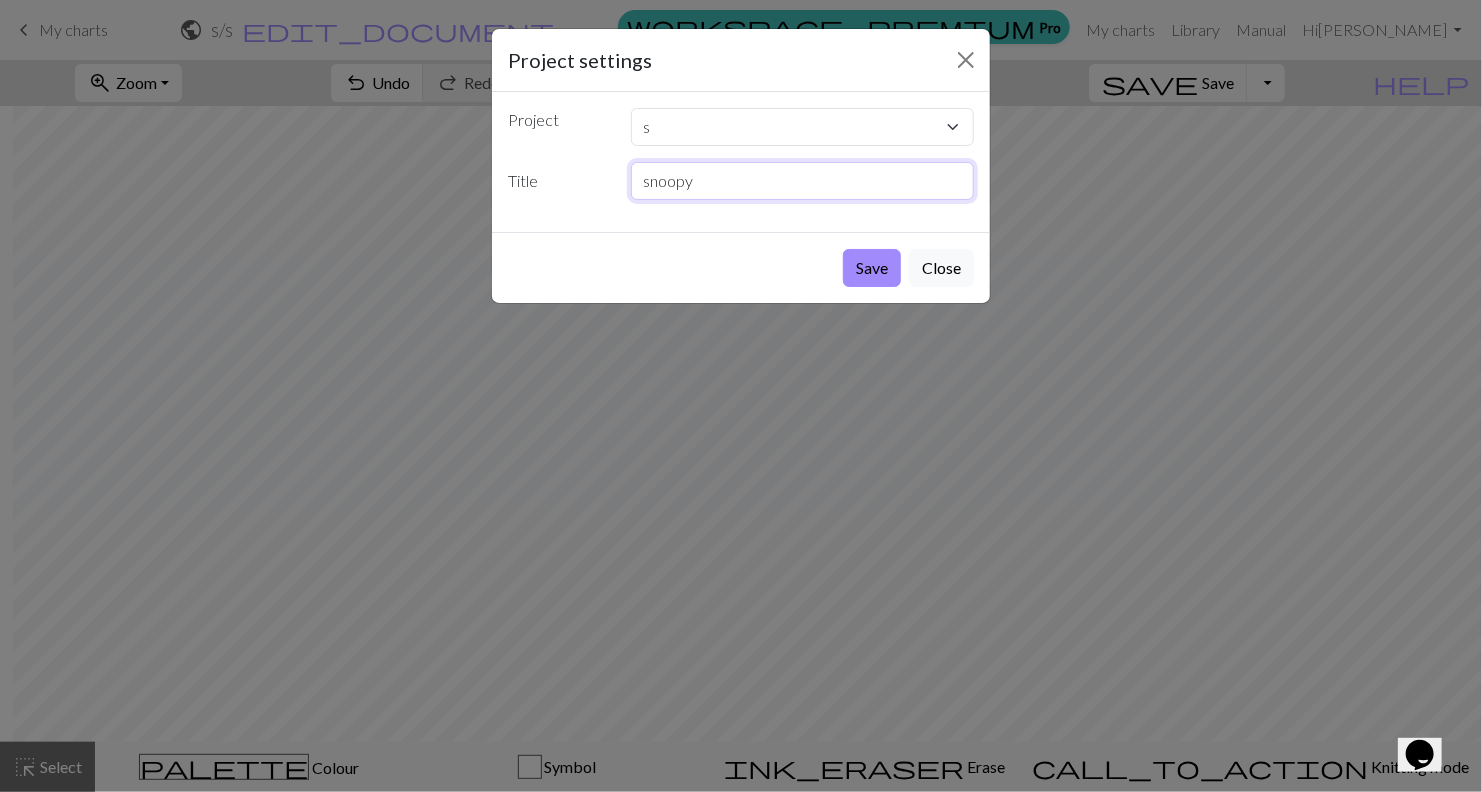 type on "snoopy" 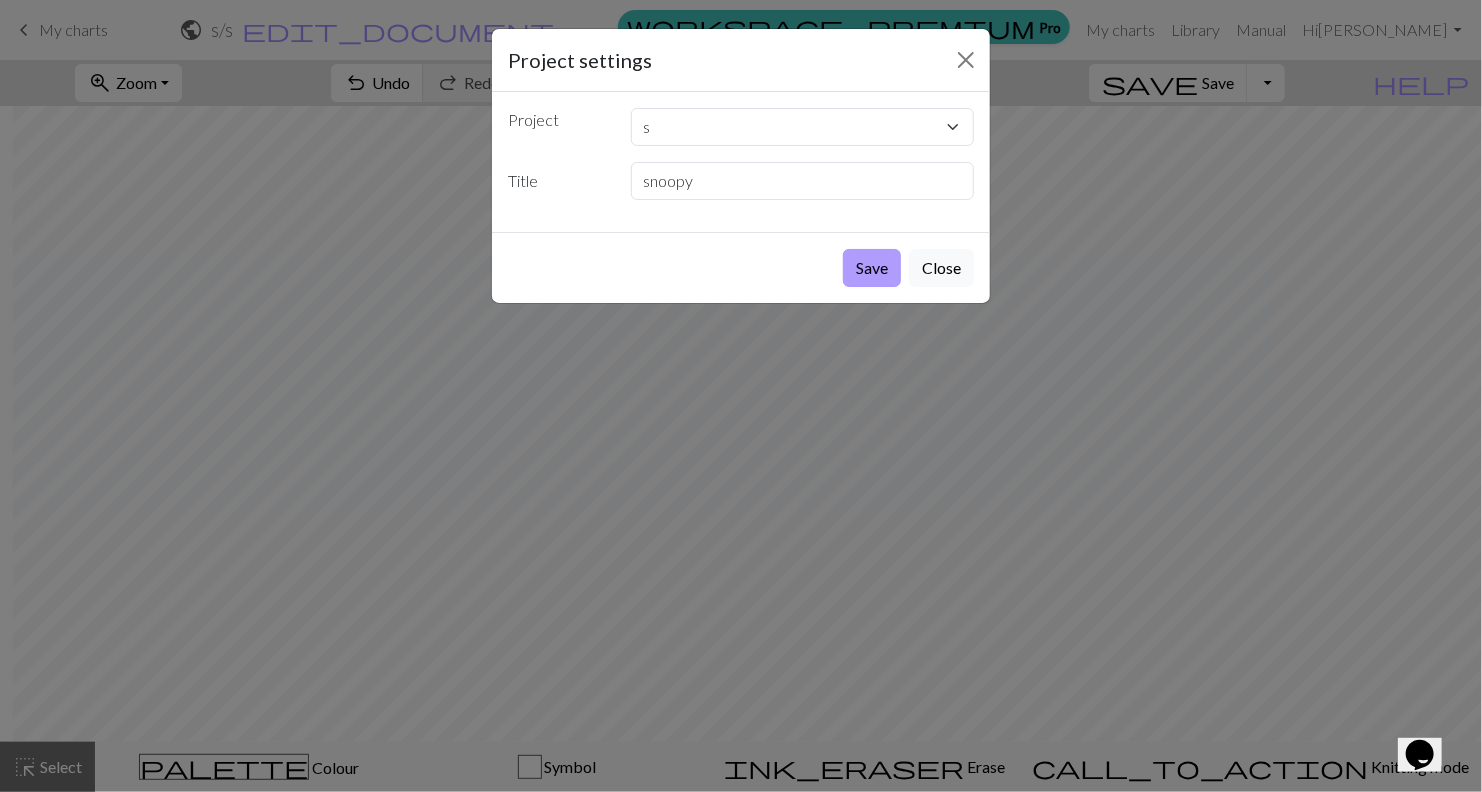 click on "Save" at bounding box center (872, 268) 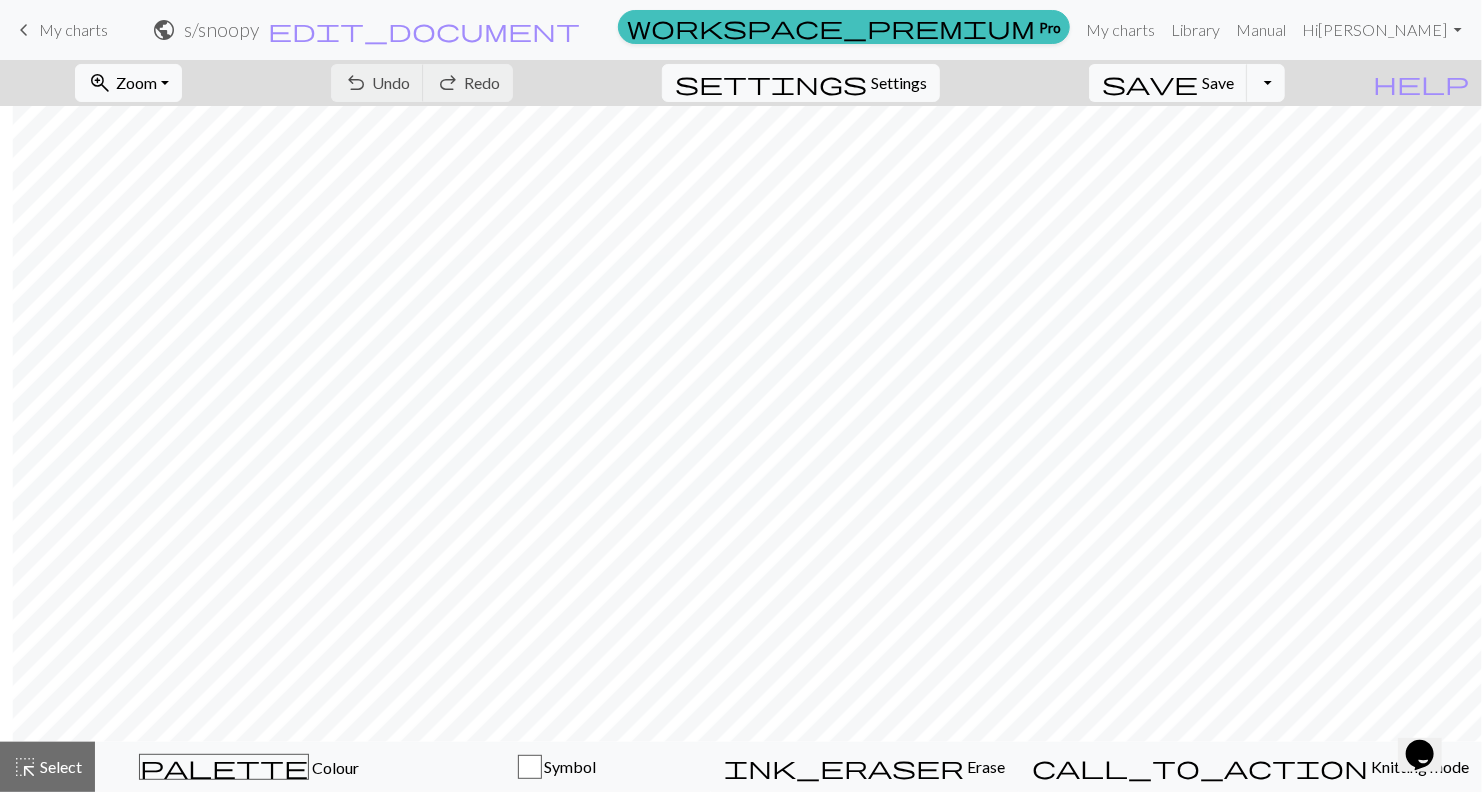 click on "keyboard_arrow_left   My charts" at bounding box center (60, 30) 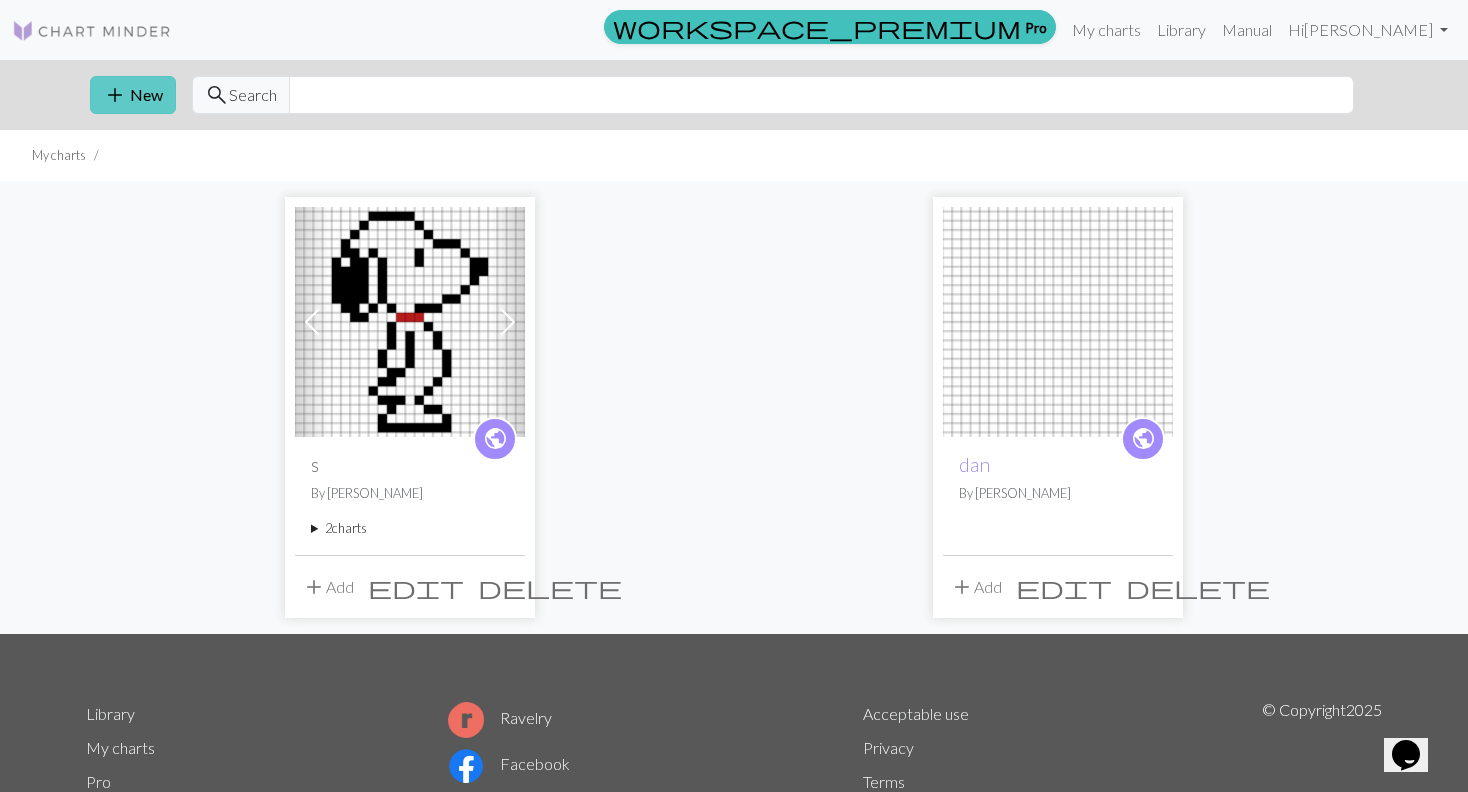 click on "add   New" at bounding box center (133, 95) 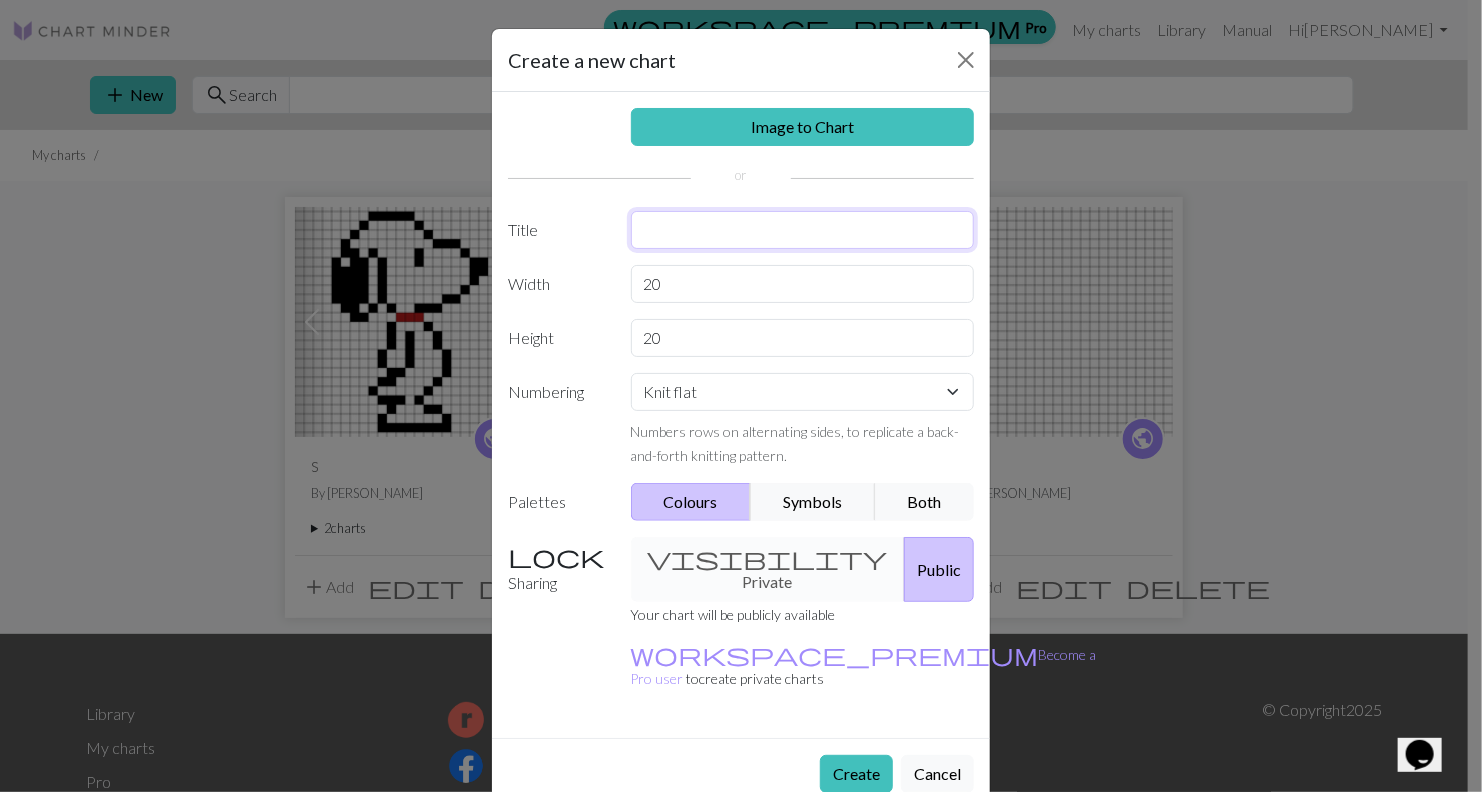 click at bounding box center (803, 230) 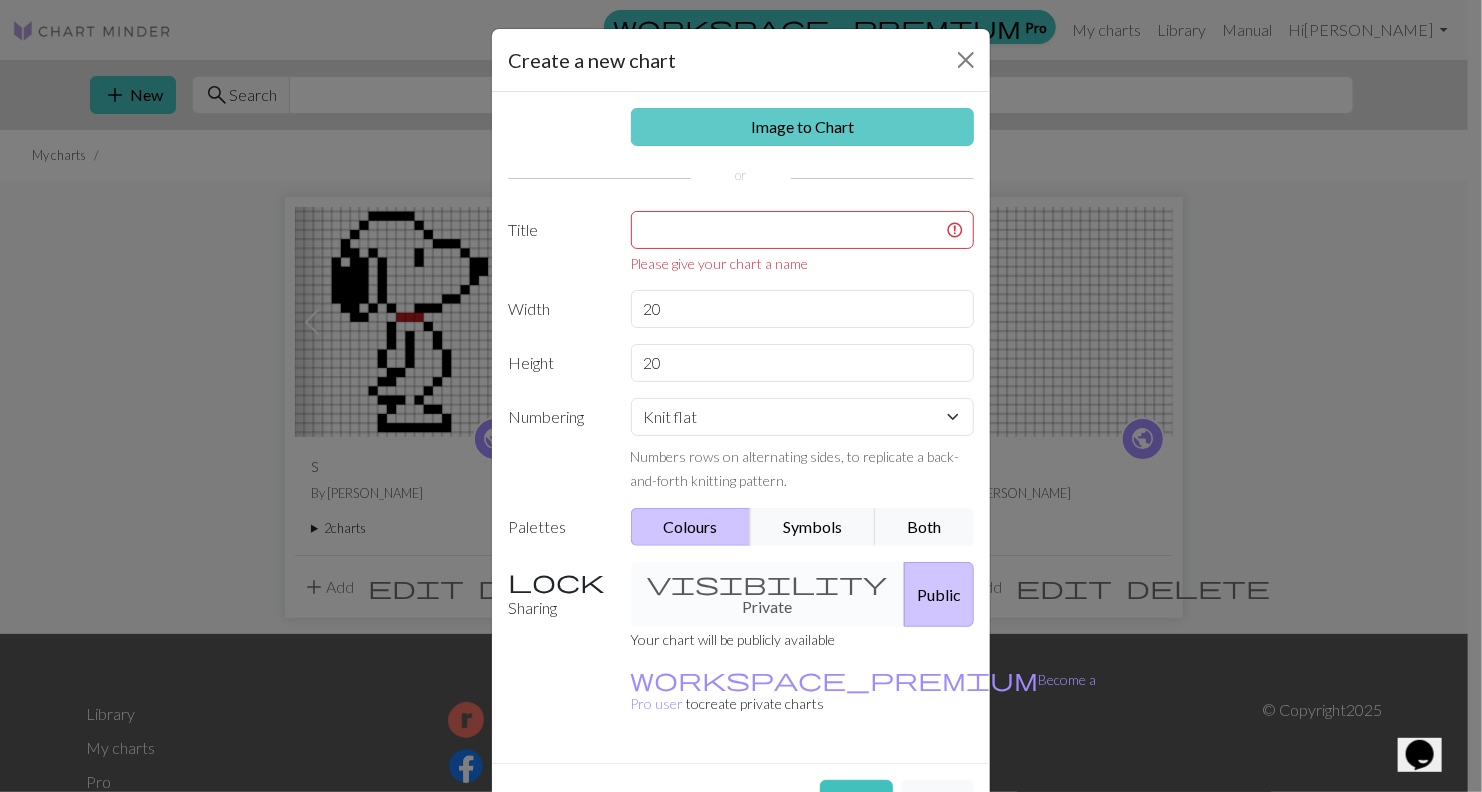 click on "Image to Chart" at bounding box center [803, 127] 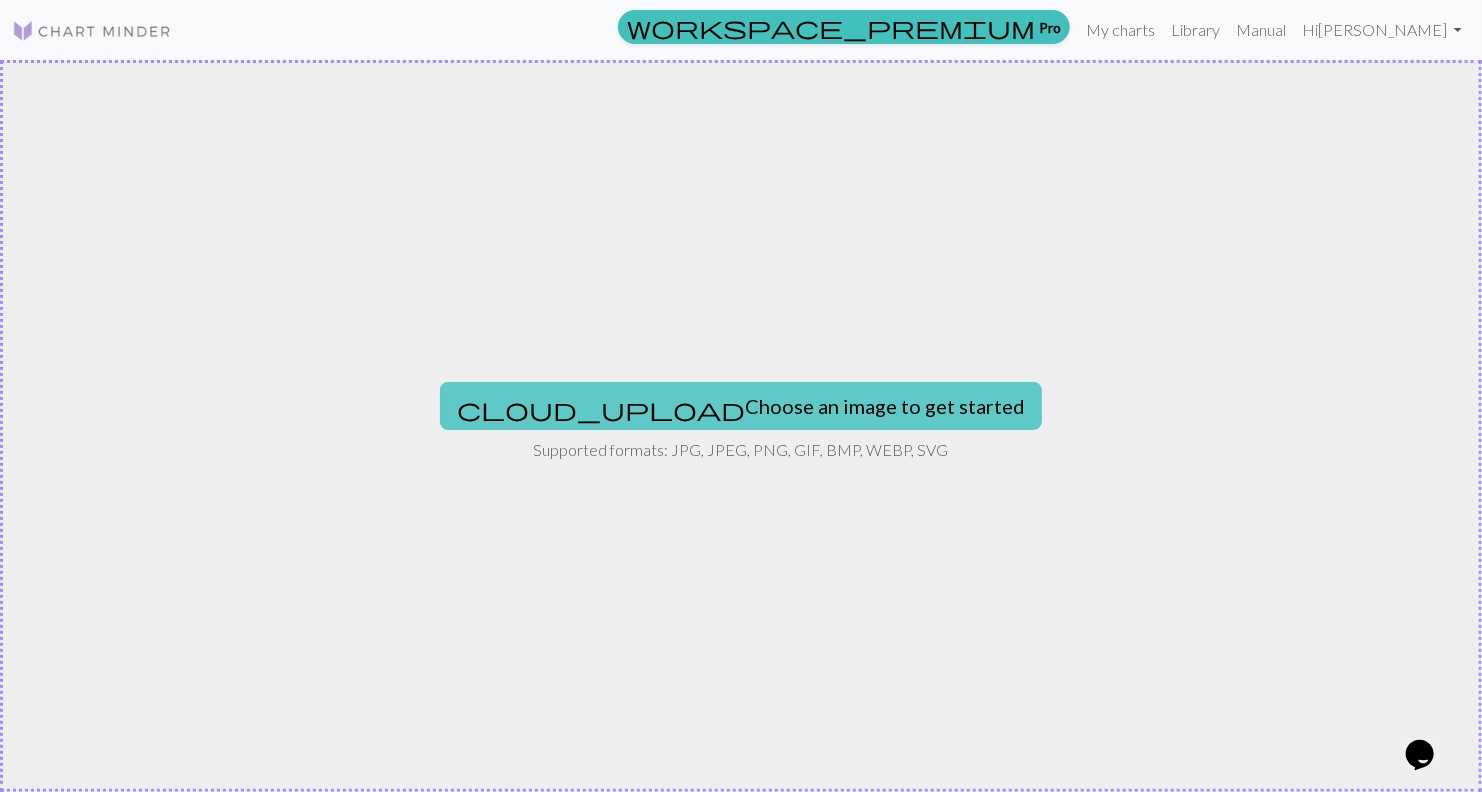click on "cloud_upload" at bounding box center [601, 409] 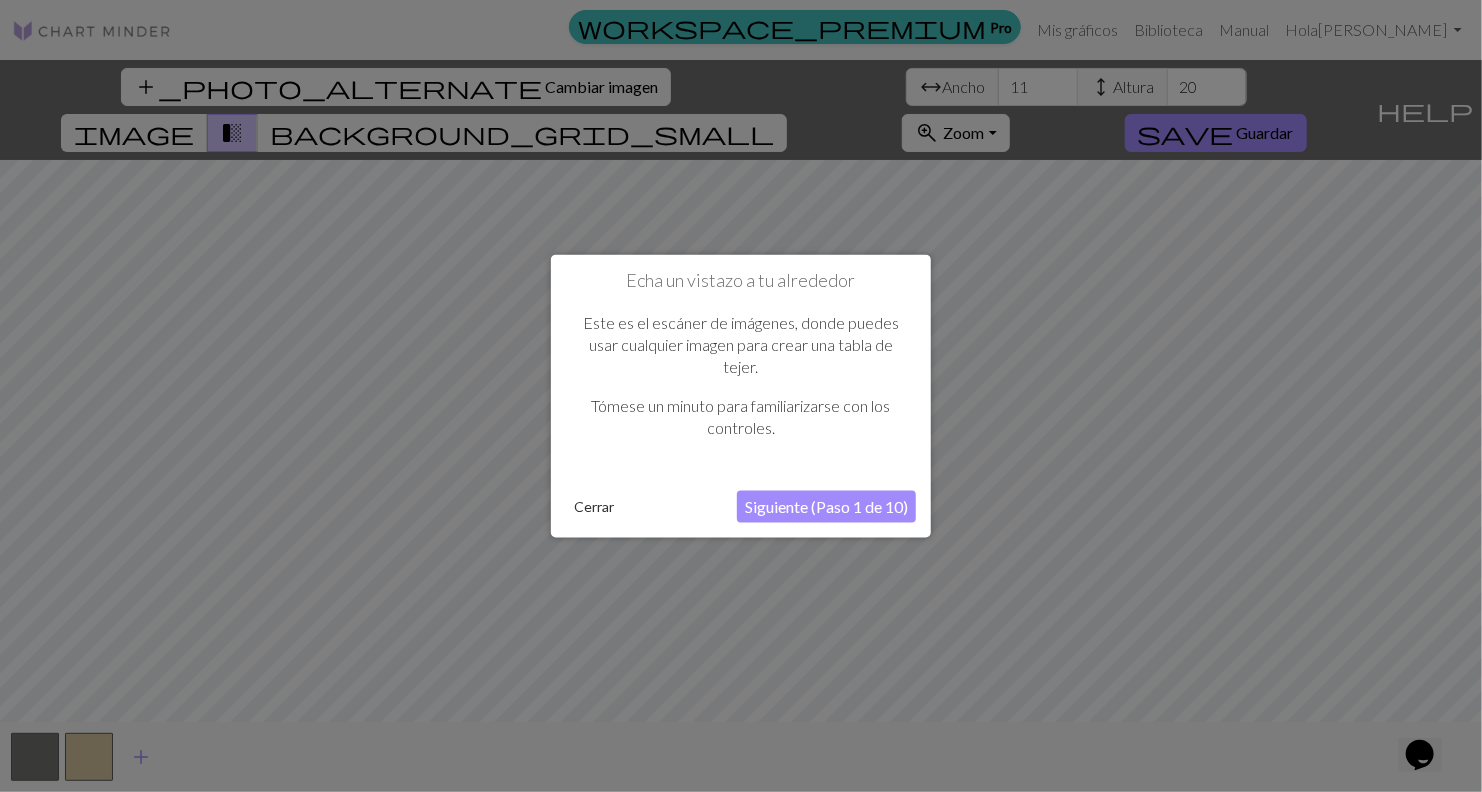 click on "Siguiente (Paso 1 de 10)" at bounding box center [826, 506] 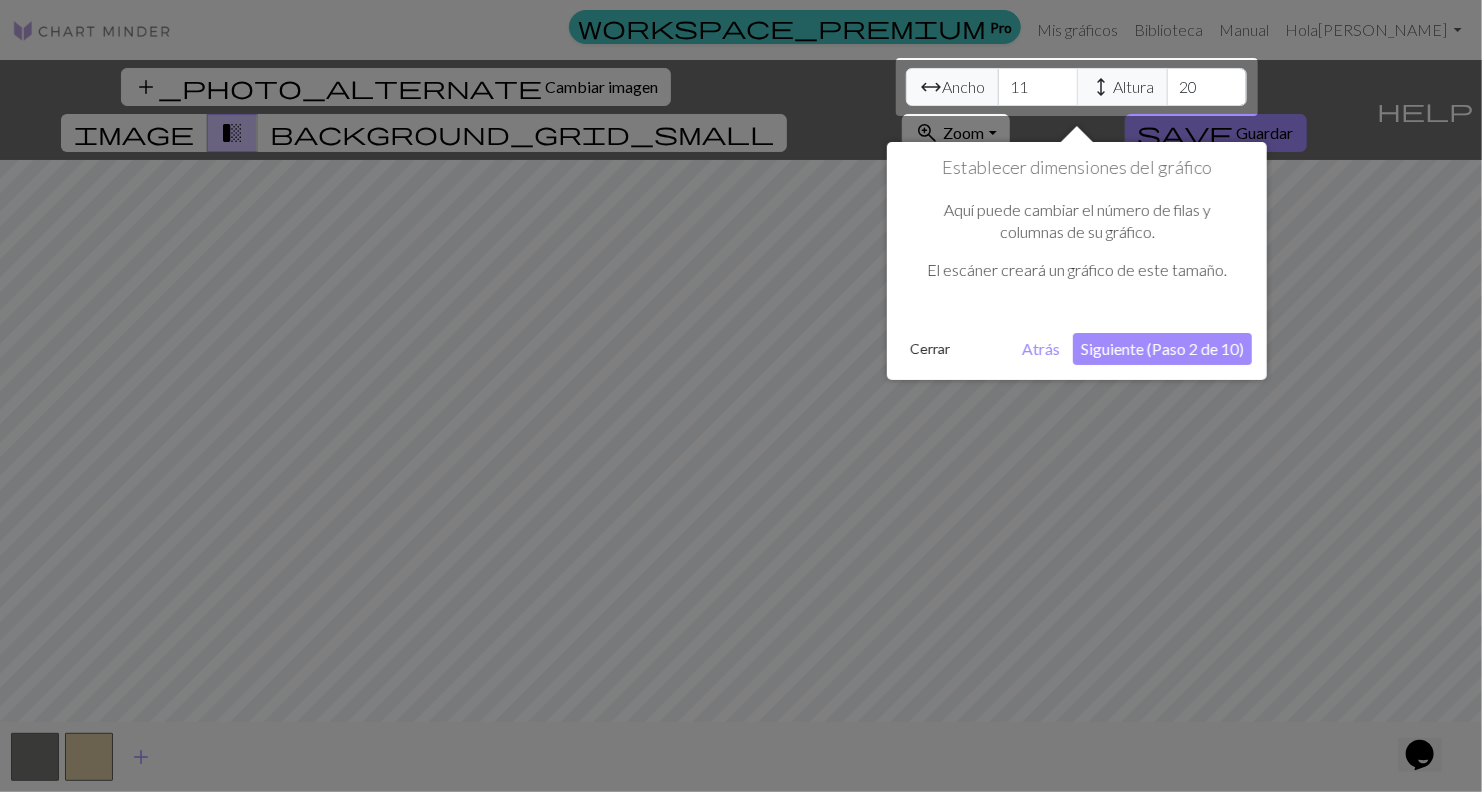 click on "Siguiente (Paso 2 de 10)" at bounding box center [1162, 349] 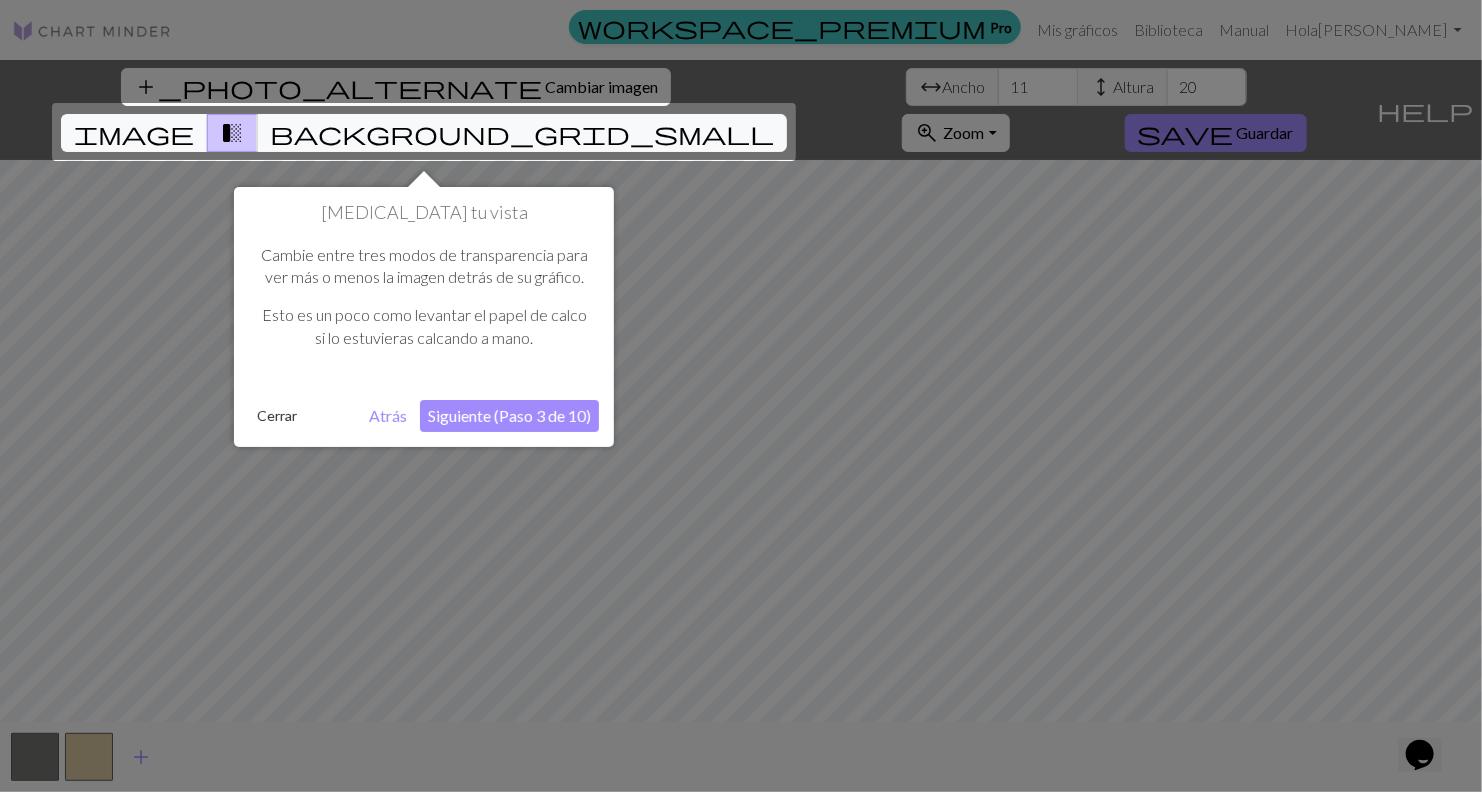 click on "Siguiente (Paso 3 de 10)" at bounding box center (509, 416) 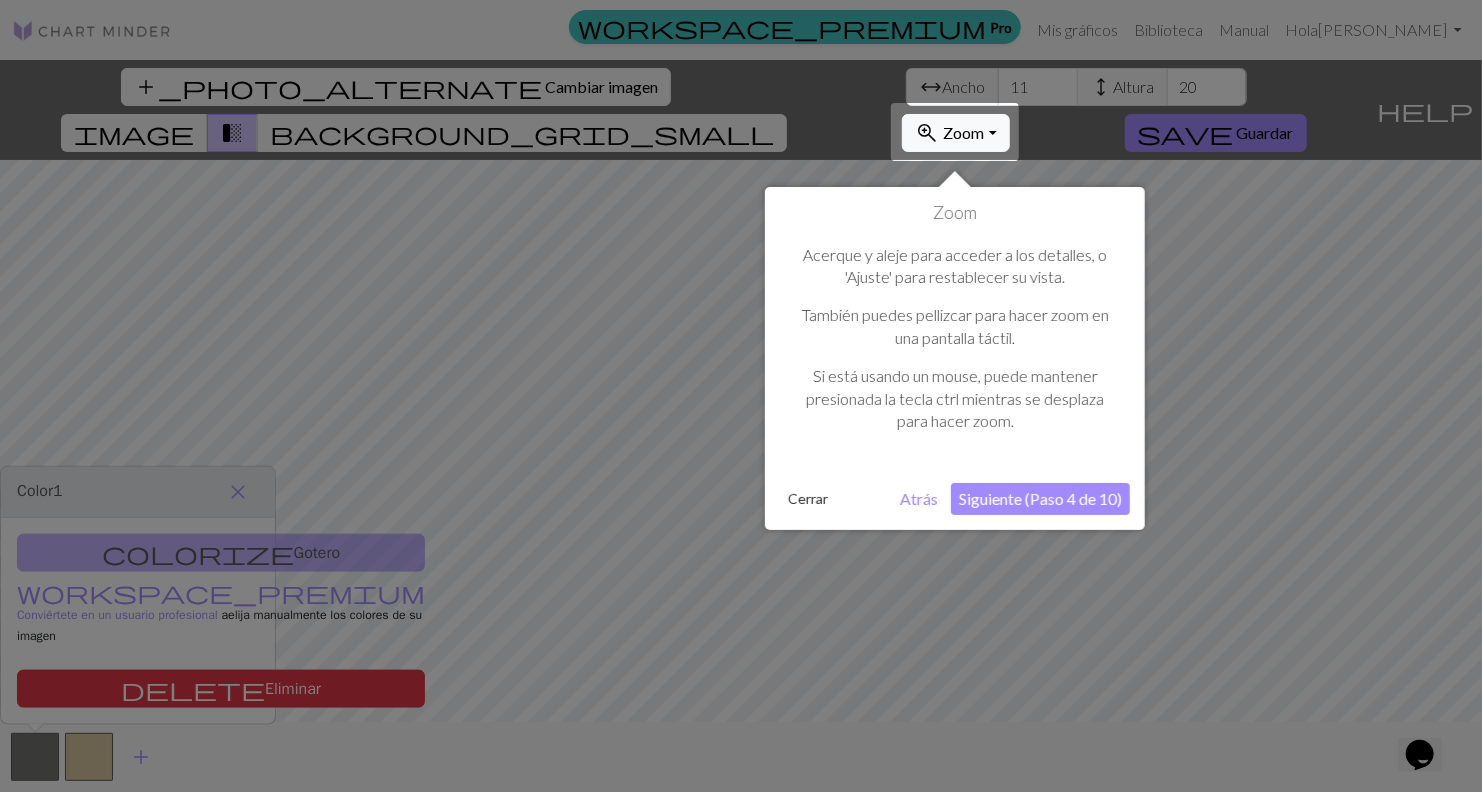 click on "Siguiente (Paso 4 de 10)" at bounding box center [1040, 499] 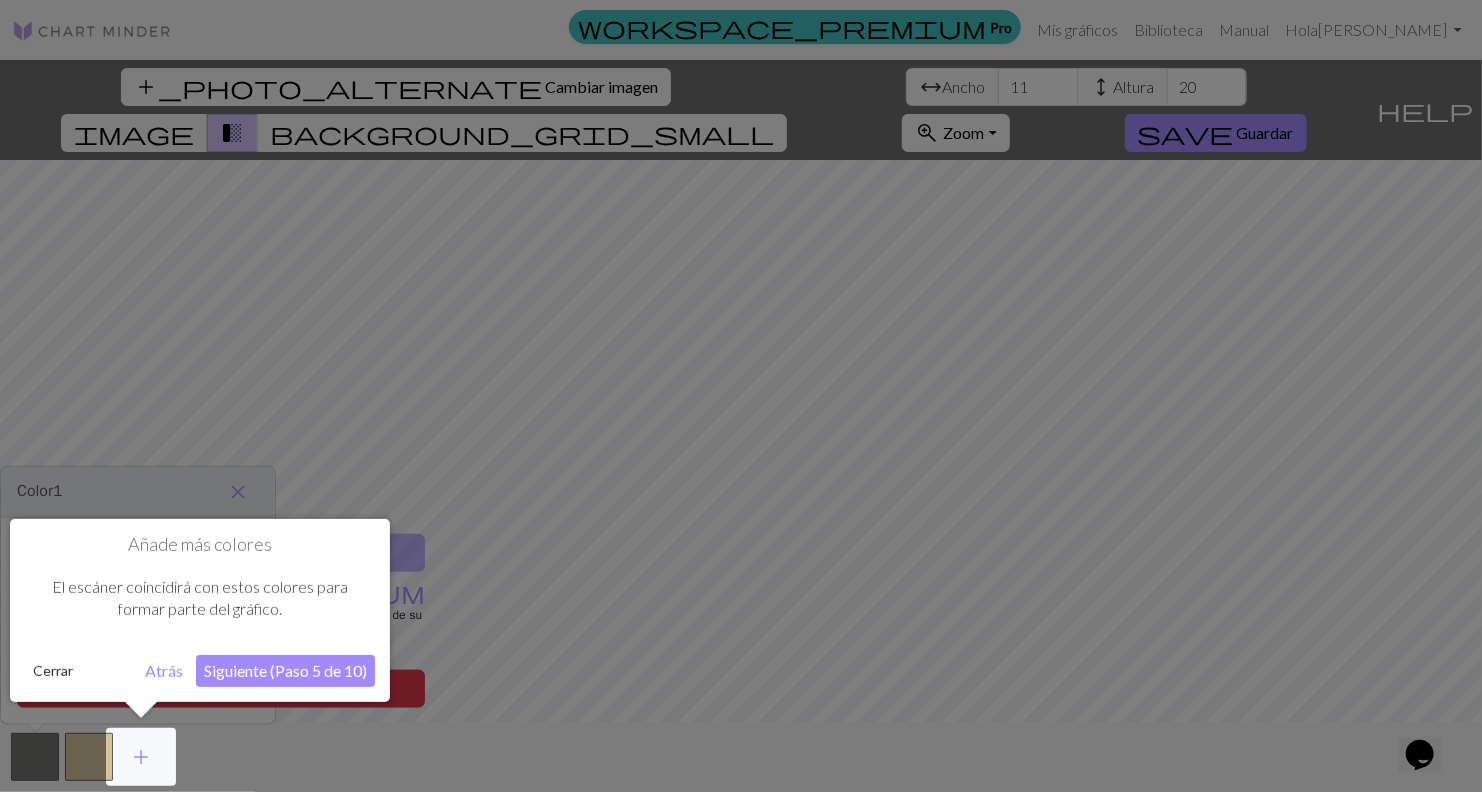 click on "Siguiente (Paso 5 de 10)" at bounding box center [285, 671] 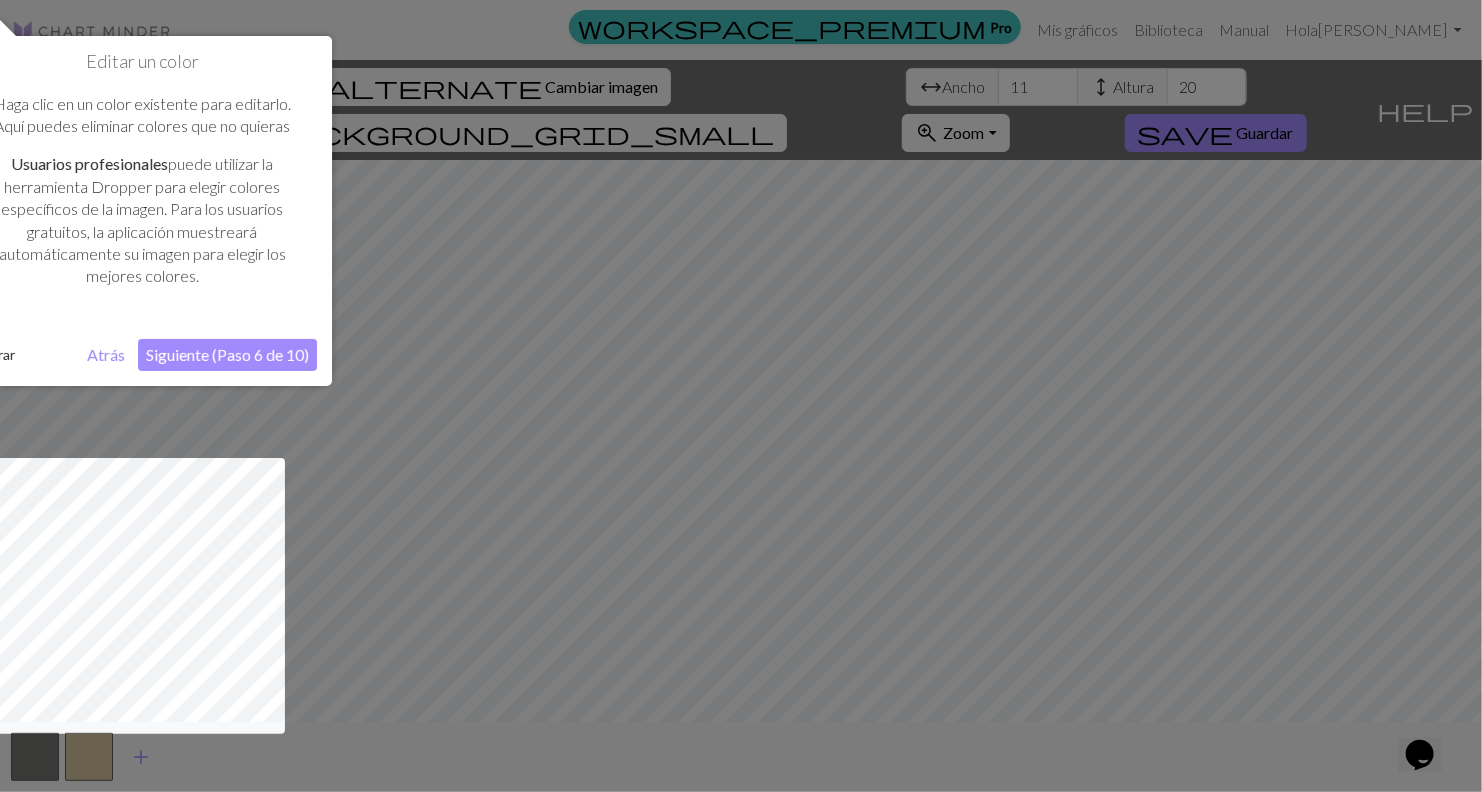 click on "Siguiente (Paso 6 de 10)" at bounding box center [227, 355] 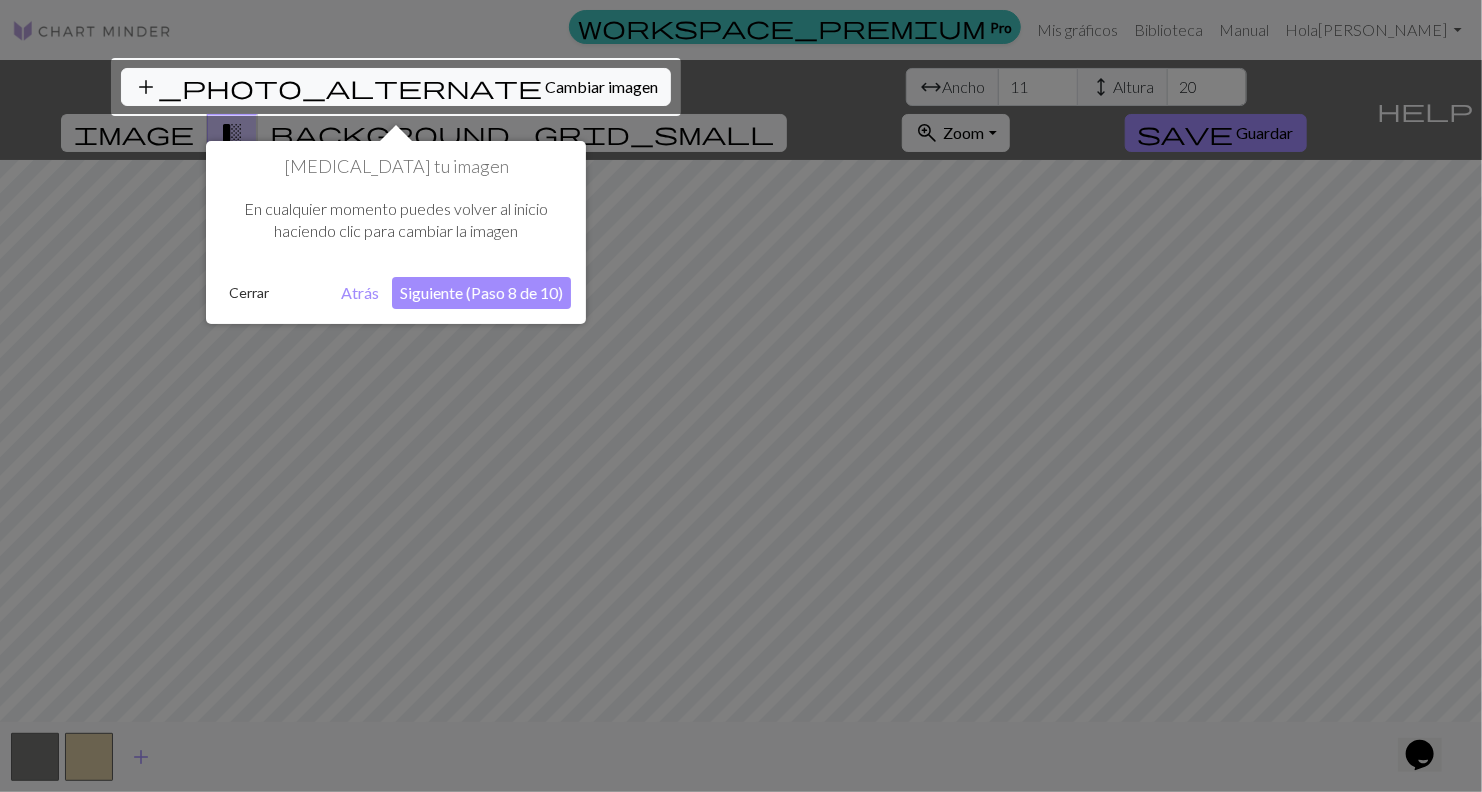 click on "Siguiente (Paso 8 de 10)" at bounding box center [481, 293] 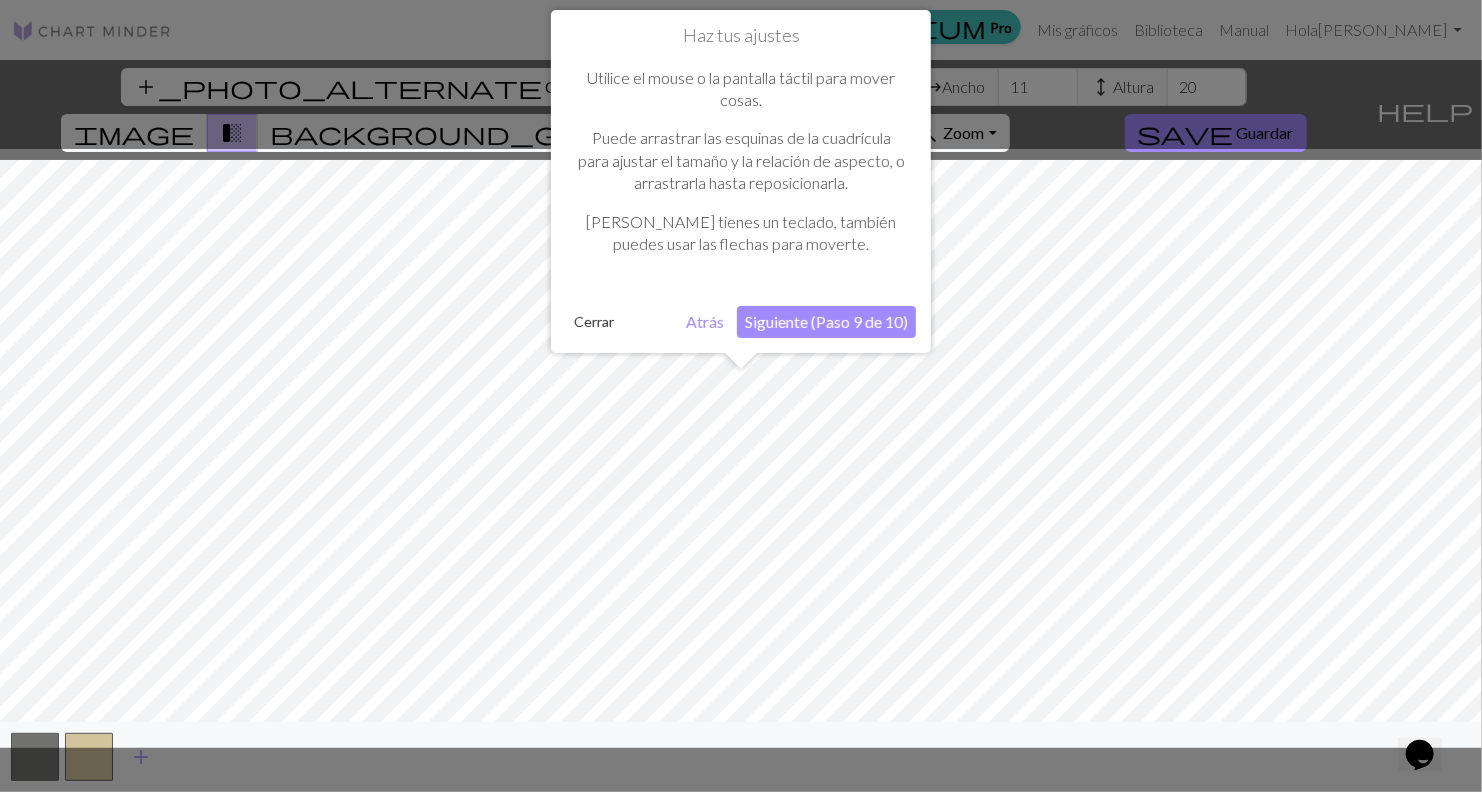 click on "Siguiente (Paso 9 de 10)" at bounding box center (826, 322) 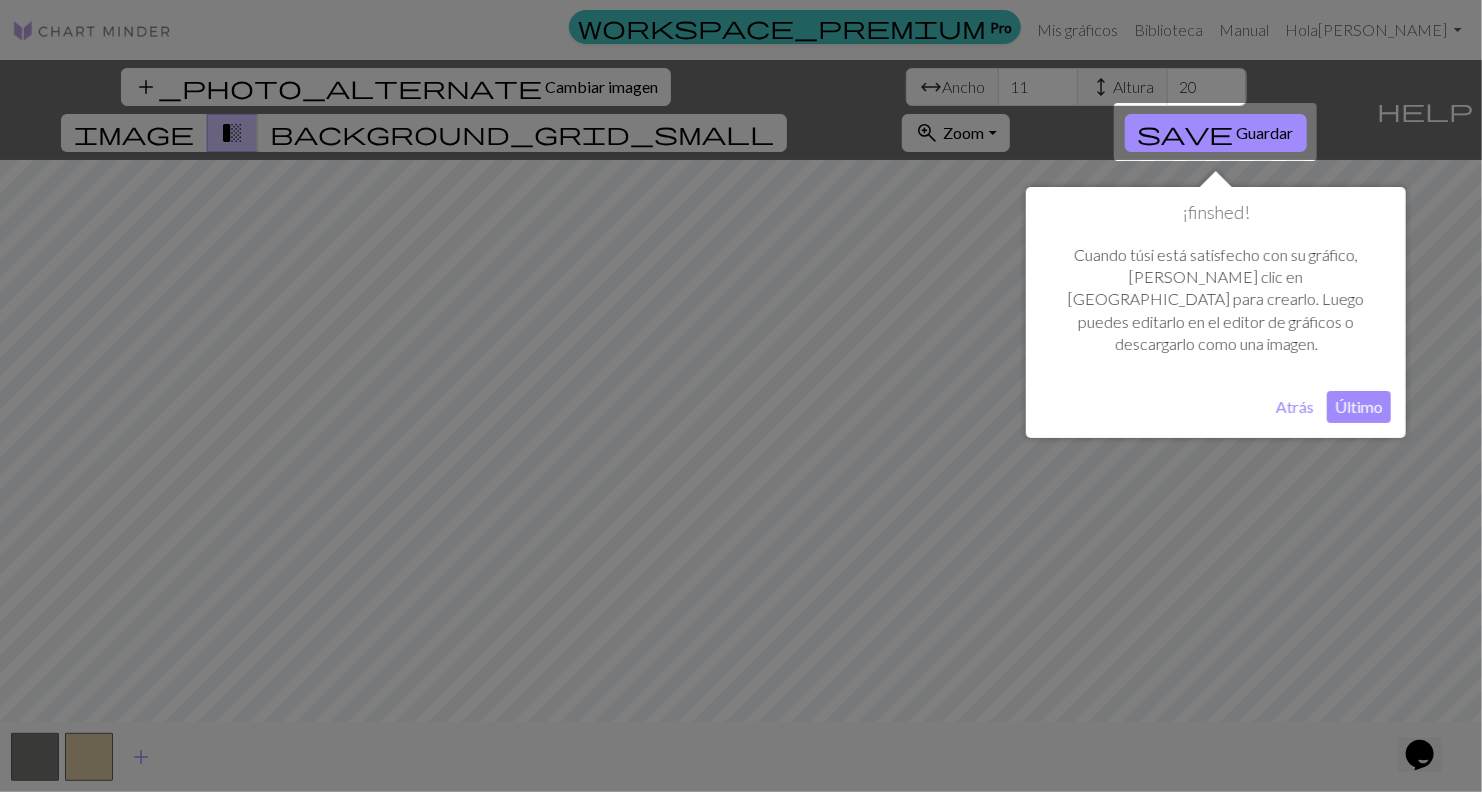 click on "Último" at bounding box center (1359, 407) 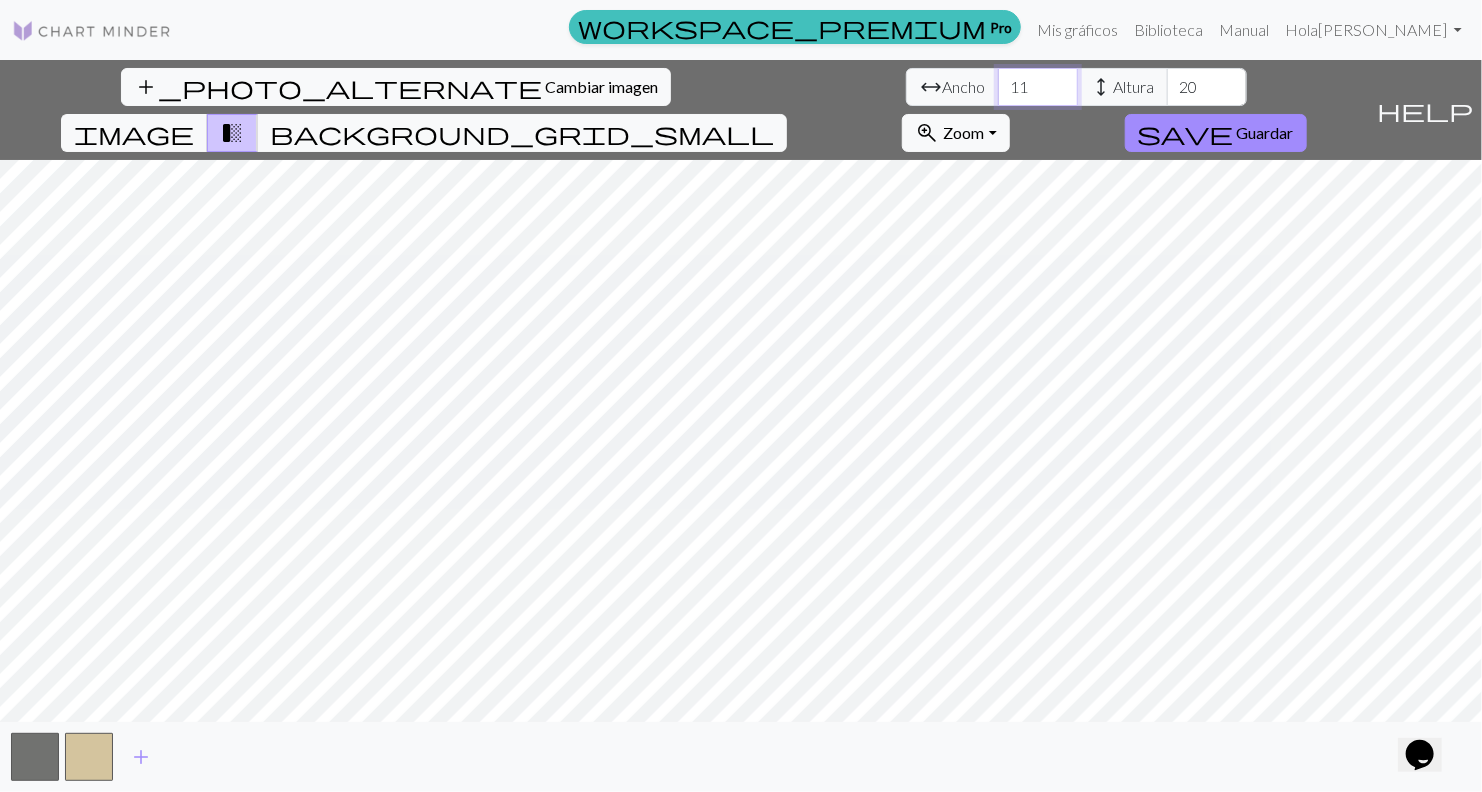 click on "11" at bounding box center [1038, 87] 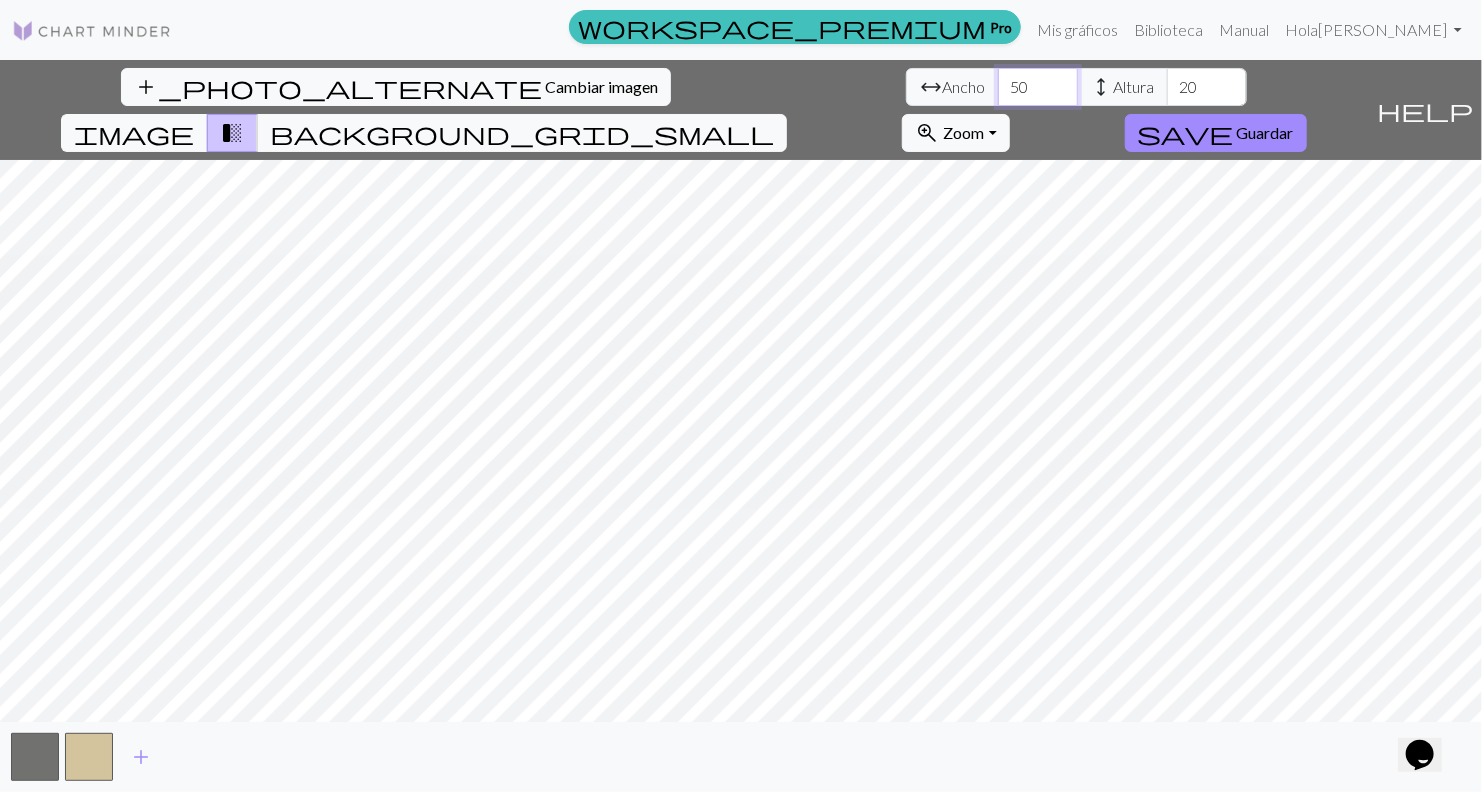 type on "5" 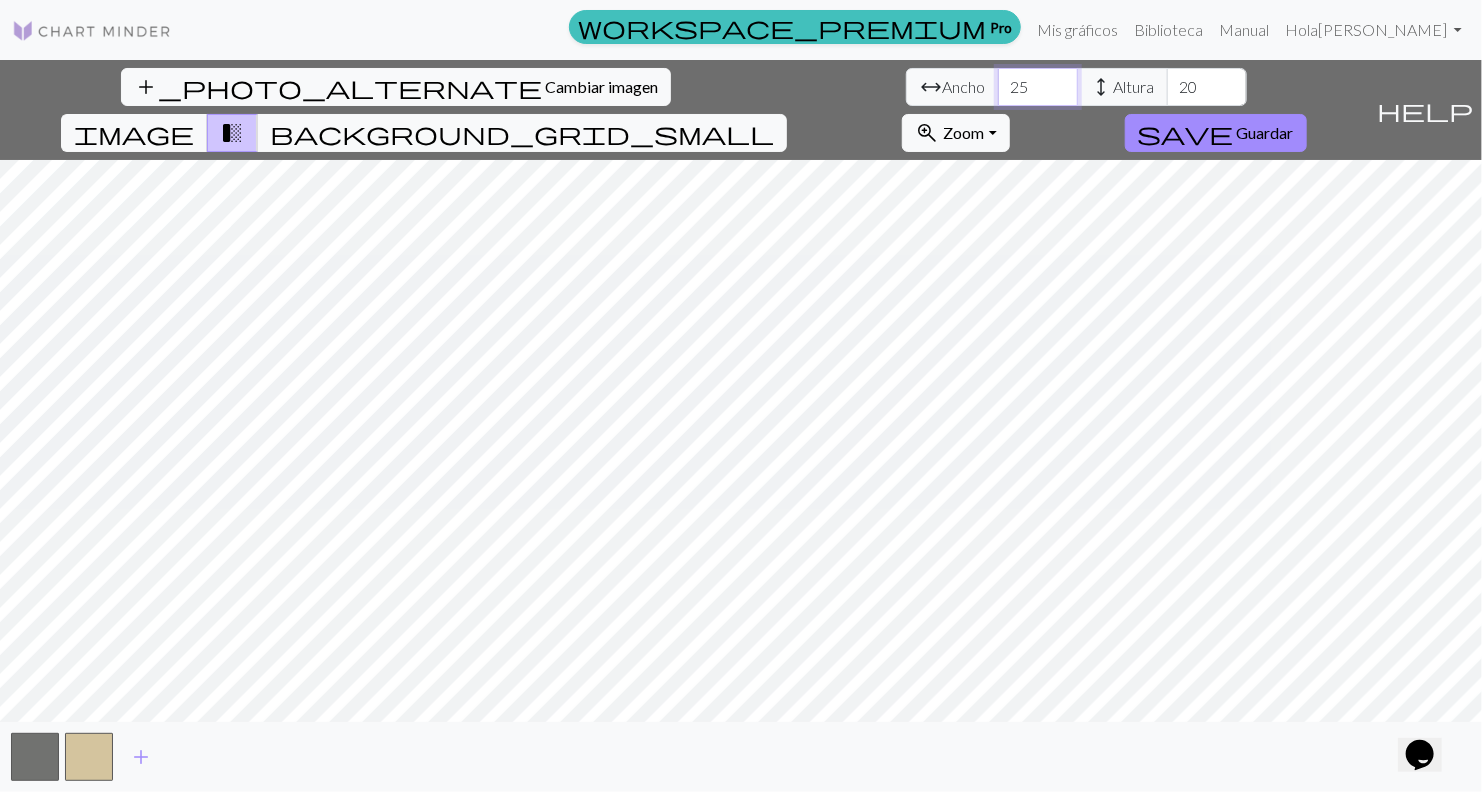type on "25" 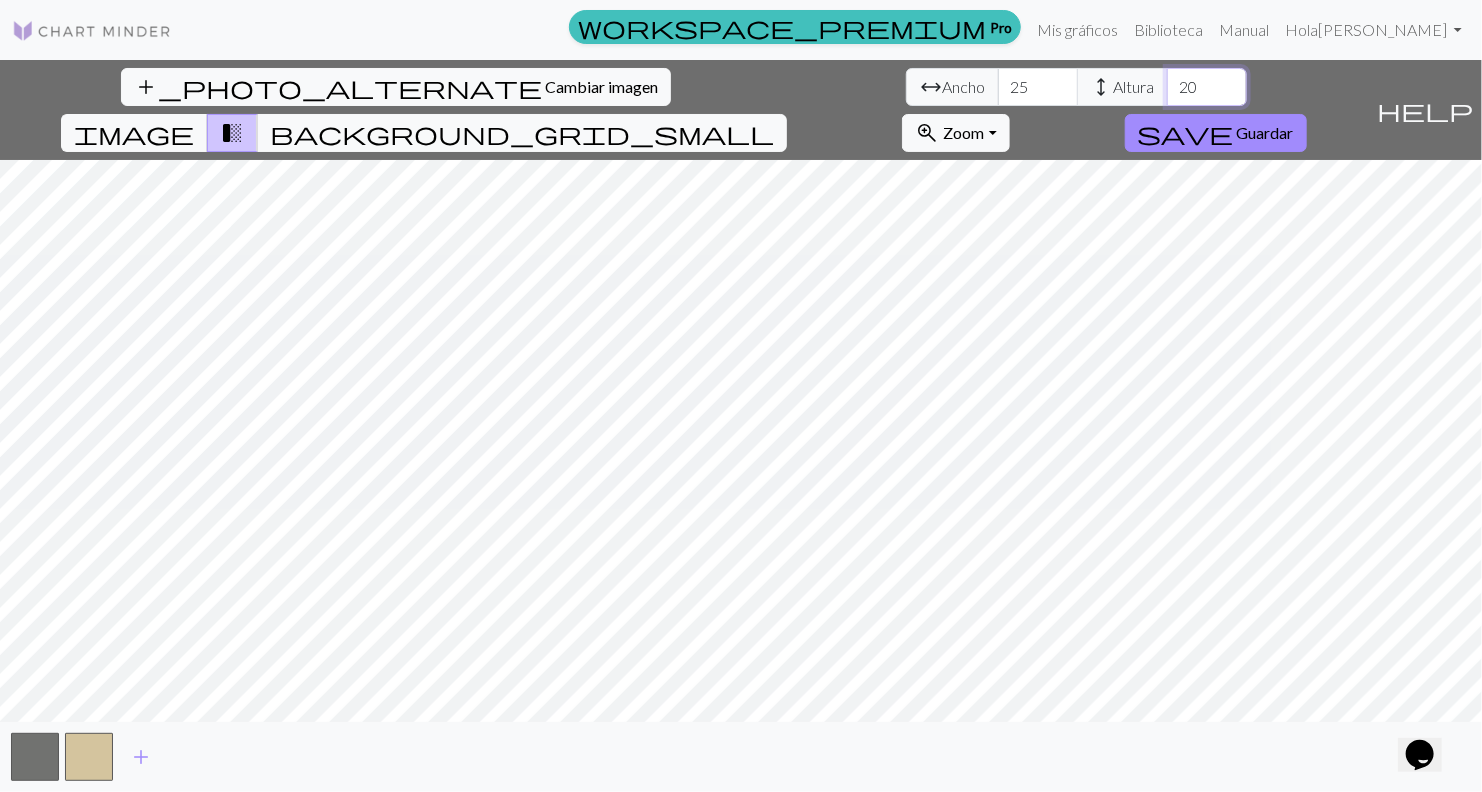 click on "20" at bounding box center (1207, 87) 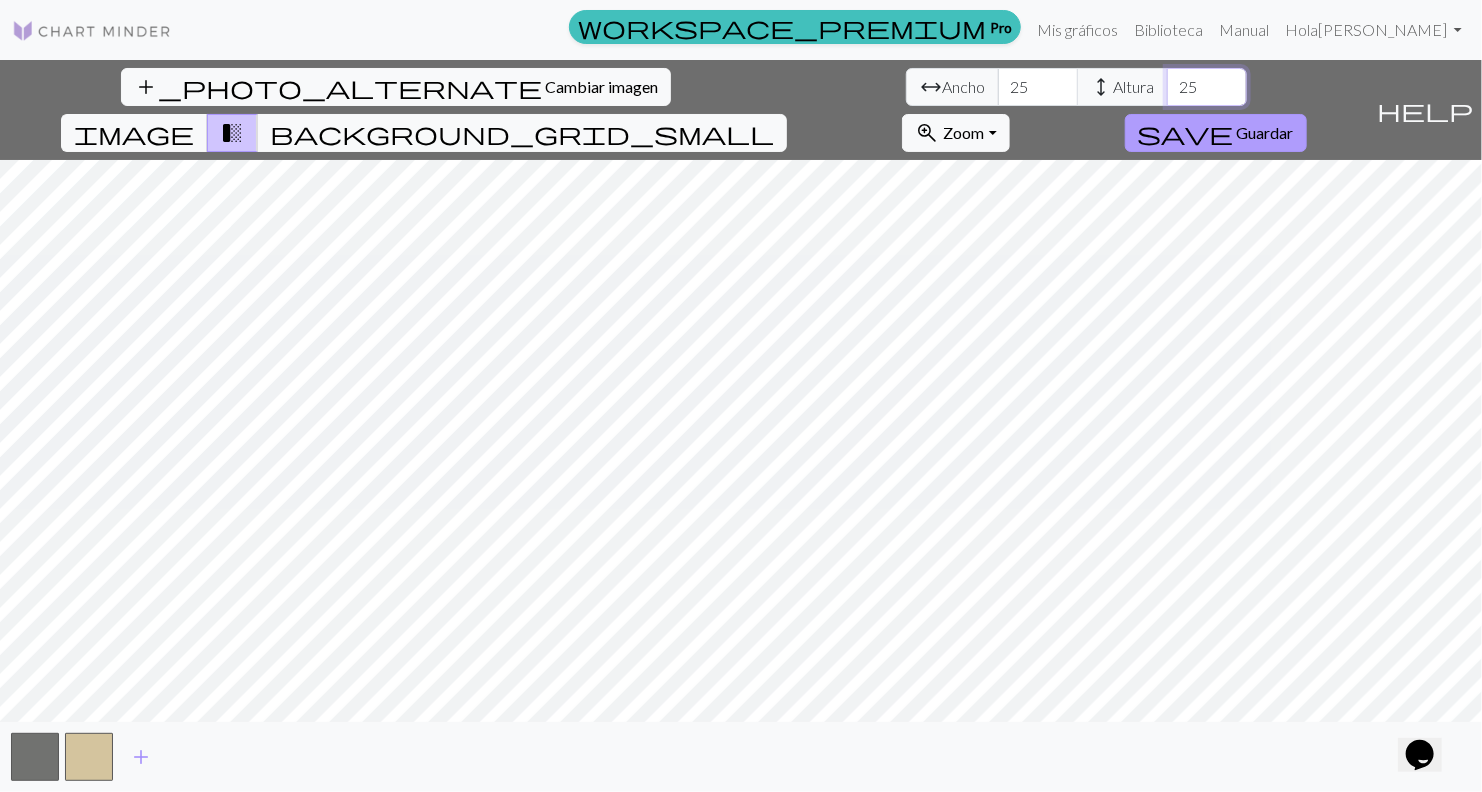 type on "25" 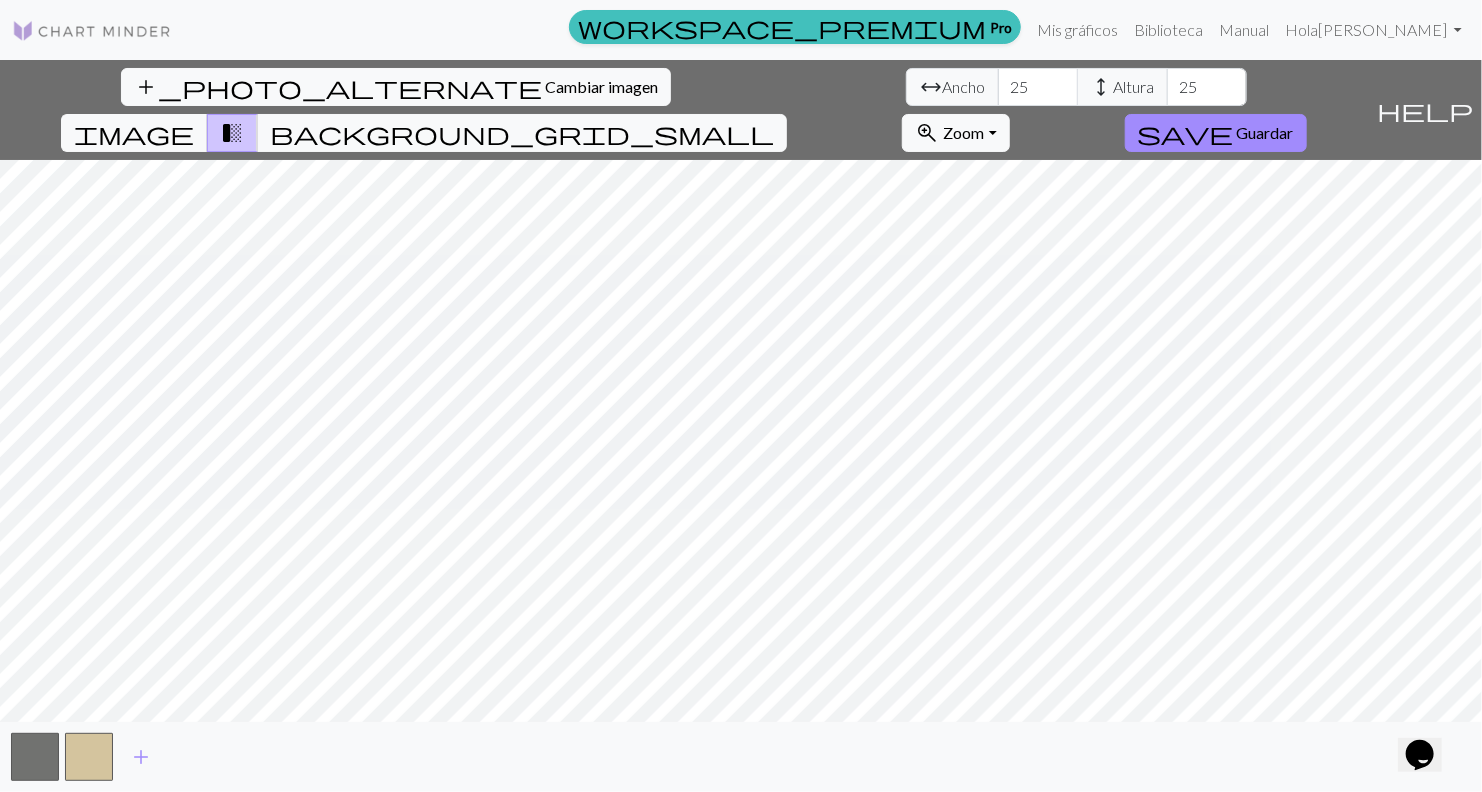 click on "transition_fade" at bounding box center (232, 133) 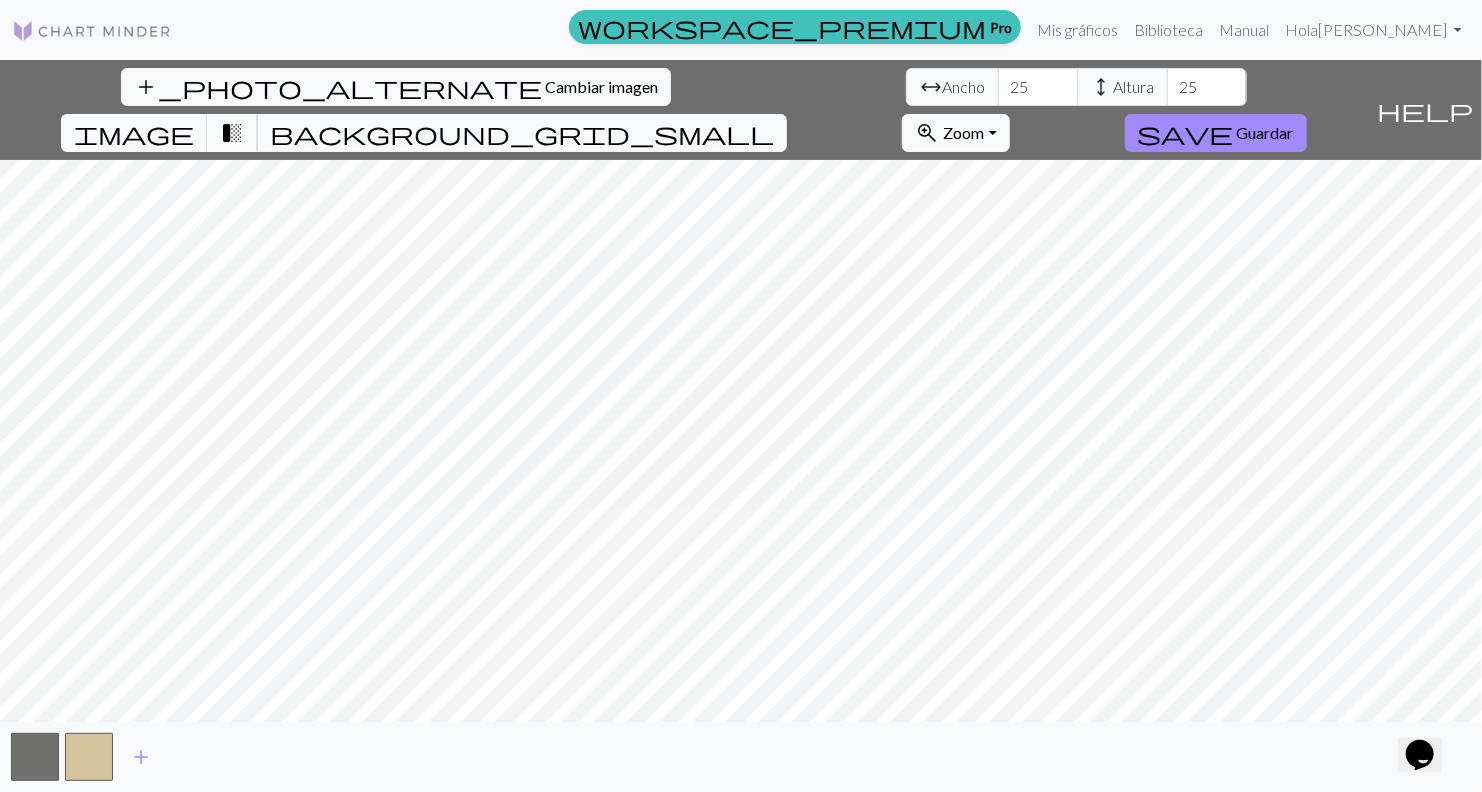 click on "transition_fade" at bounding box center (232, 133) 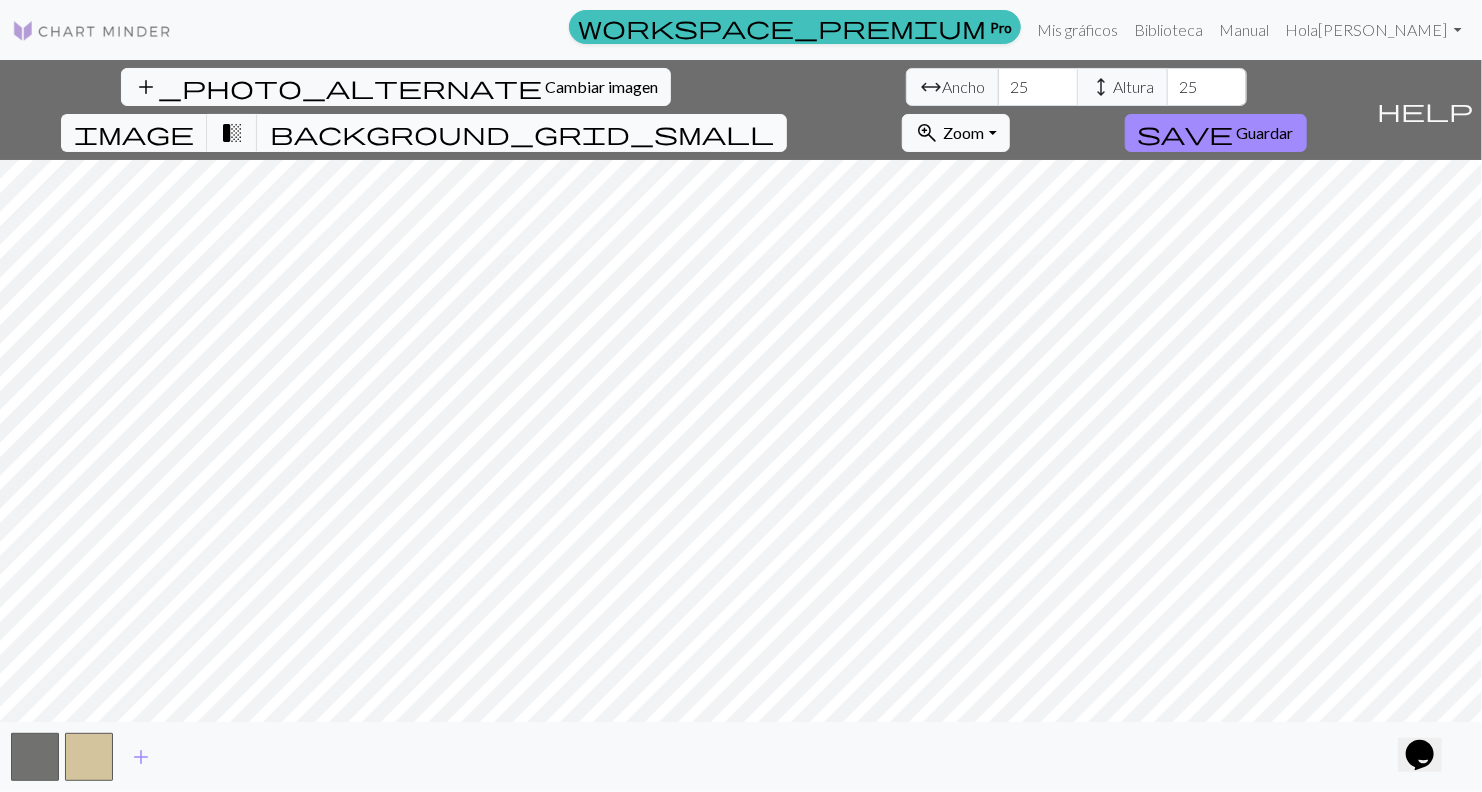 click on "background_grid_small" at bounding box center [522, 133] 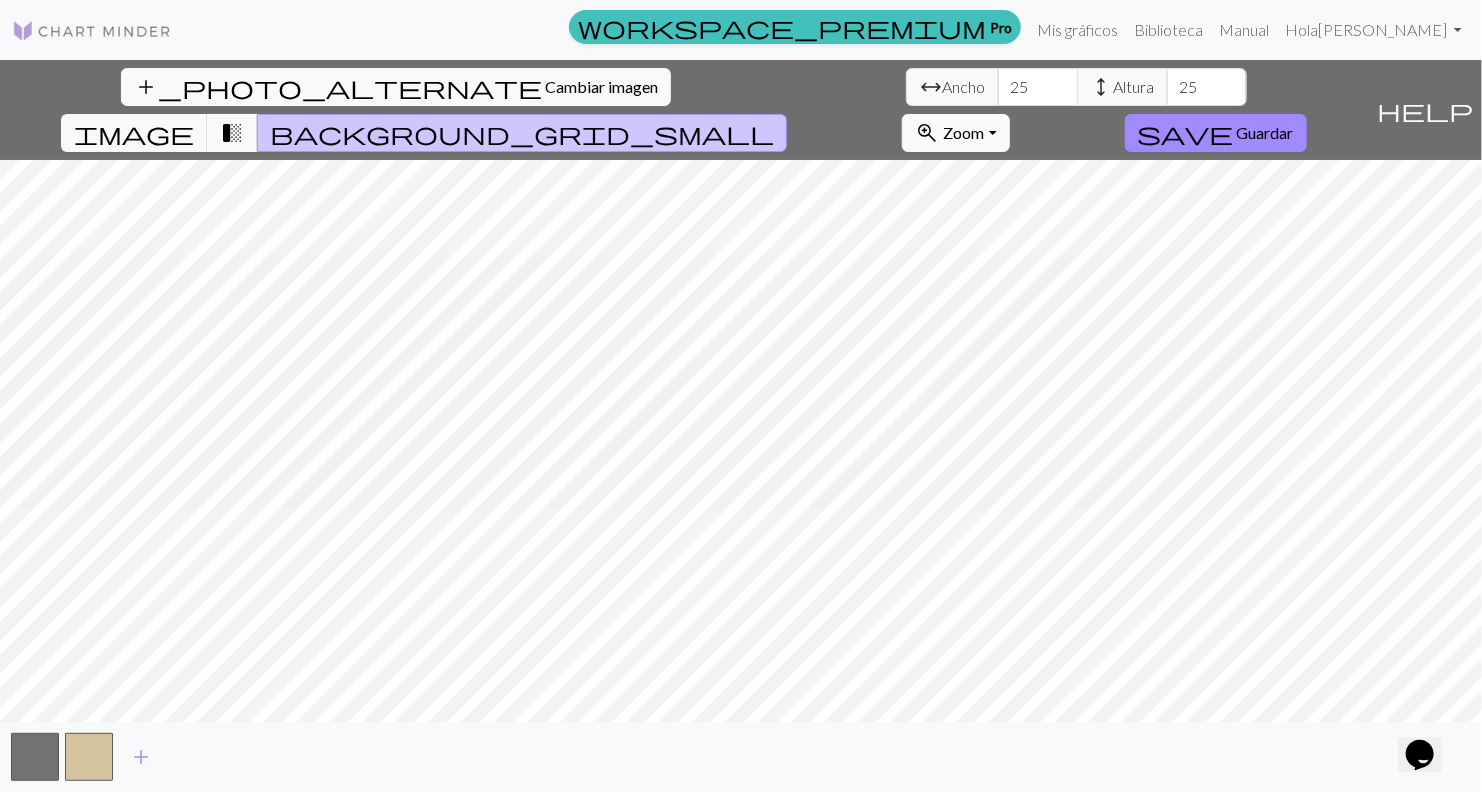 click on "background_grid_small" at bounding box center [522, 133] 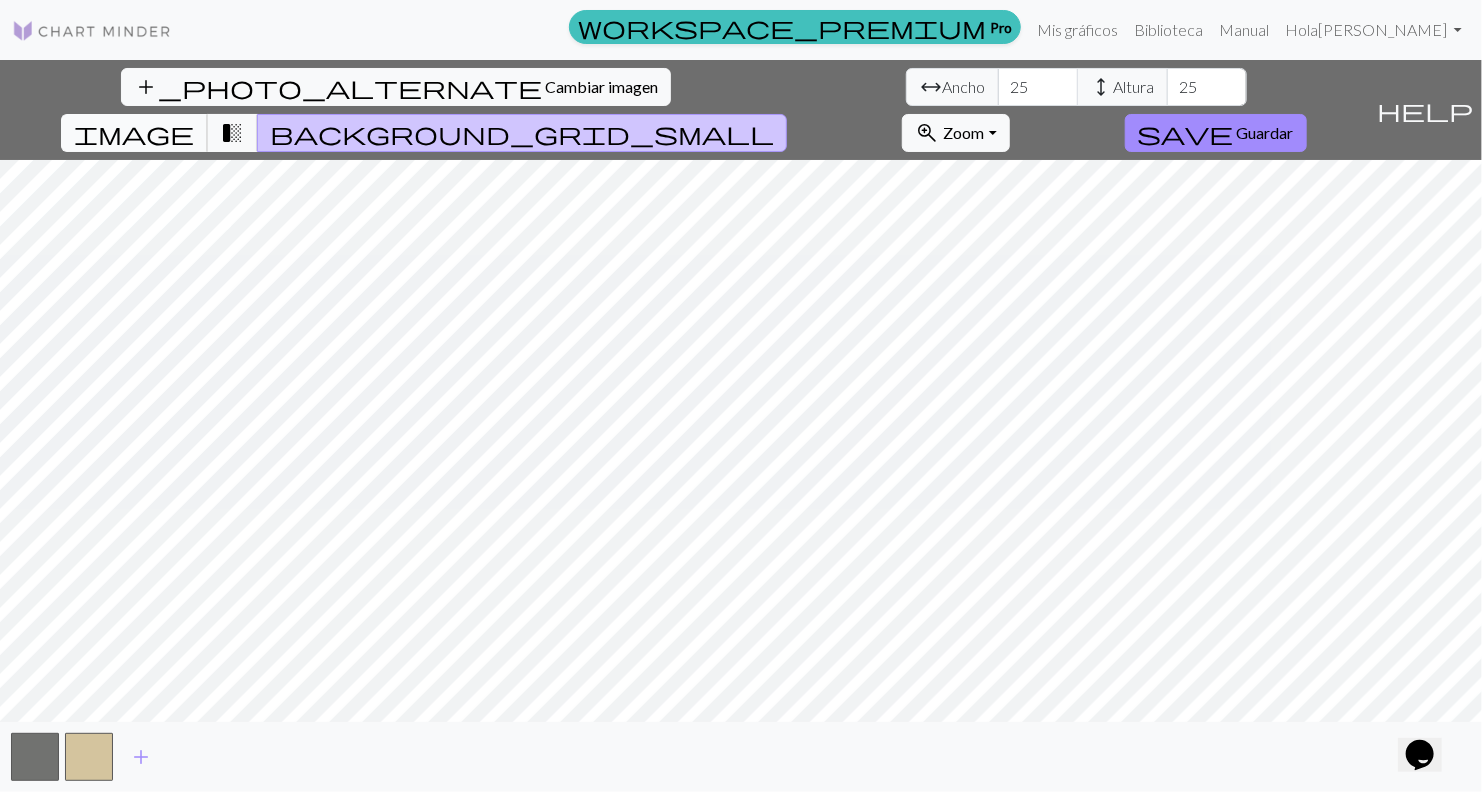 click on "image" at bounding box center (134, 133) 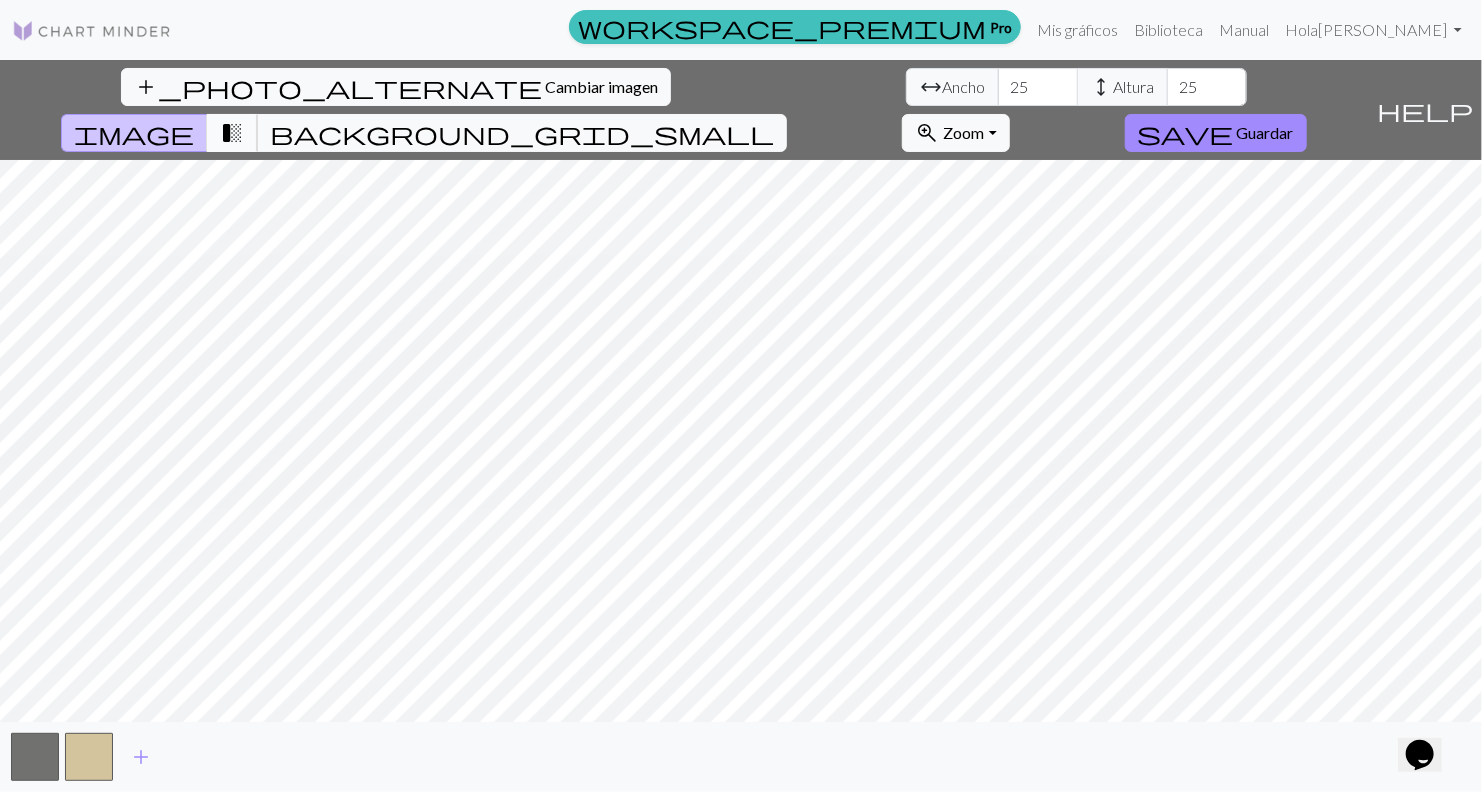 click on "transition_fade" at bounding box center [232, 133] 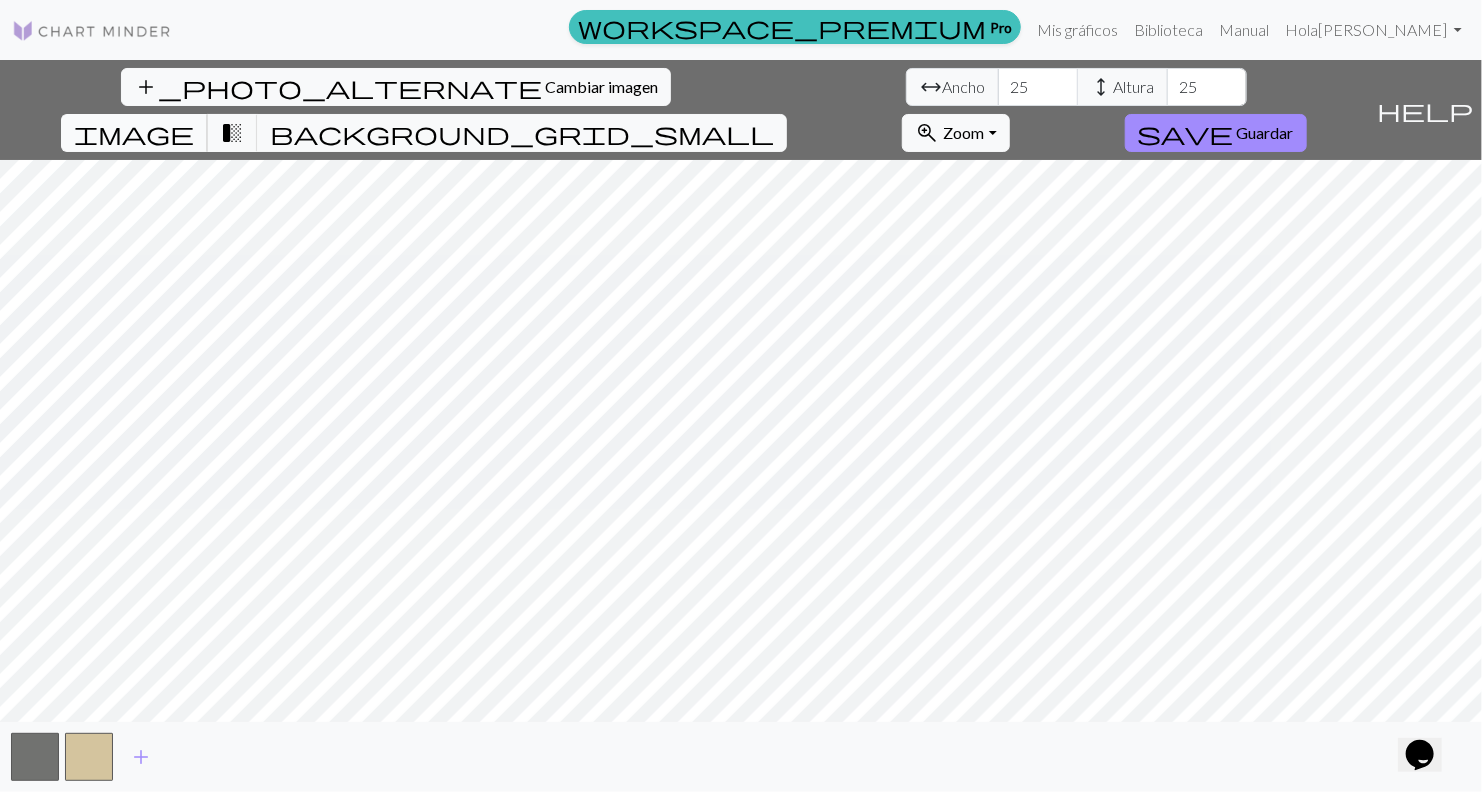 click on "image" at bounding box center (134, 133) 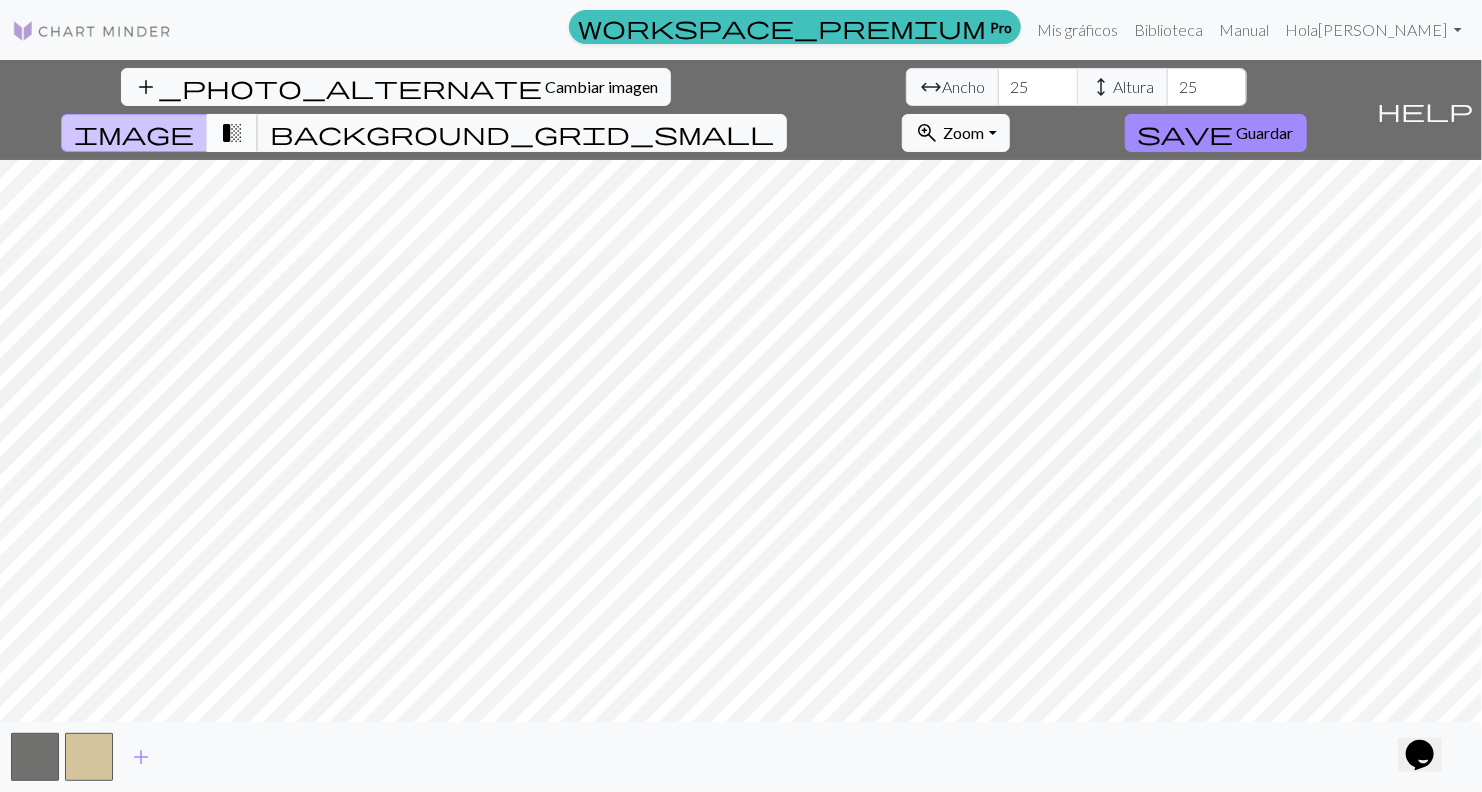 click on "transition_fade" at bounding box center (232, 133) 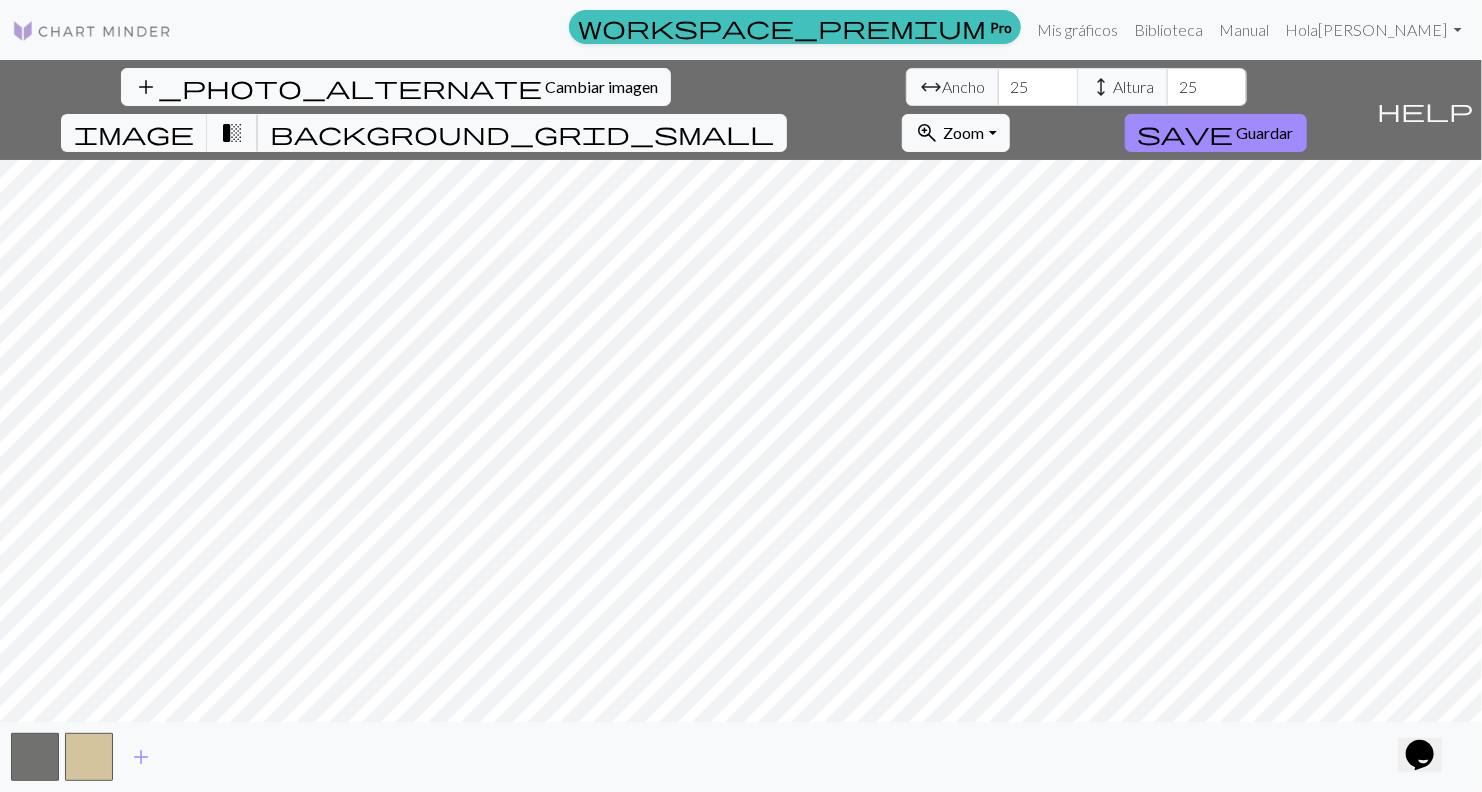 click on "transition_fade" at bounding box center (232, 133) 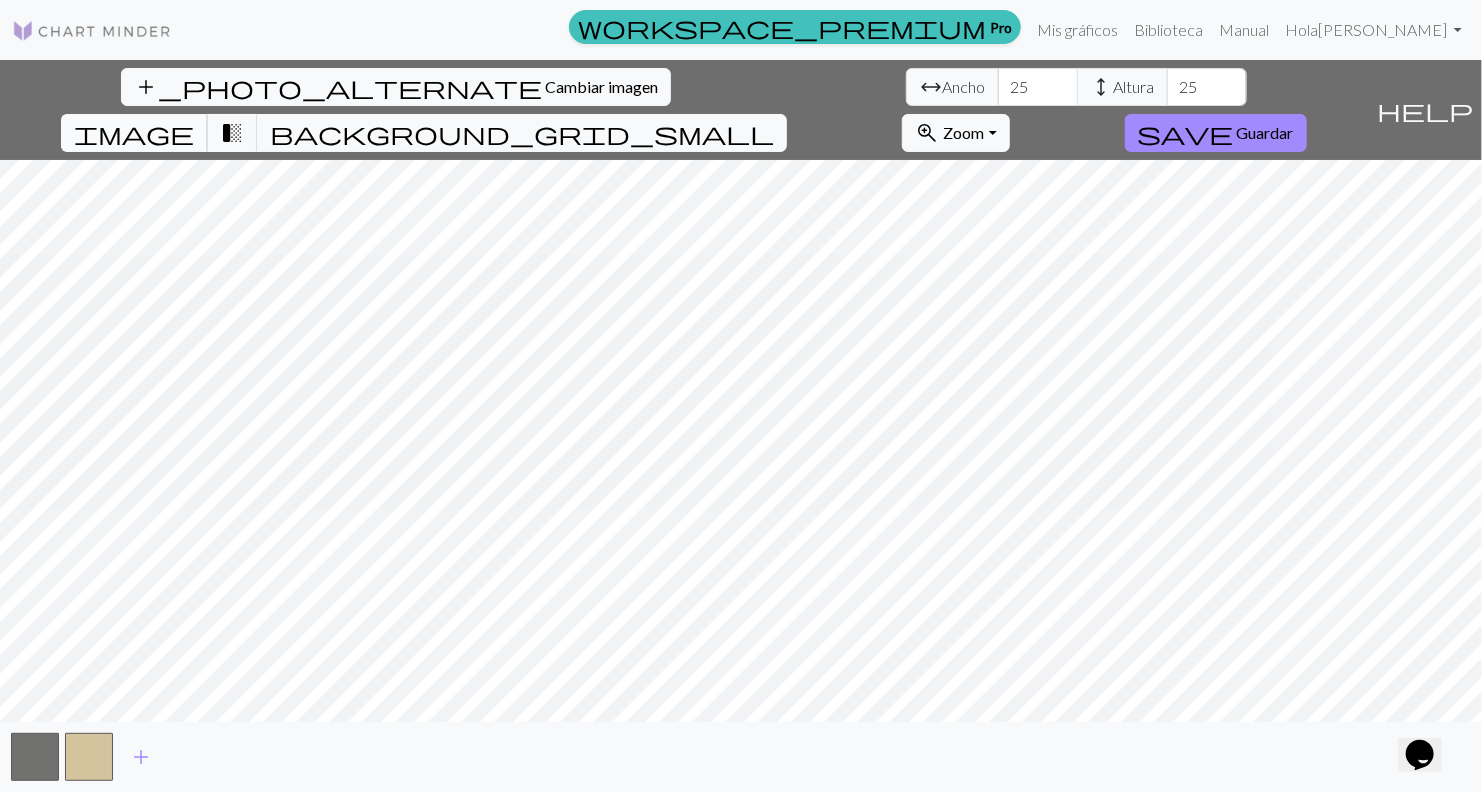 click on "image" at bounding box center (134, 133) 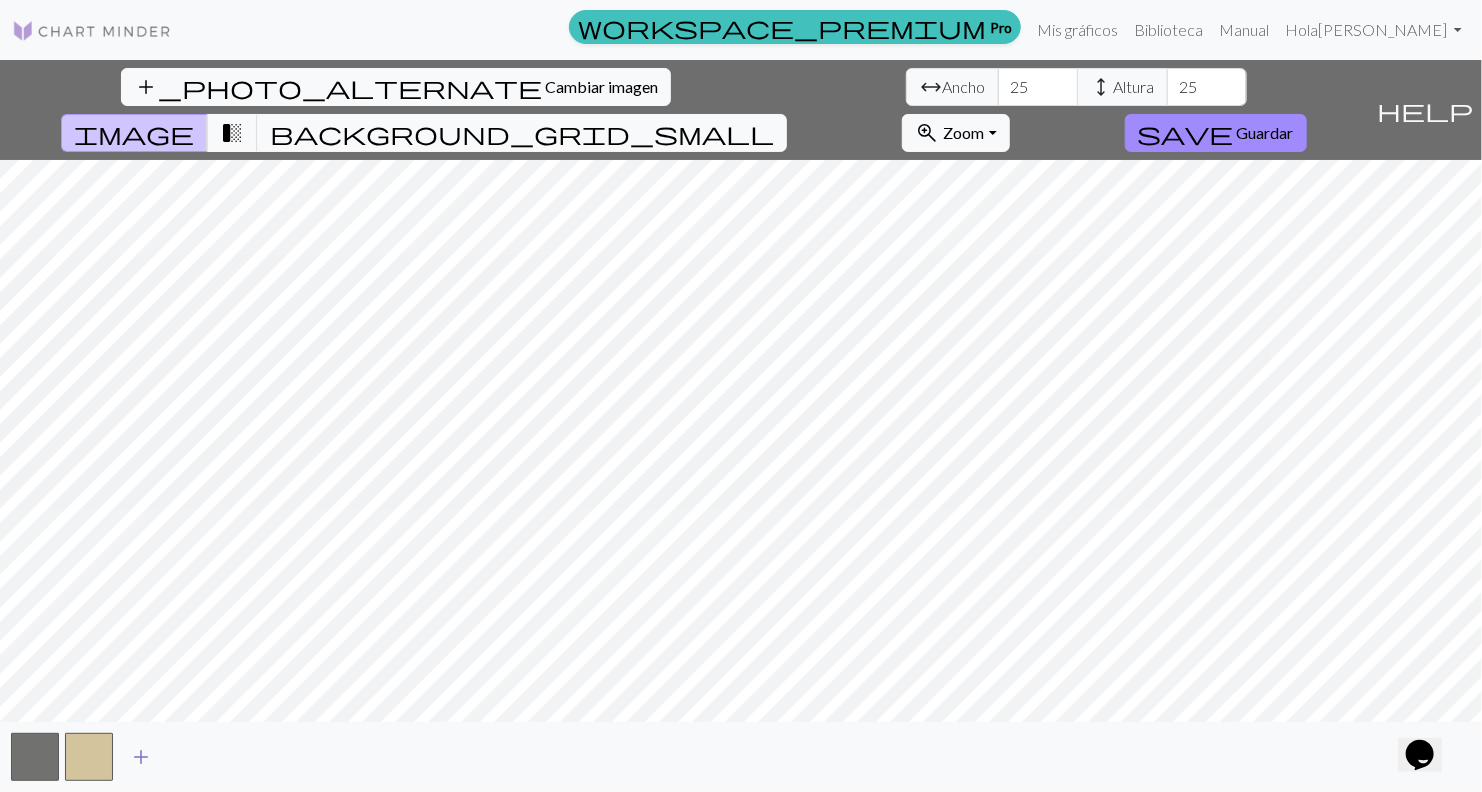click on "add" at bounding box center [141, 757] 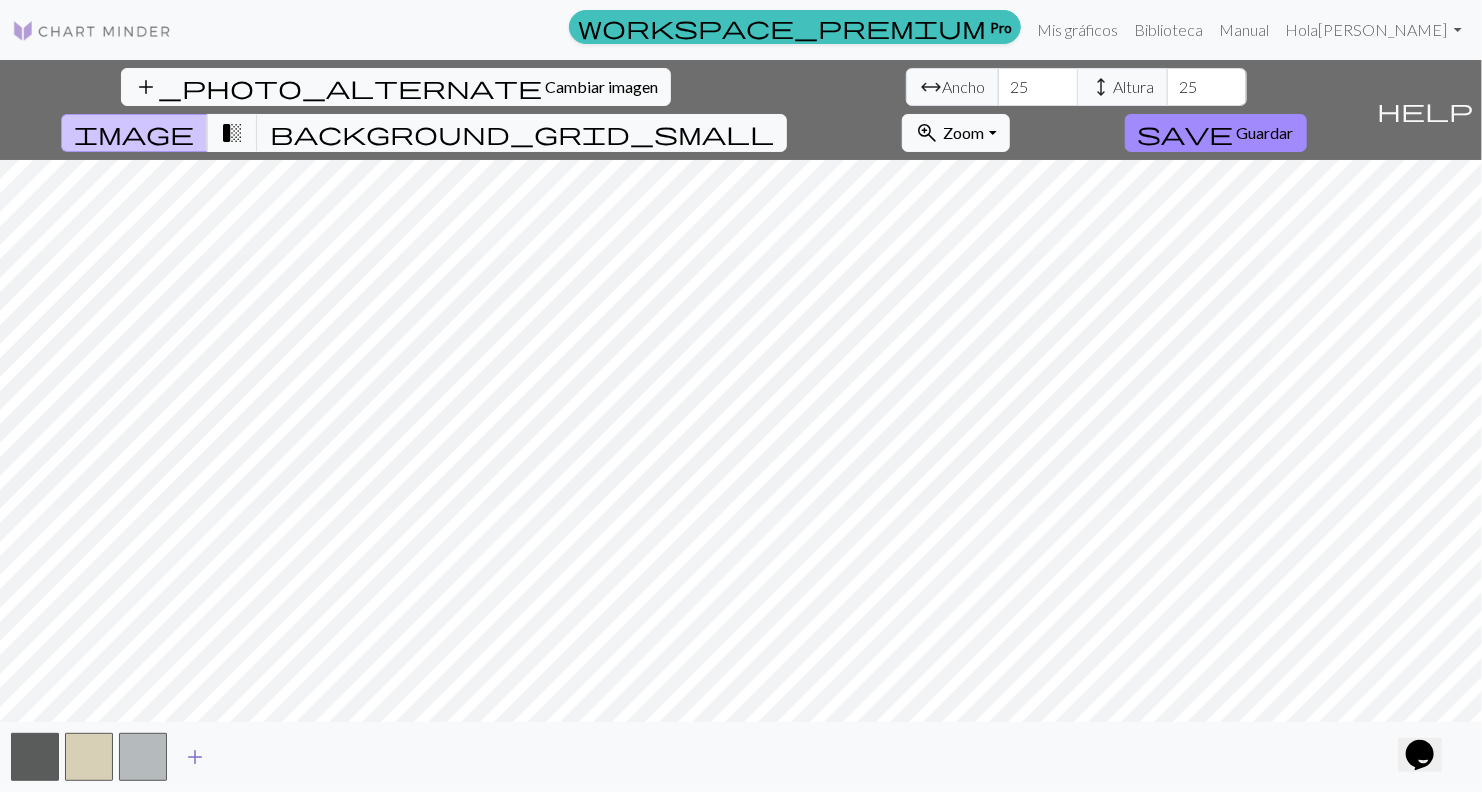 click on "add" at bounding box center (195, 757) 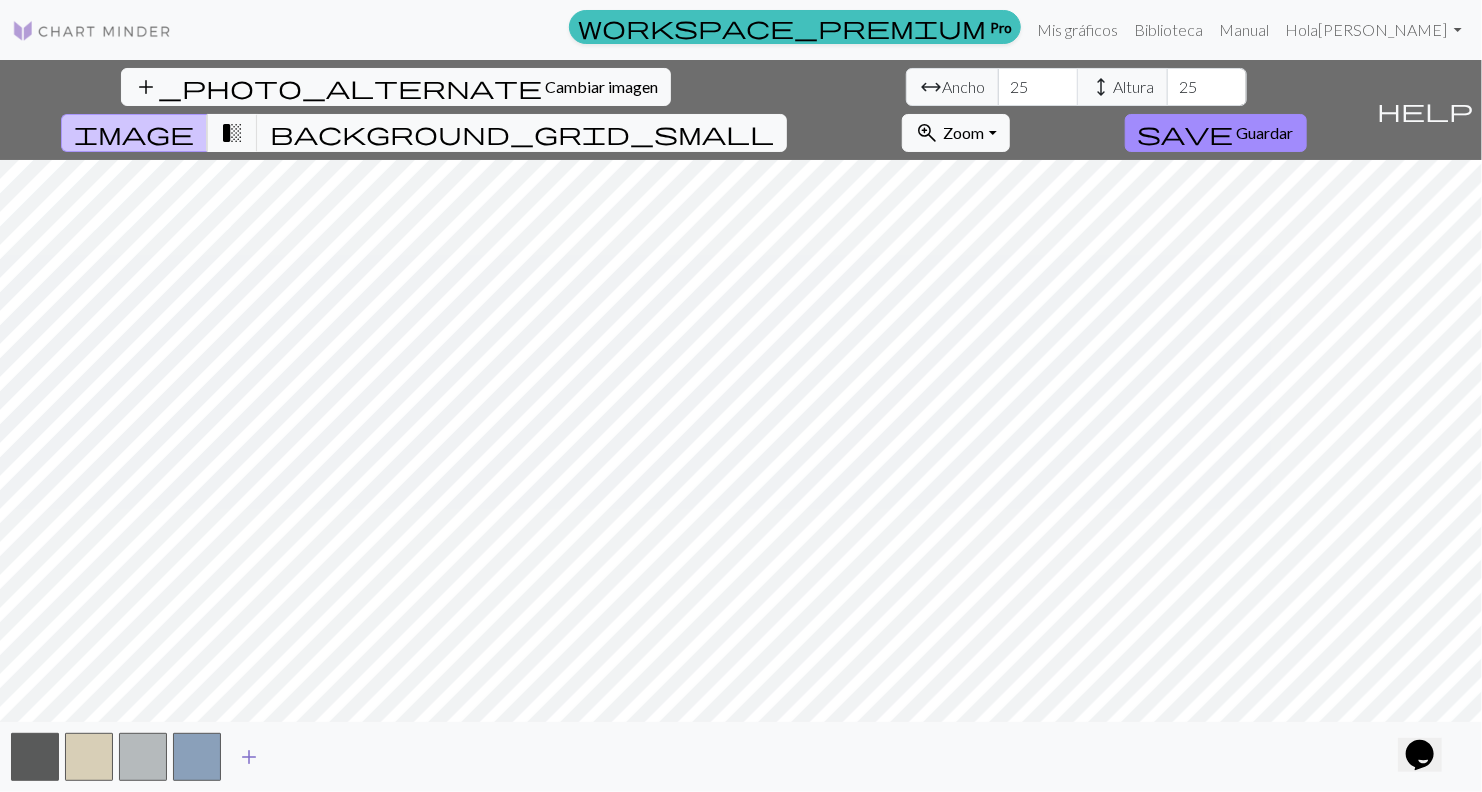 click on "add" at bounding box center [249, 757] 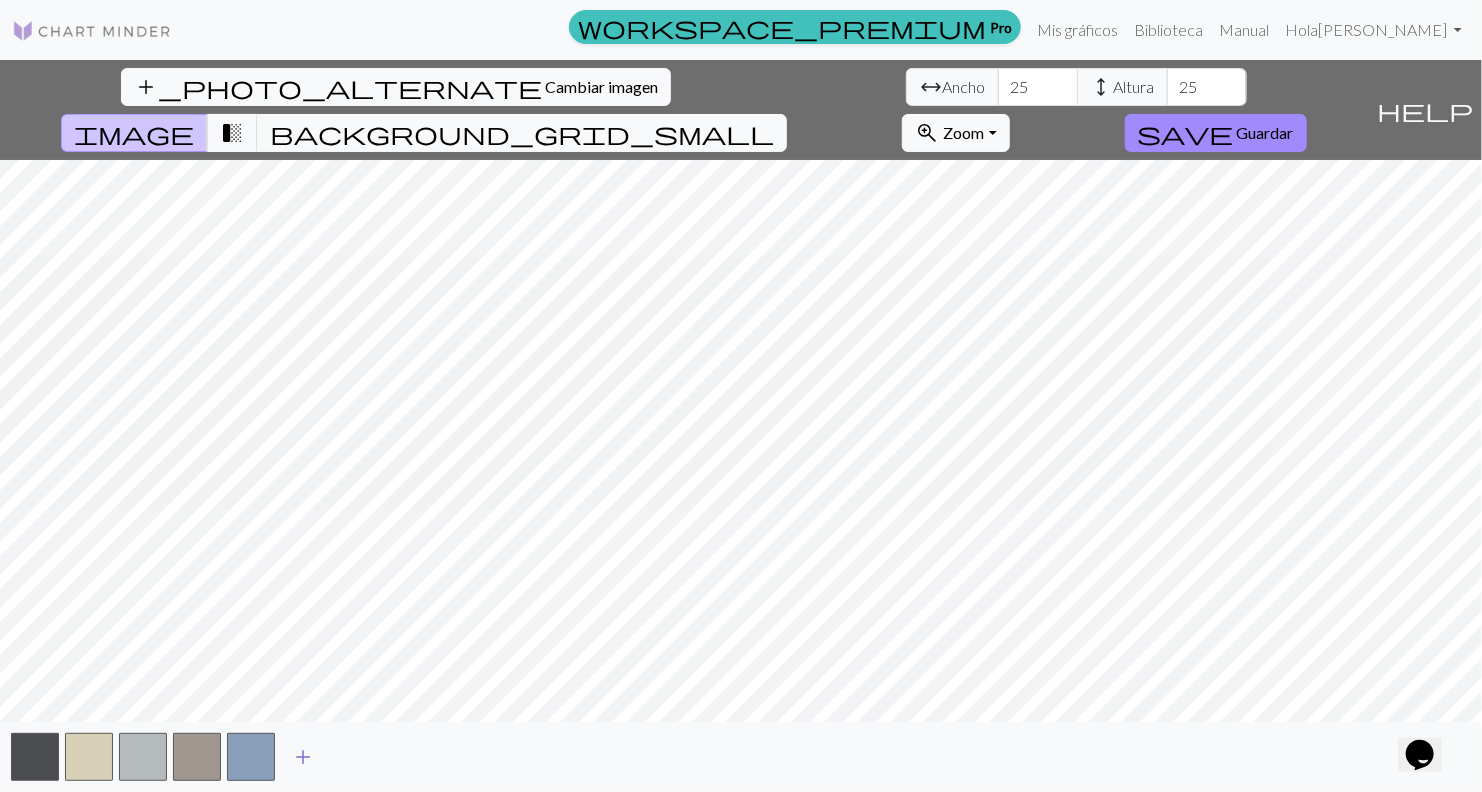 click on "add" at bounding box center [303, 757] 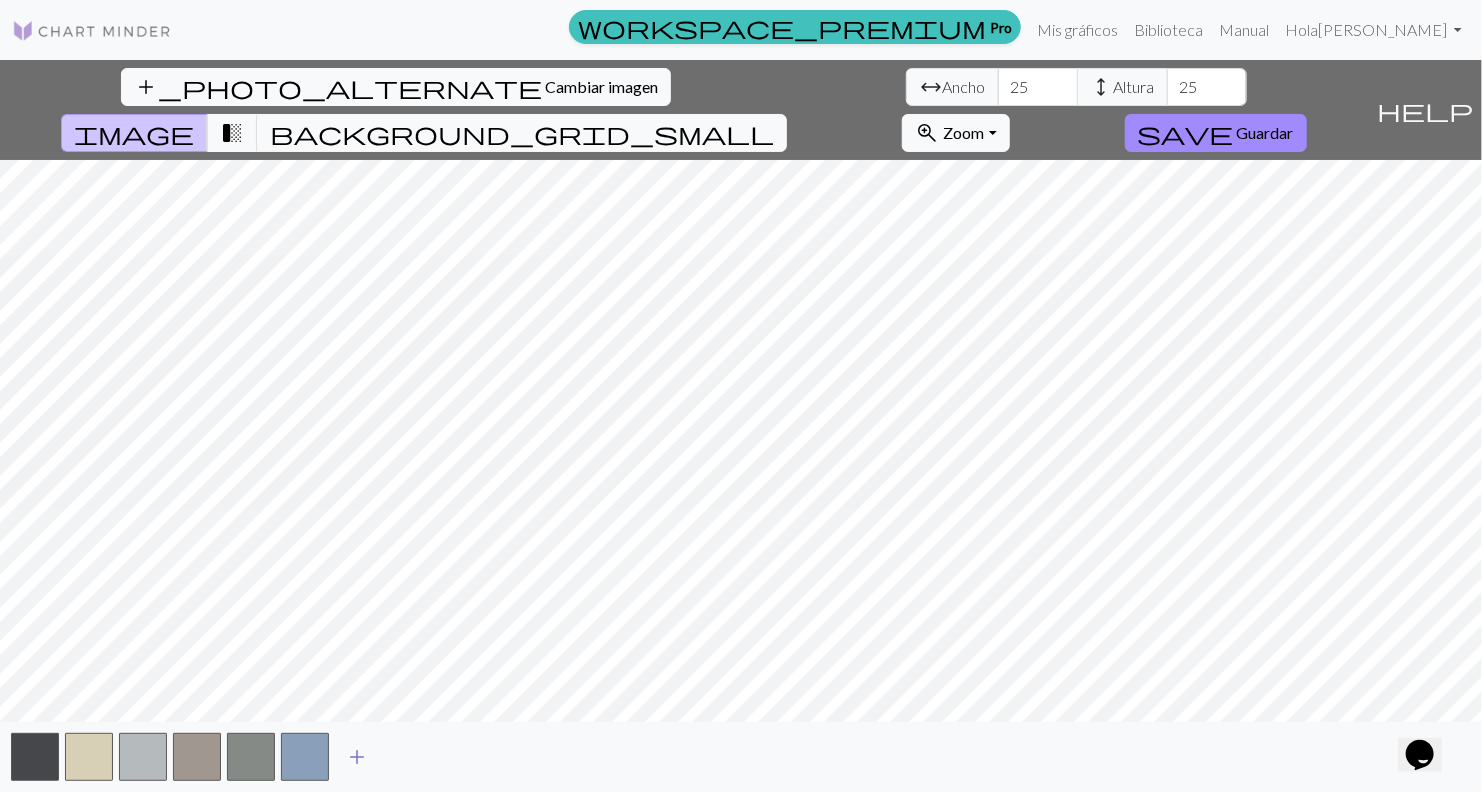click on "add" at bounding box center [357, 757] 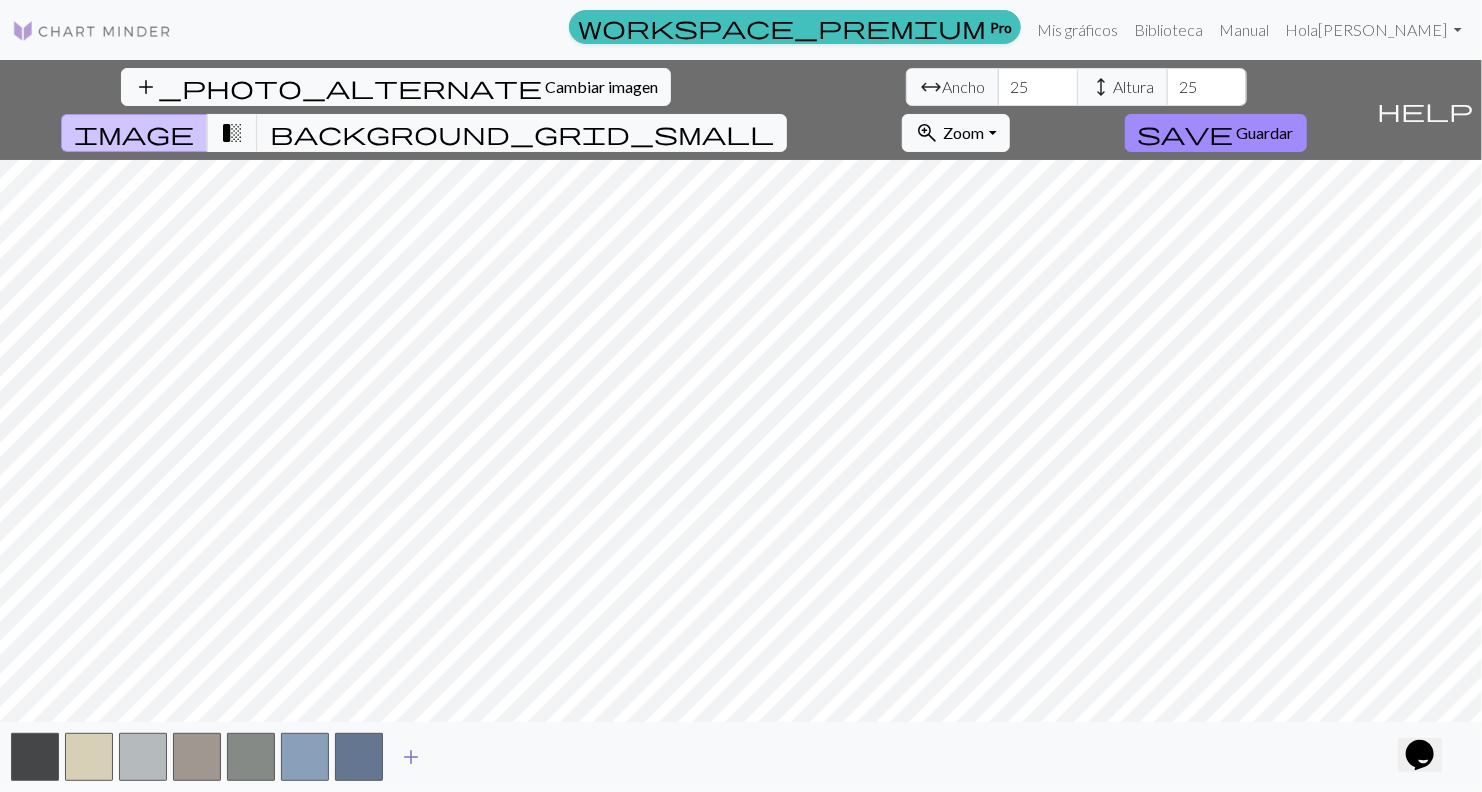 click on "add" at bounding box center (411, 757) 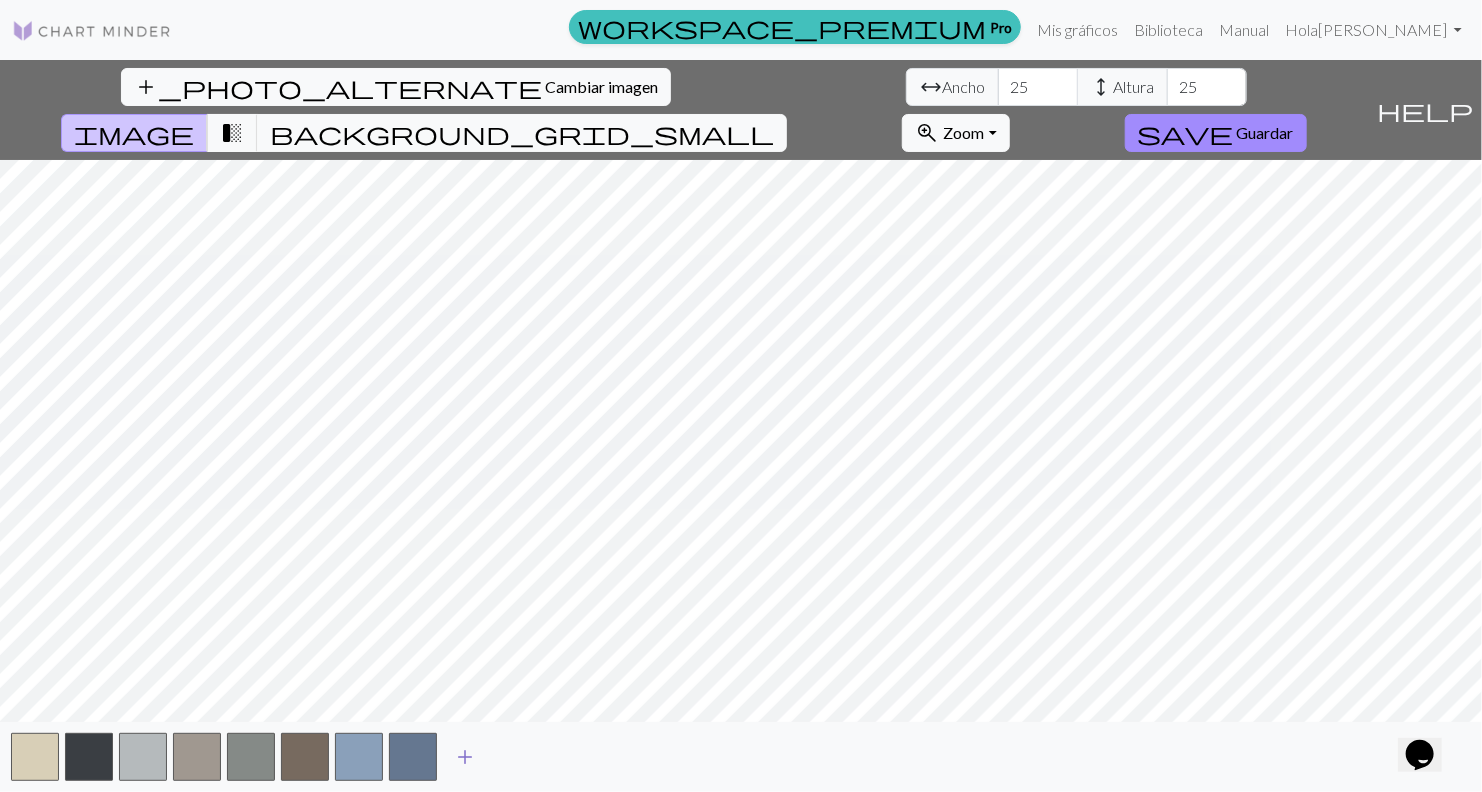 click on "add" at bounding box center (465, 757) 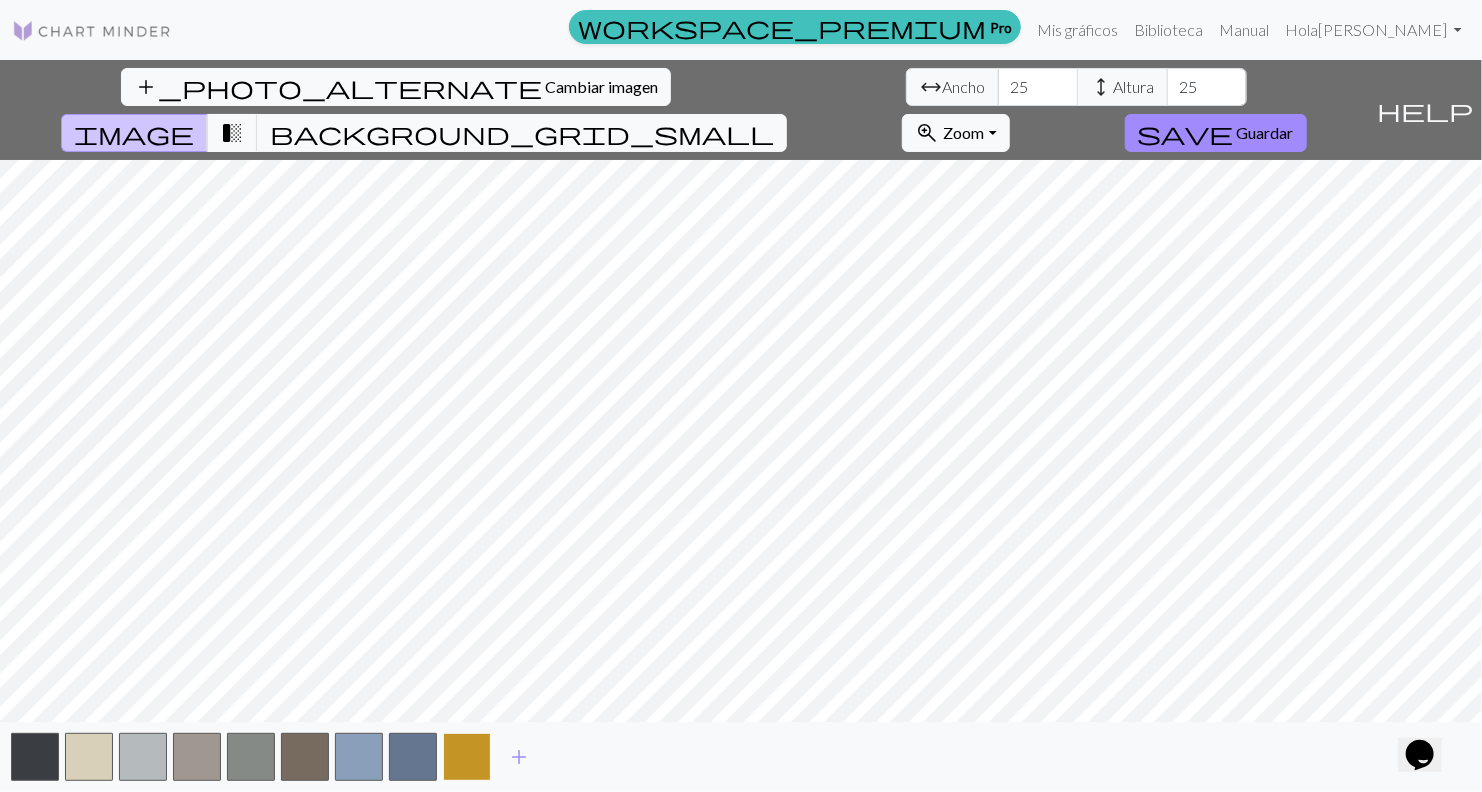 click at bounding box center (467, 757) 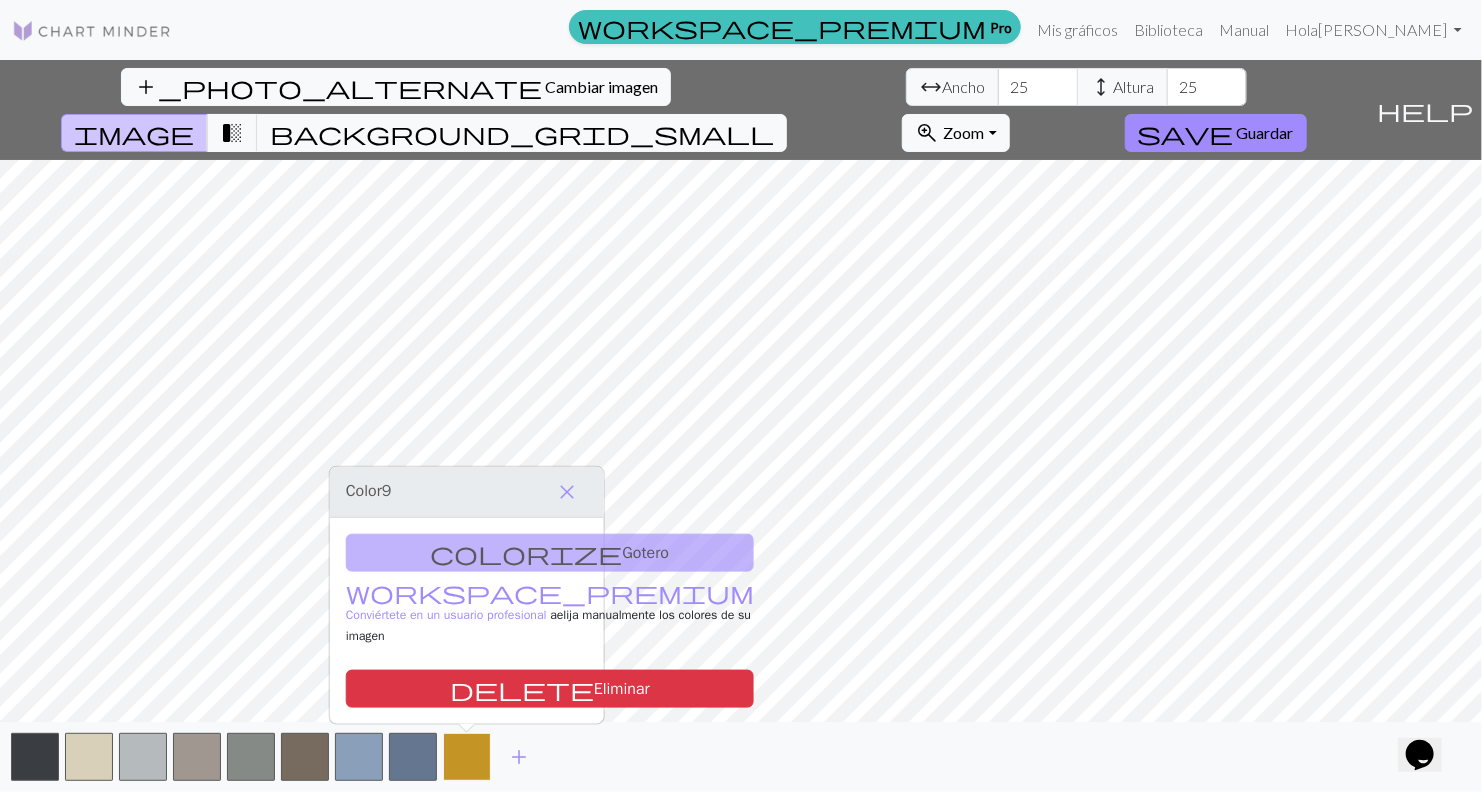 click at bounding box center [467, 757] 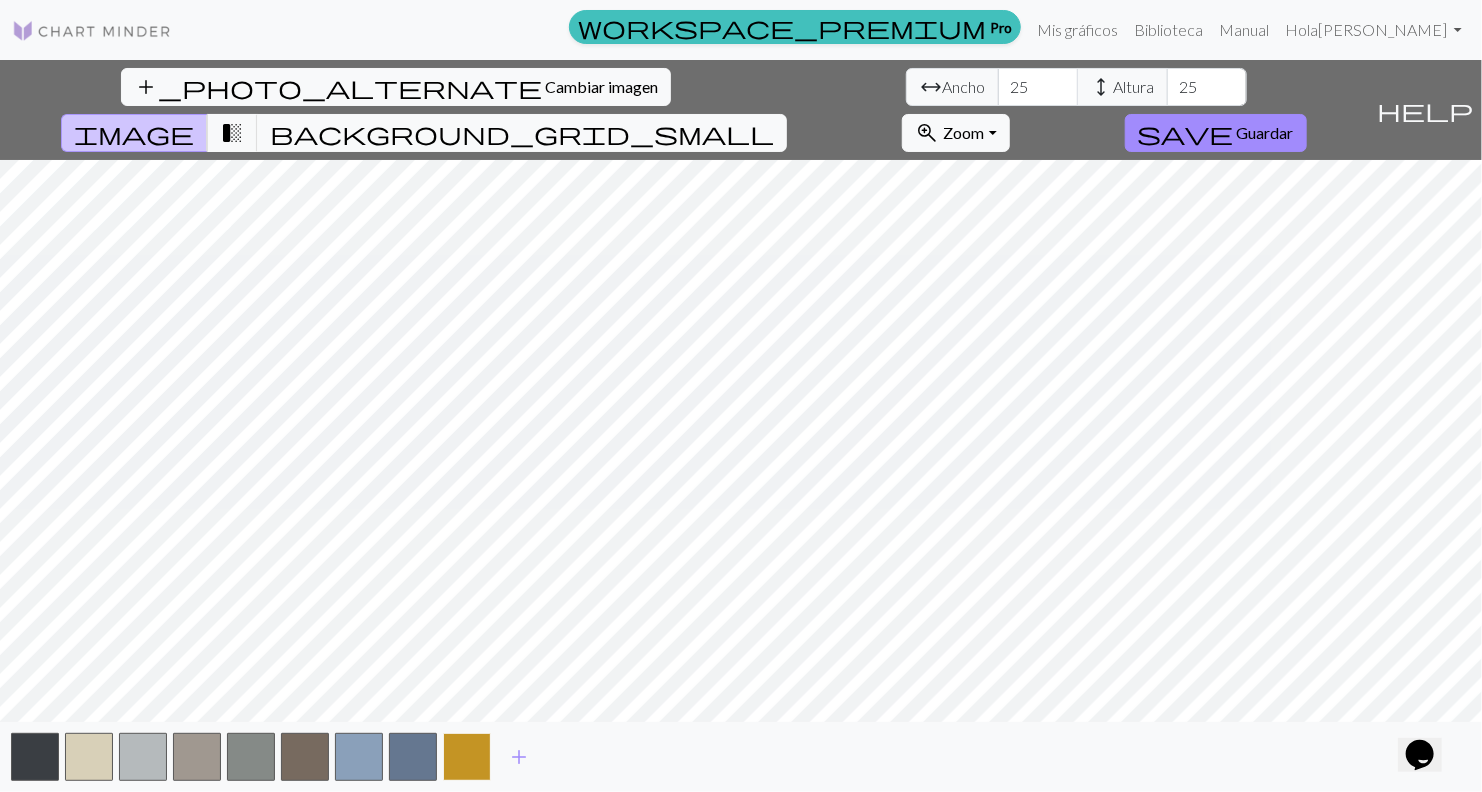 click at bounding box center (467, 757) 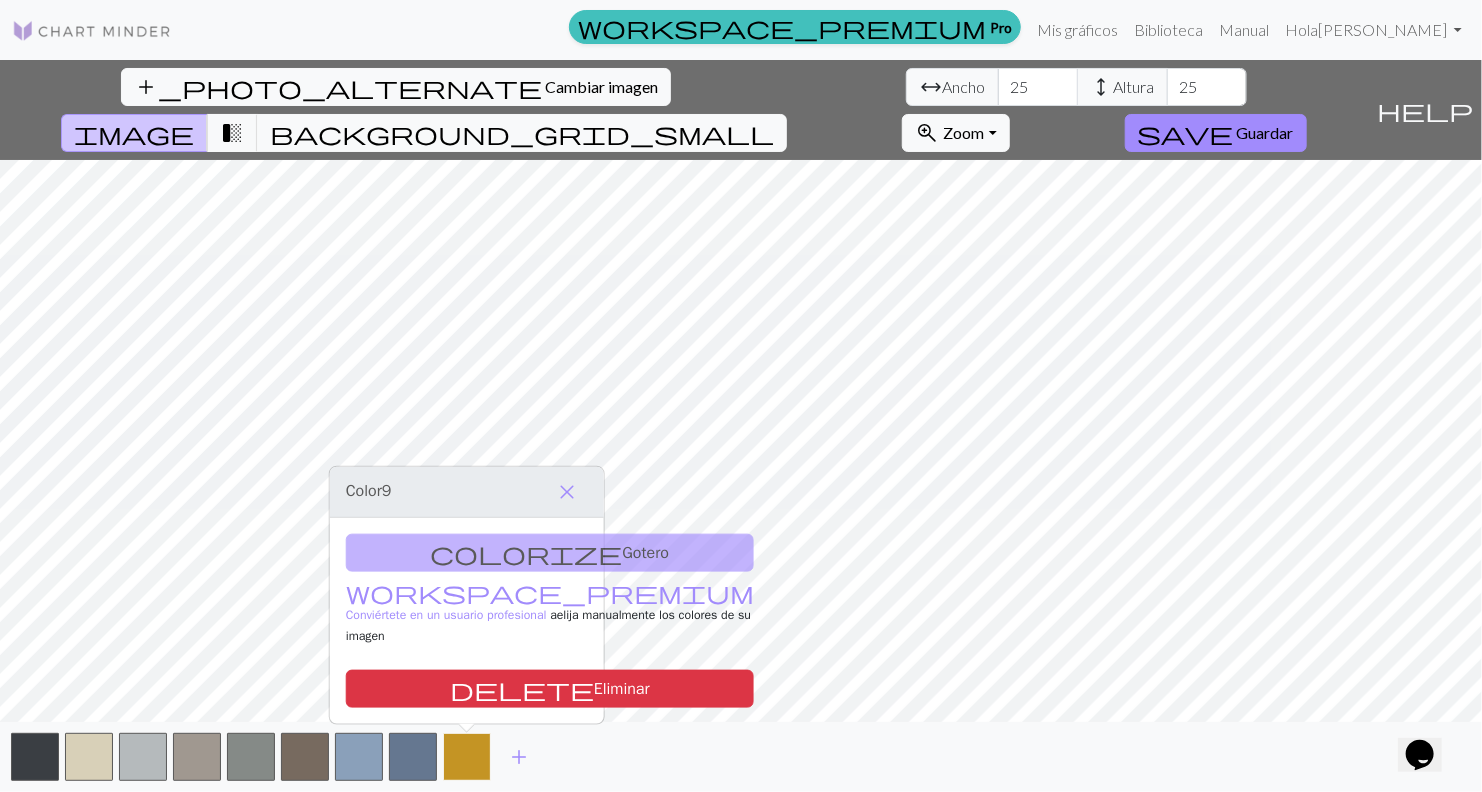 click at bounding box center [467, 757] 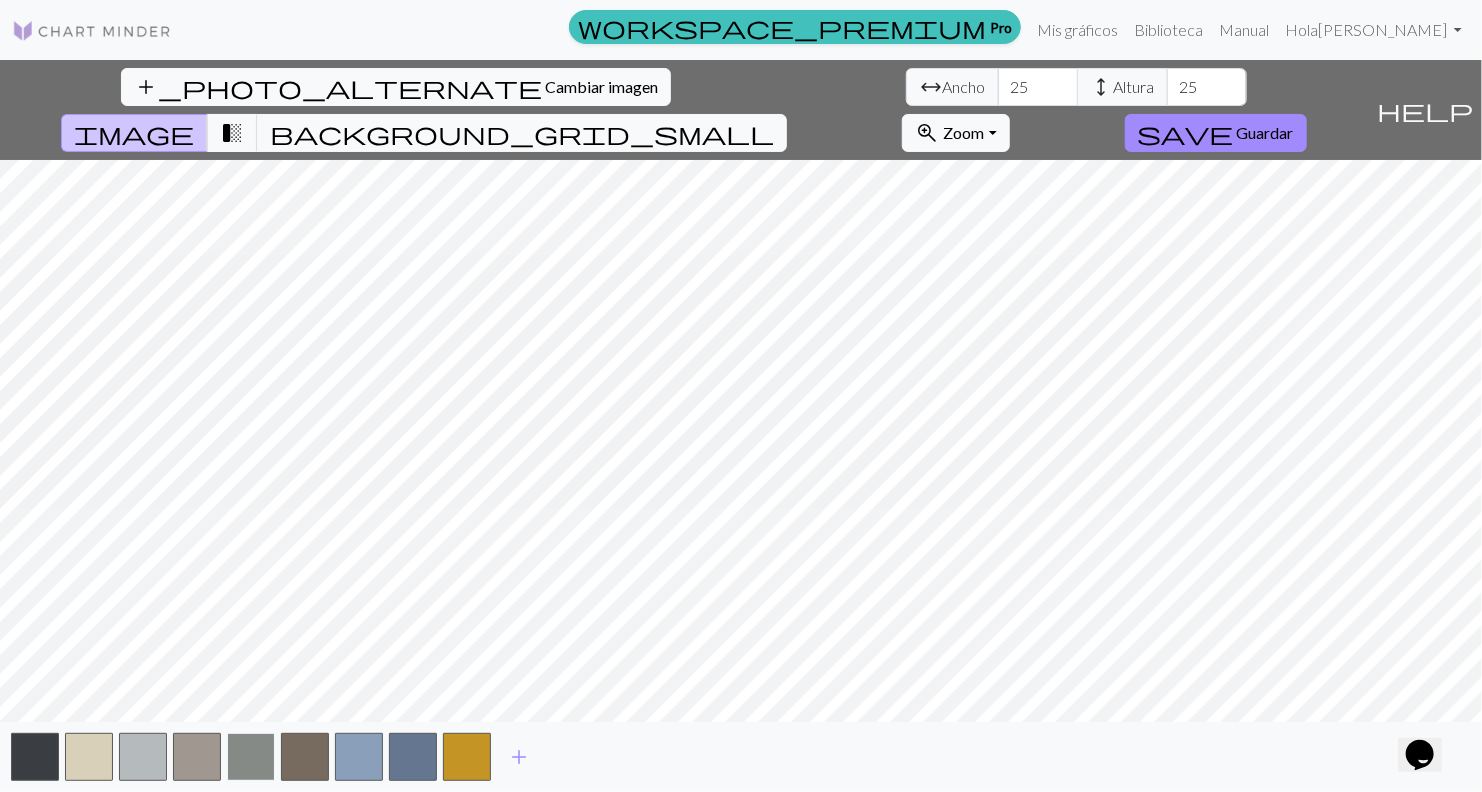 click at bounding box center (251, 757) 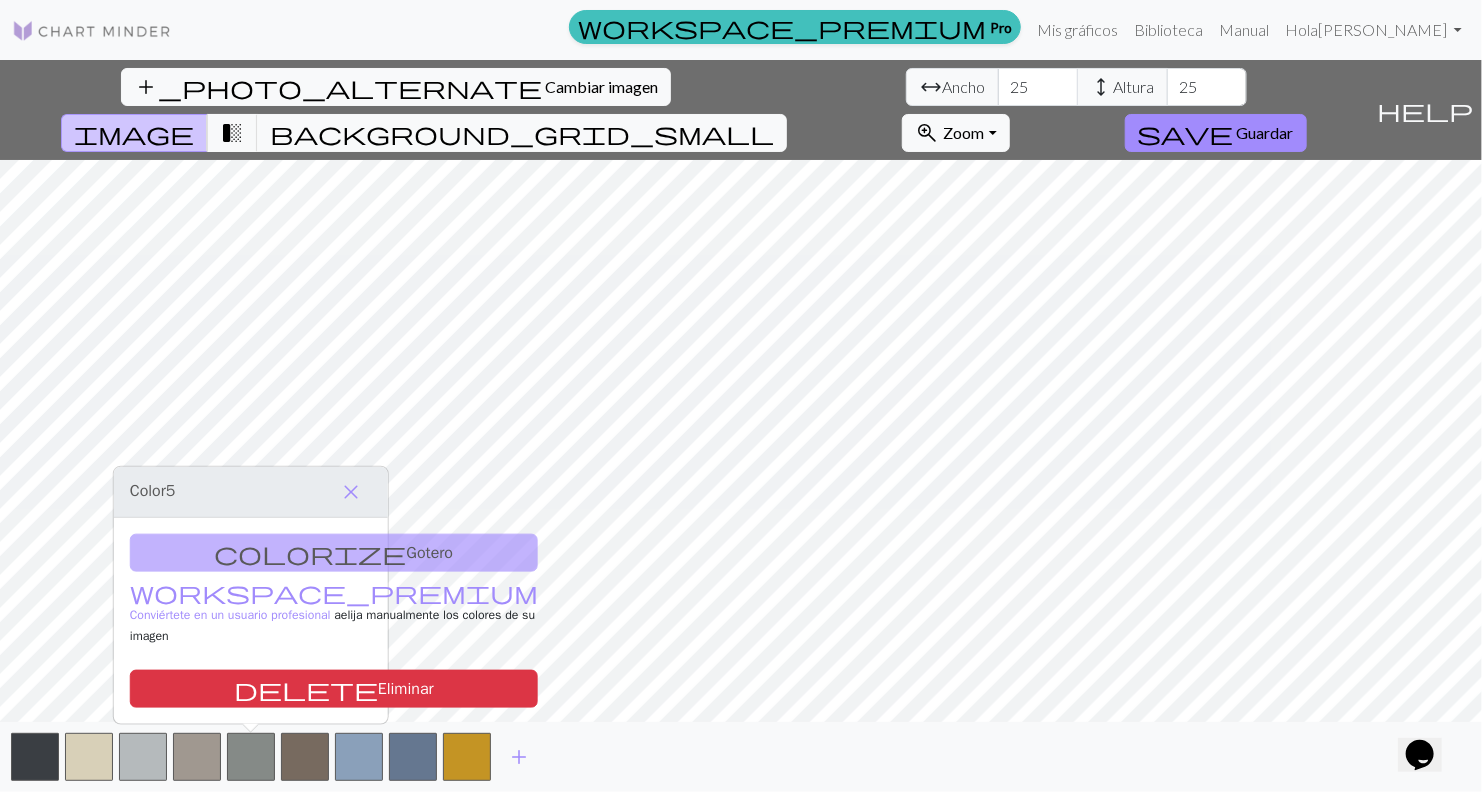 click on "colorize Gotero workspace_premium Conviértete en un usuario profesional   a  elija manualmente los colores de su imagen delete Eliminar" at bounding box center [251, 621] 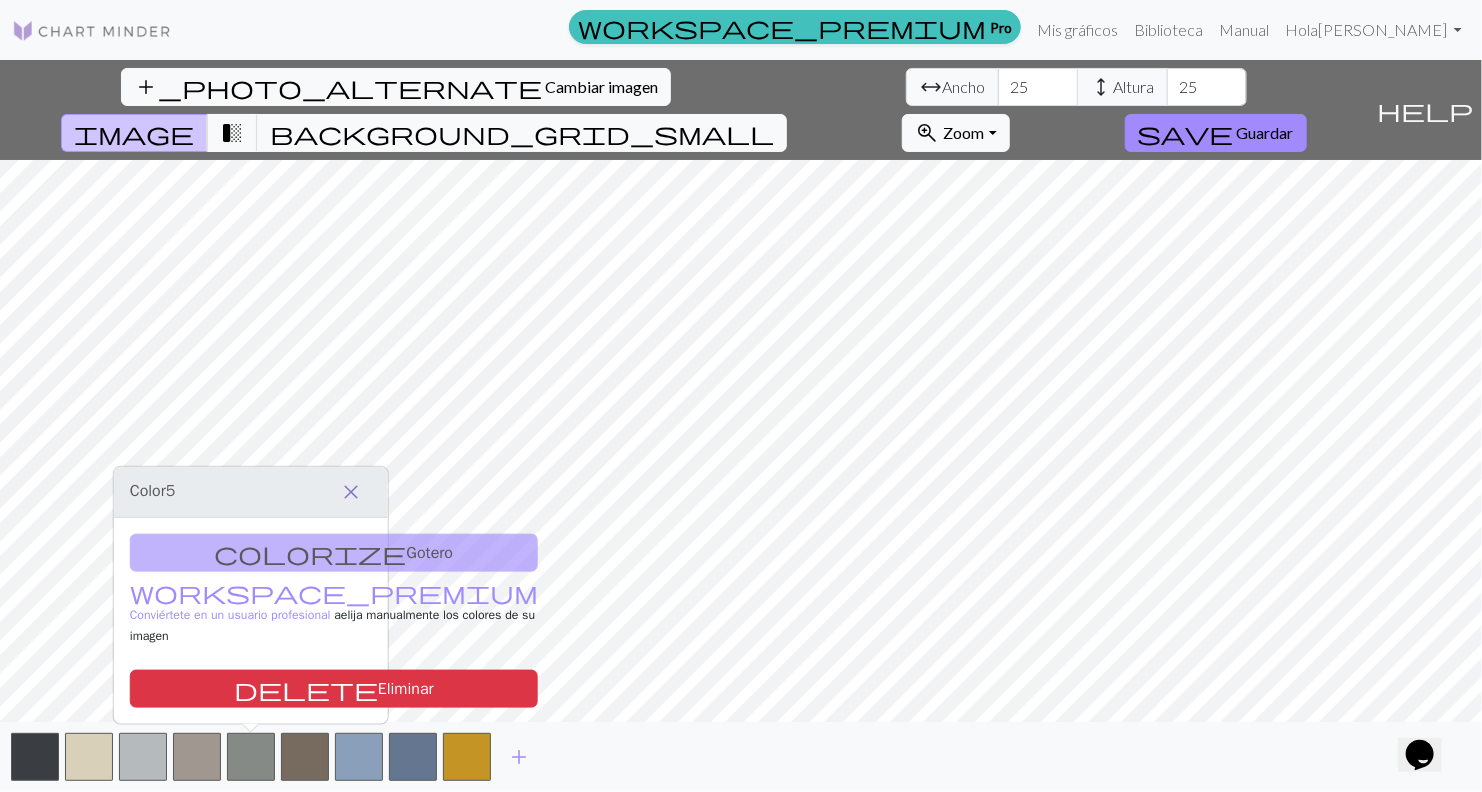 click on "close" at bounding box center (351, 492) 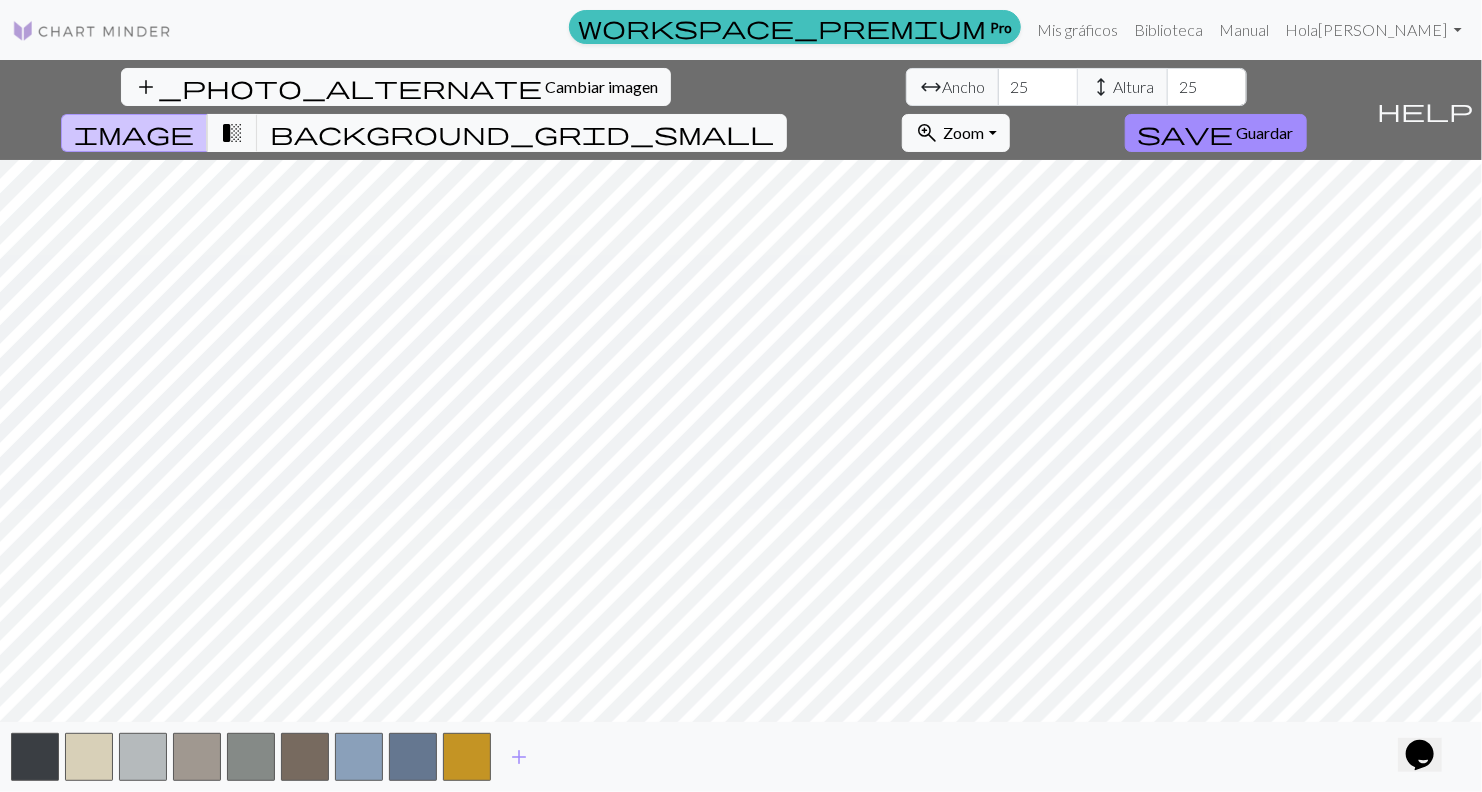 click at bounding box center [92, 31] 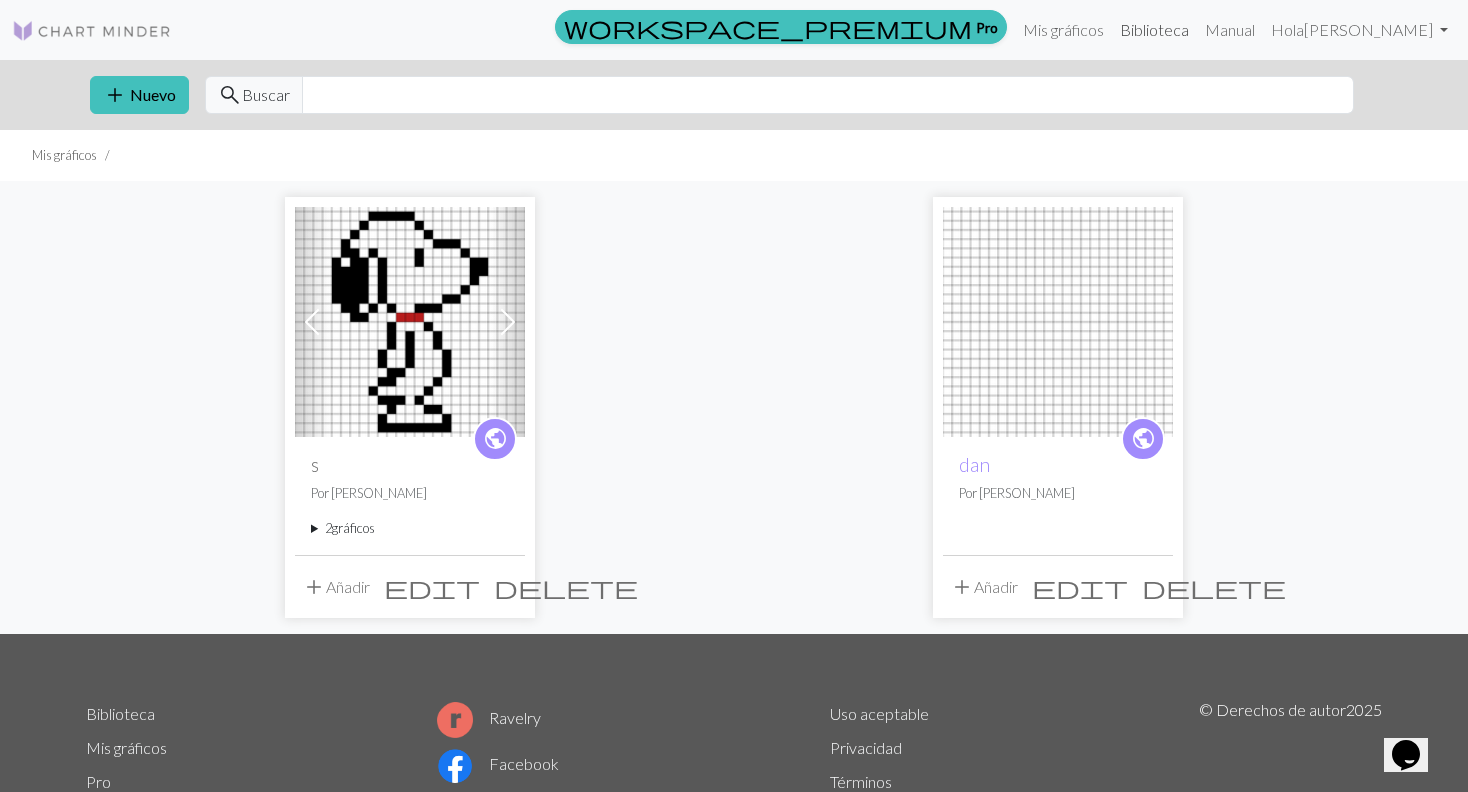 click on "Biblioteca" at bounding box center [1154, 30] 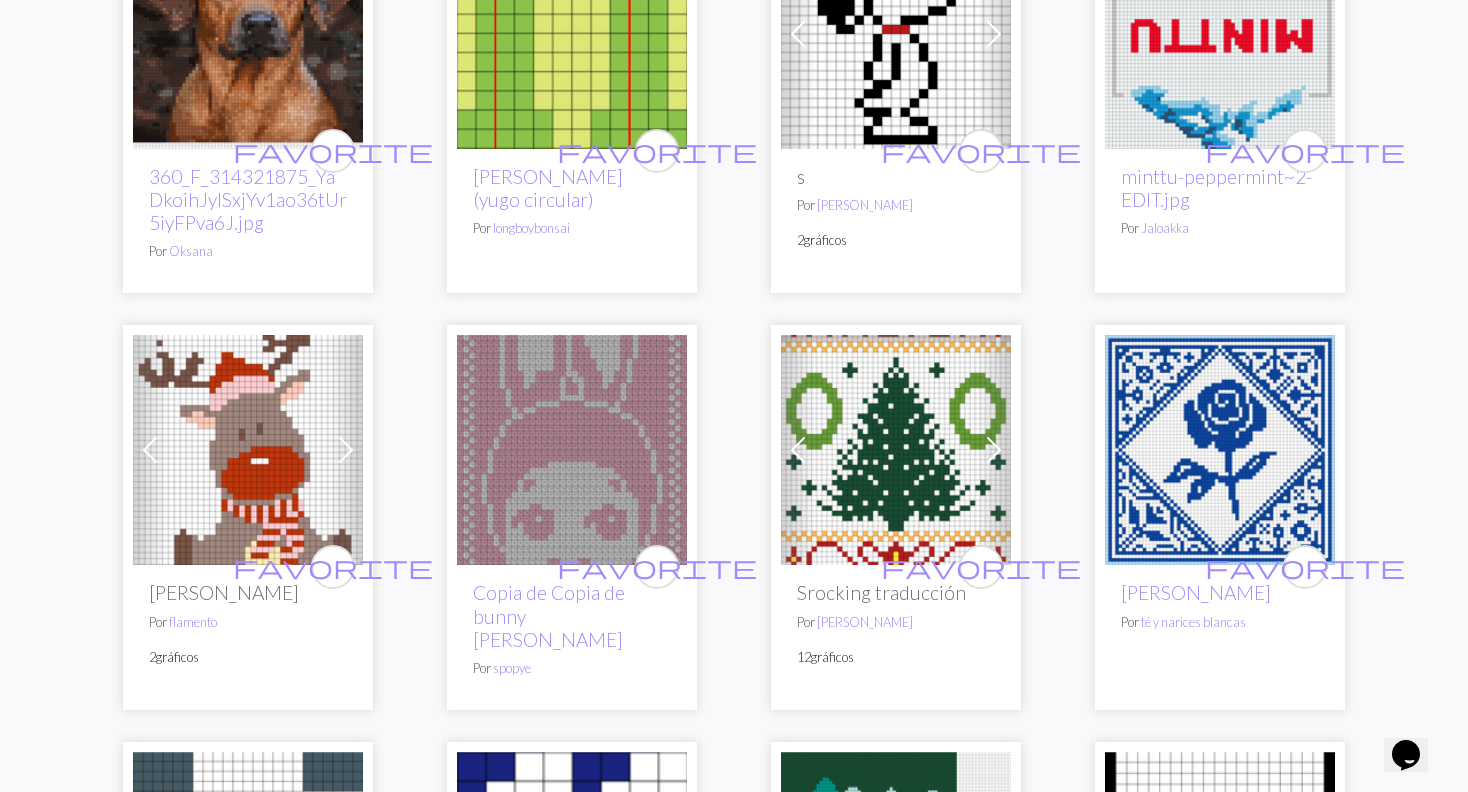 scroll, scrollTop: 0, scrollLeft: 0, axis: both 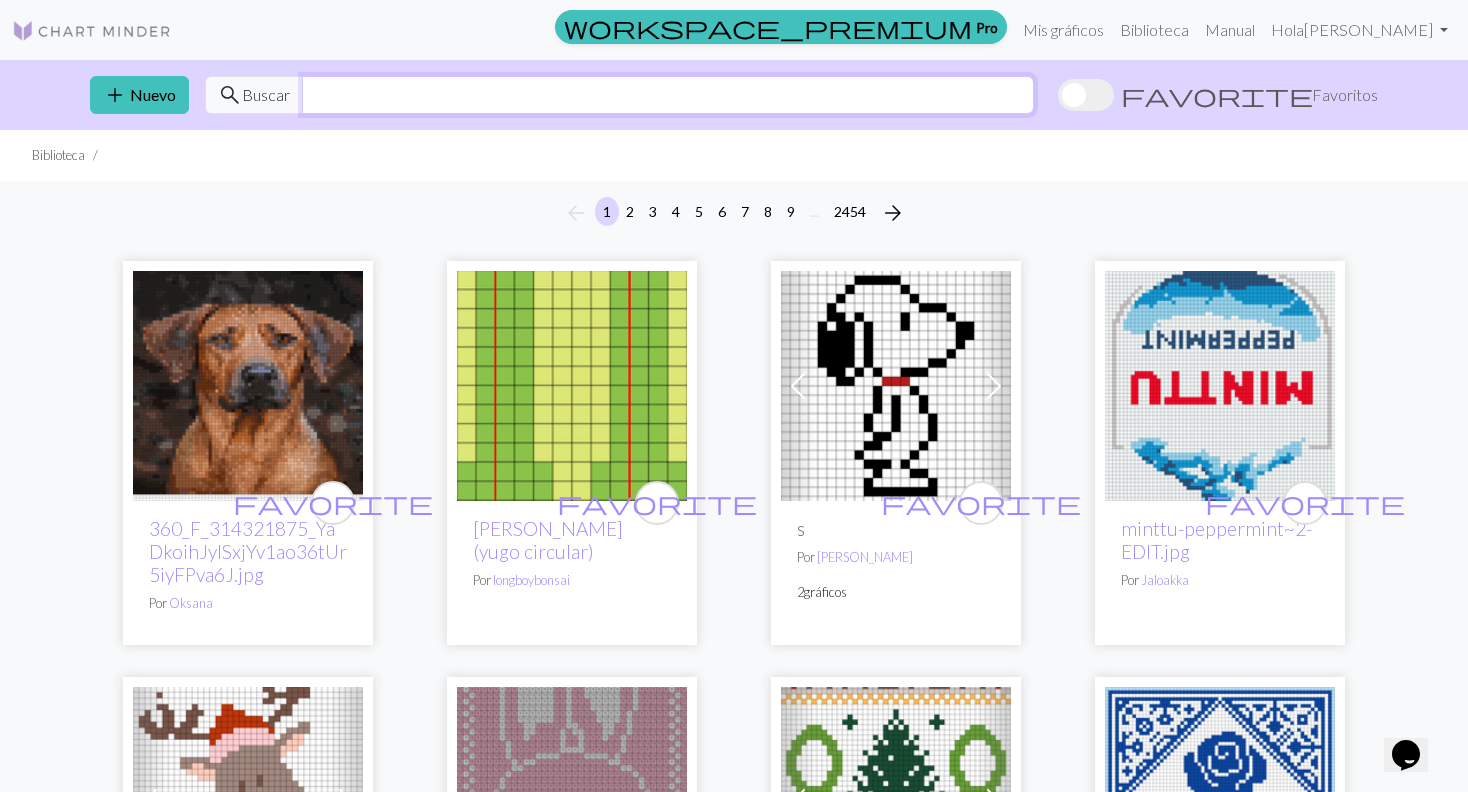 click at bounding box center [668, 95] 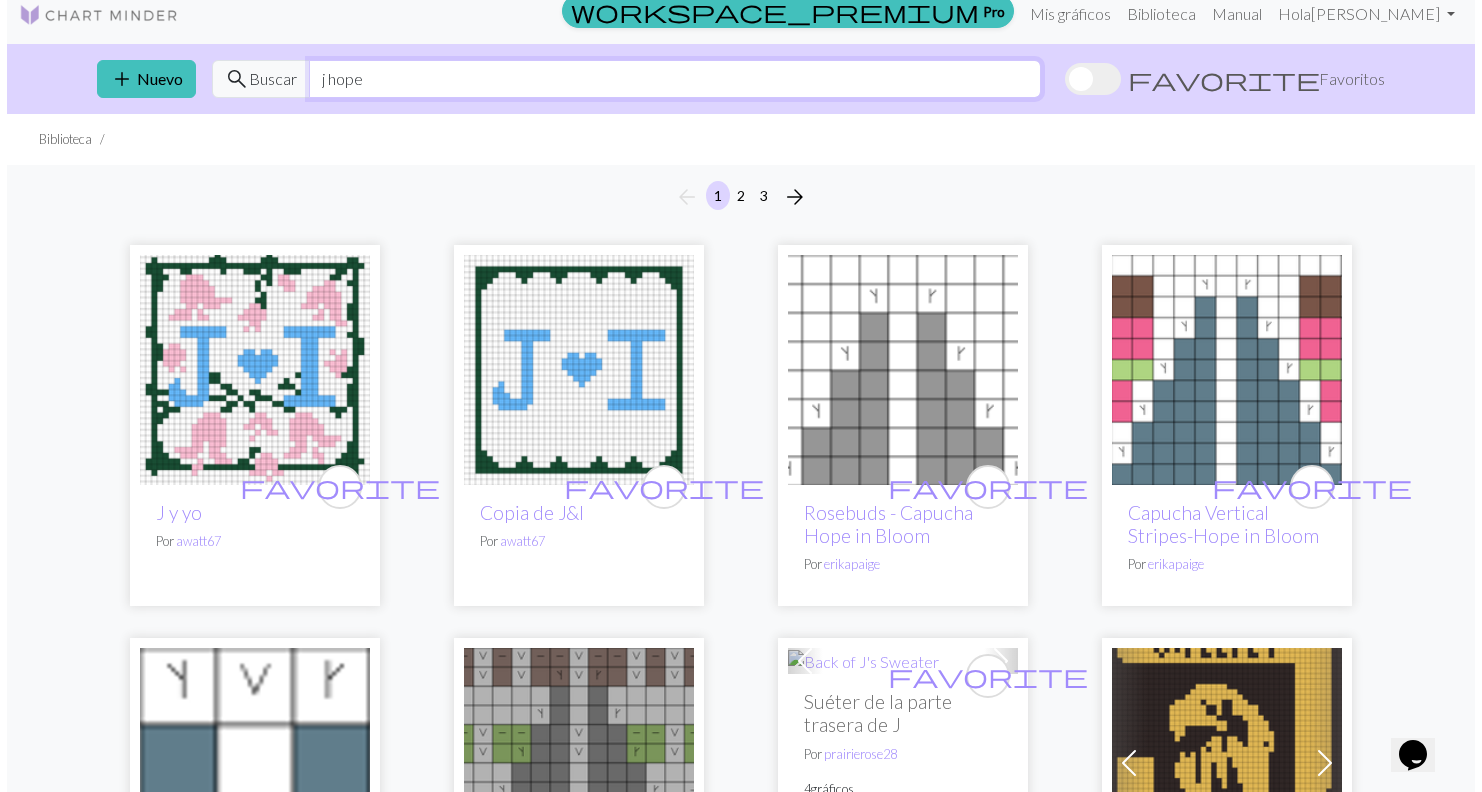 scroll, scrollTop: 0, scrollLeft: 0, axis: both 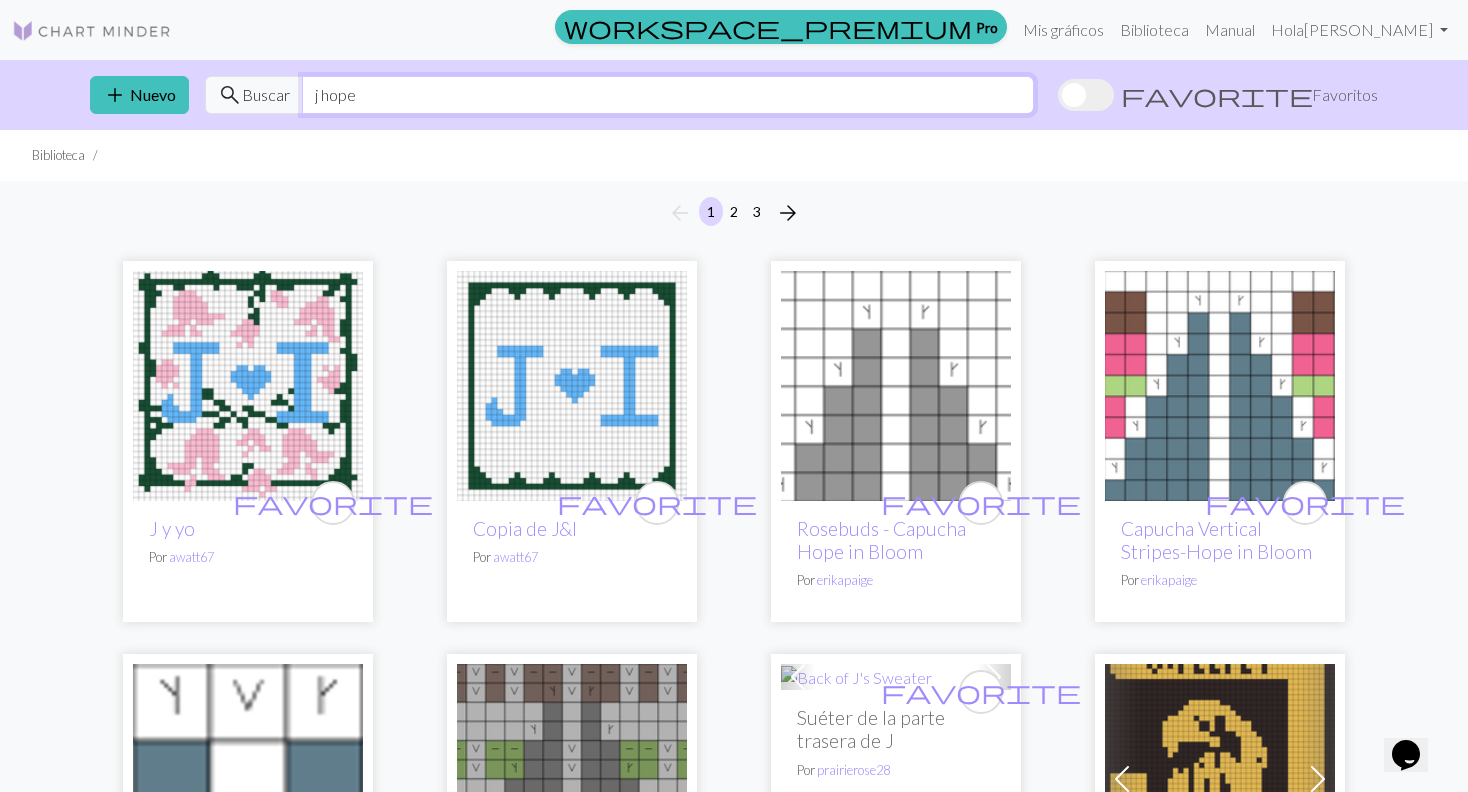 click on "j hope" at bounding box center (668, 95) 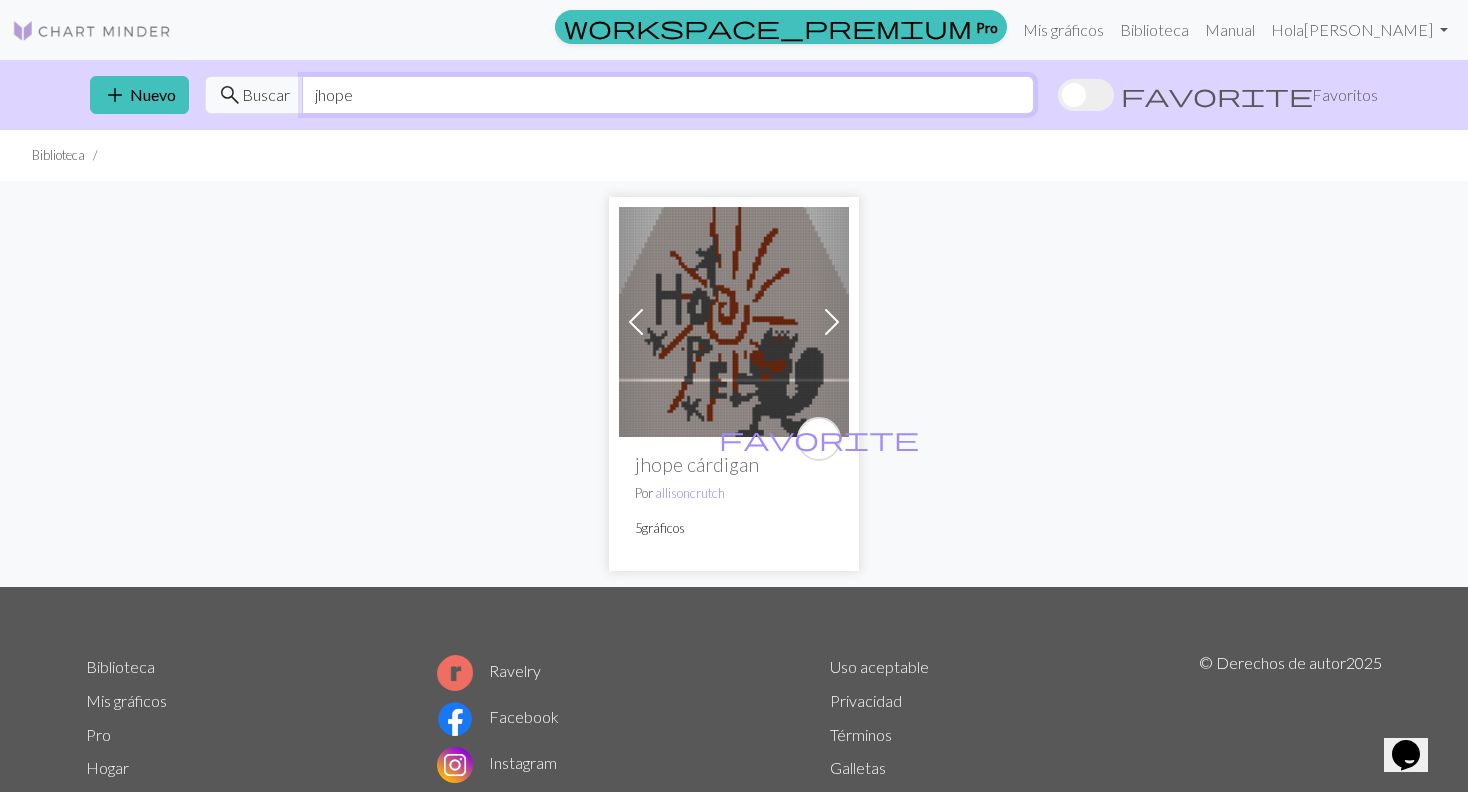 click on "jhope" at bounding box center [668, 95] 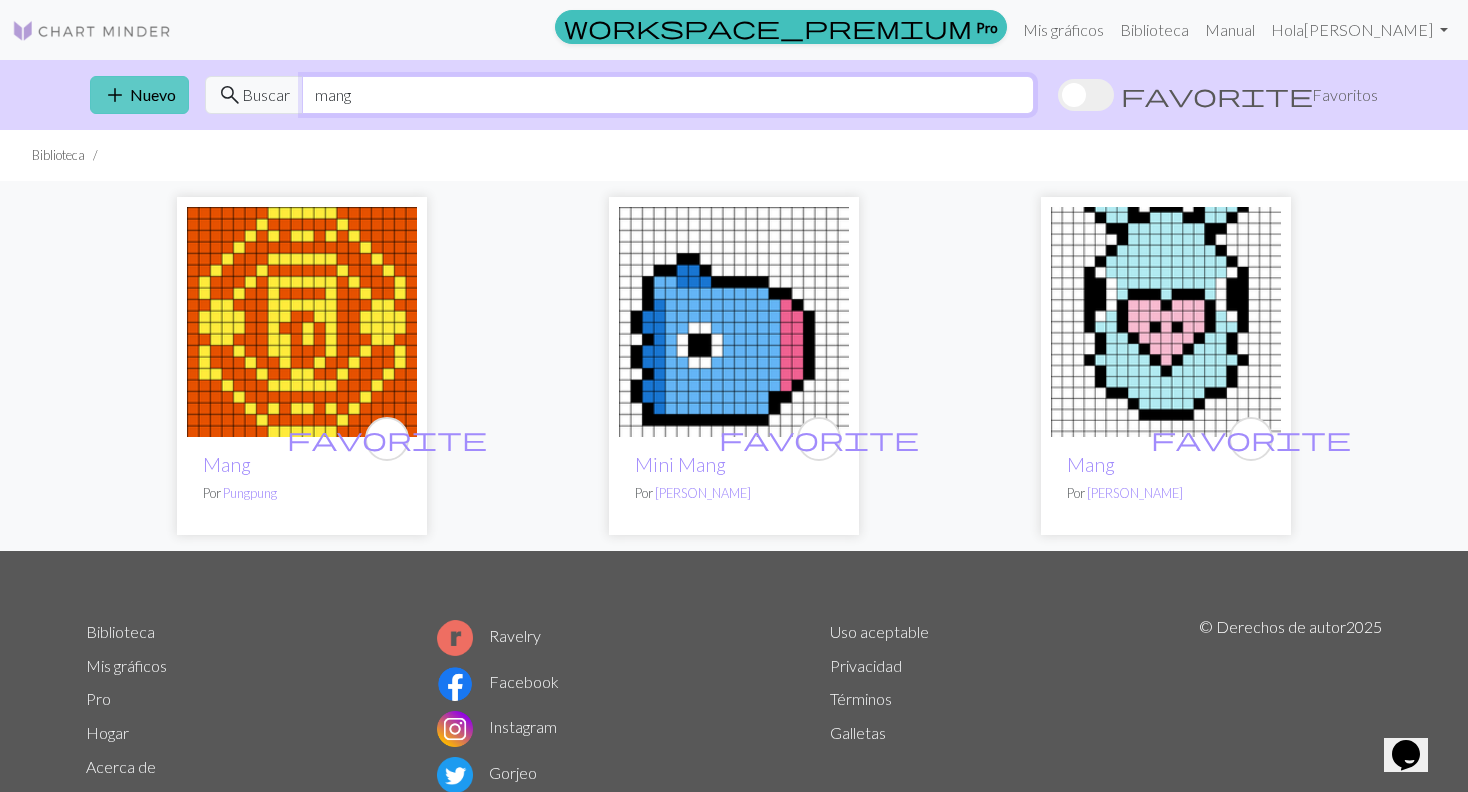 type on "mang" 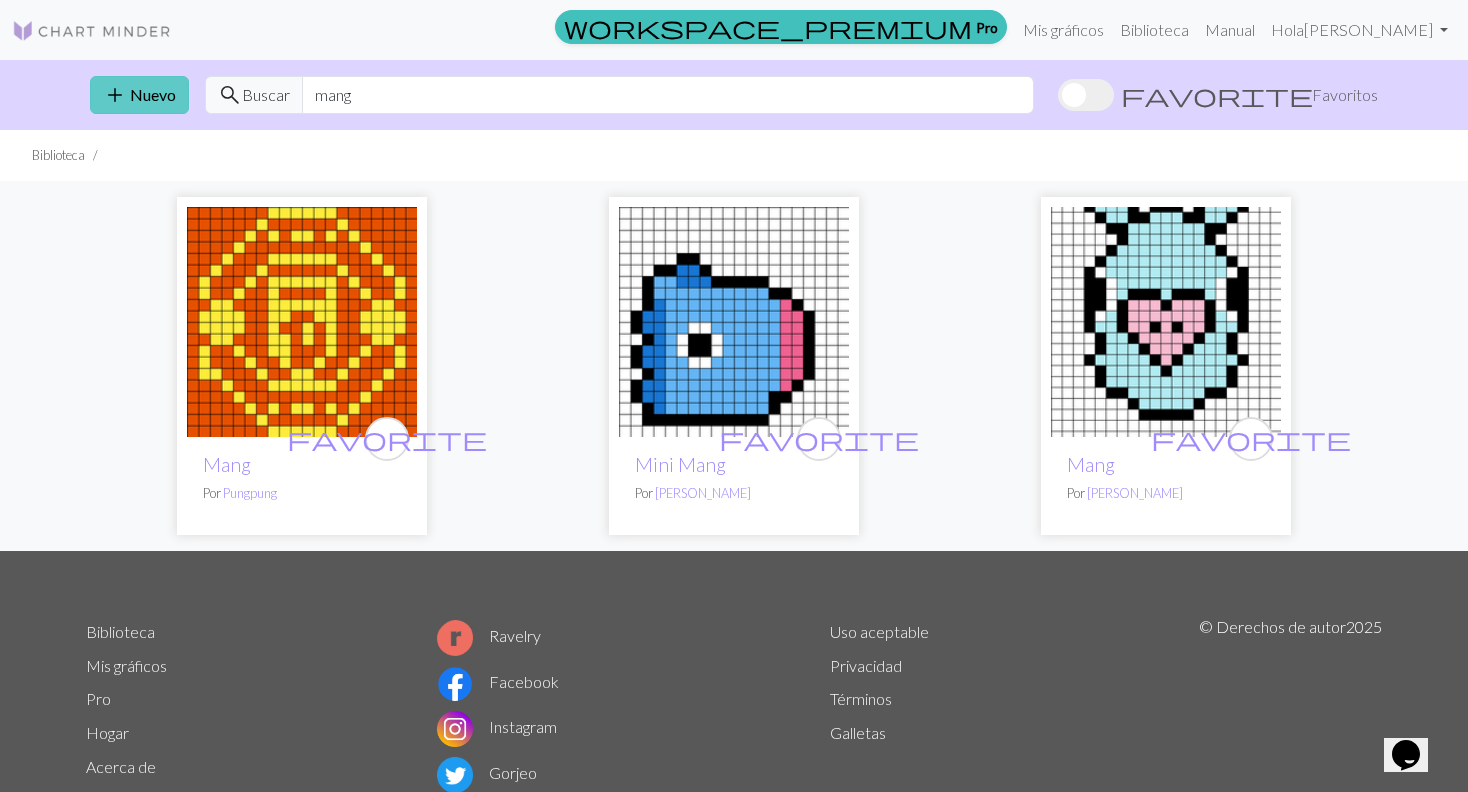 click on "add   Nuevo" at bounding box center [139, 95] 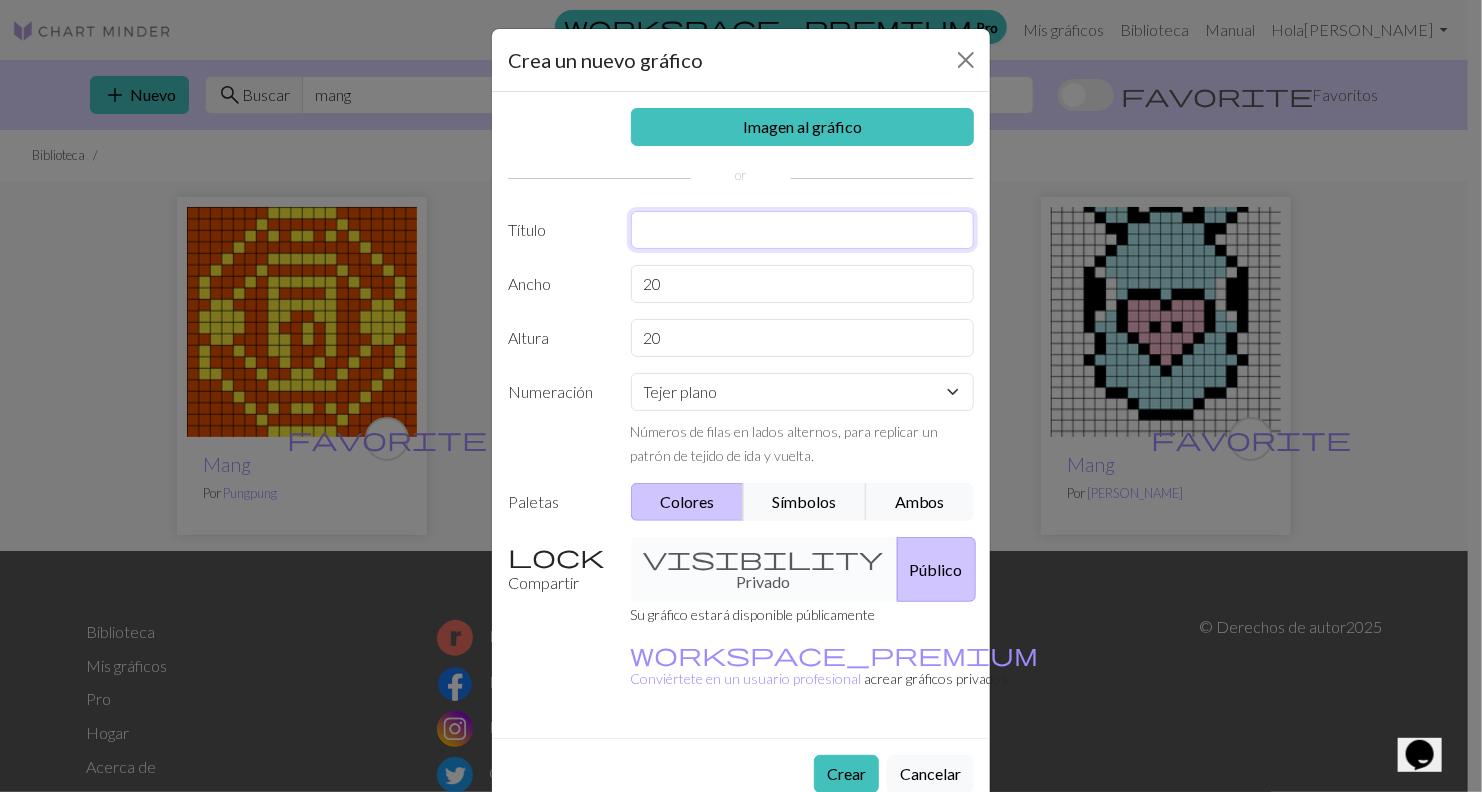 click at bounding box center [803, 230] 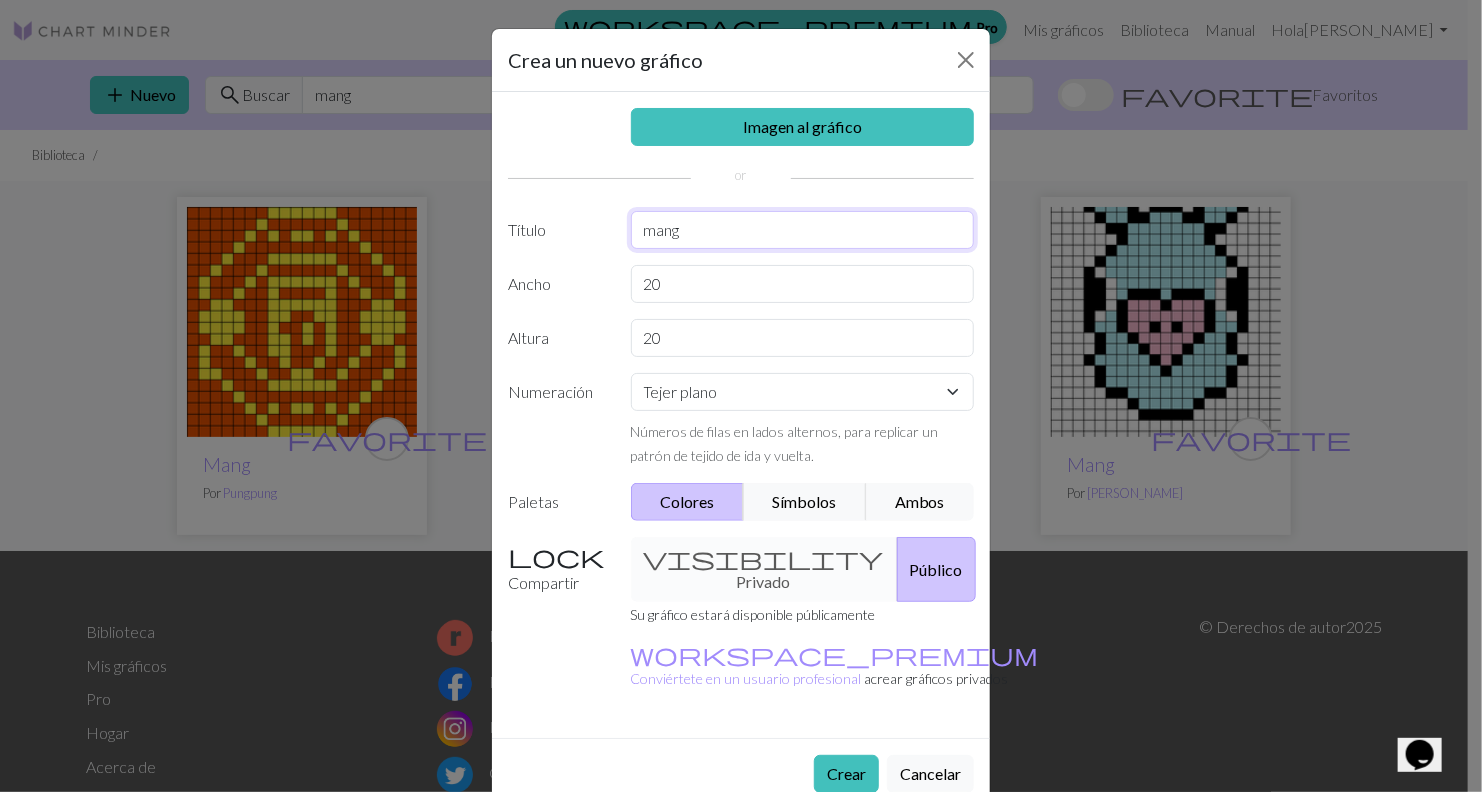 type on "mang" 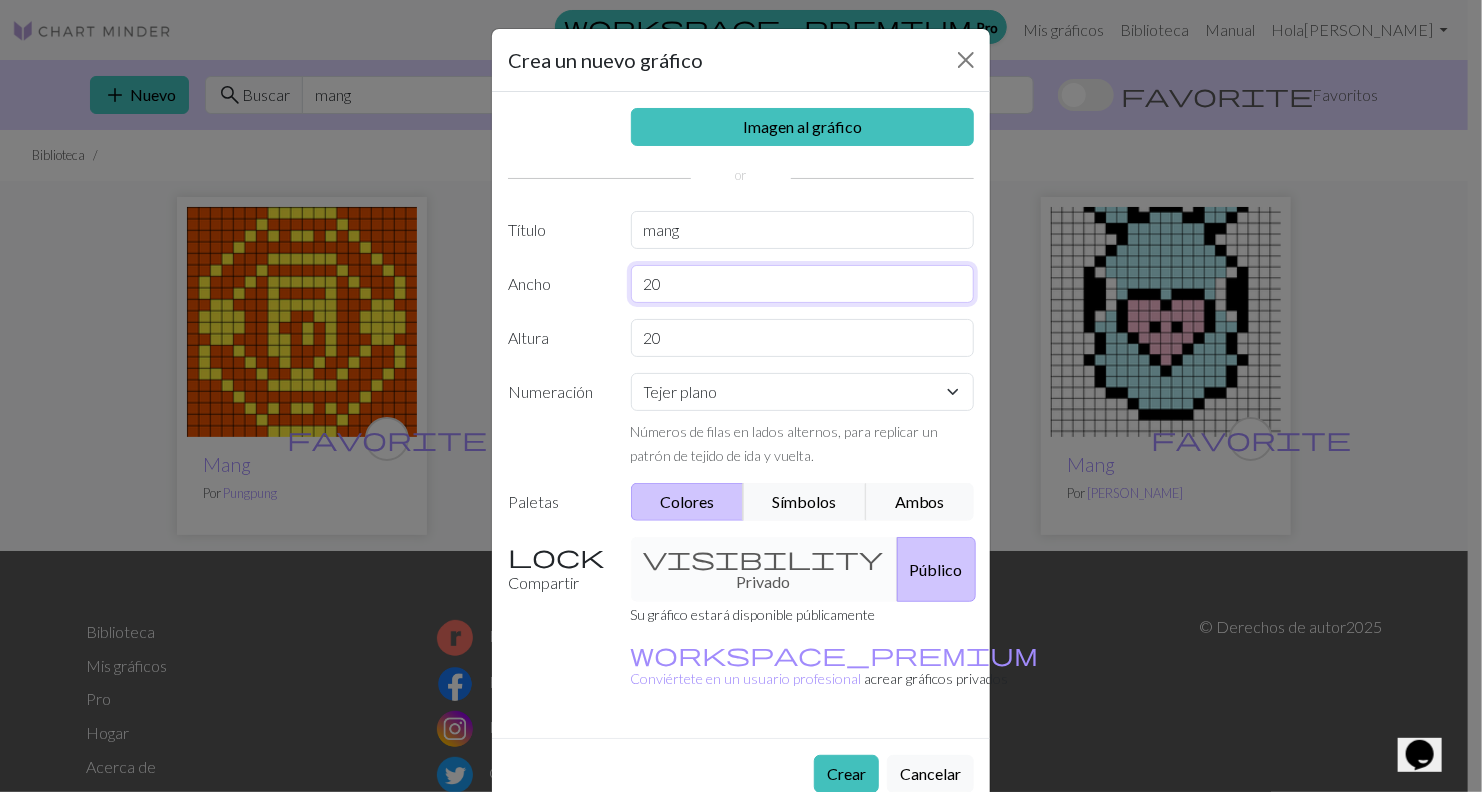 click on "20" at bounding box center (803, 284) 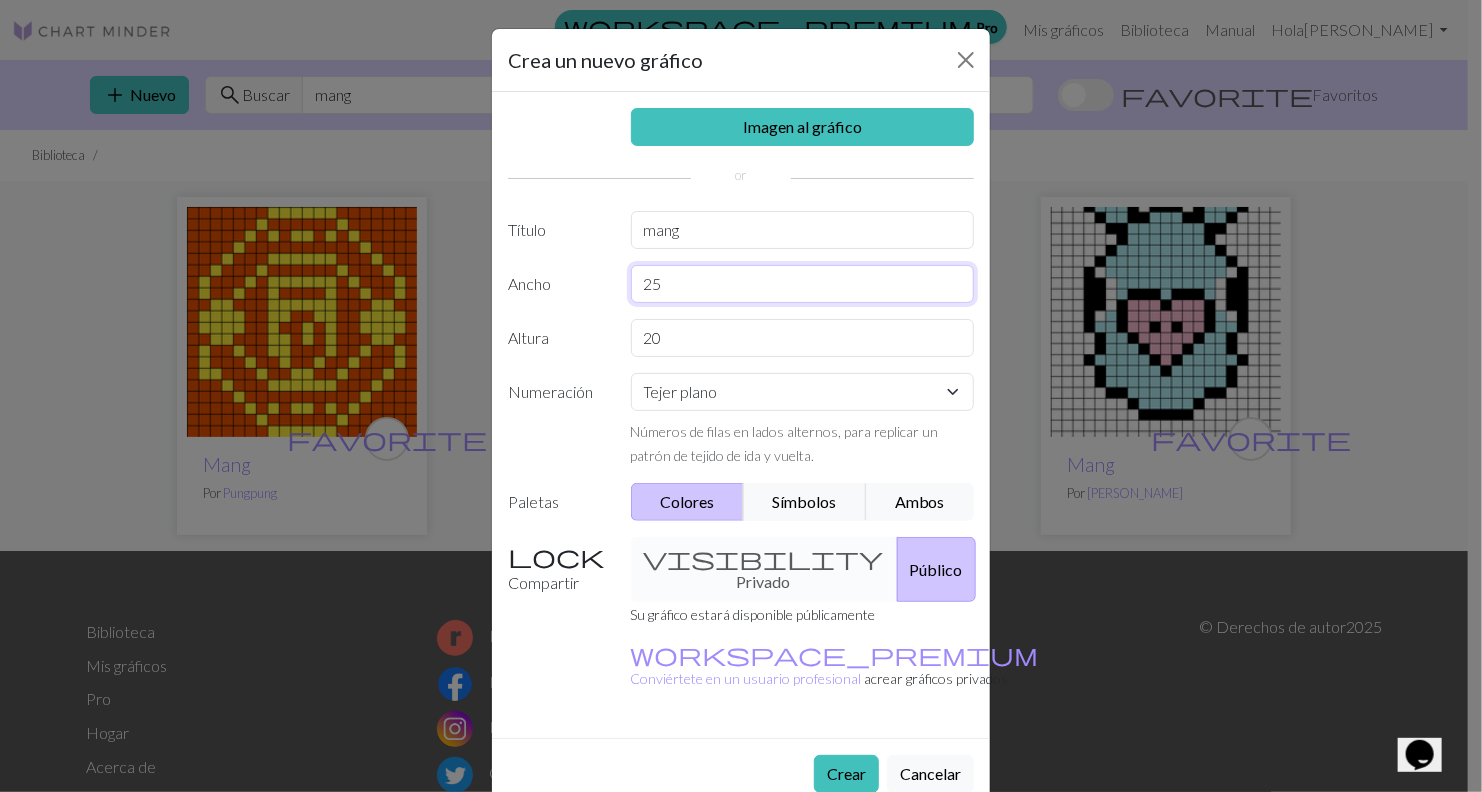 type on "25" 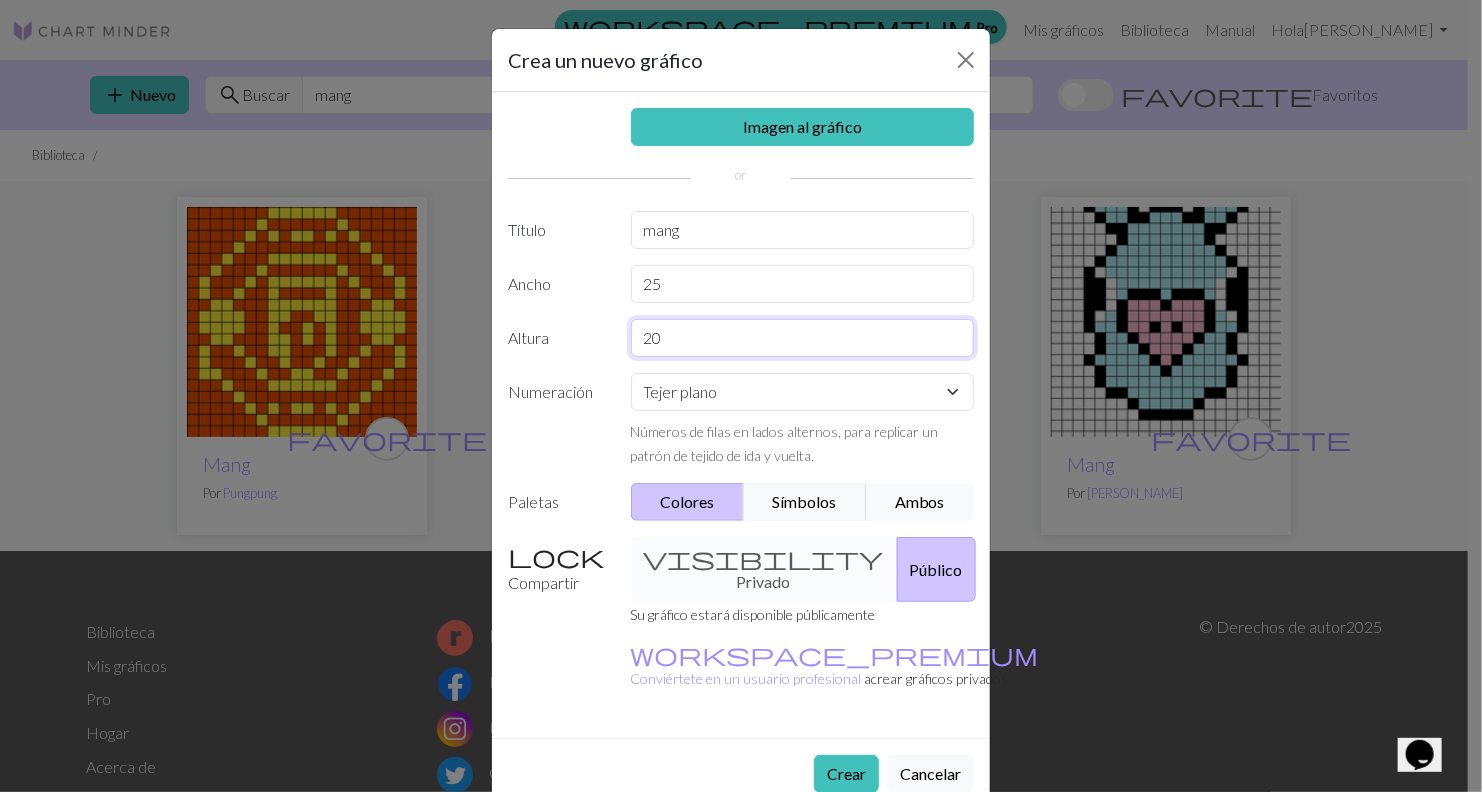 click on "20" at bounding box center [803, 338] 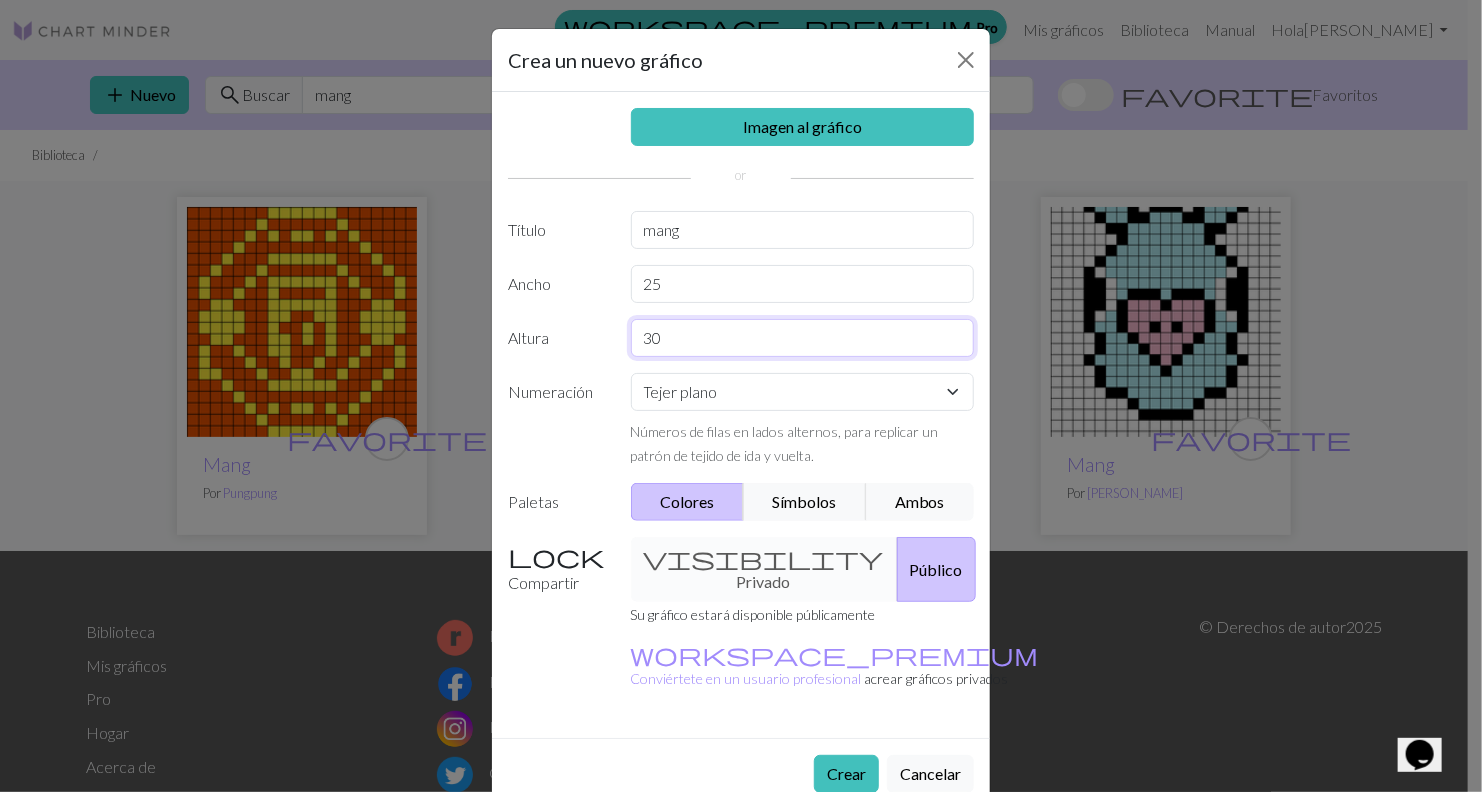 scroll, scrollTop: 44, scrollLeft: 0, axis: vertical 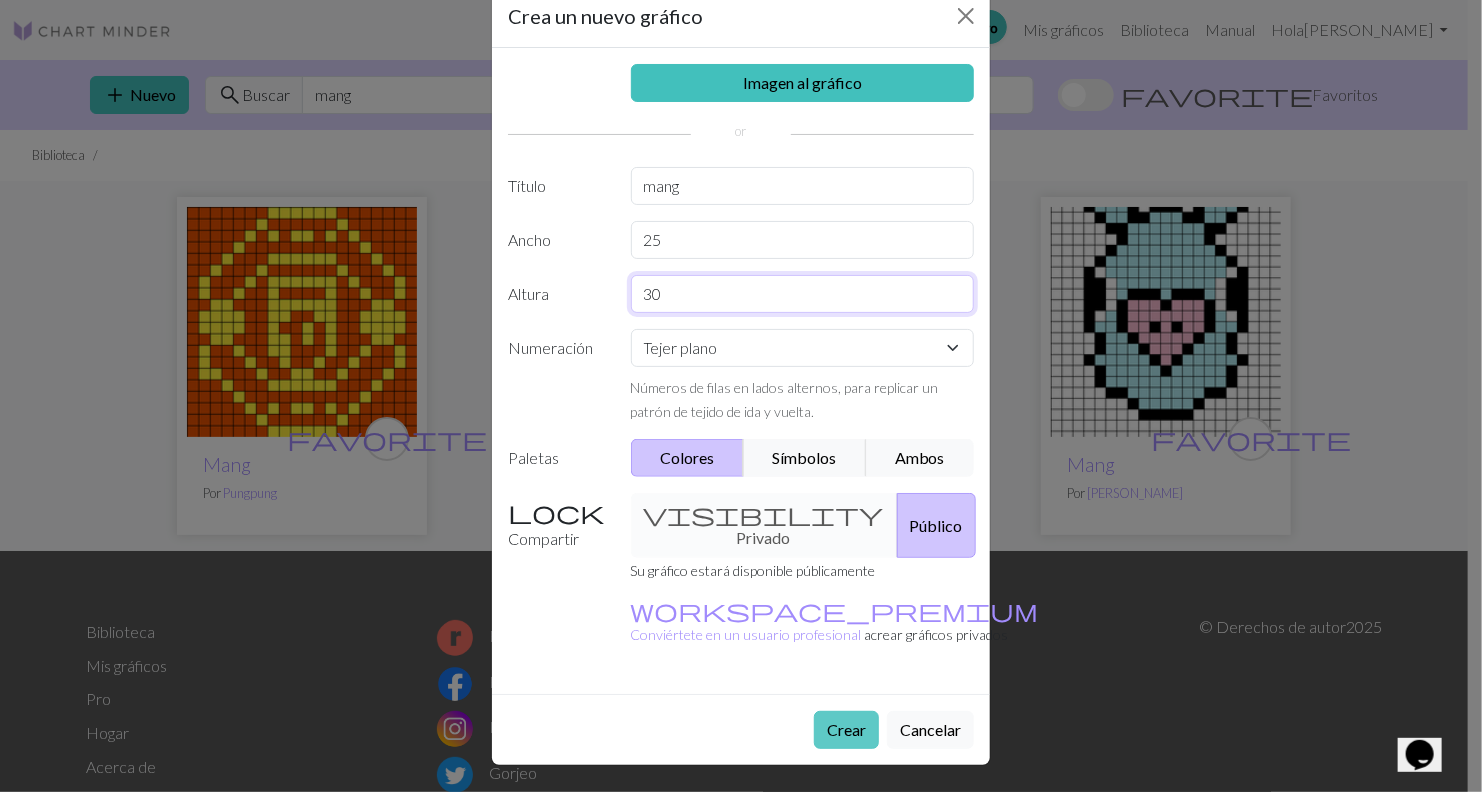 type on "30" 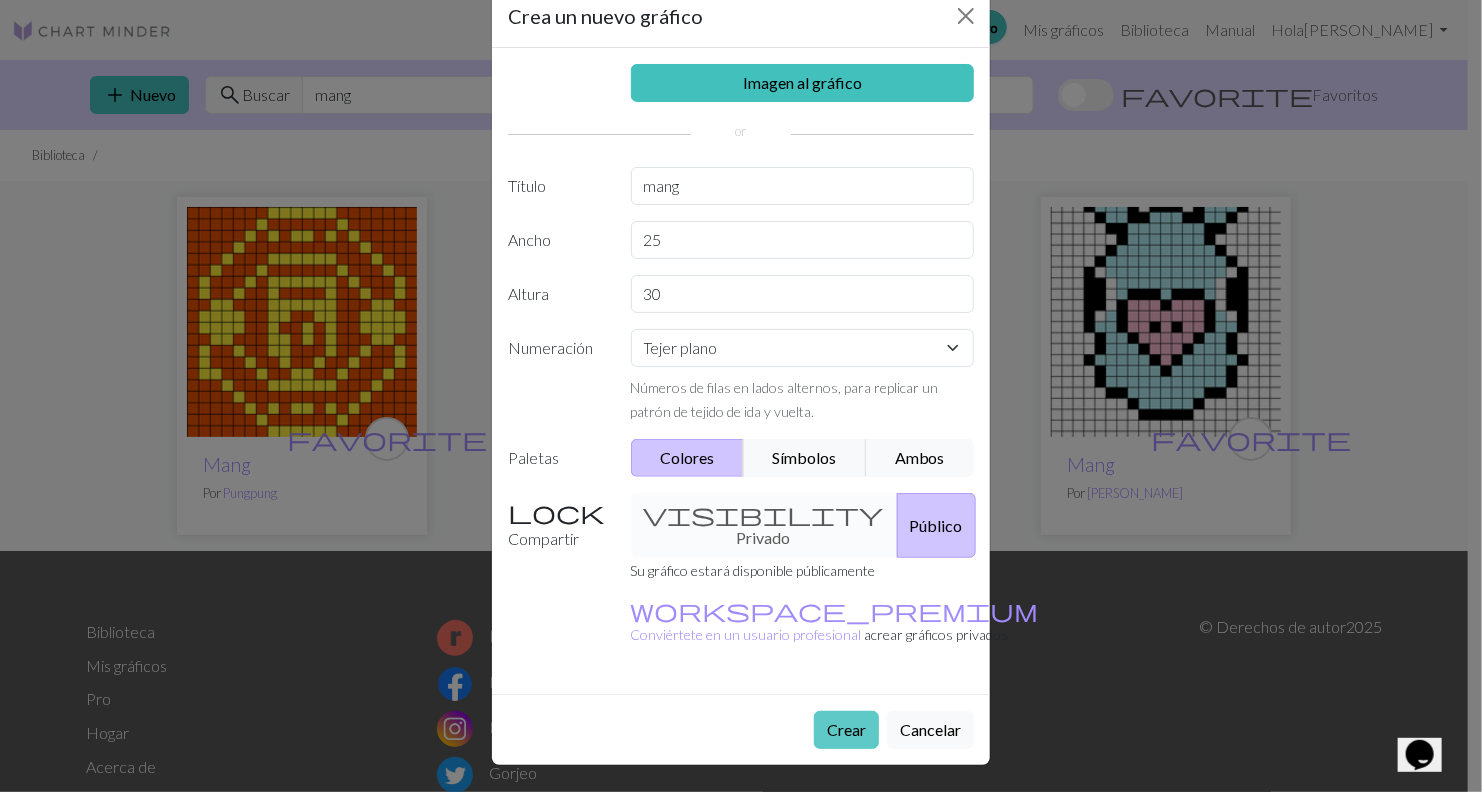 click on "Crear" at bounding box center (846, 730) 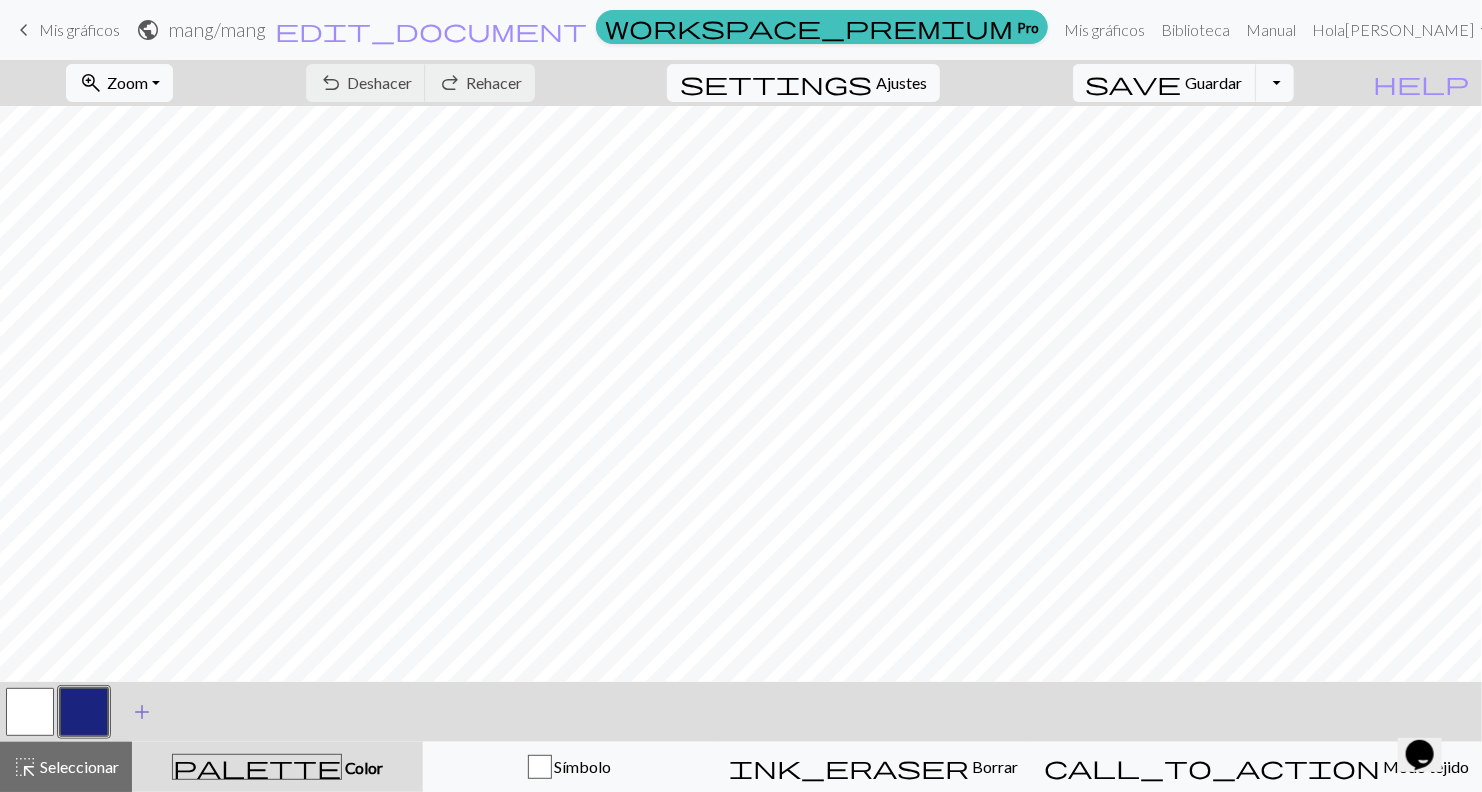 click on "add" at bounding box center (142, 712) 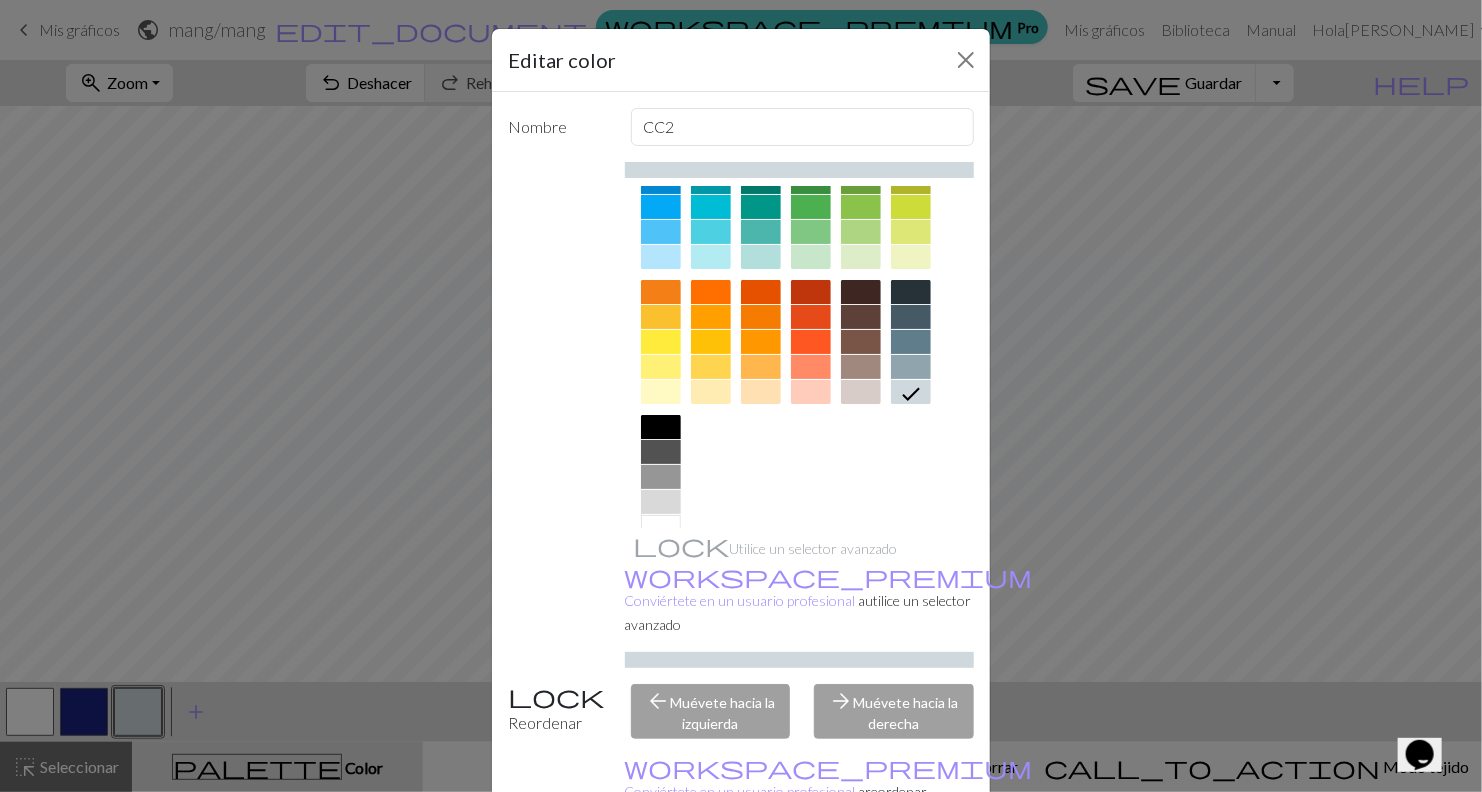 scroll, scrollTop: 225, scrollLeft: 0, axis: vertical 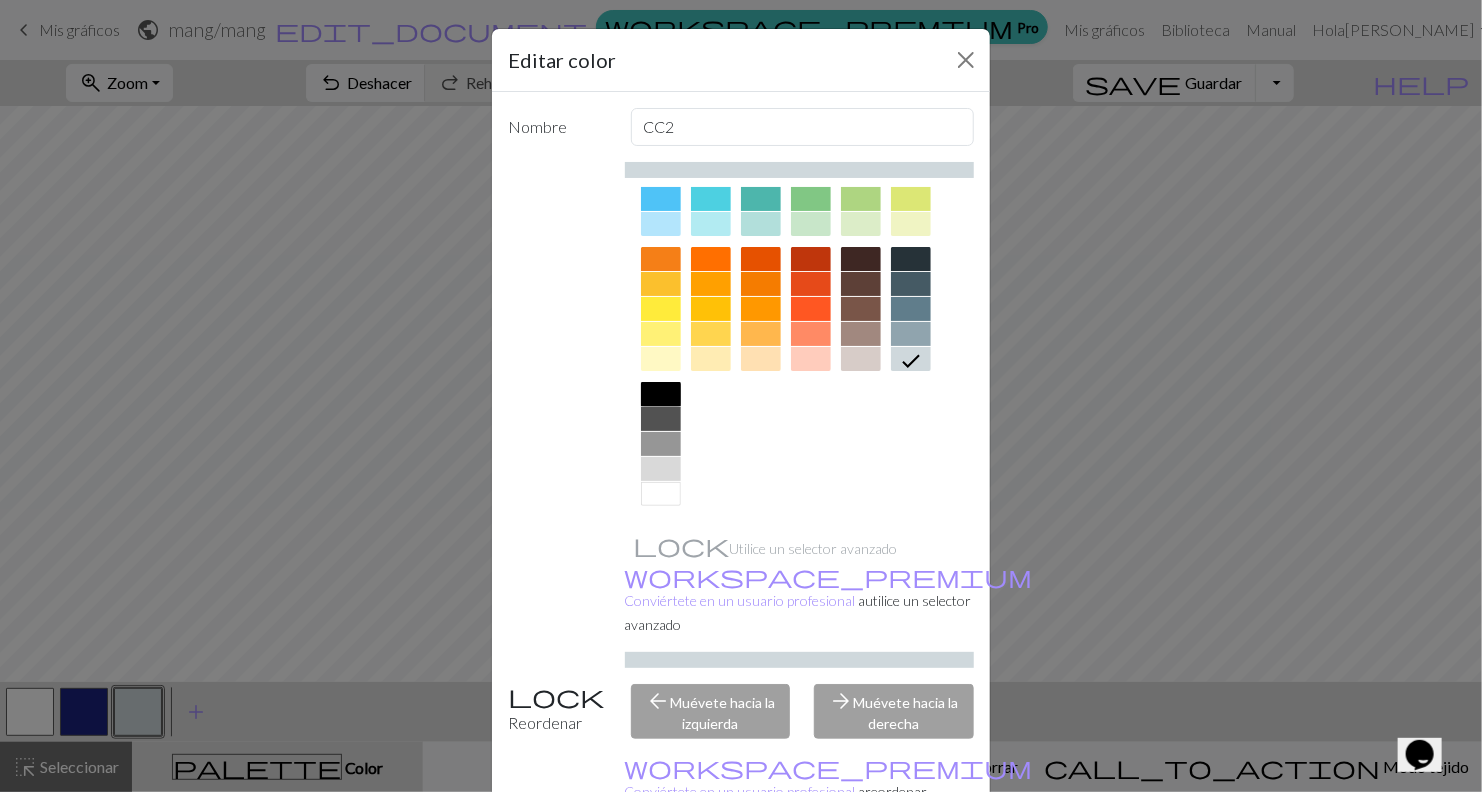 click at bounding box center (661, 394) 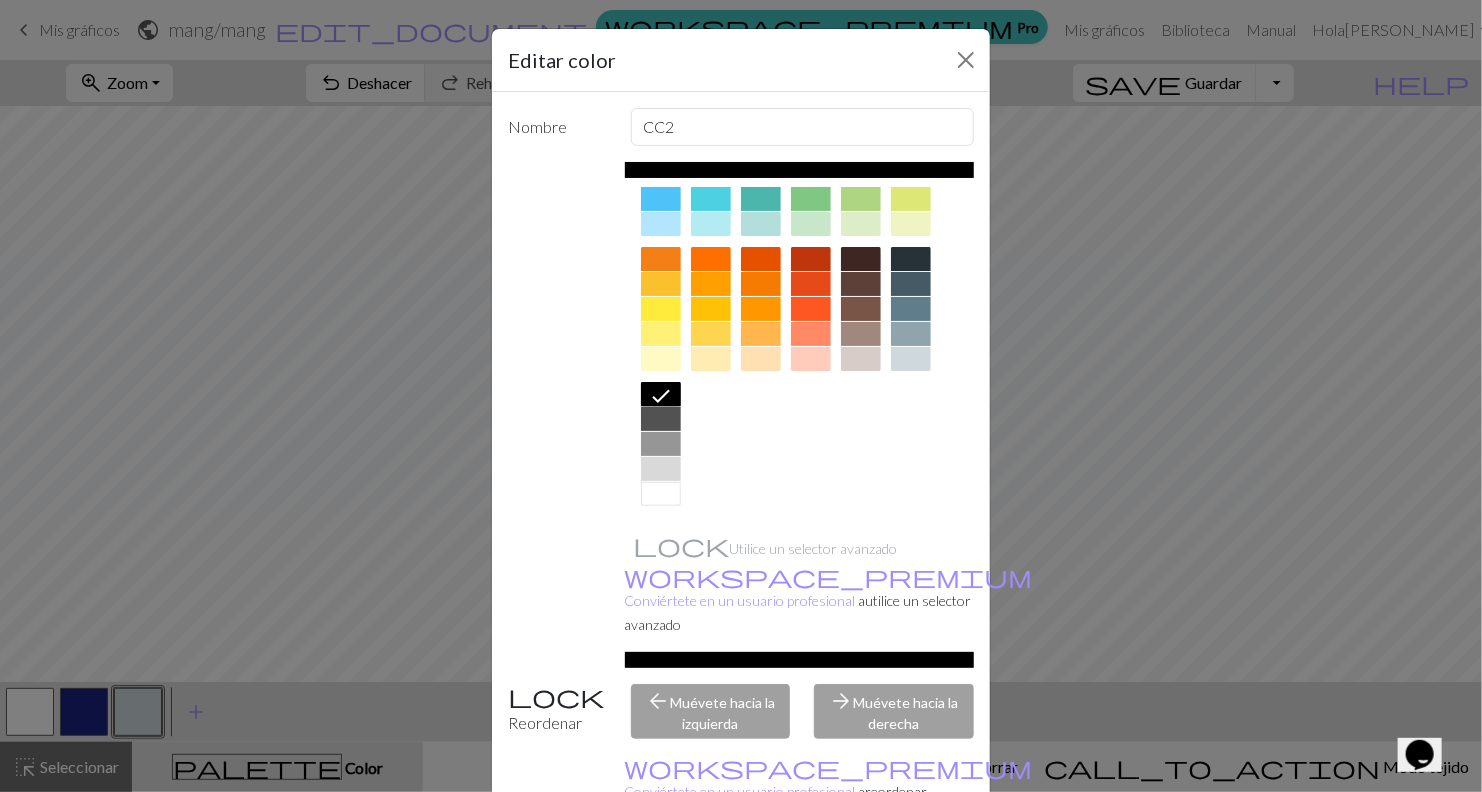 scroll, scrollTop: 142, scrollLeft: 0, axis: vertical 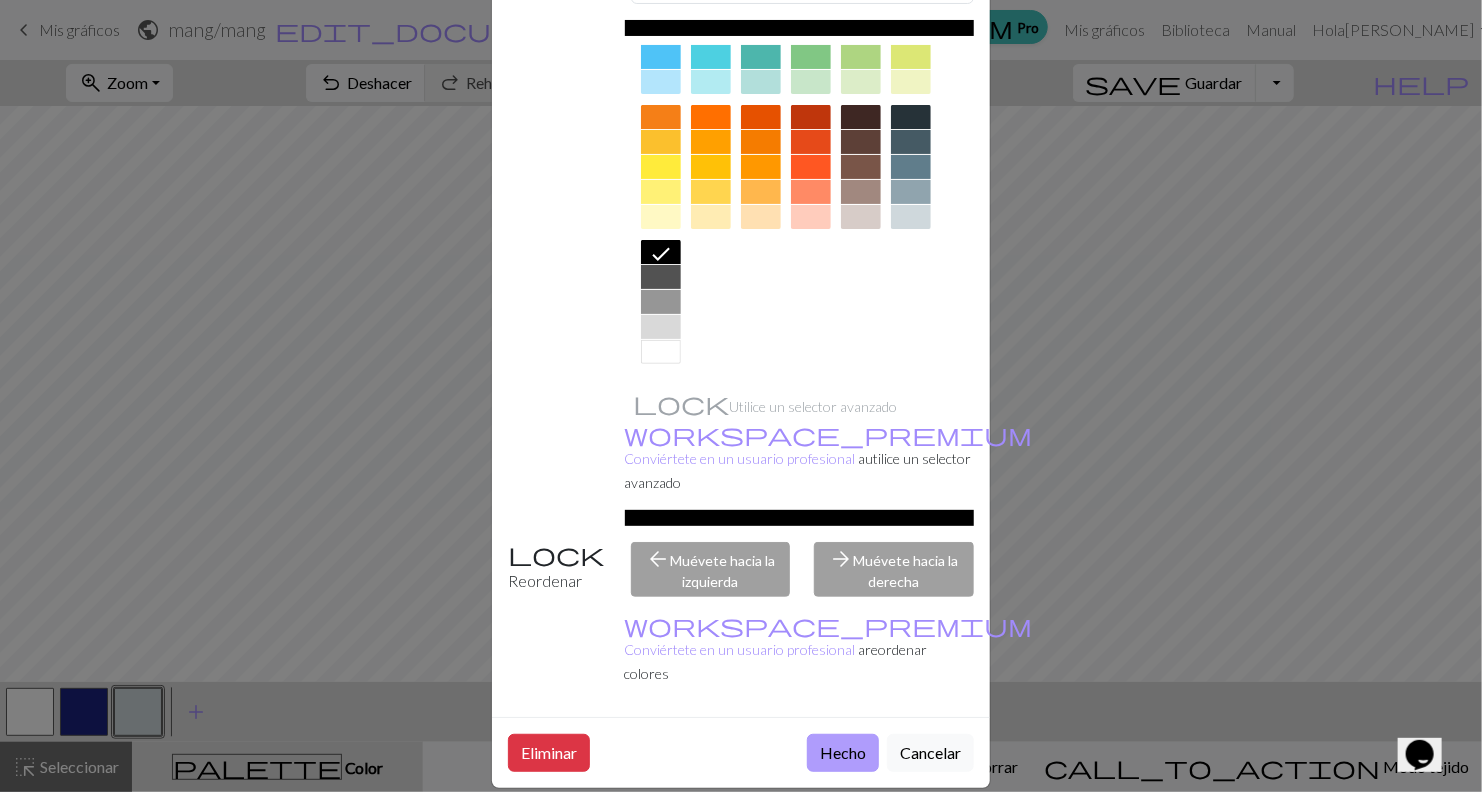 click on "Hecho" at bounding box center (843, 753) 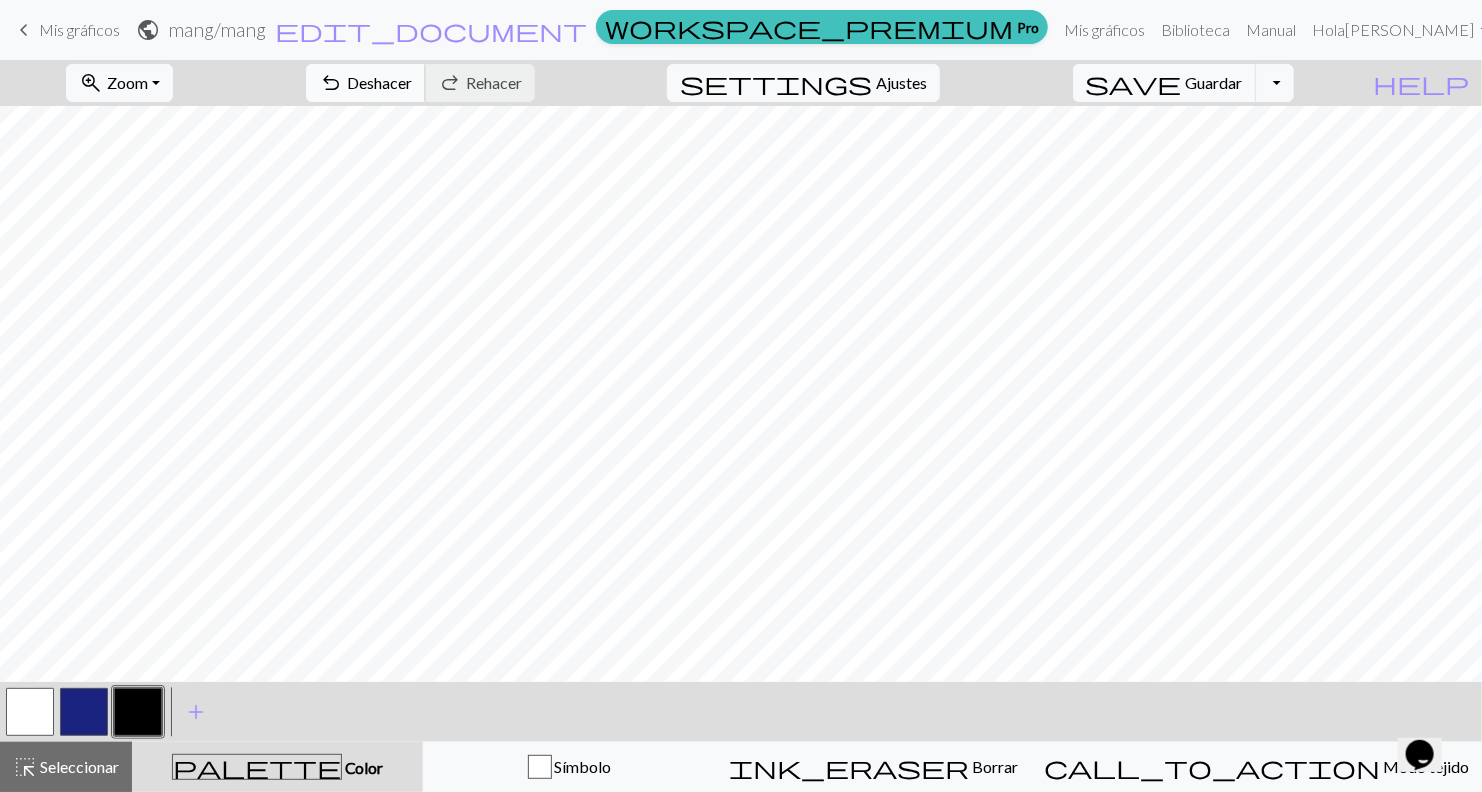 click on "undo" at bounding box center (331, 83) 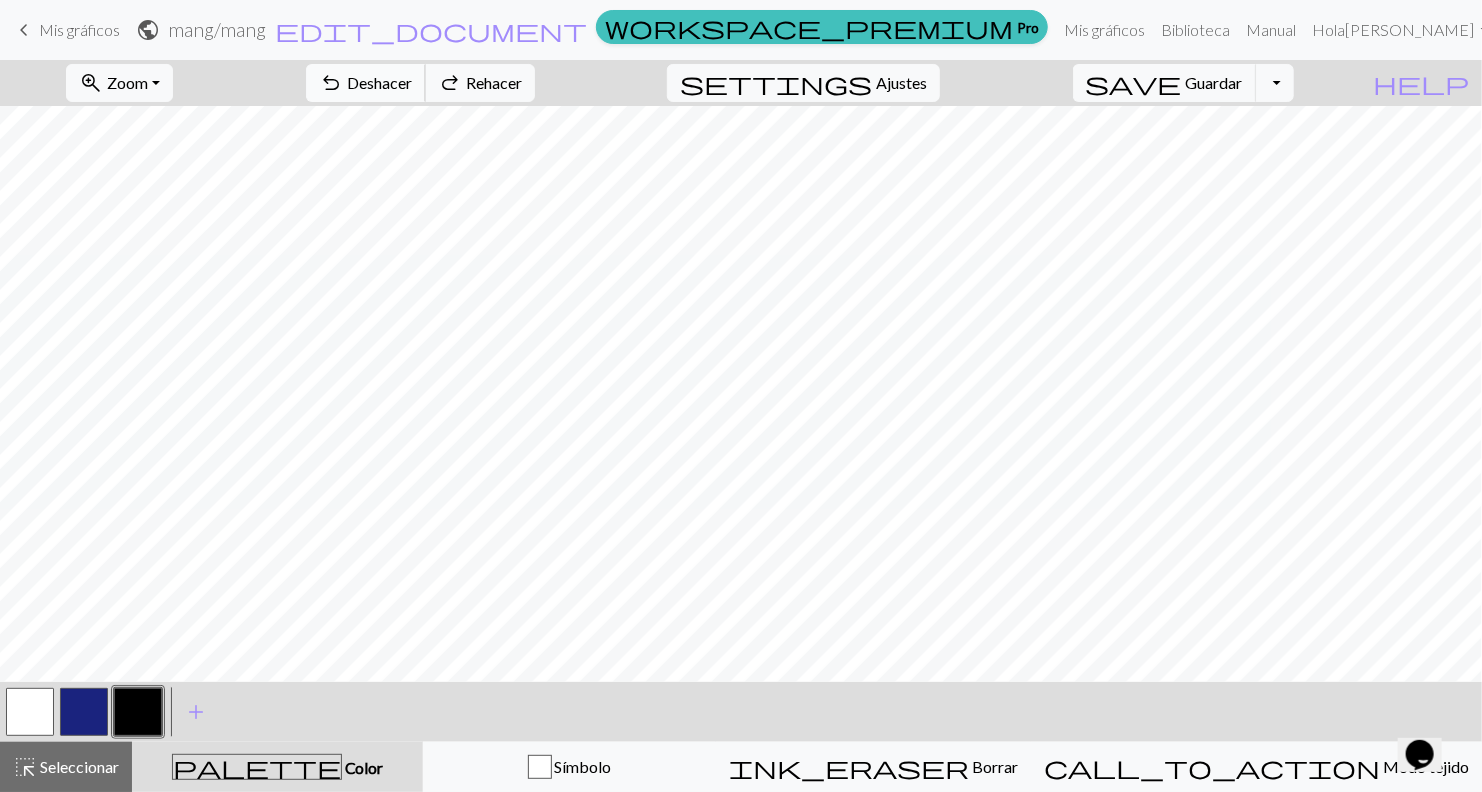 click on "undo" at bounding box center (331, 83) 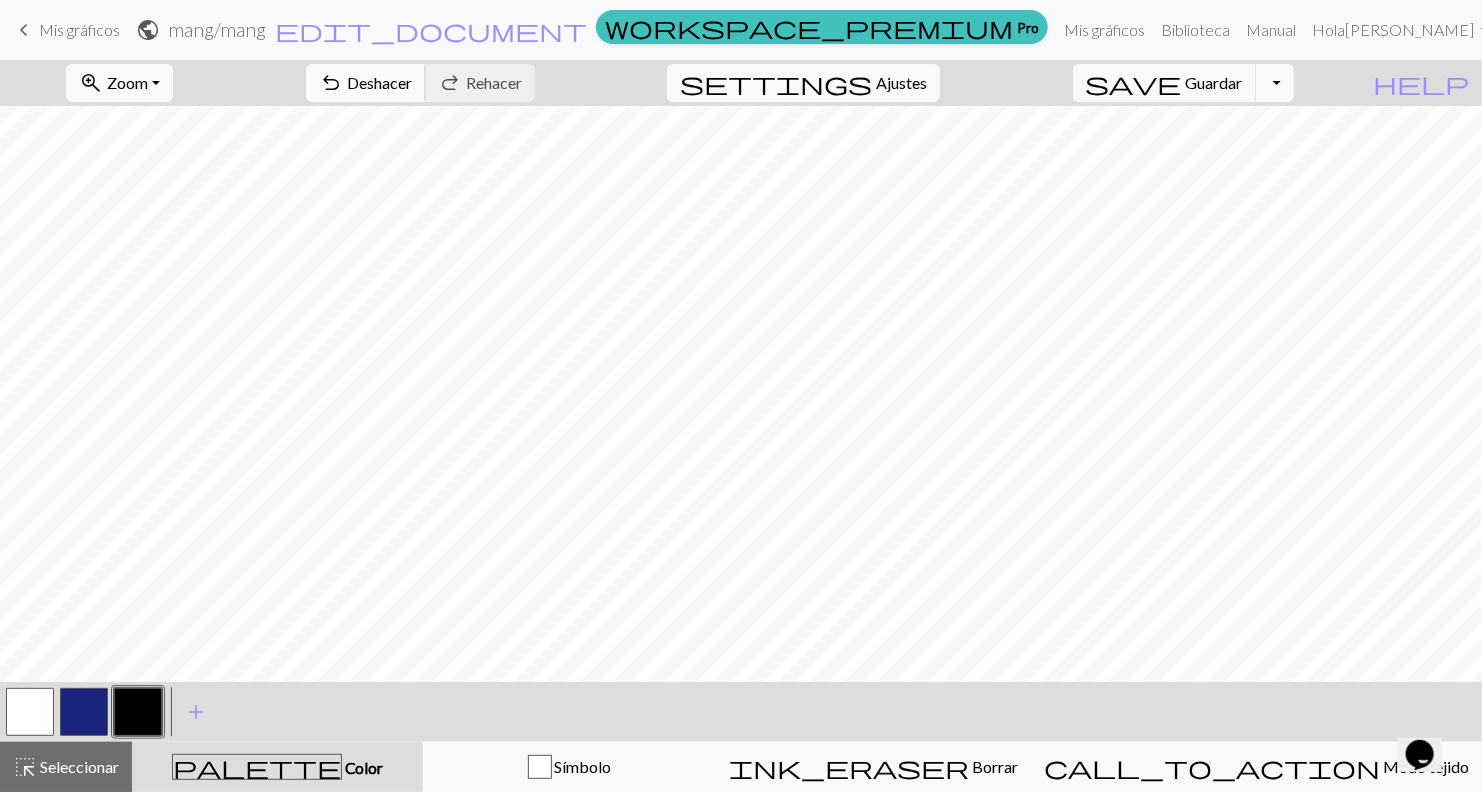 click on "undo" at bounding box center (331, 83) 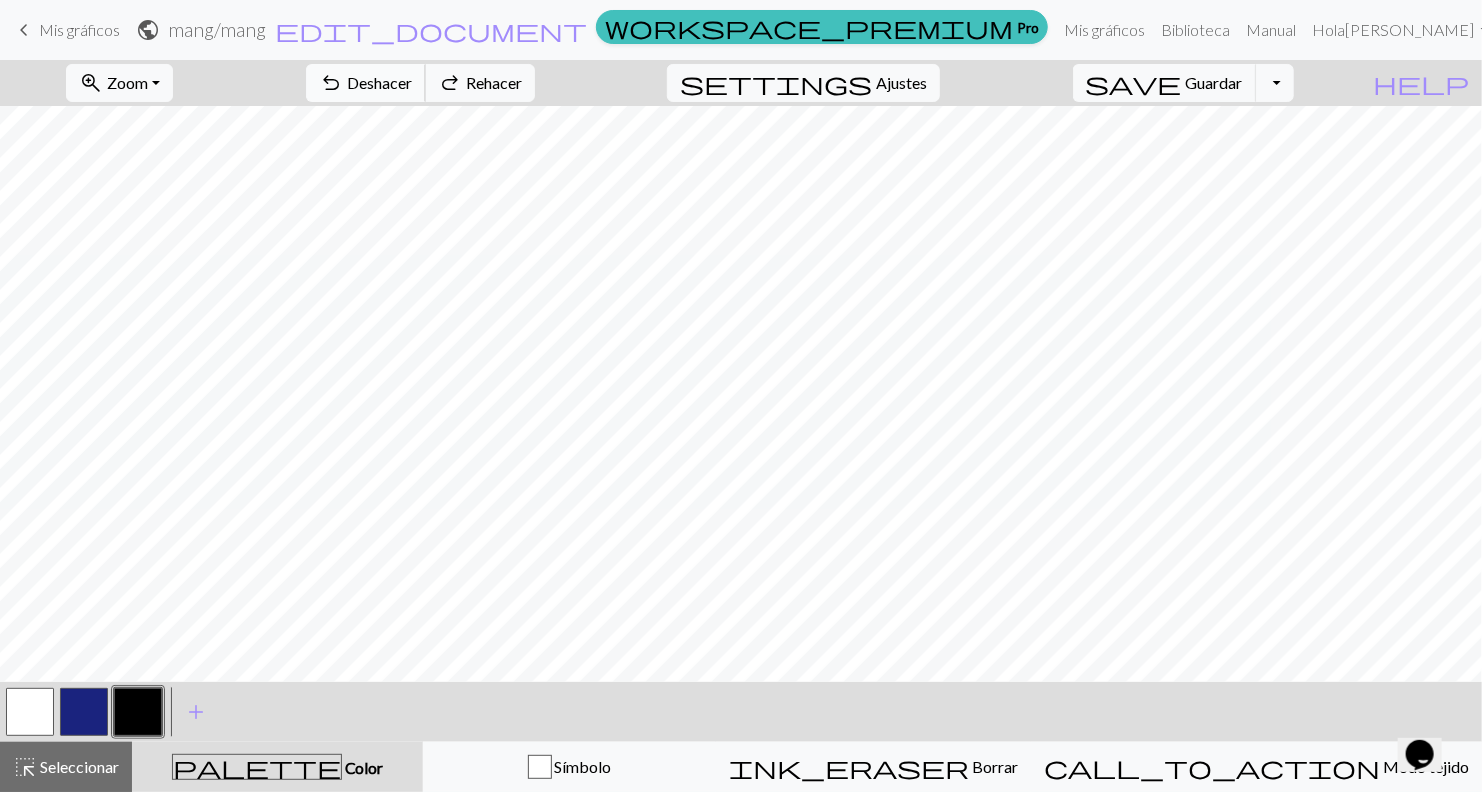 click on "undo" at bounding box center (331, 83) 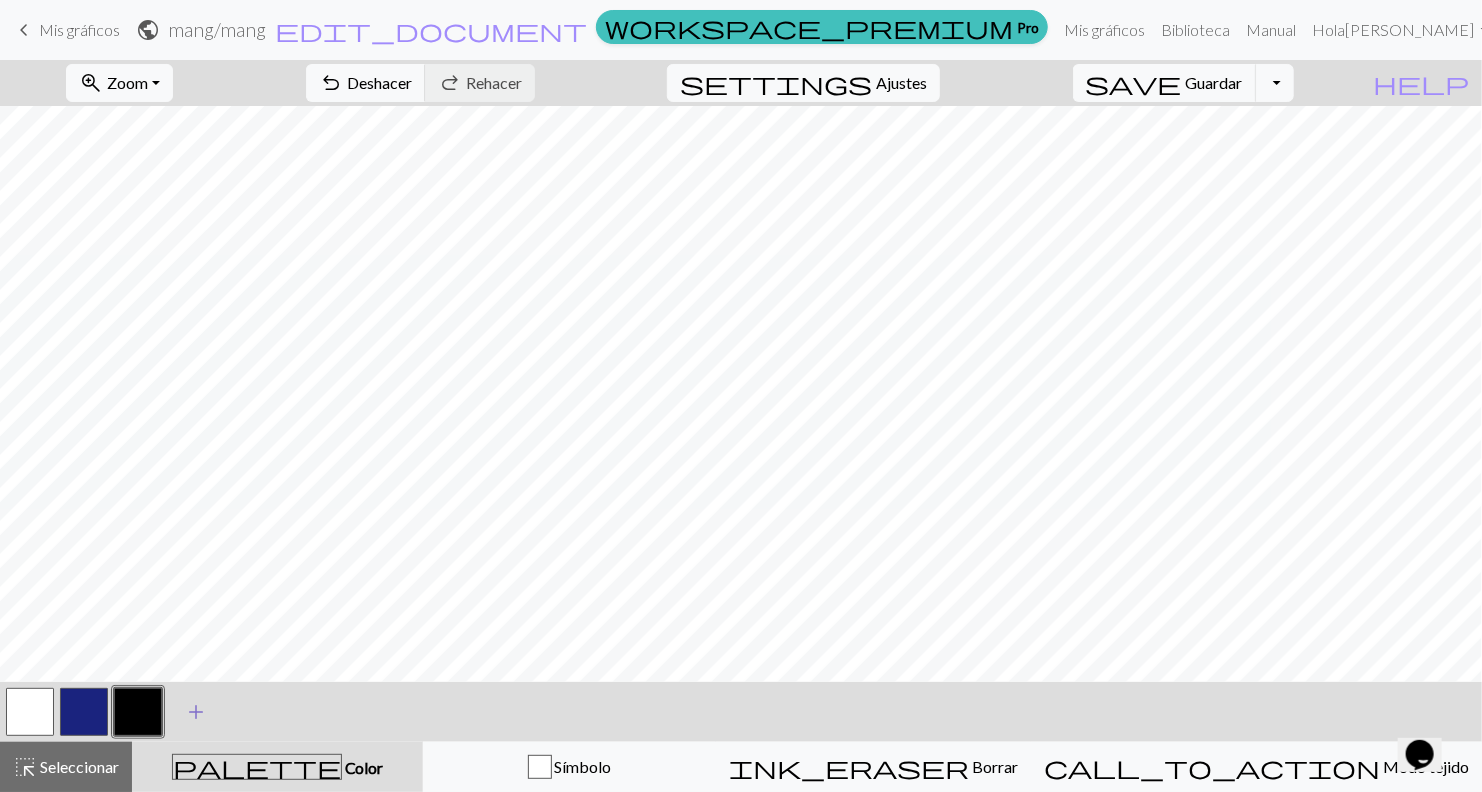 click on "add" at bounding box center [196, 712] 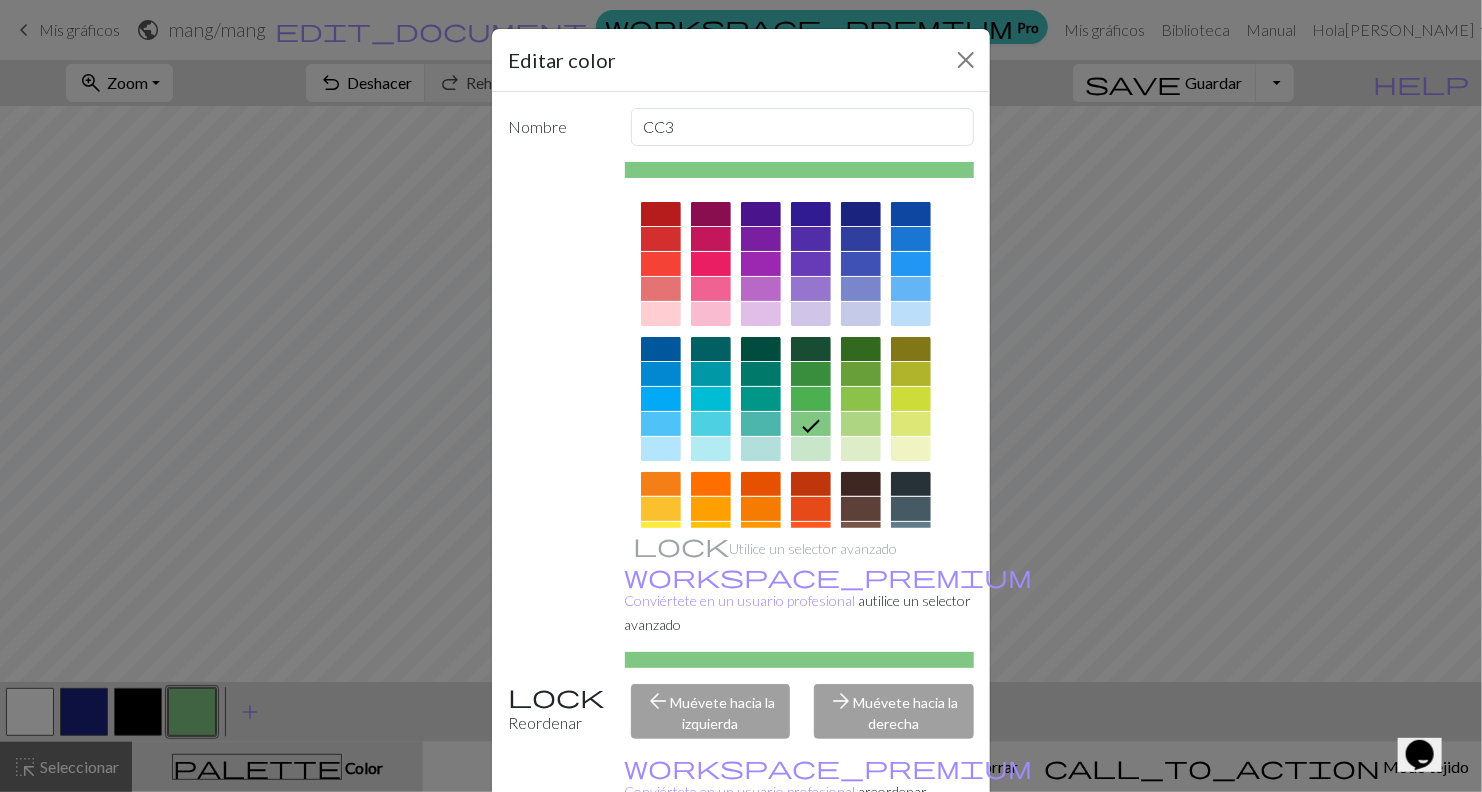 click at bounding box center (811, 314) 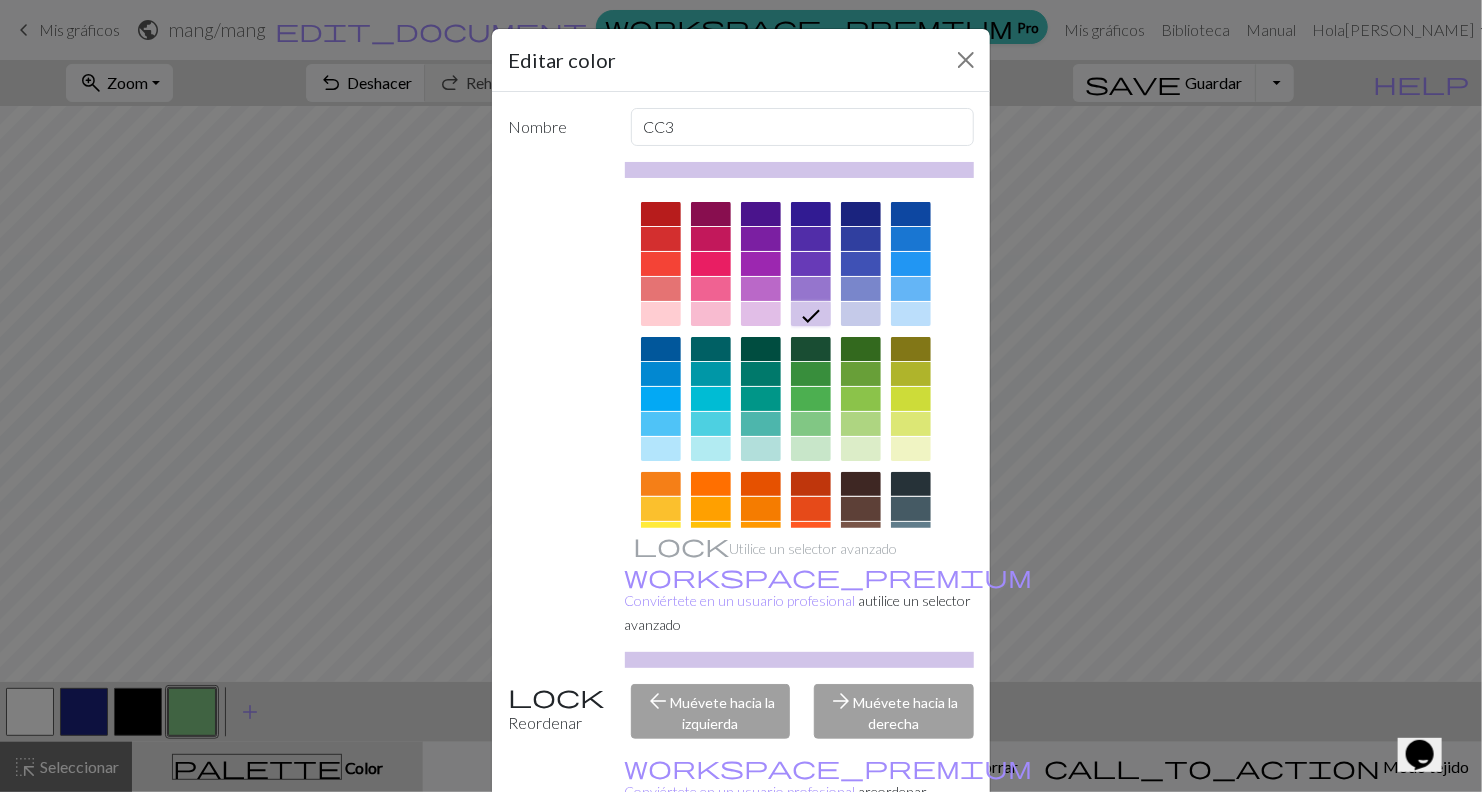 scroll, scrollTop: 142, scrollLeft: 0, axis: vertical 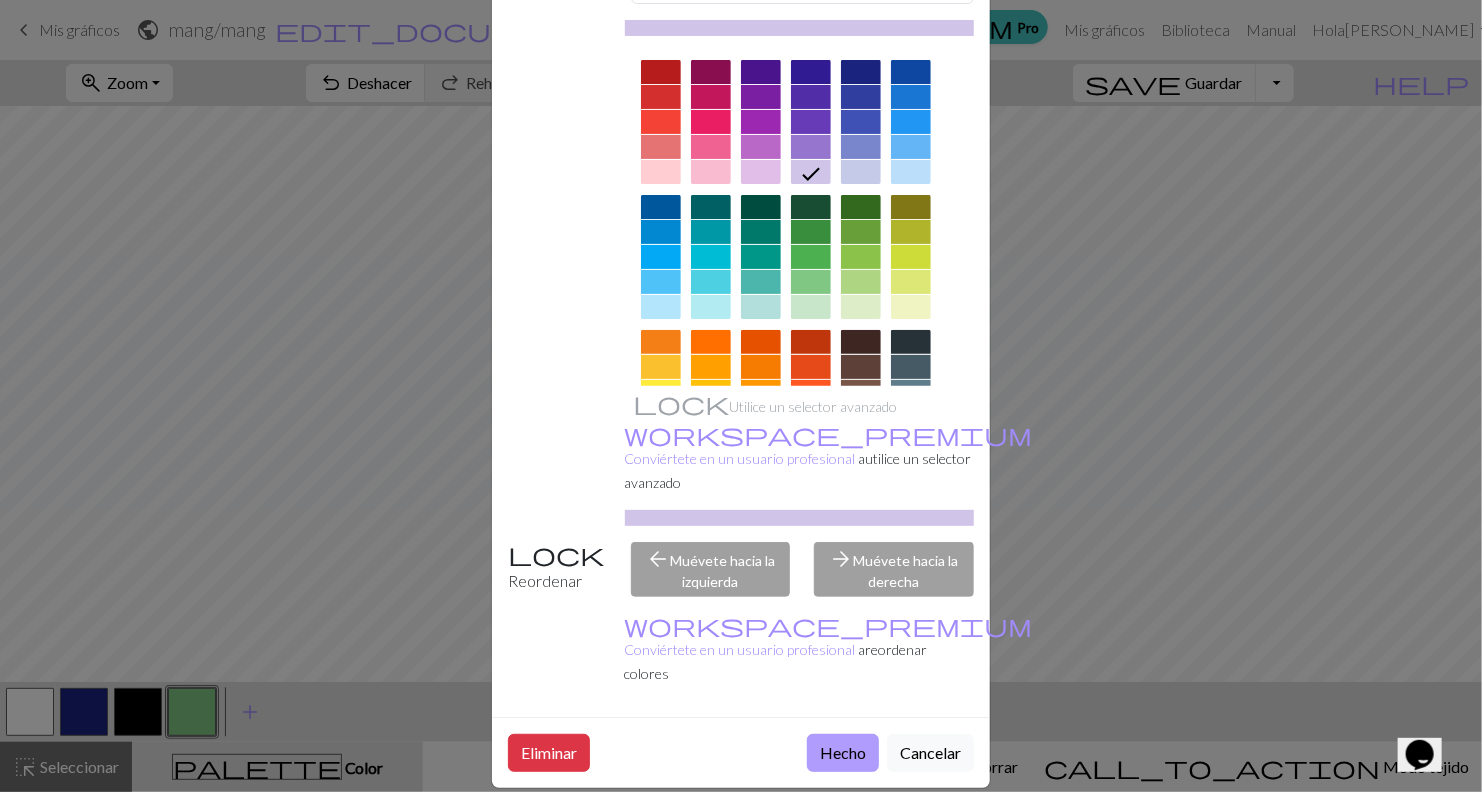 click on "Hecho" at bounding box center (843, 753) 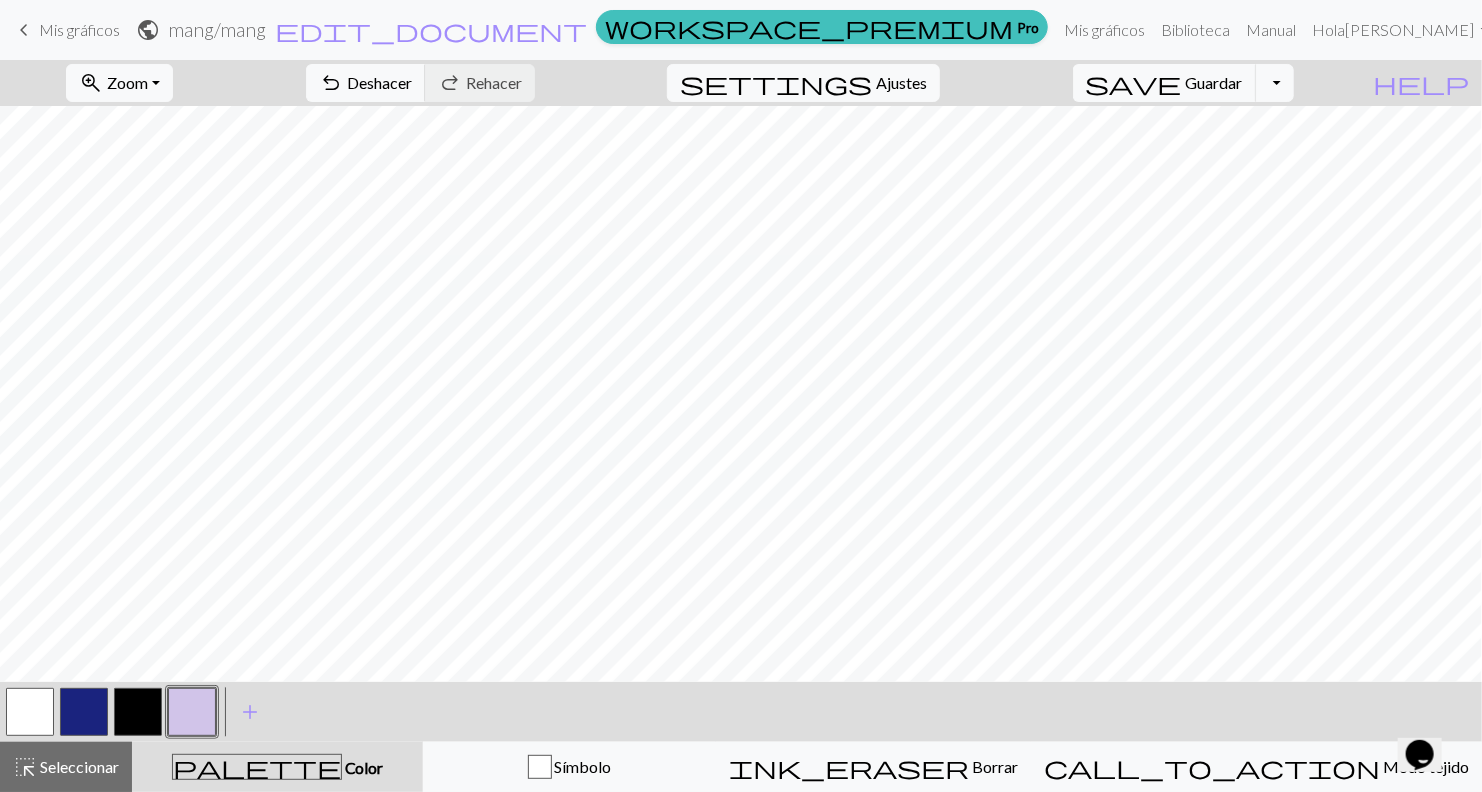 click at bounding box center (84, 712) 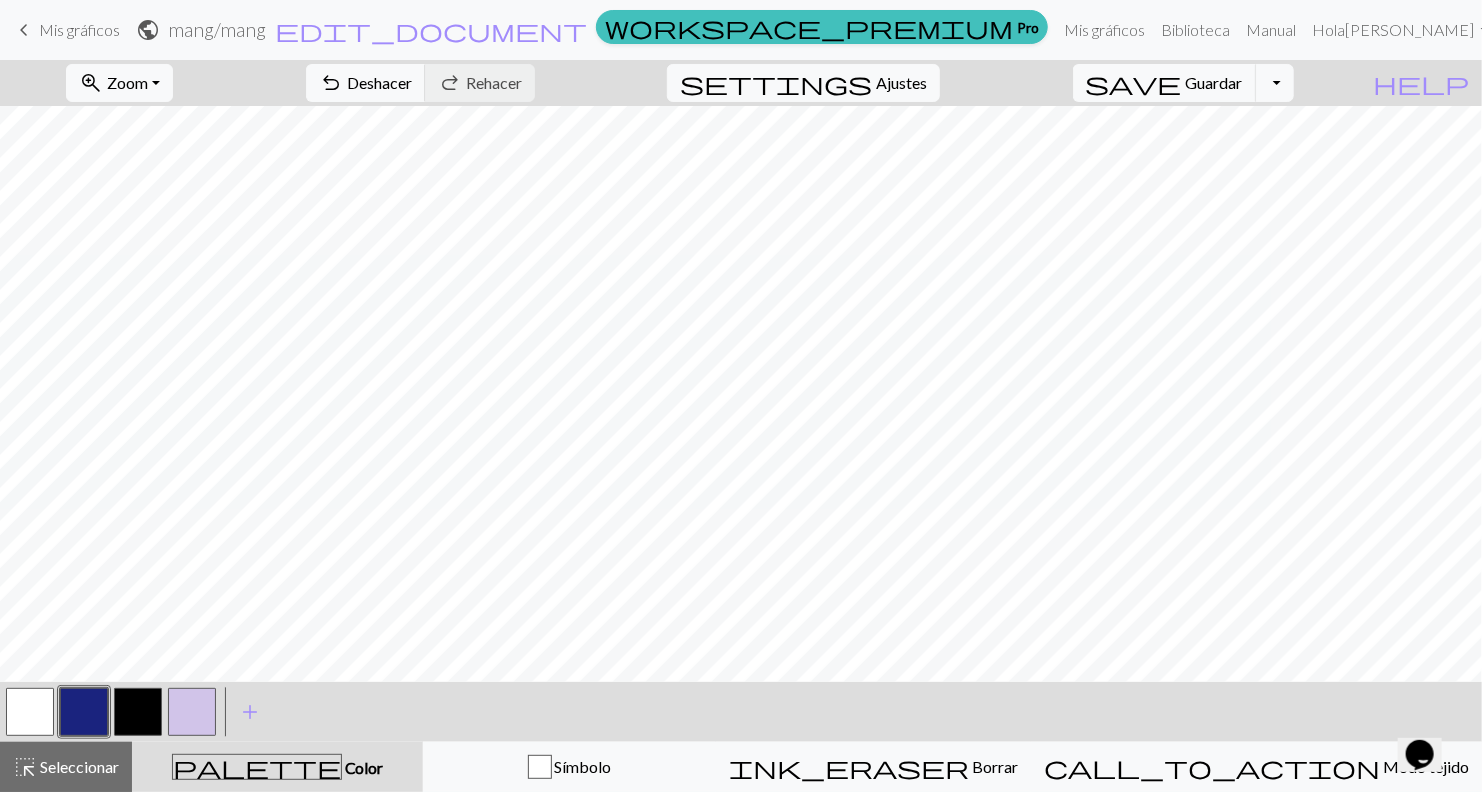 click at bounding box center (84, 712) 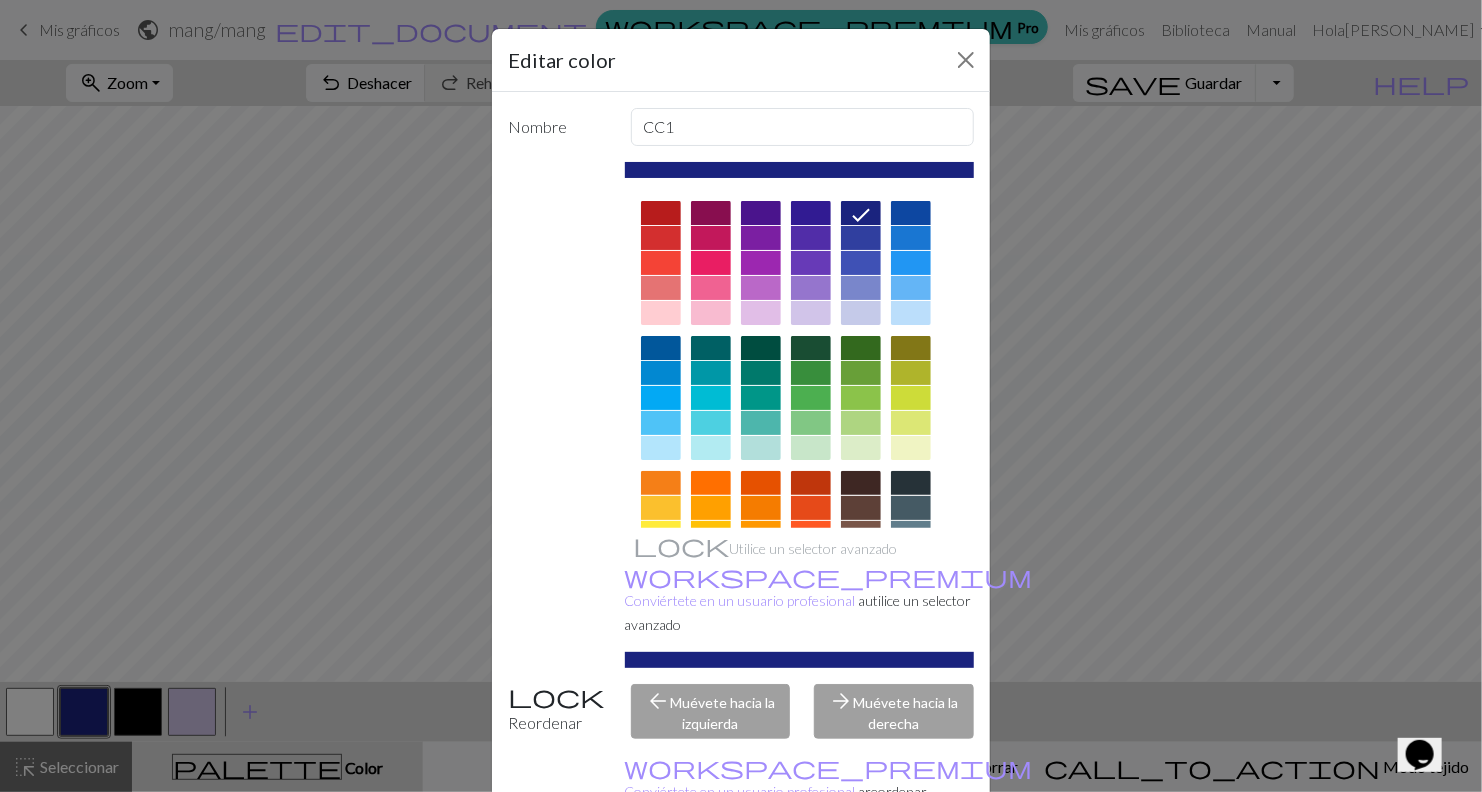 scroll, scrollTop: 0, scrollLeft: 0, axis: both 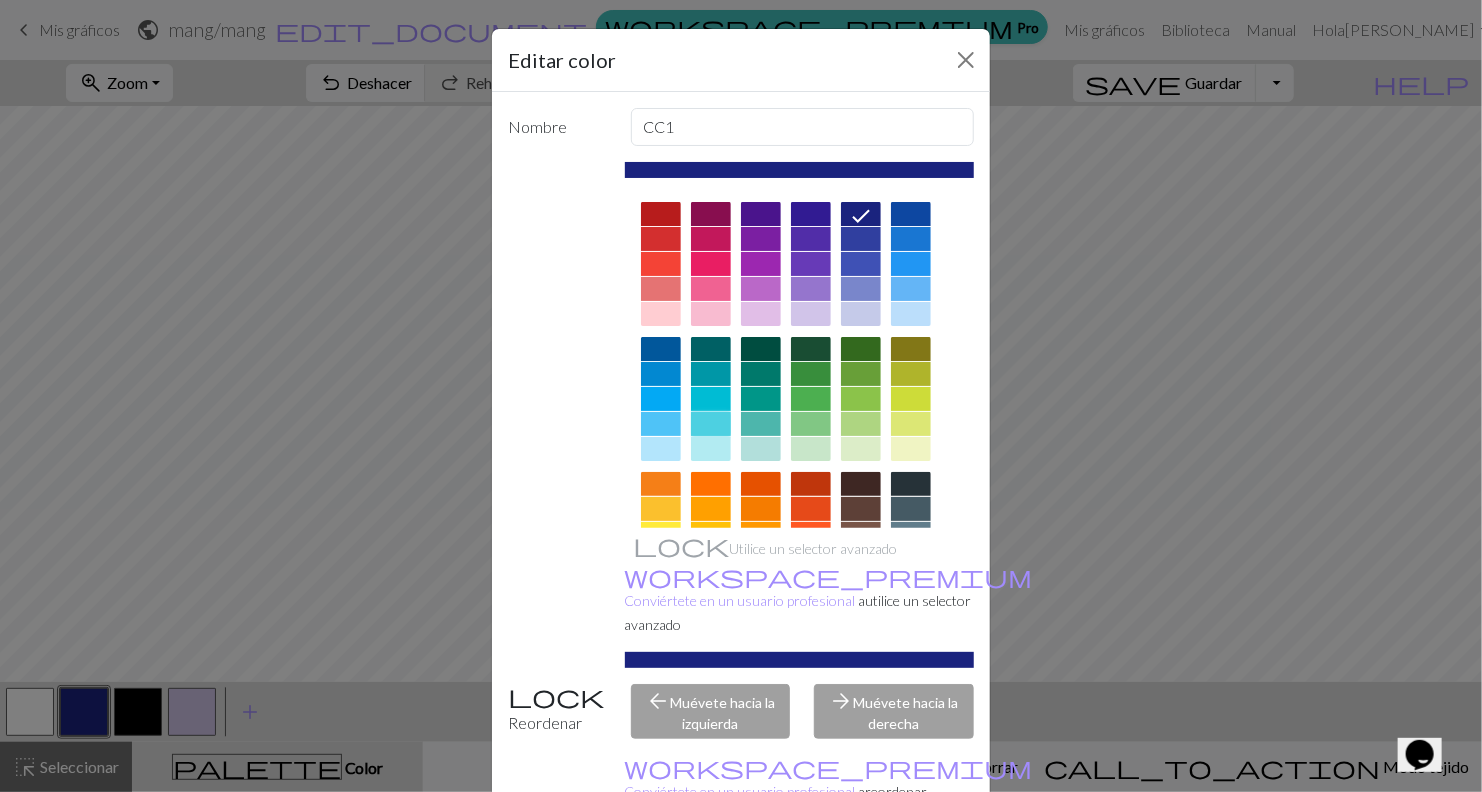 click at bounding box center [711, 424] 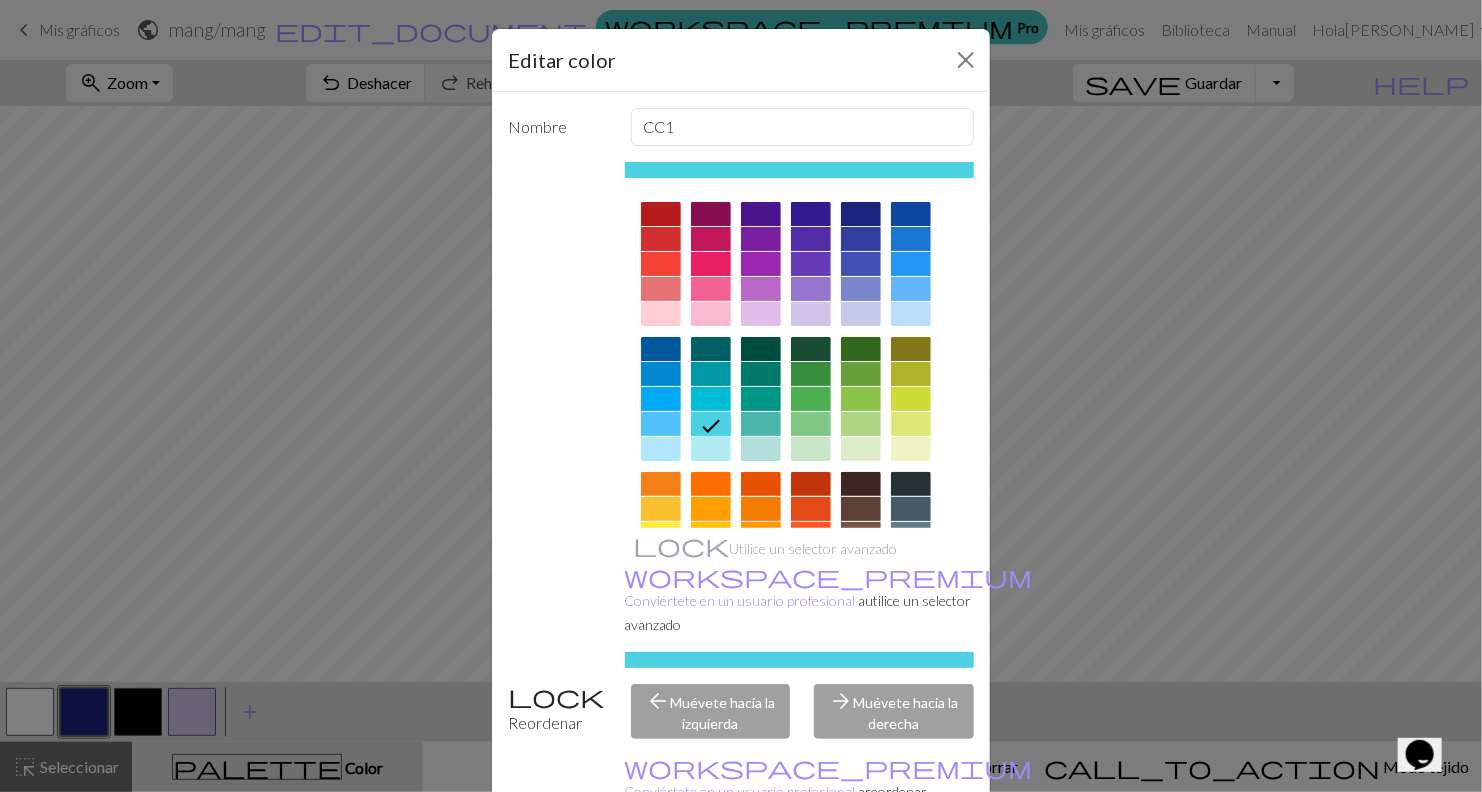click at bounding box center (711, 399) 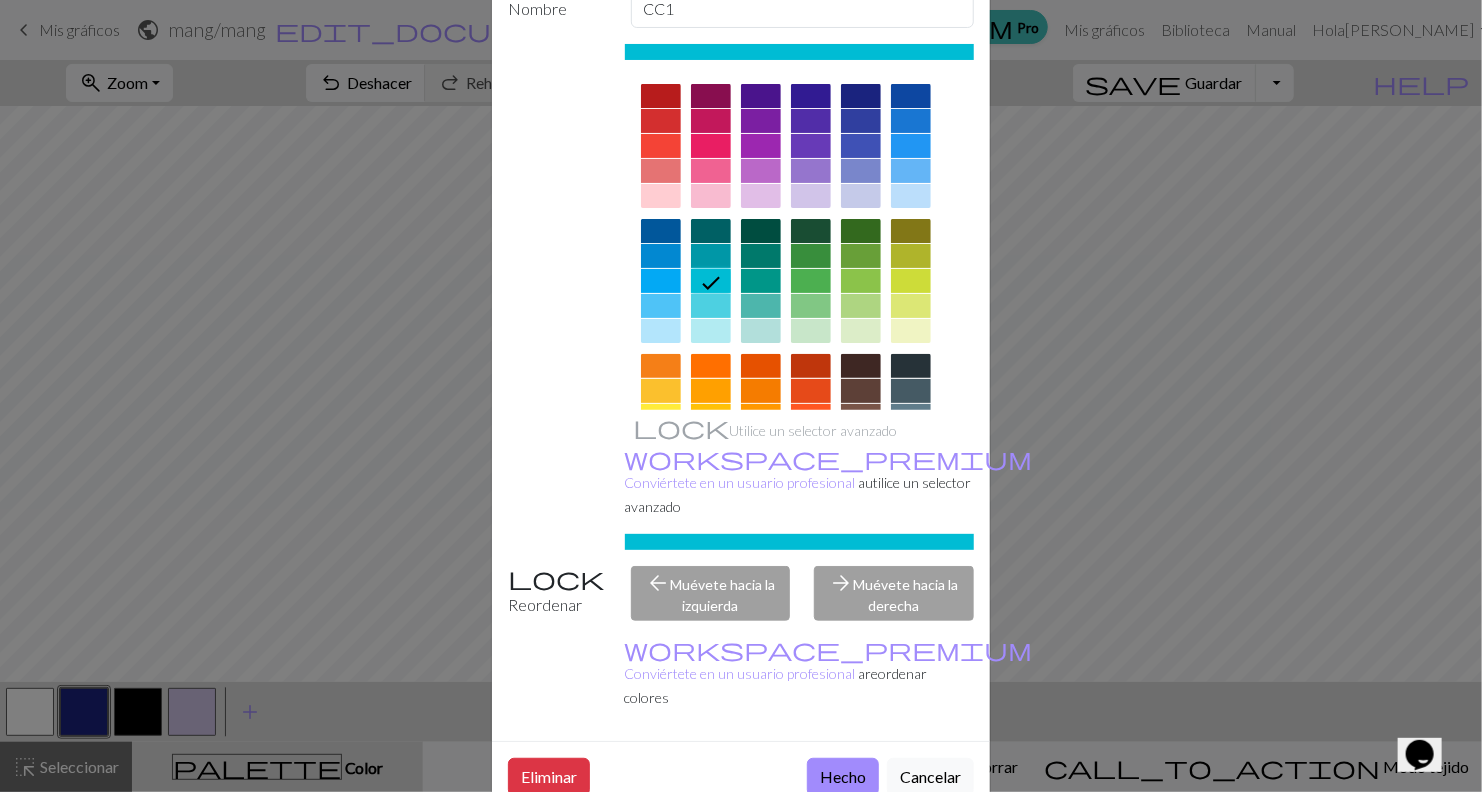 scroll, scrollTop: 142, scrollLeft: 0, axis: vertical 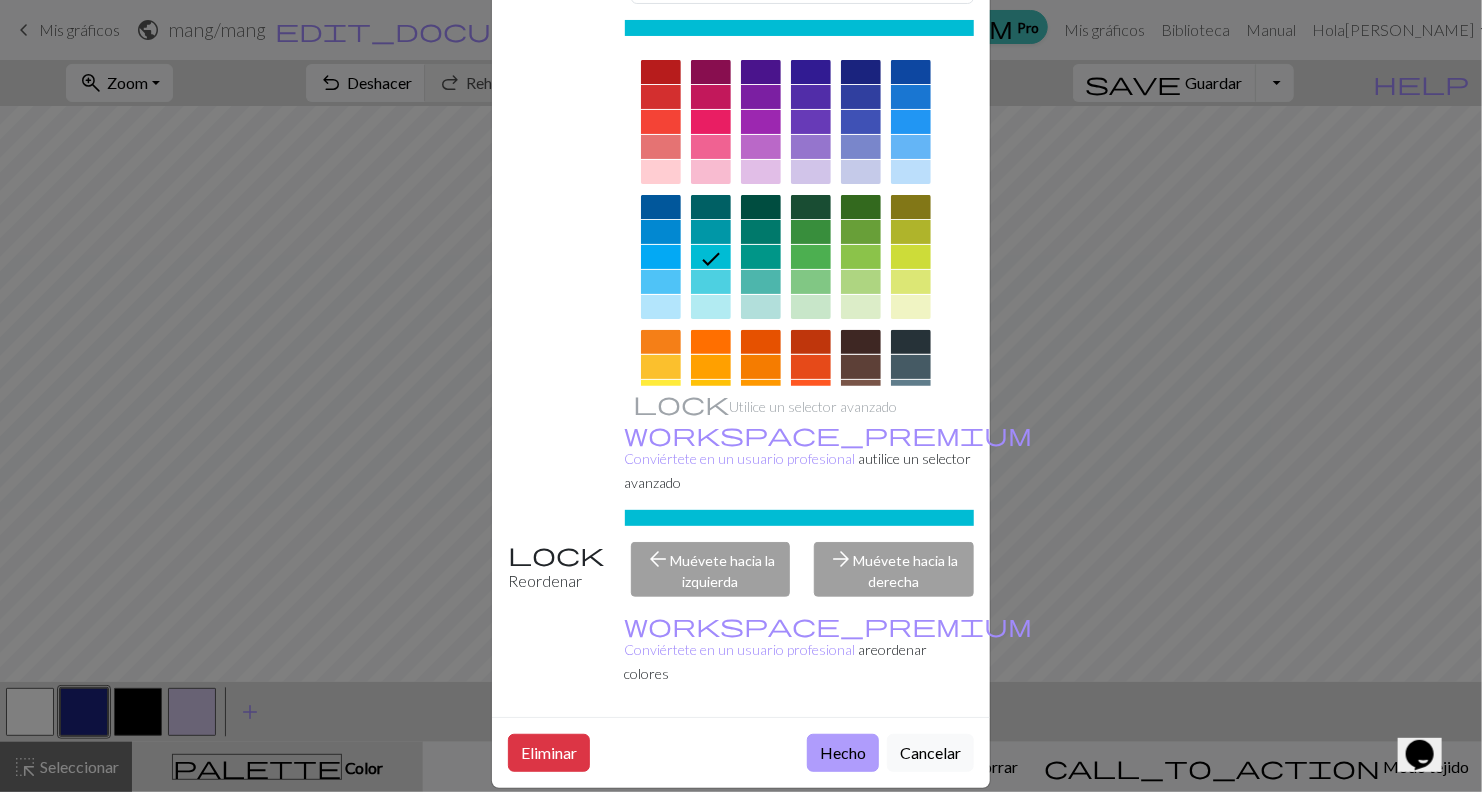 click on "Hecho" at bounding box center [843, 753] 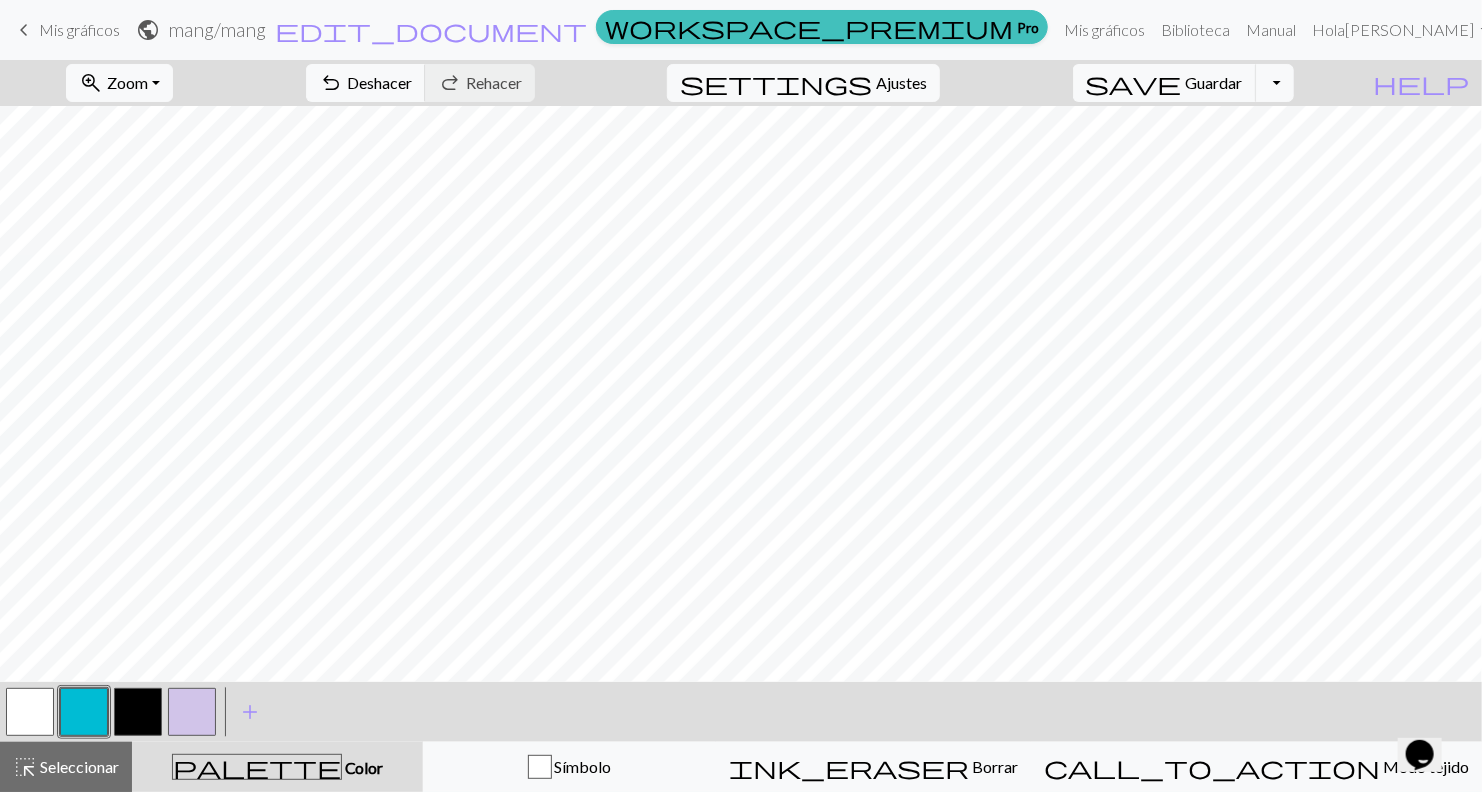 click at bounding box center (138, 712) 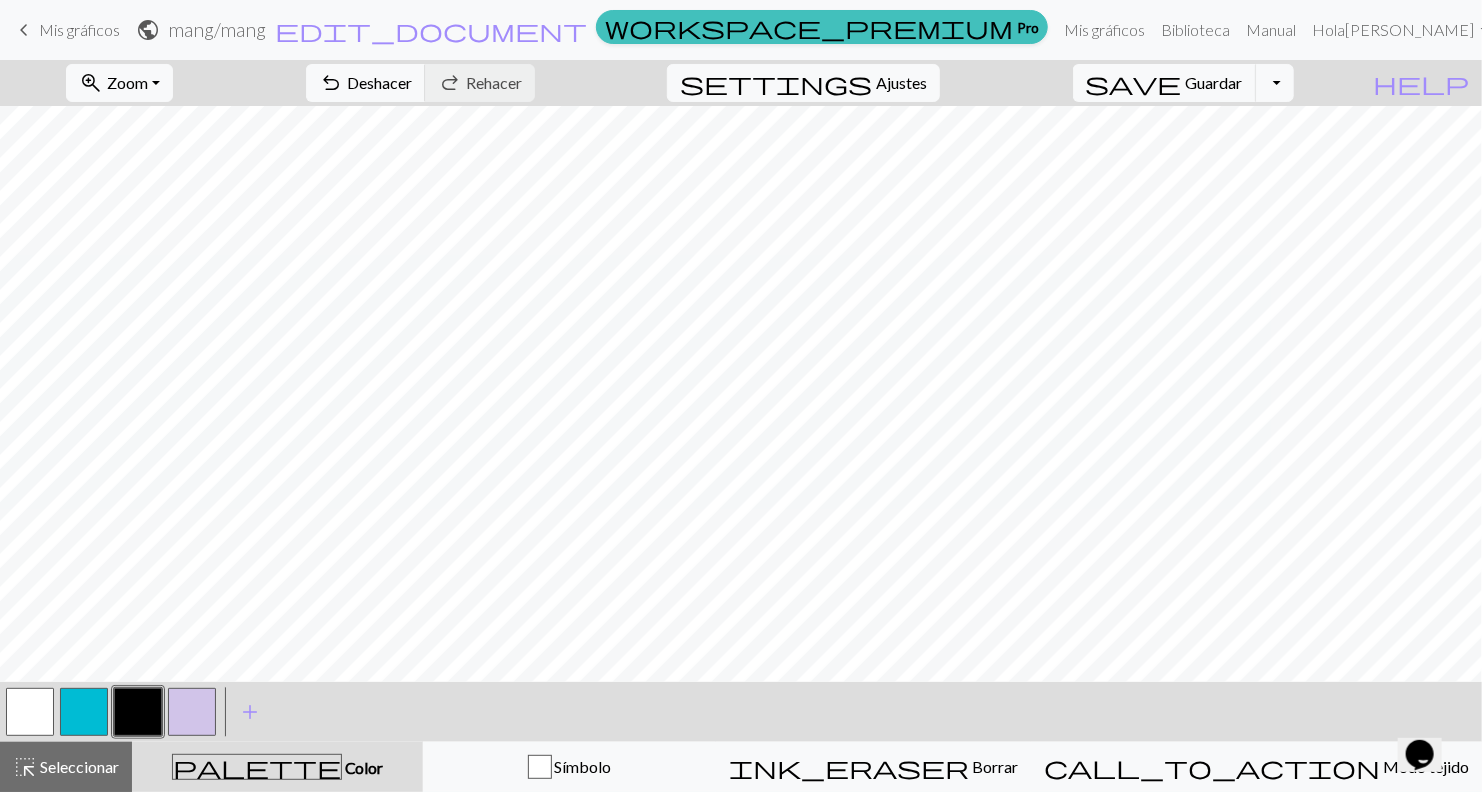 click at bounding box center (138, 712) 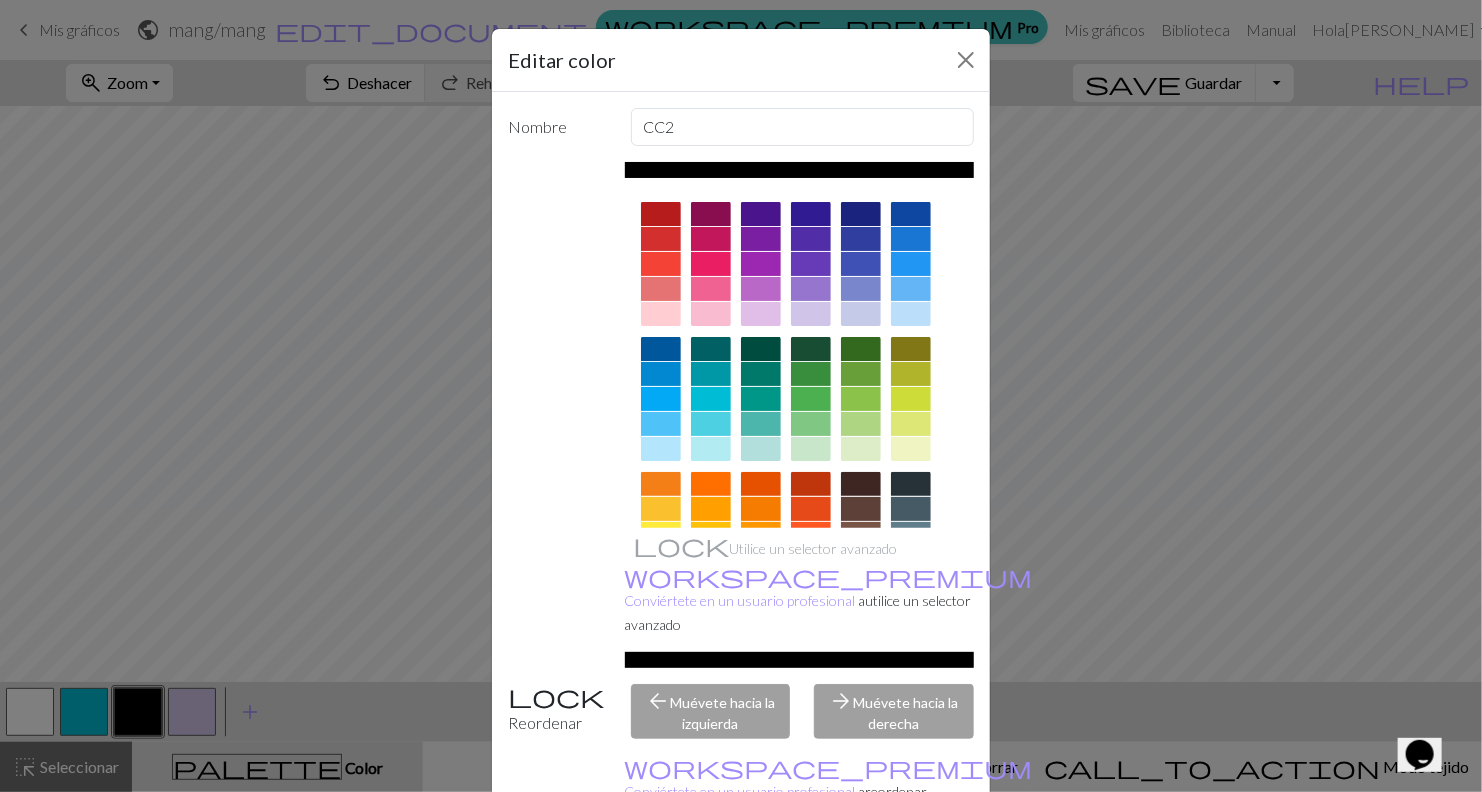 scroll, scrollTop: 142, scrollLeft: 0, axis: vertical 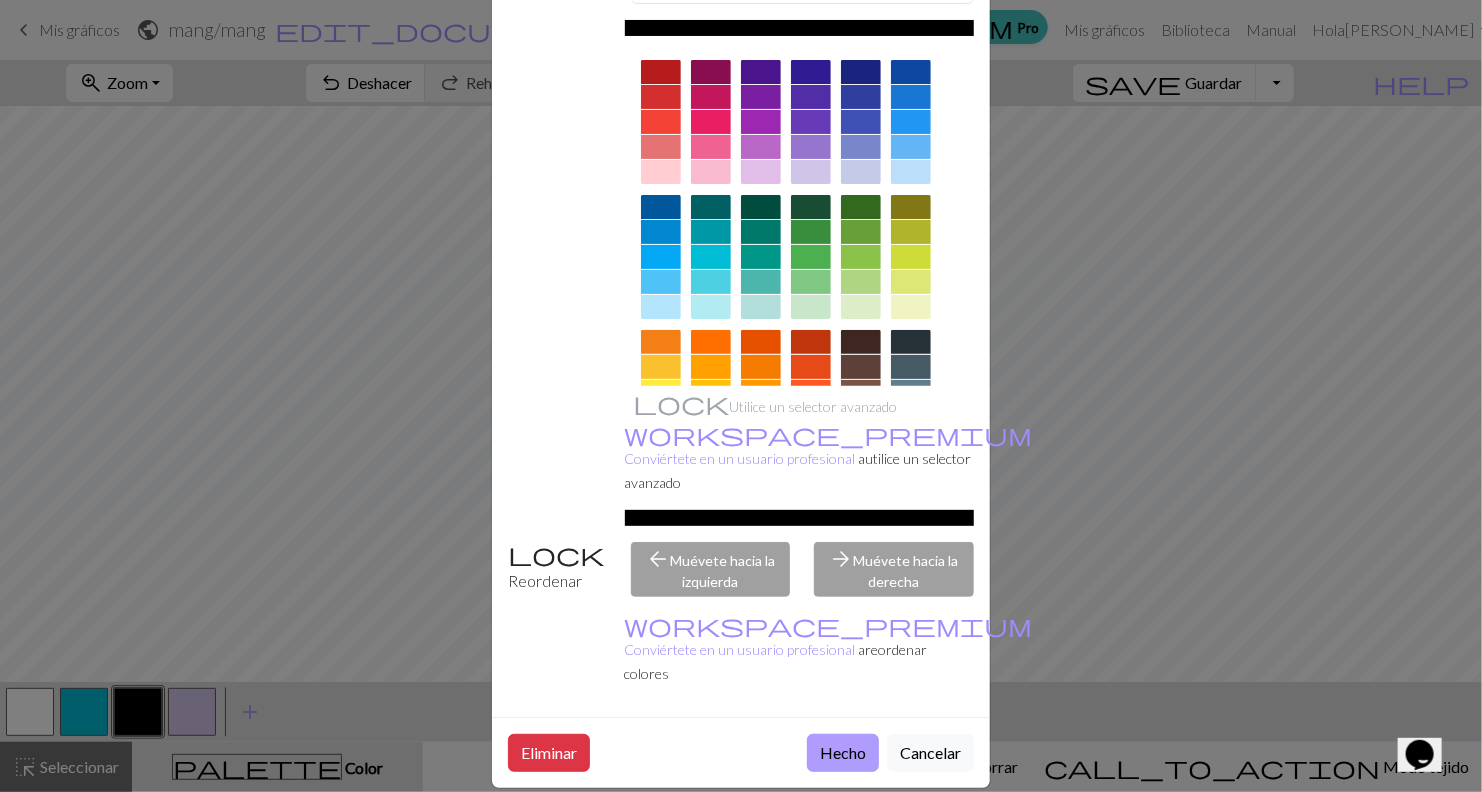 click on "Hecho" at bounding box center [843, 753] 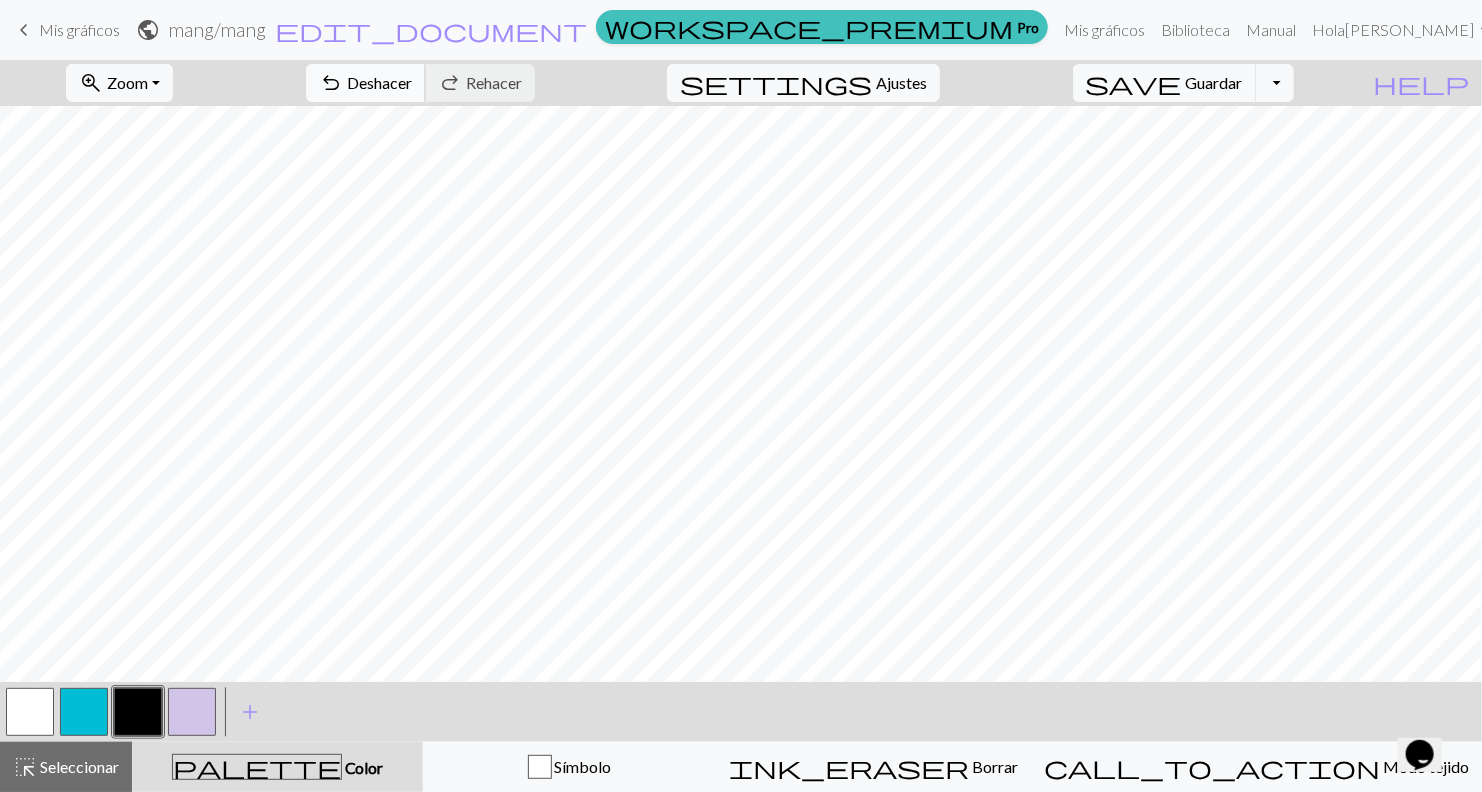 click on "Deshacer" at bounding box center (379, 82) 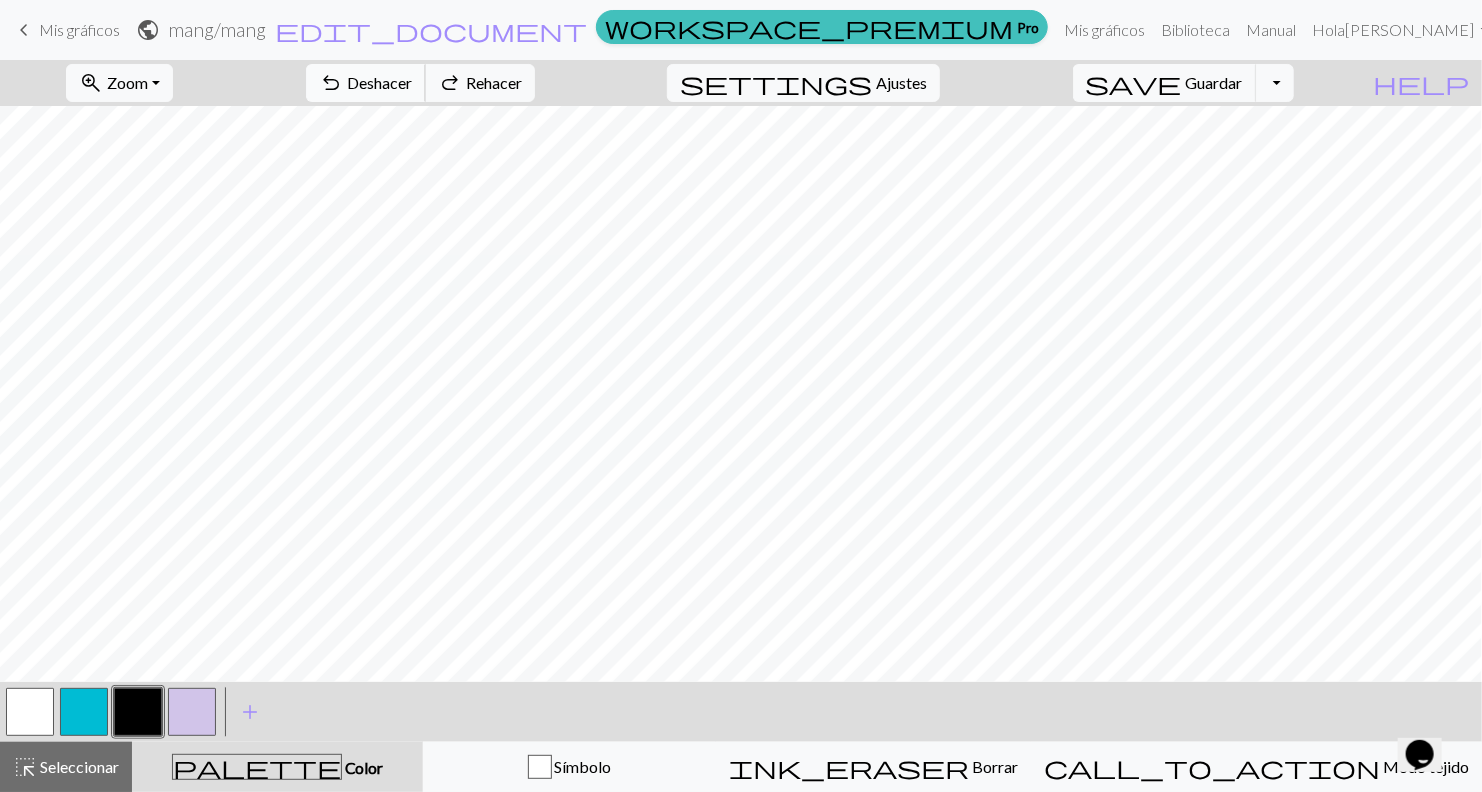 click on "Deshacer" at bounding box center (379, 82) 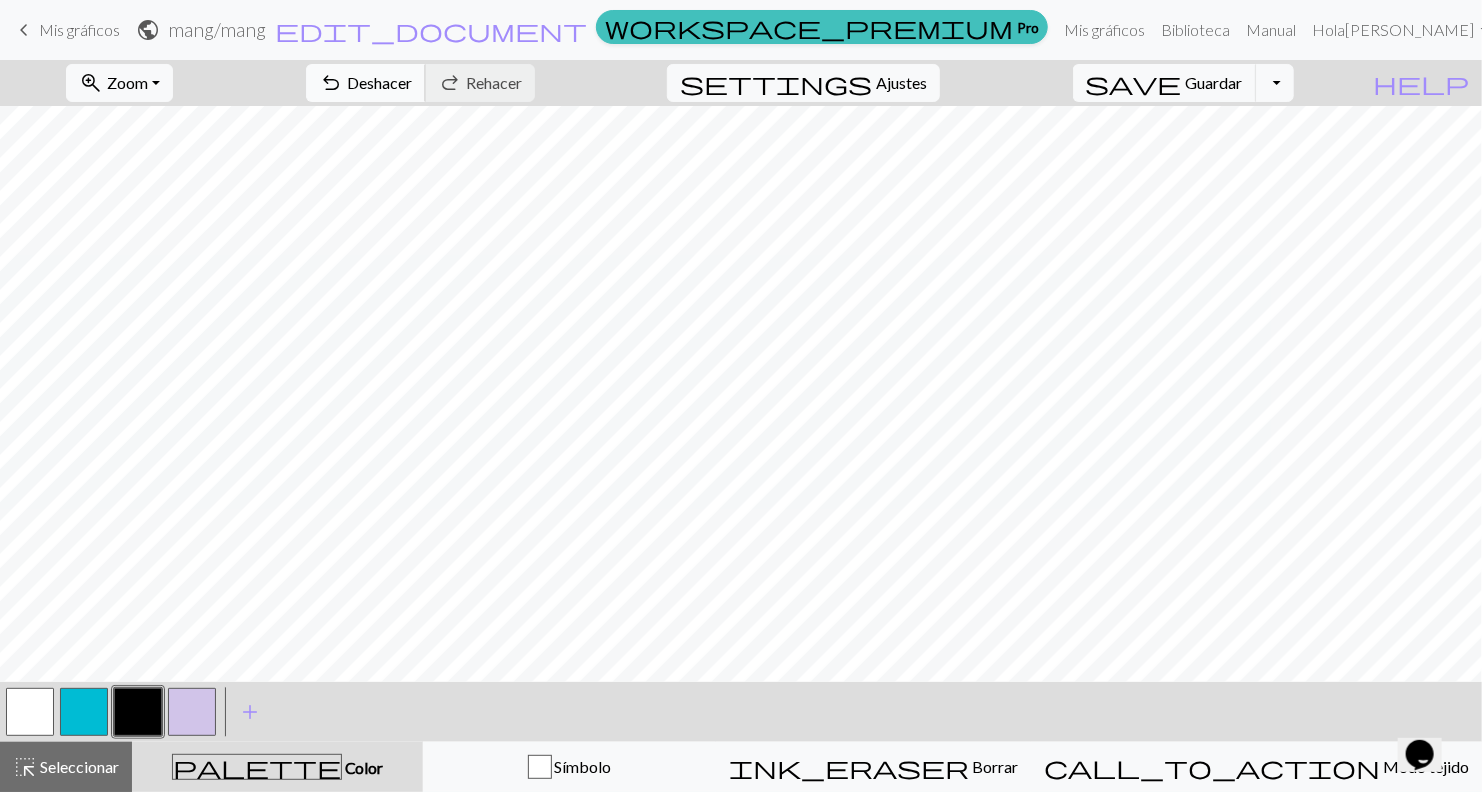 click on "Deshacer" at bounding box center [379, 82] 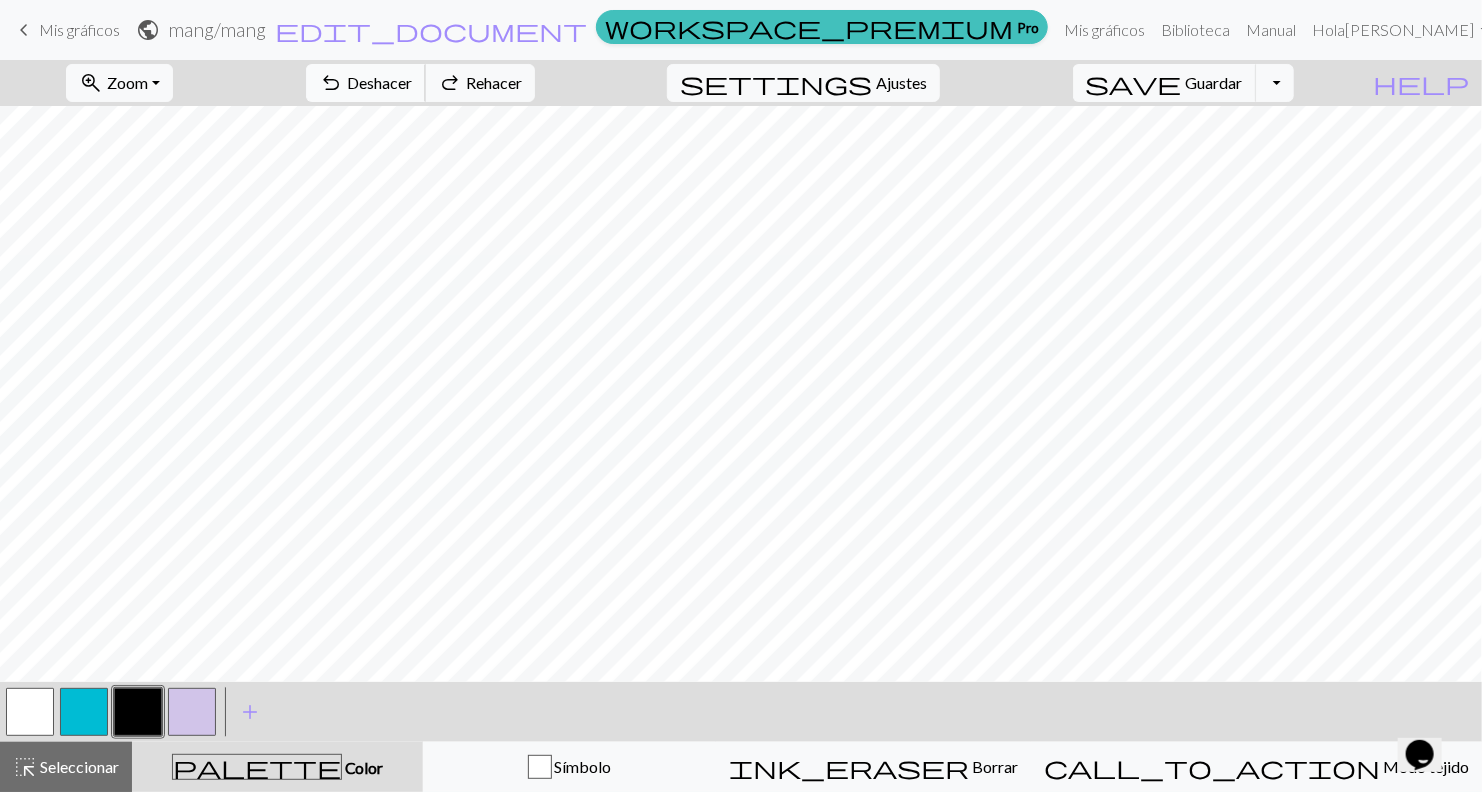 click on "Deshacer" at bounding box center [379, 82] 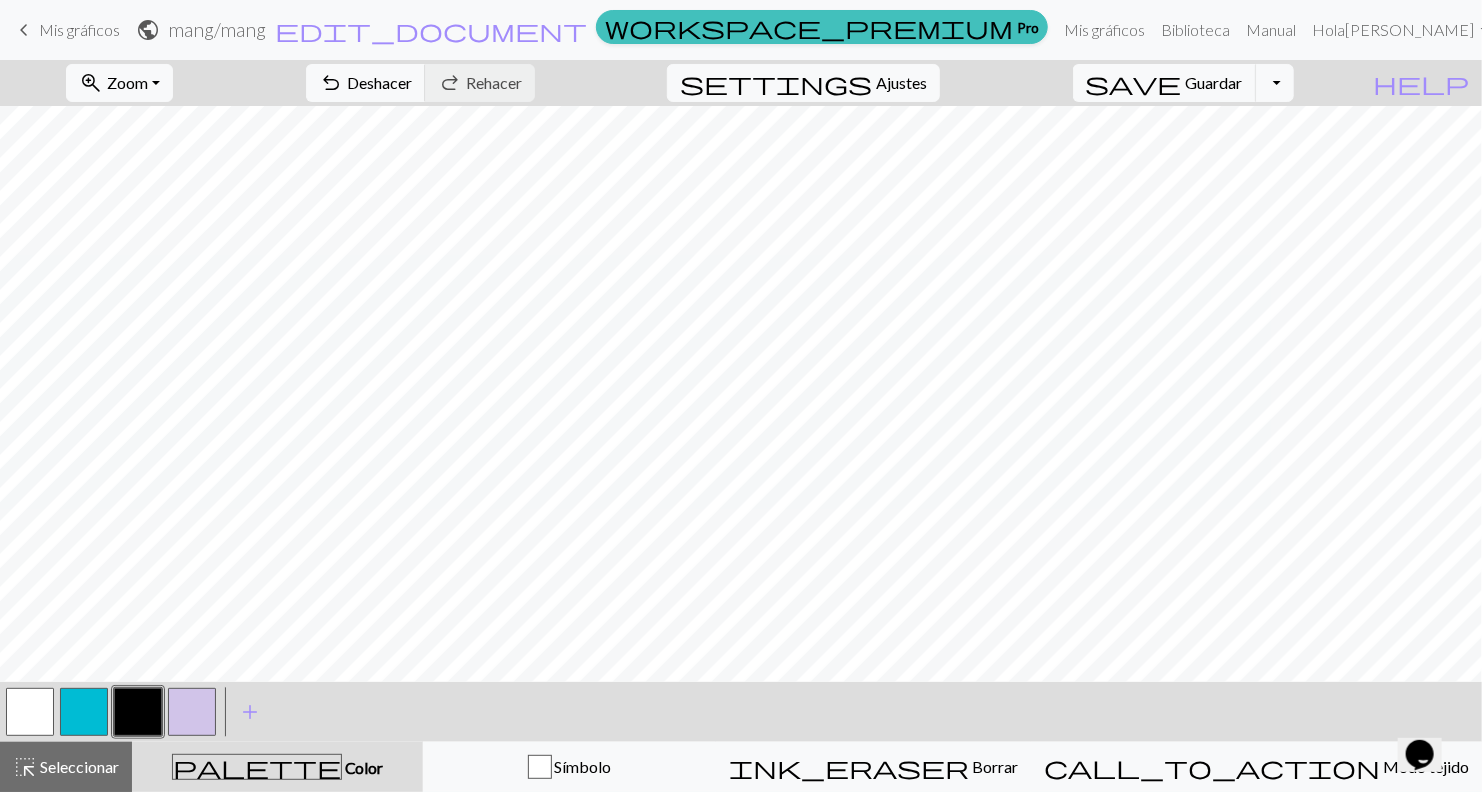 click at bounding box center [30, 712] 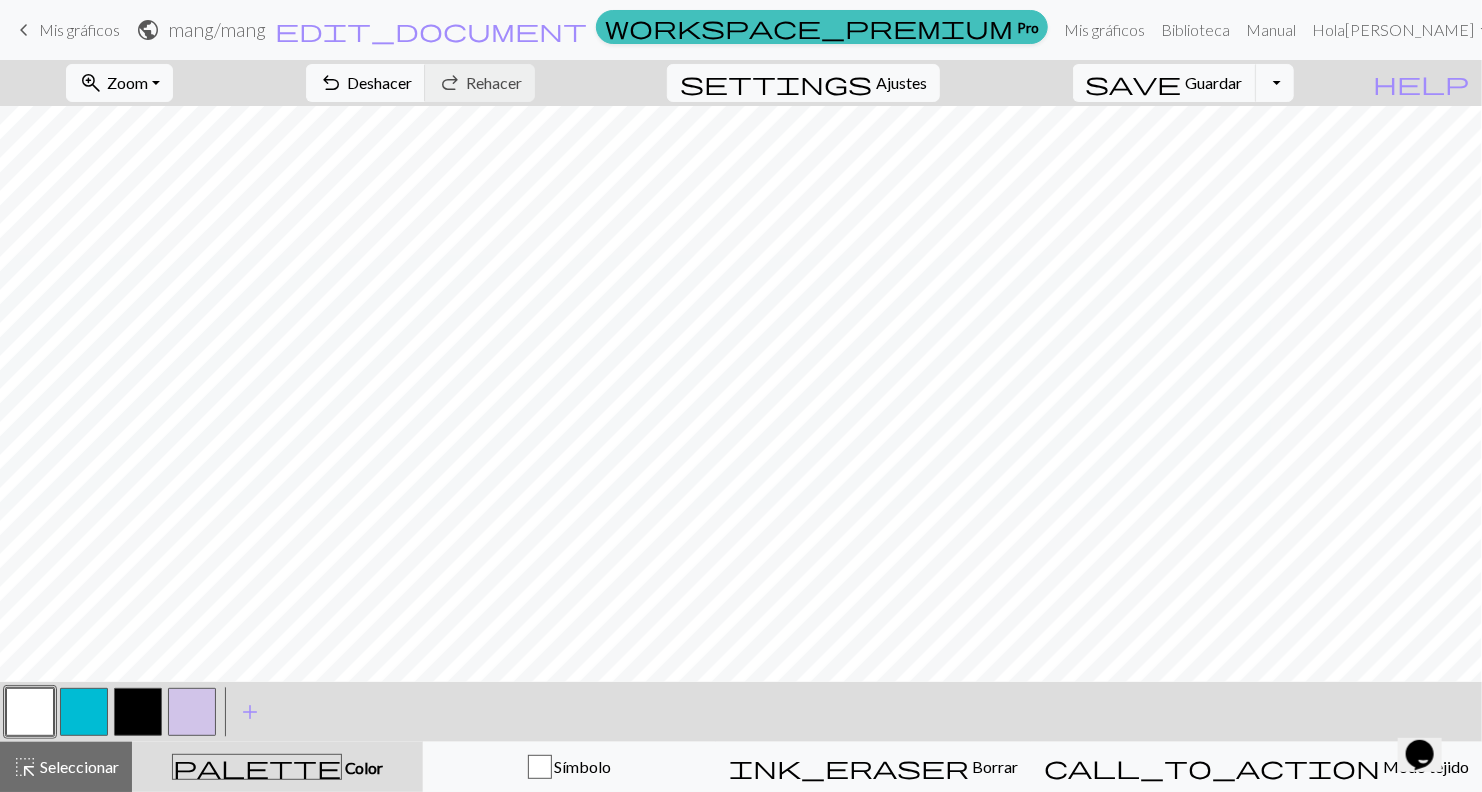 click at bounding box center (30, 712) 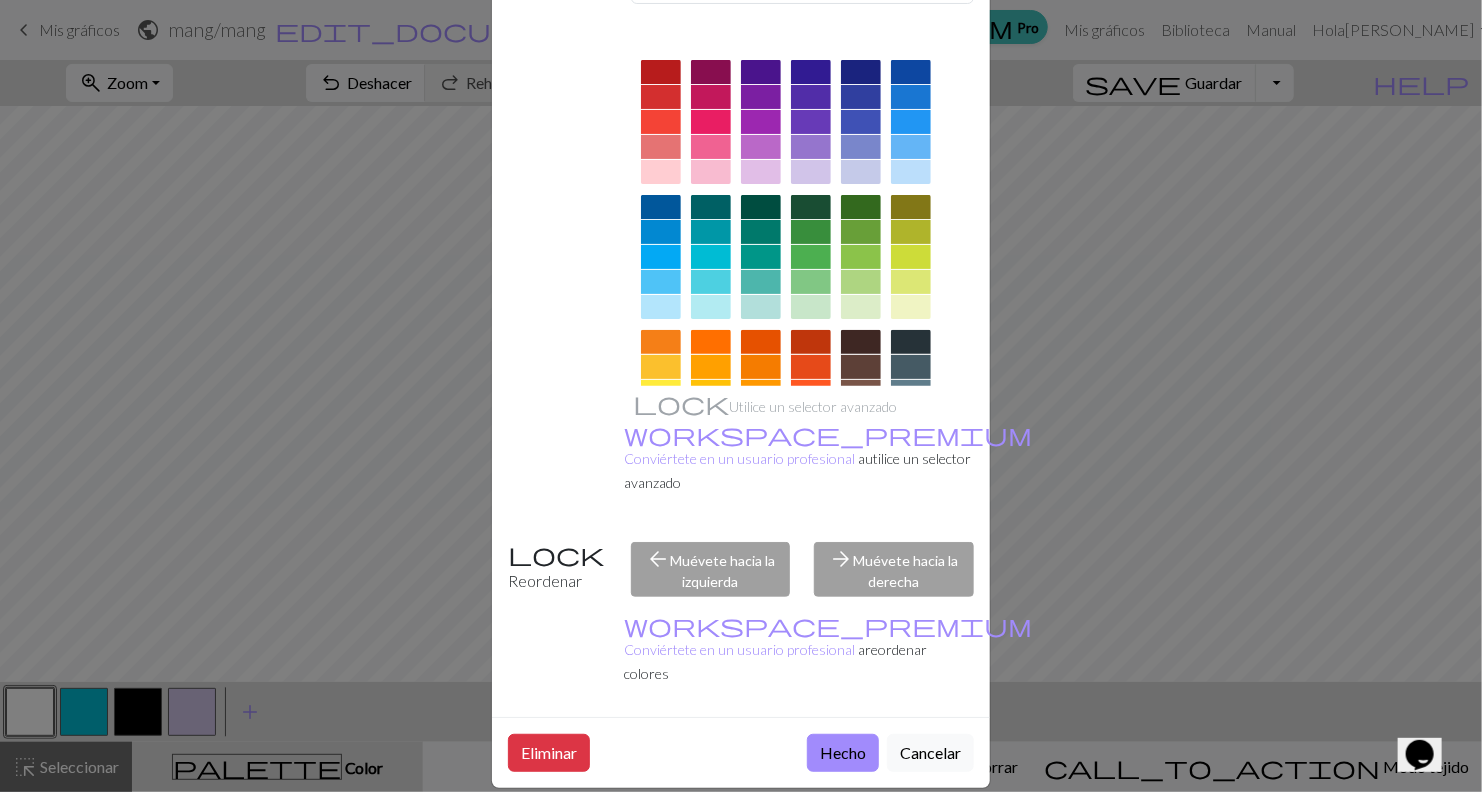 scroll, scrollTop: 0, scrollLeft: 0, axis: both 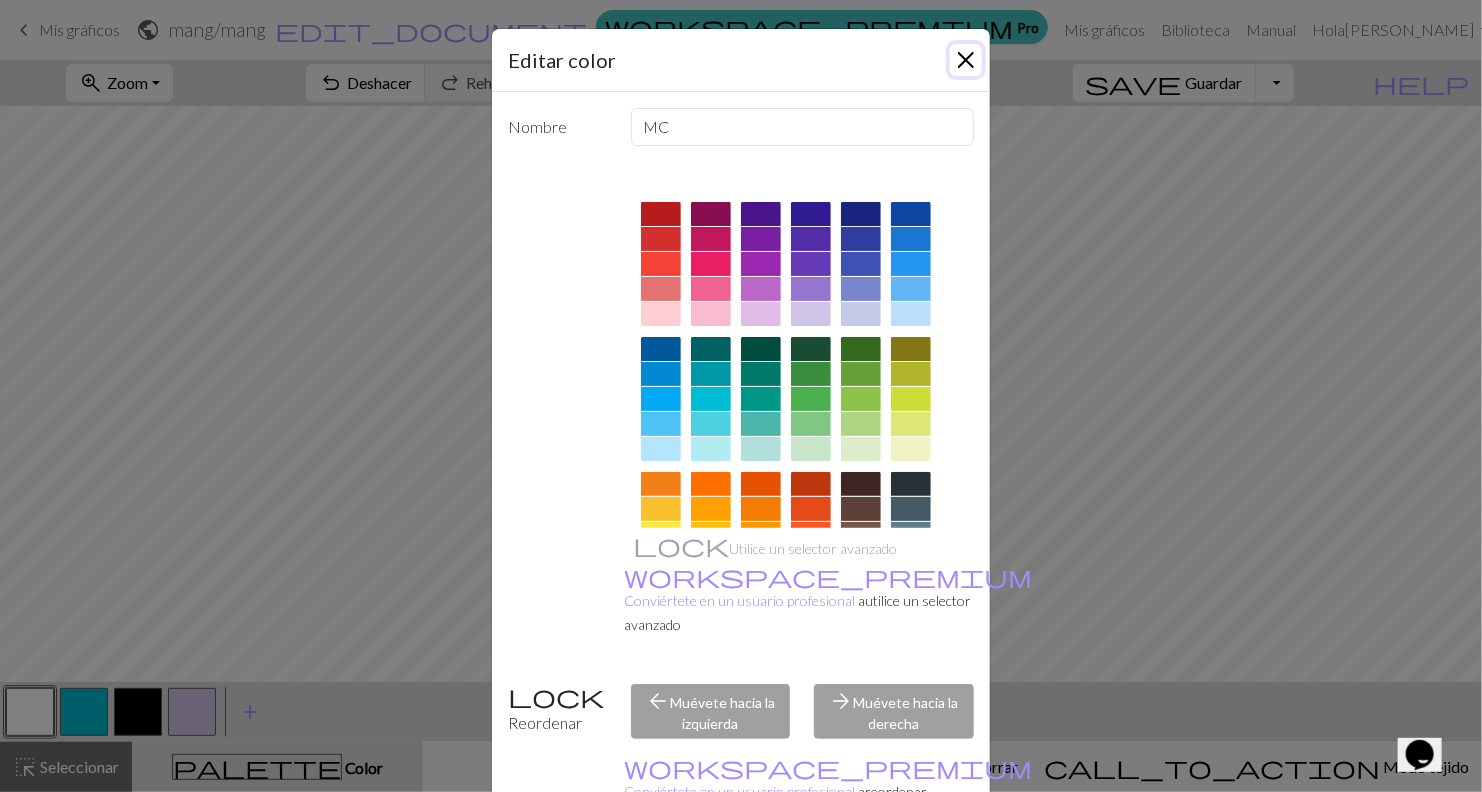 click at bounding box center [966, 60] 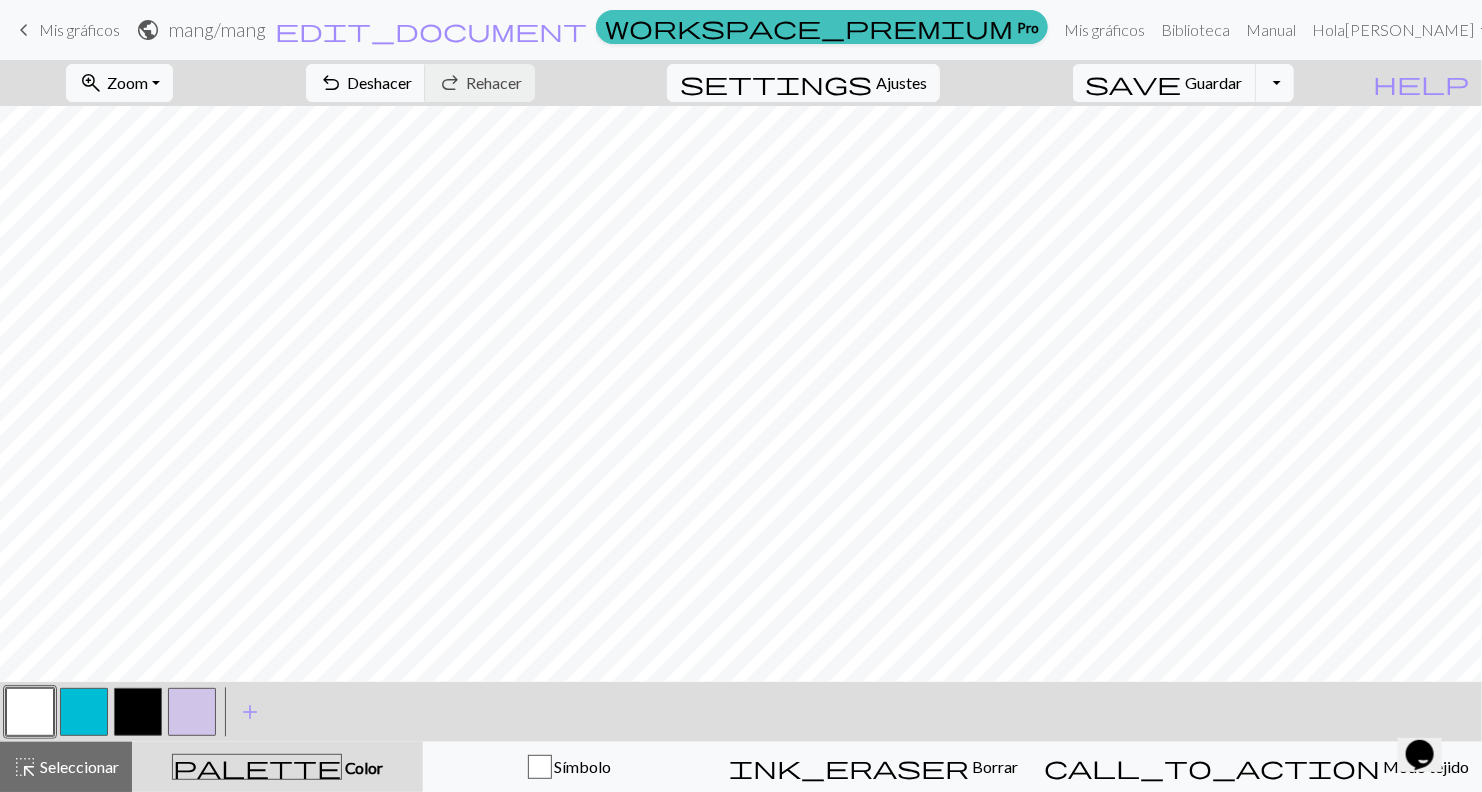 click at bounding box center (30, 712) 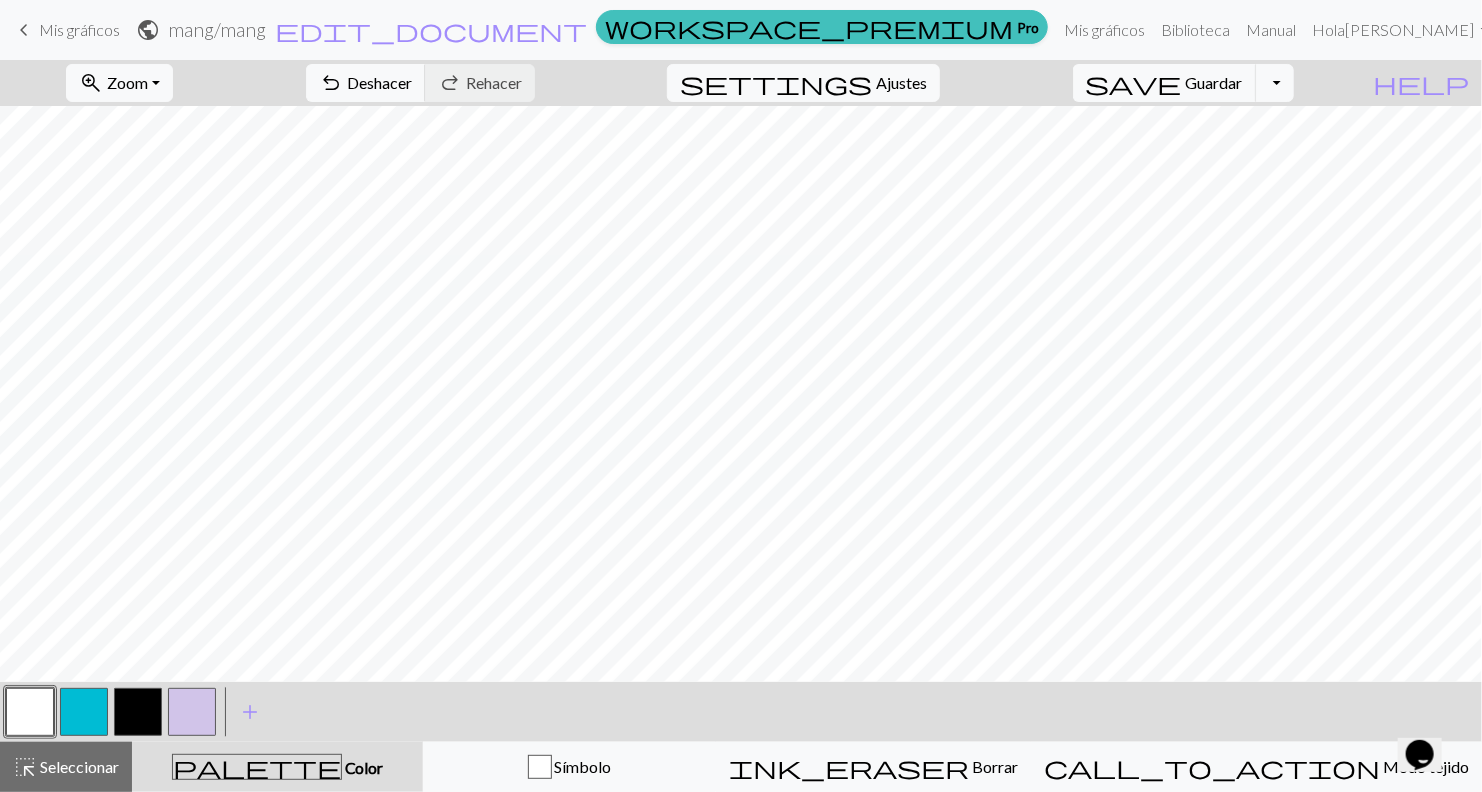 click on "Editar color Nombre MC Utilice un selector avanzado workspace_premium Conviértete en un usuario profesional   a  utilice un selector avanzado Reordenar arrow_back Muévete hacia la izquierda arrow_forward Muévete hacia la derecha workspace_premium Conviértete en un usuario profesional   a  reordenar colores Eliminar Hecho Cancelar" at bounding box center [741, 396] 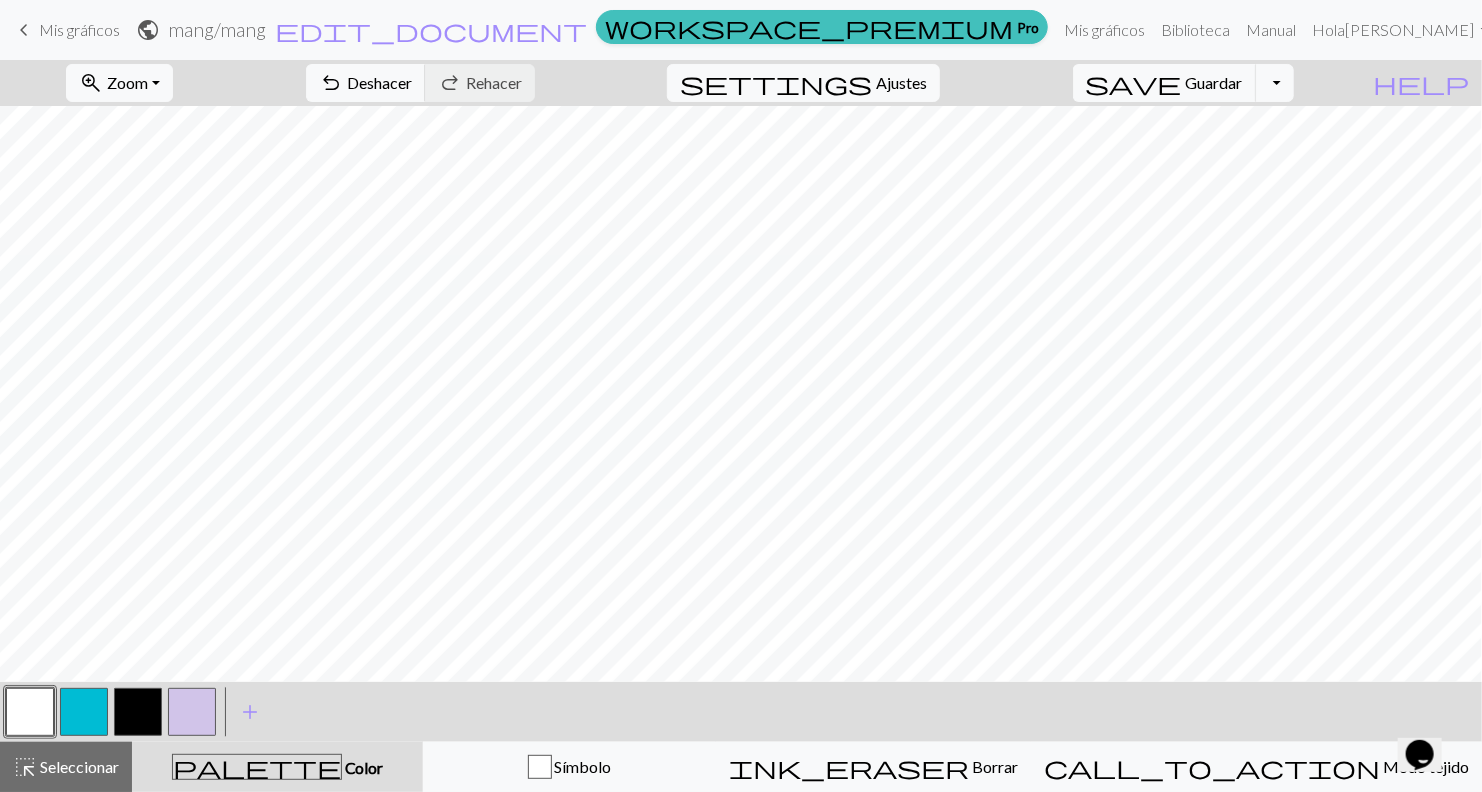 click at bounding box center [30, 712] 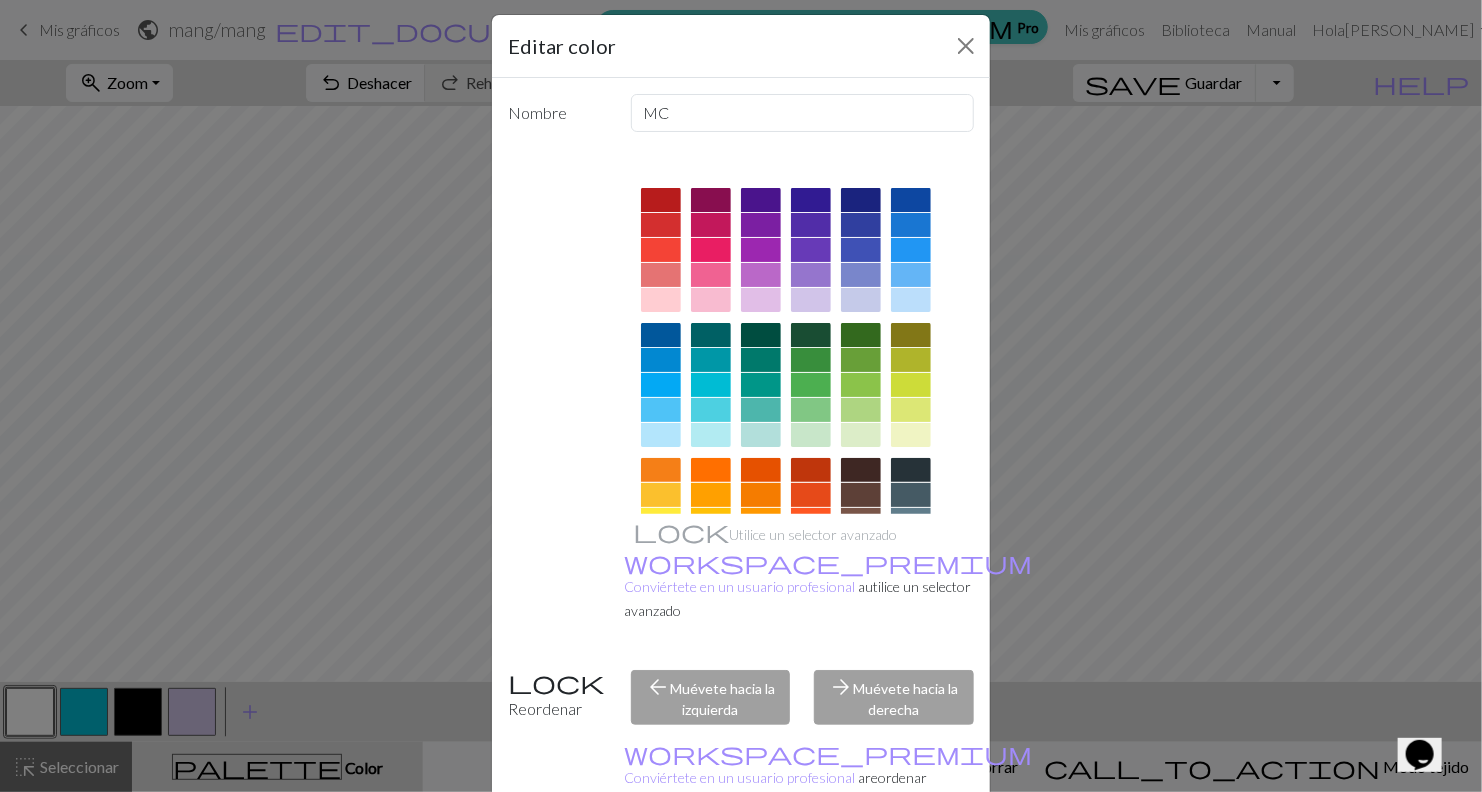 scroll, scrollTop: 142, scrollLeft: 0, axis: vertical 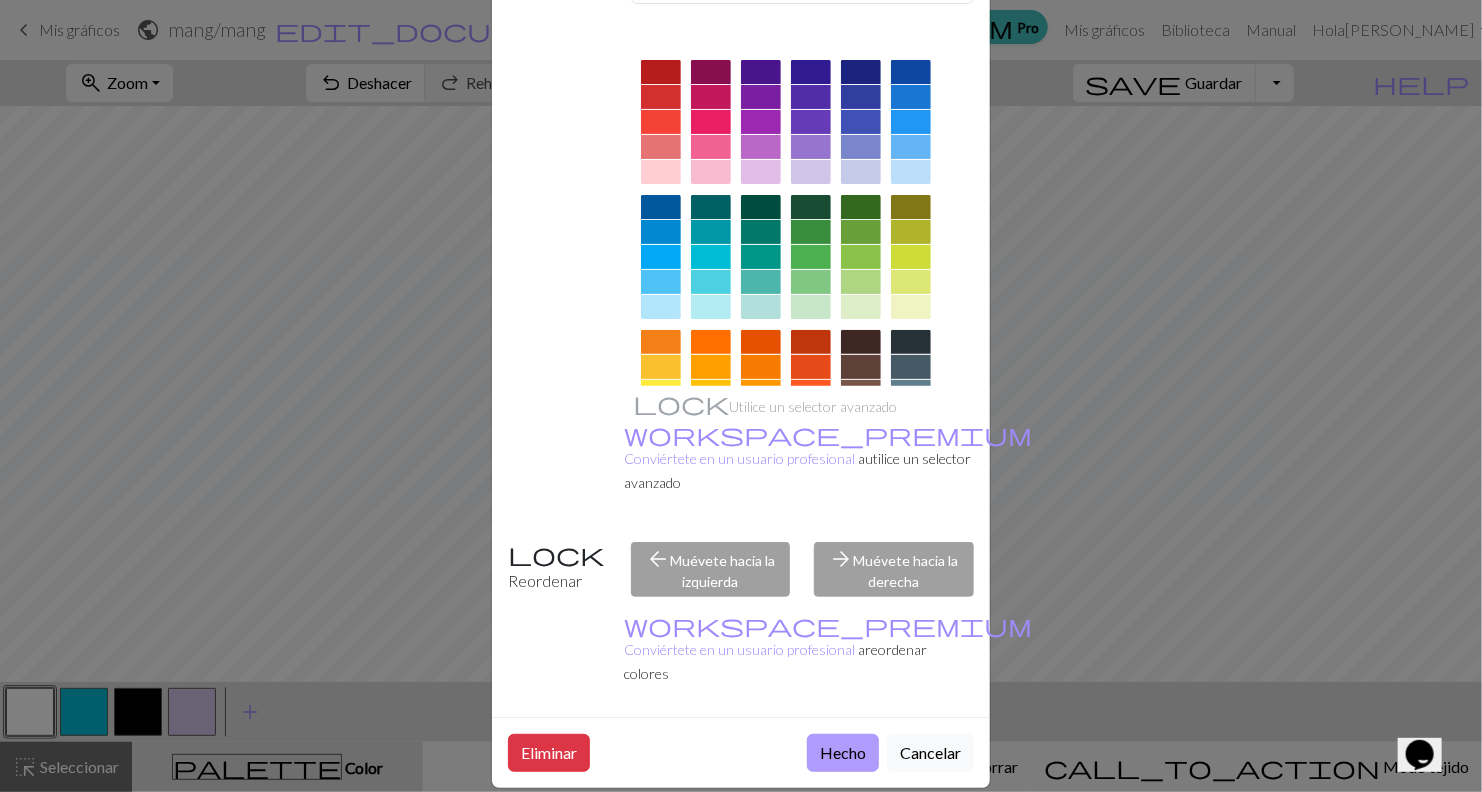 click on "Hecho" at bounding box center (843, 753) 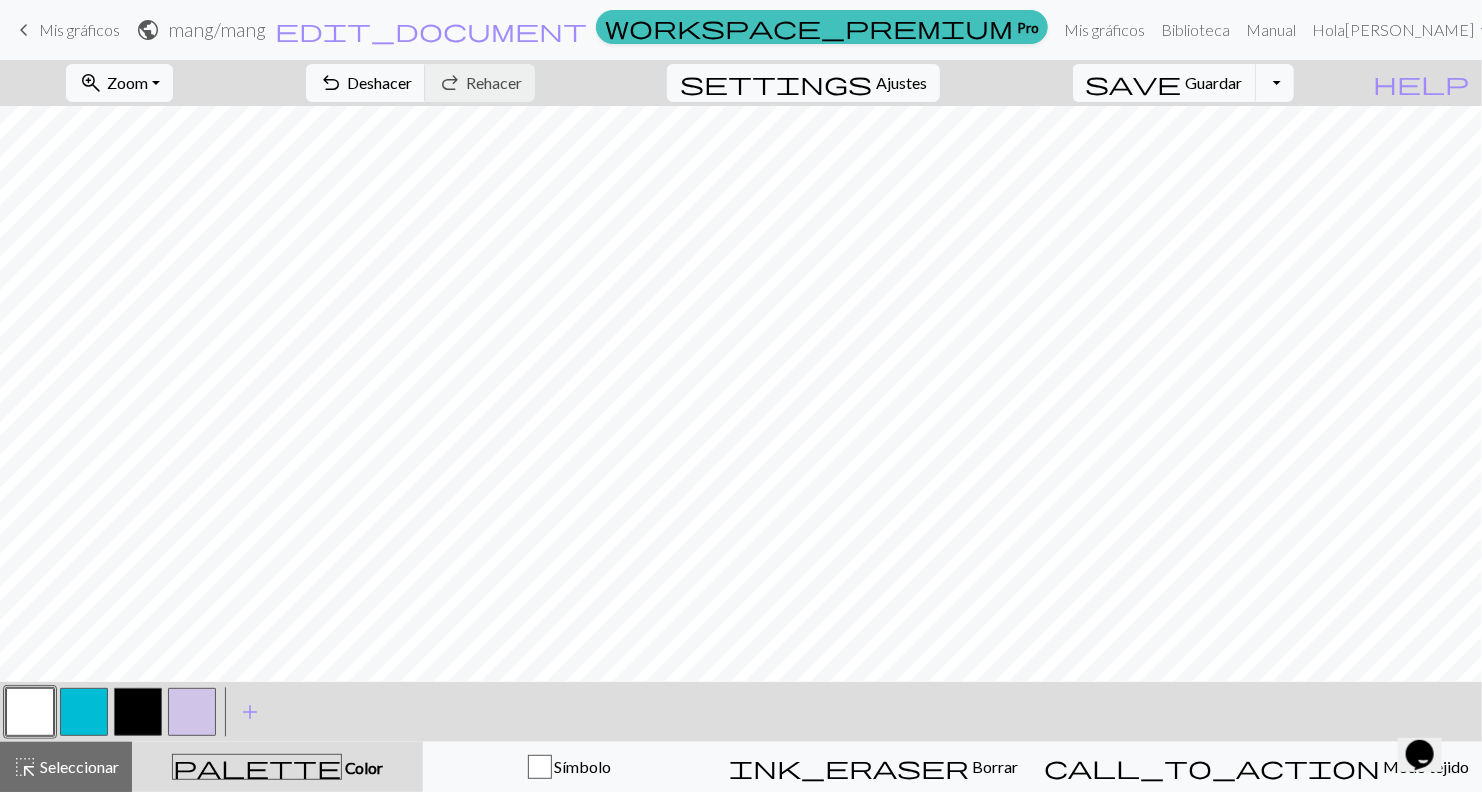 click at bounding box center (138, 712) 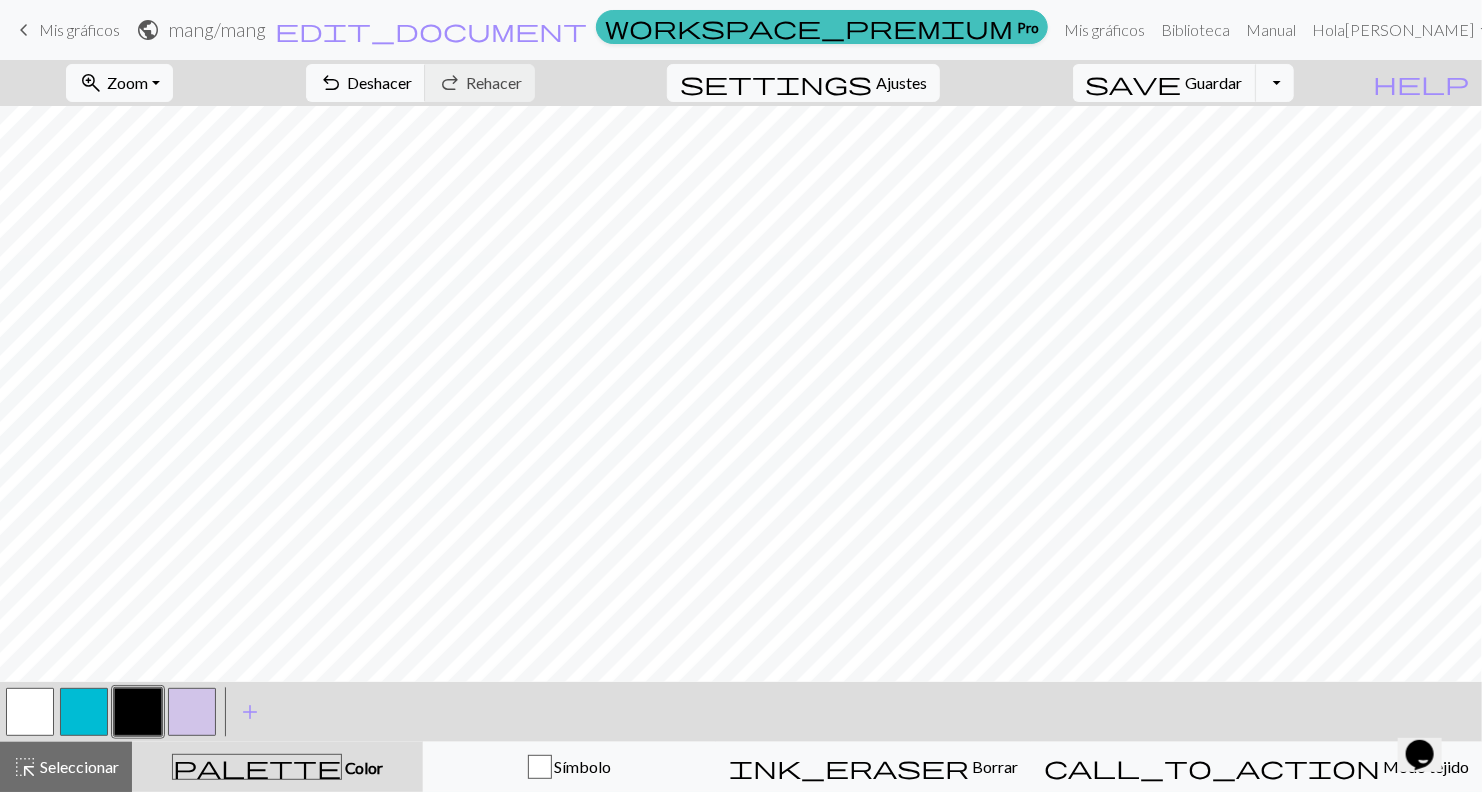 click at bounding box center (138, 712) 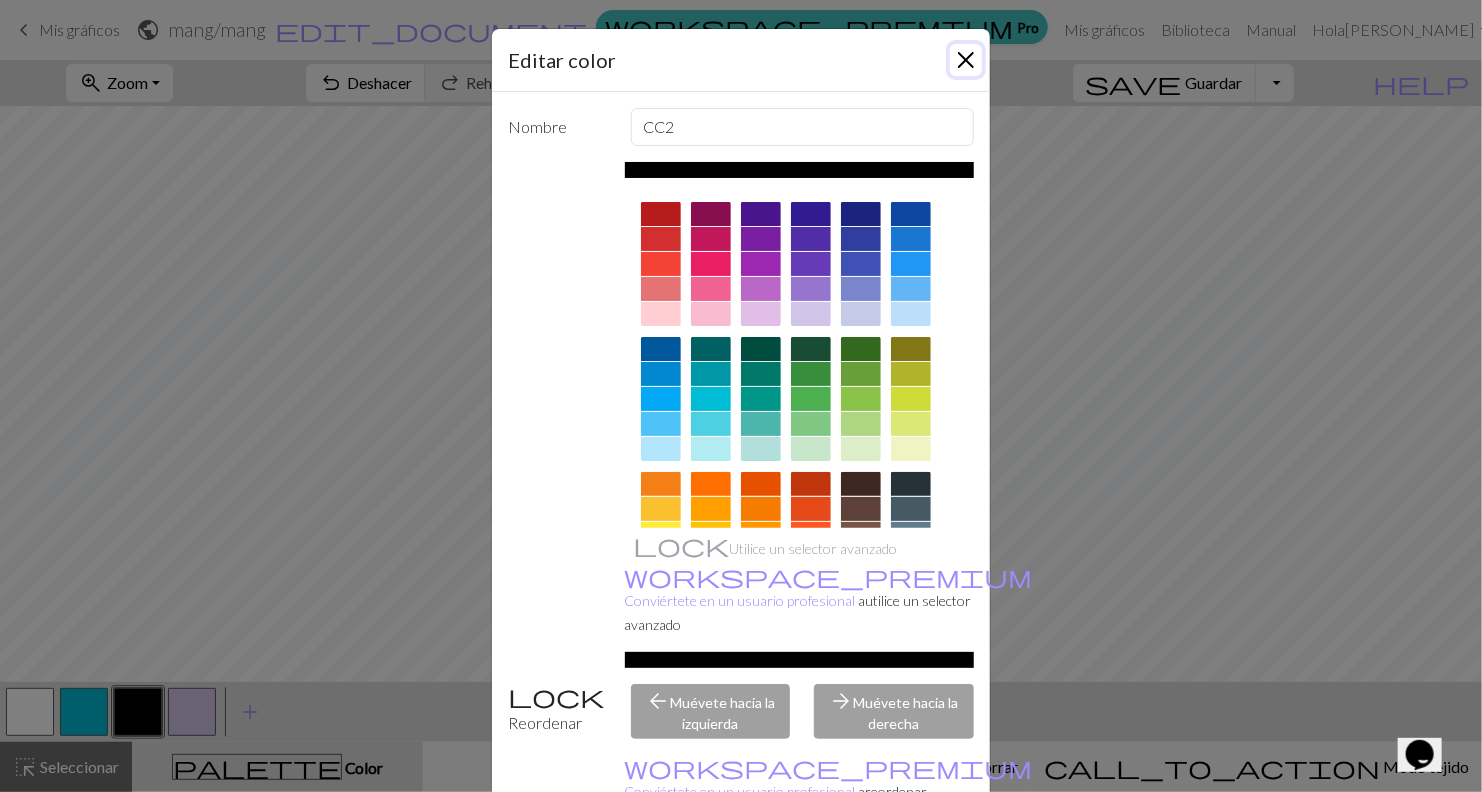 click at bounding box center [966, 60] 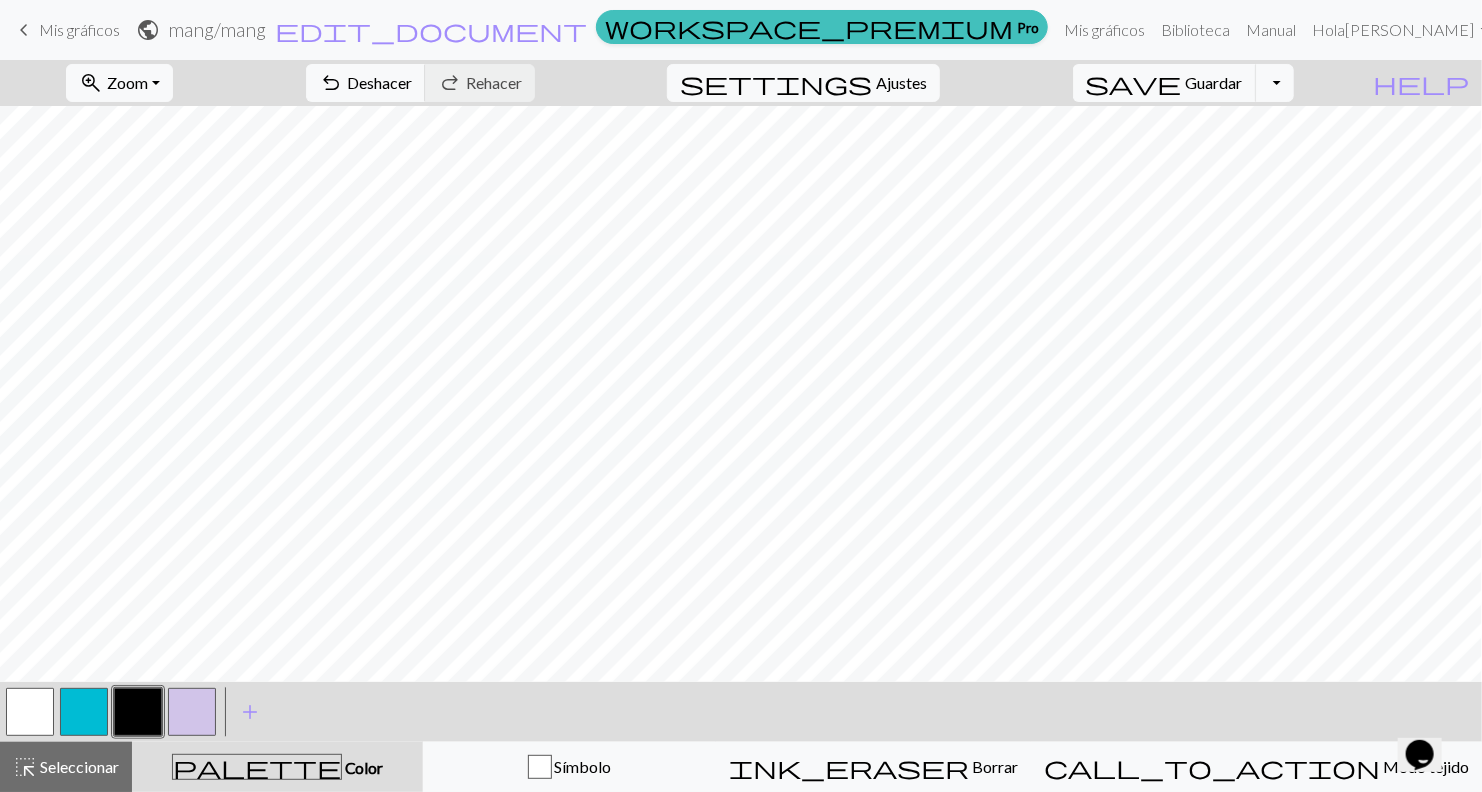 click at bounding box center (30, 712) 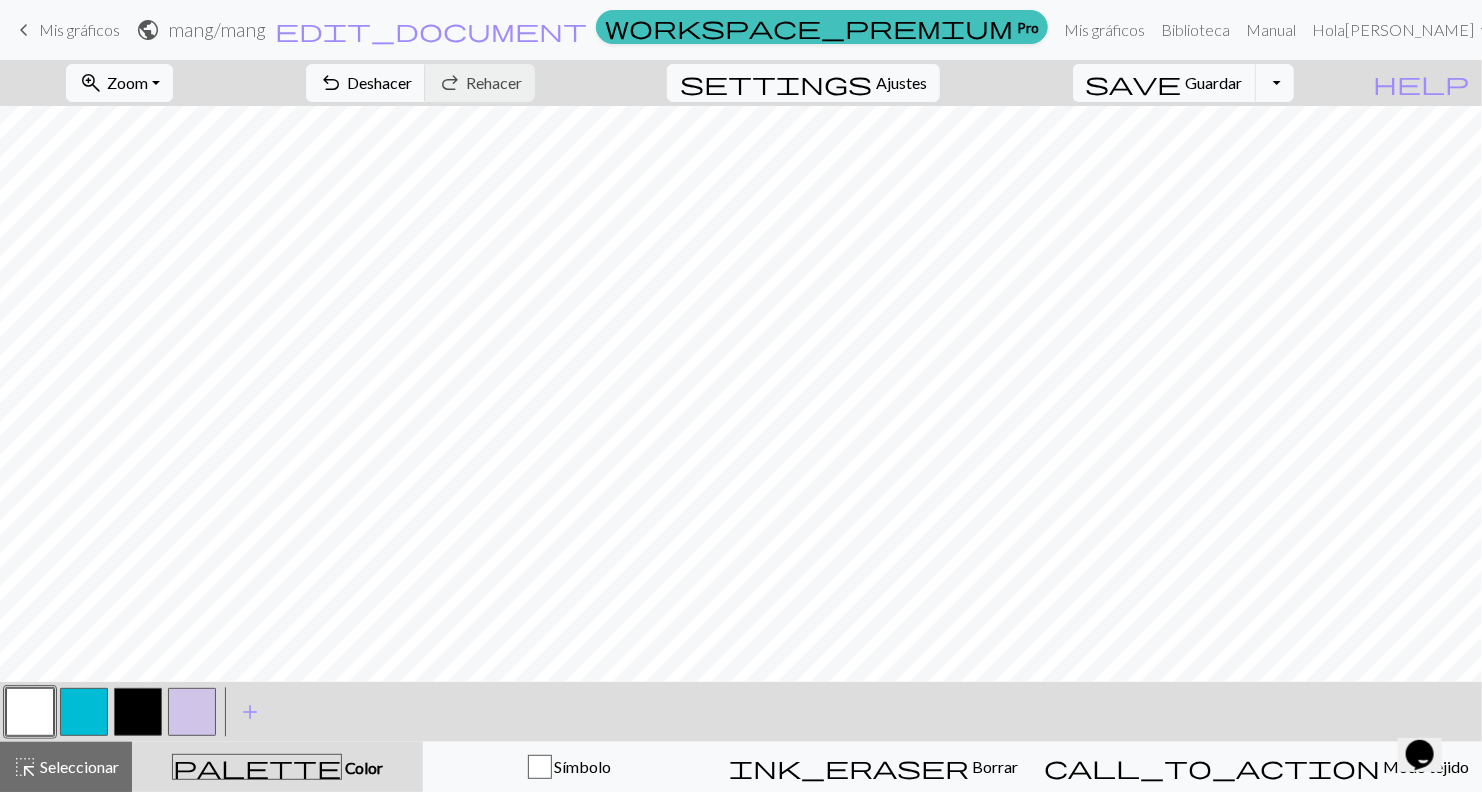 click at bounding box center (30, 712) 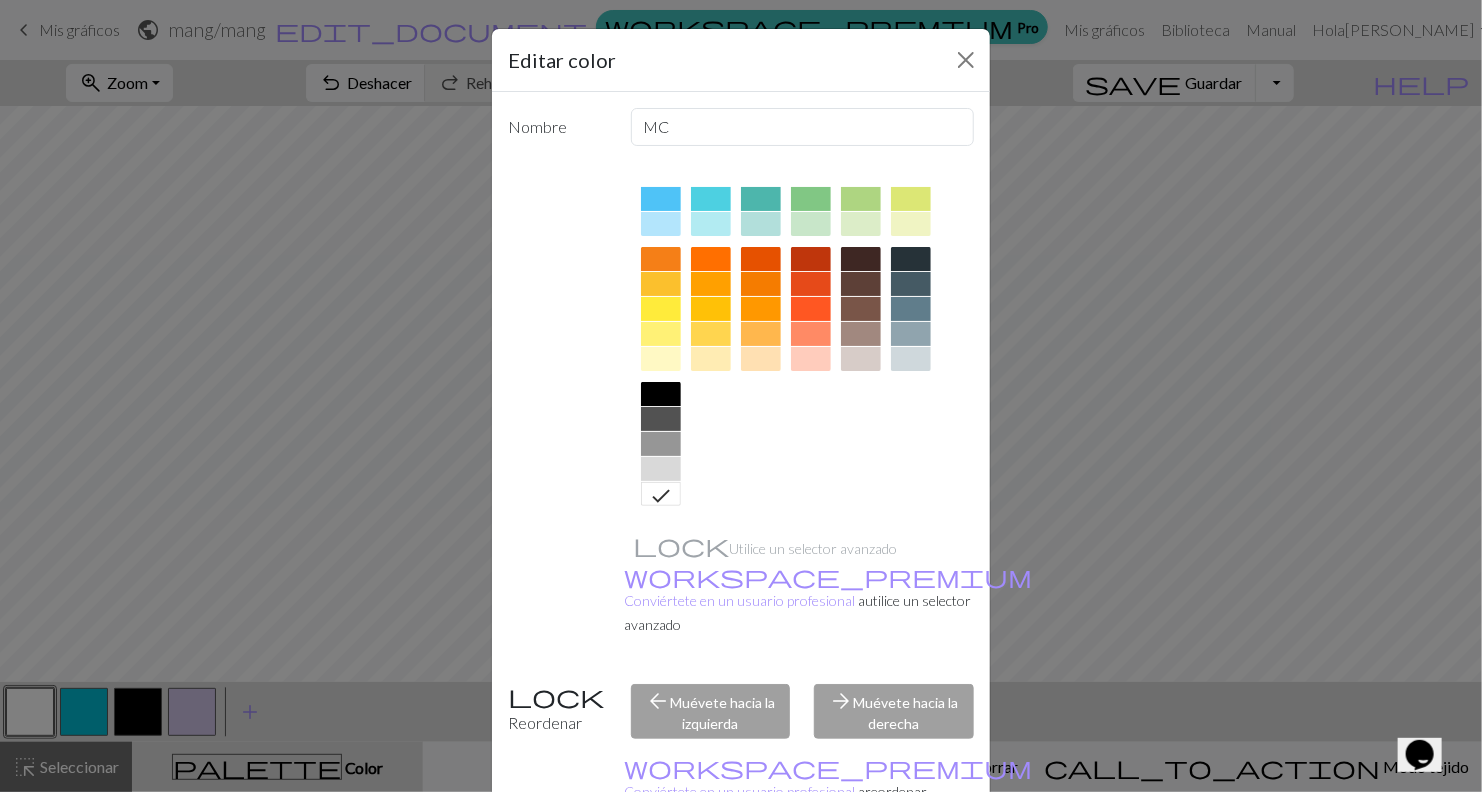 scroll, scrollTop: 224, scrollLeft: 0, axis: vertical 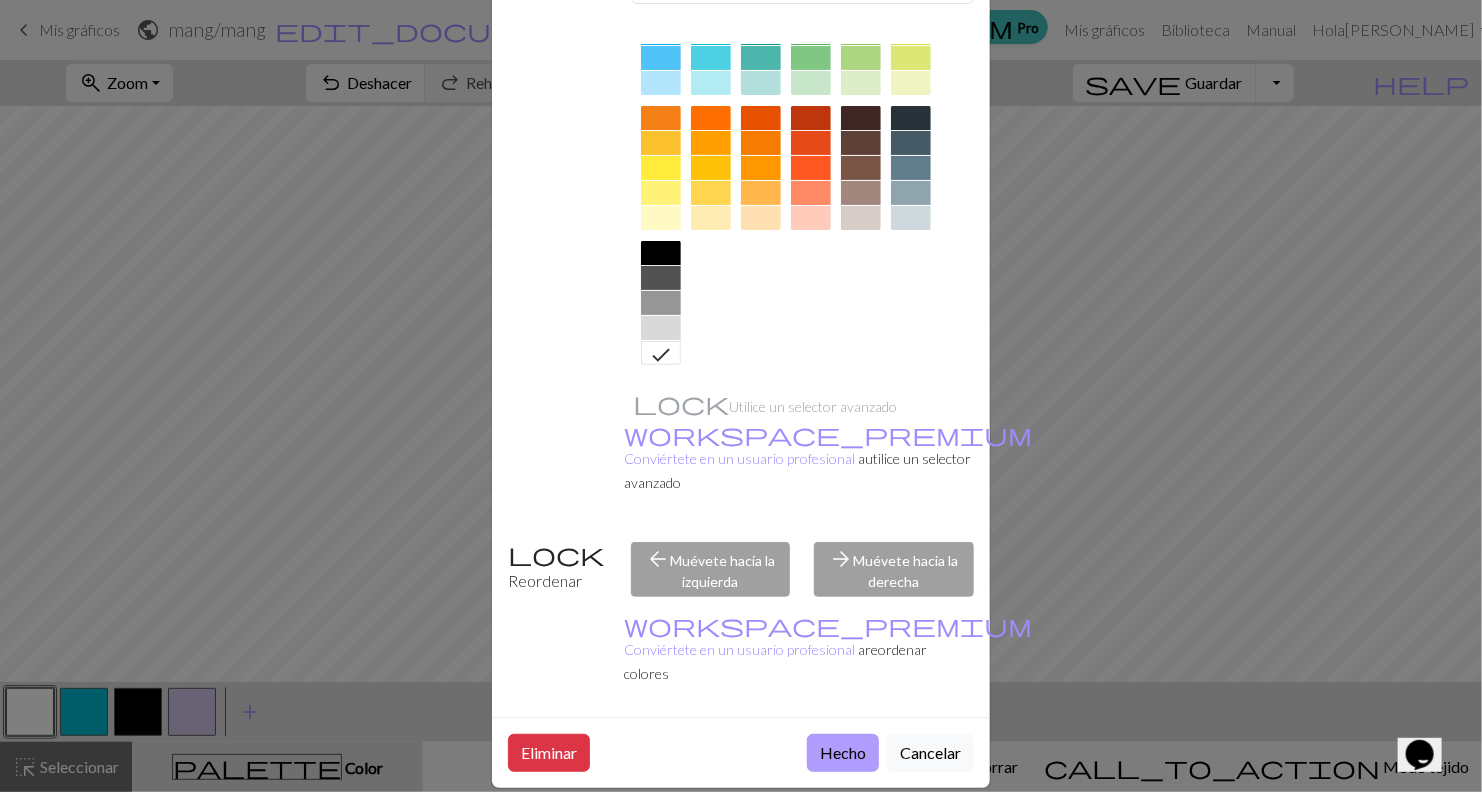 click on "Hecho" at bounding box center [843, 753] 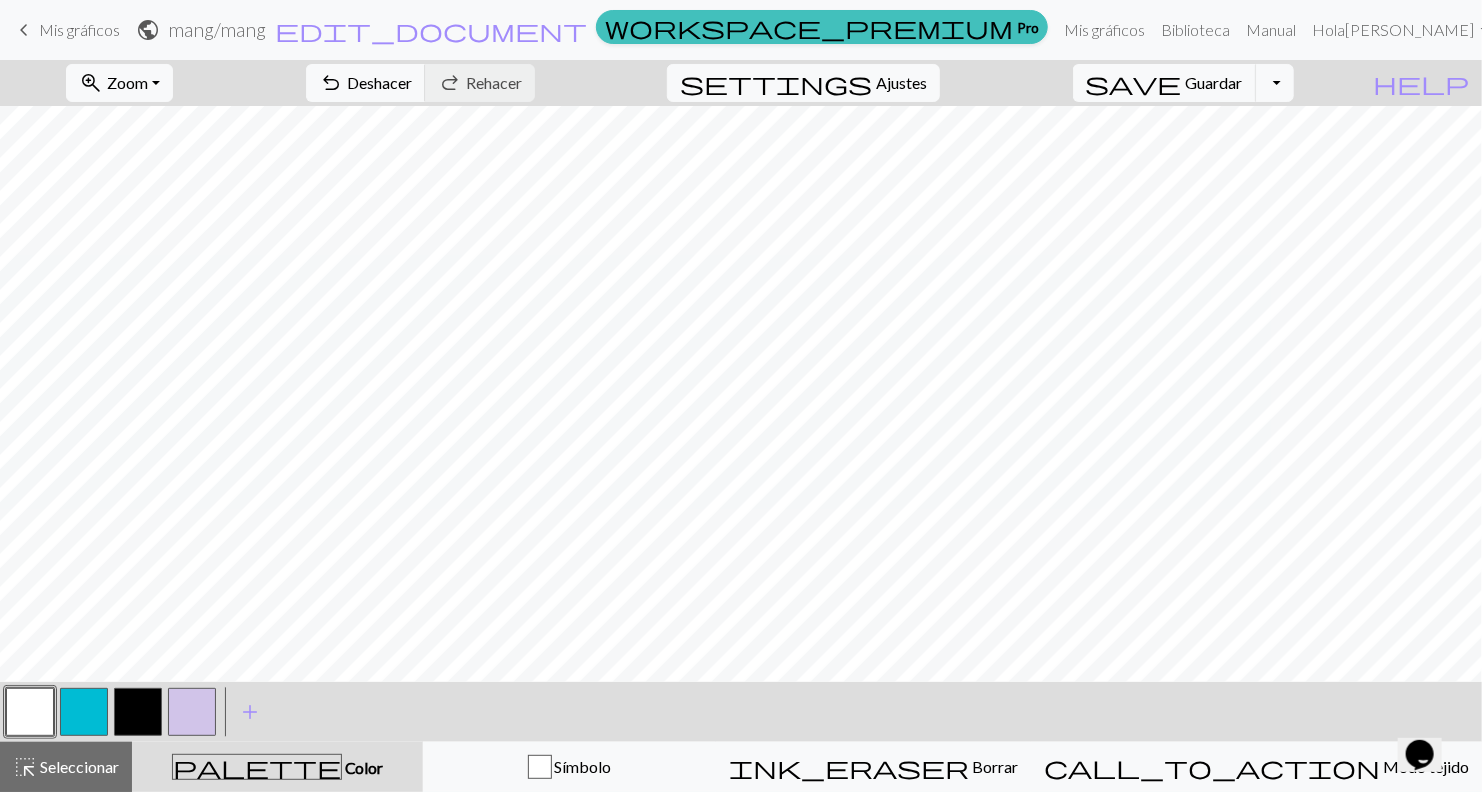 click on "keyboard_arrow_left" at bounding box center [24, 30] 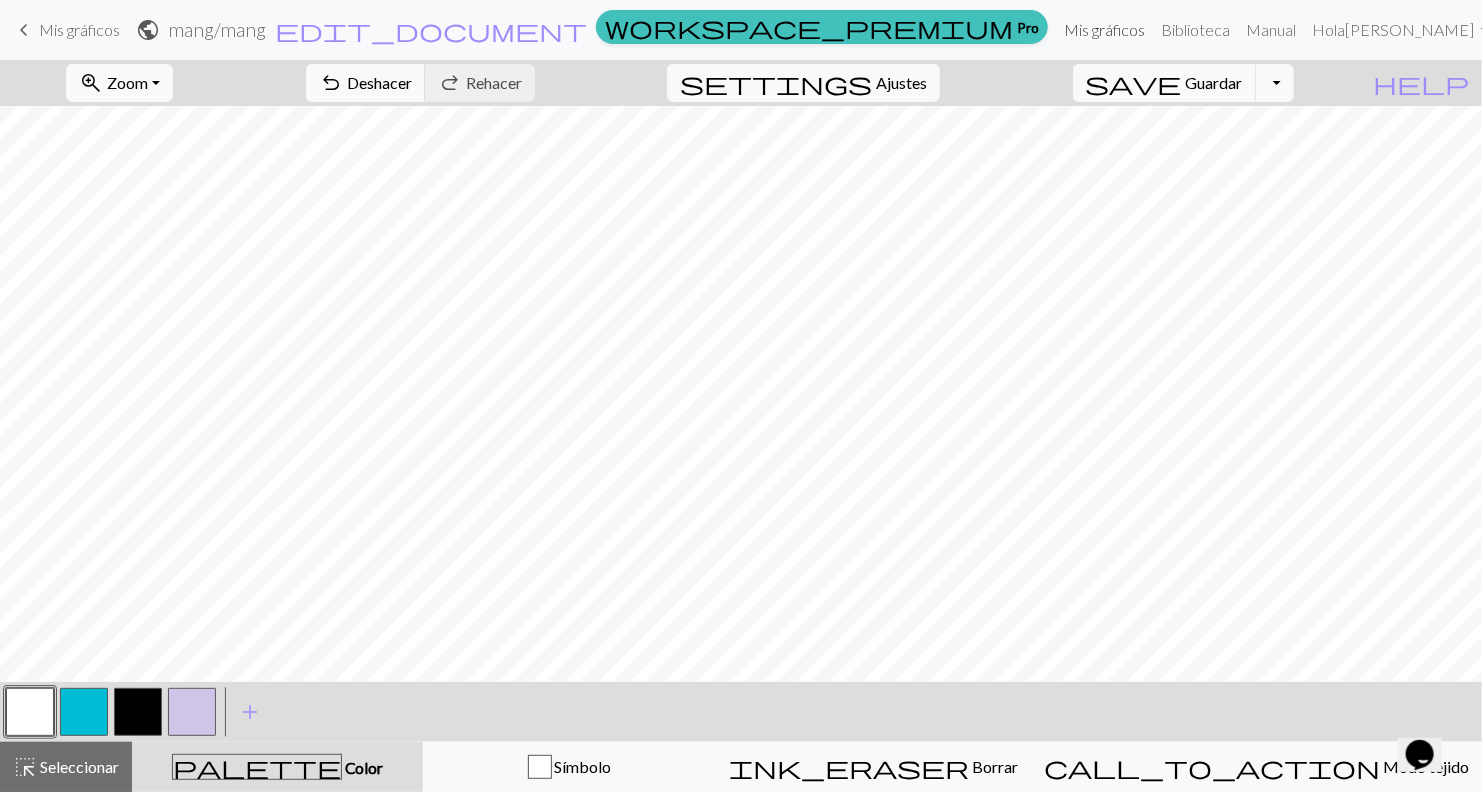 click on "Mis gráficos" at bounding box center [1104, 30] 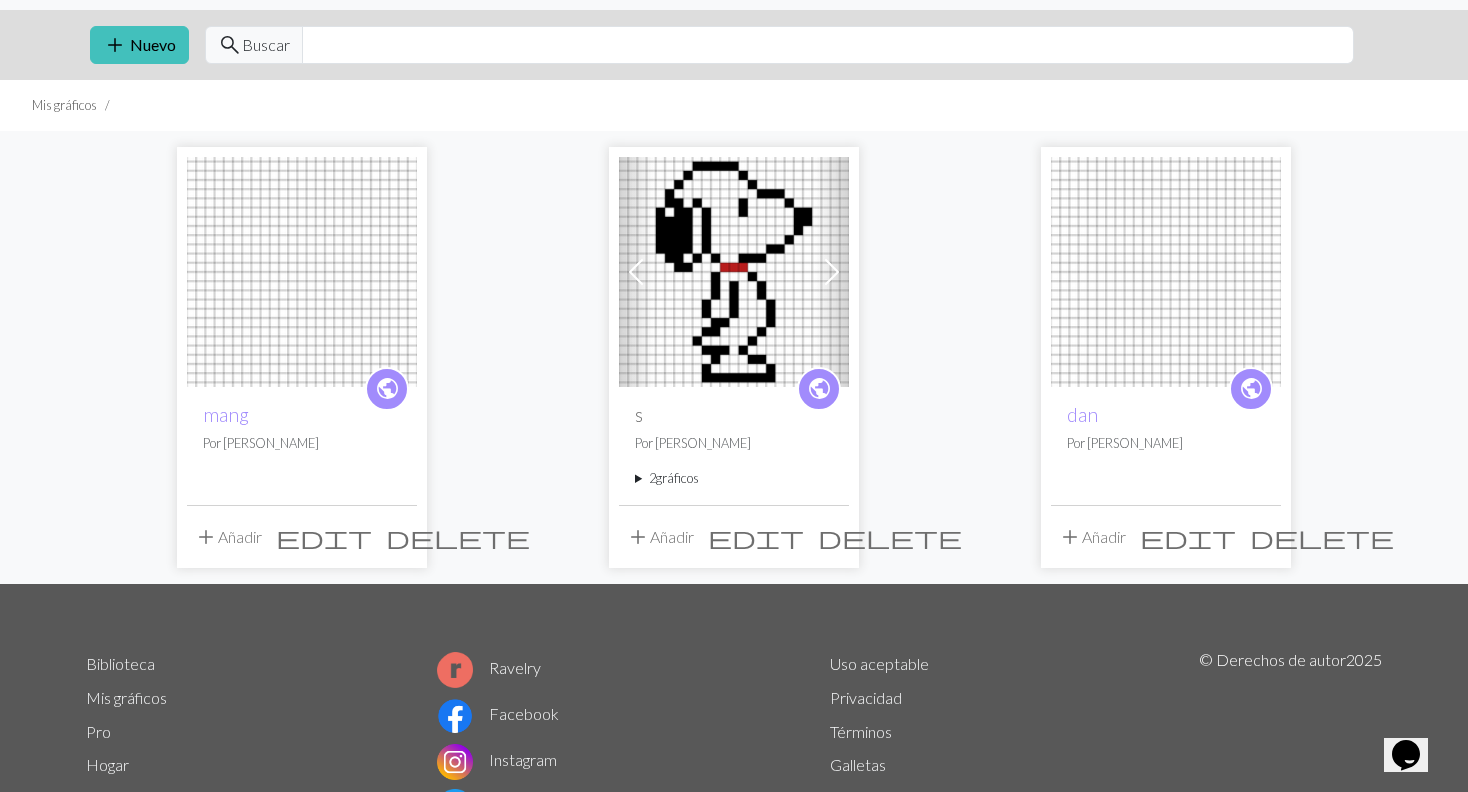 scroll, scrollTop: 0, scrollLeft: 0, axis: both 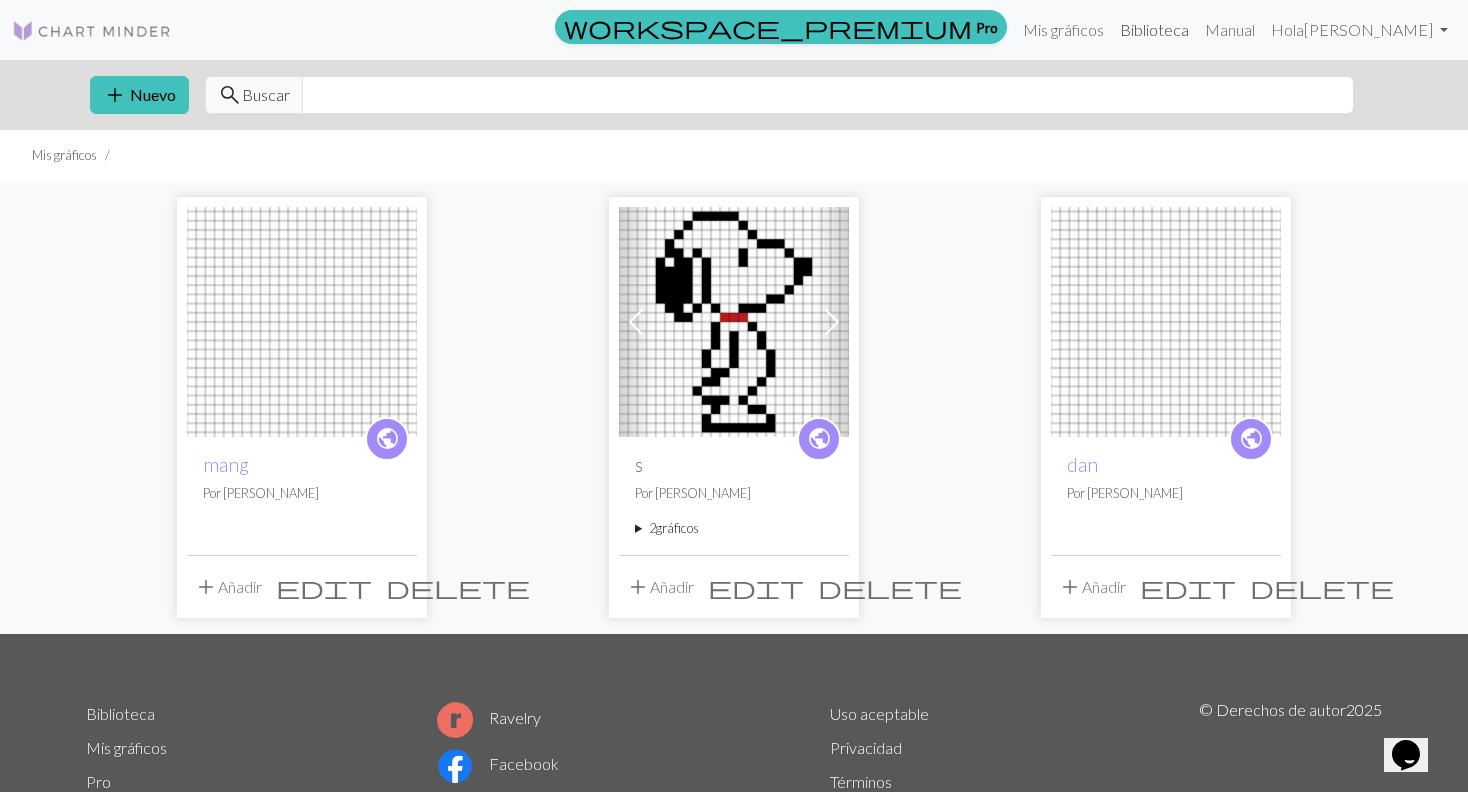 click on "Biblioteca" at bounding box center (1154, 30) 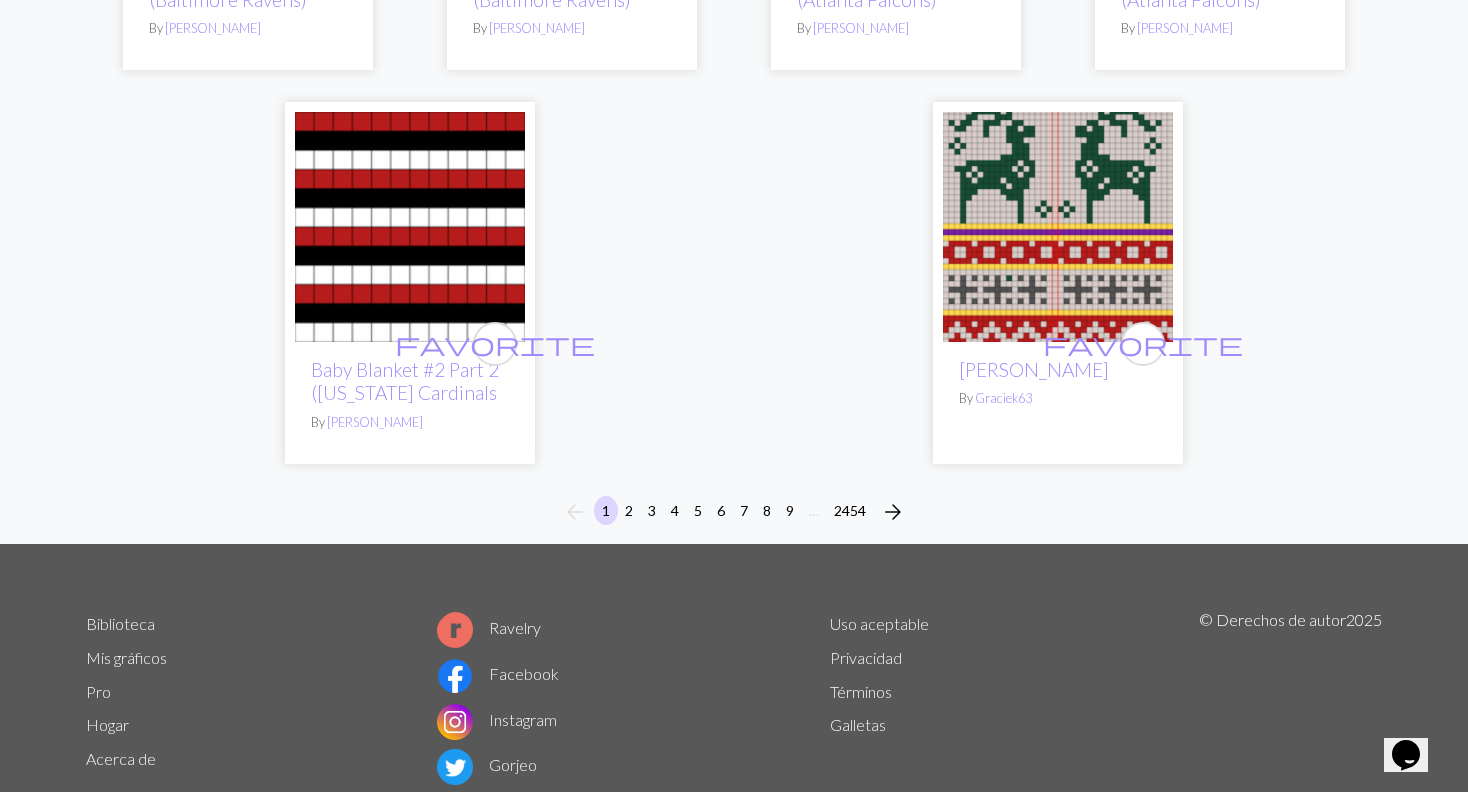 scroll, scrollTop: 4987, scrollLeft: 0, axis: vertical 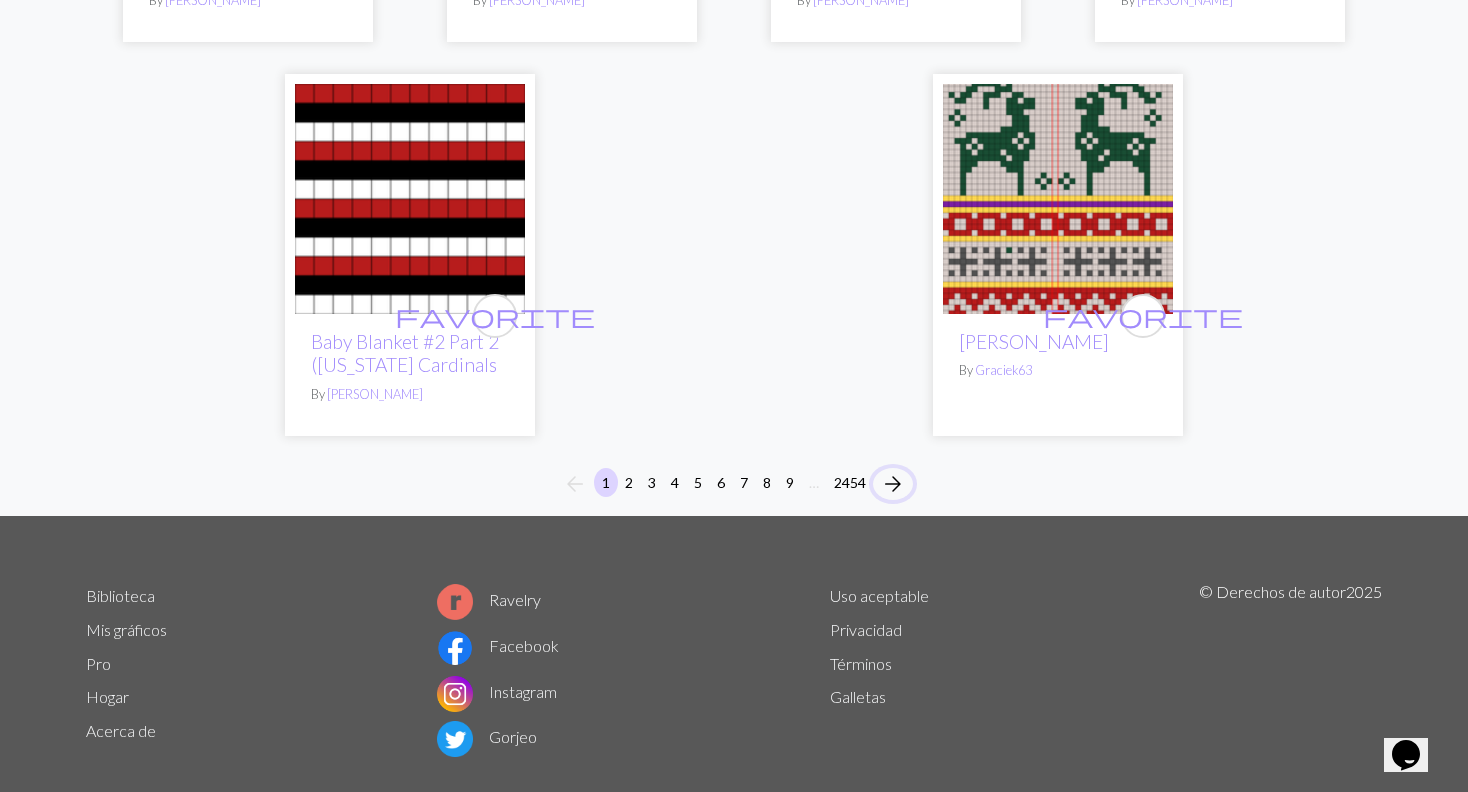 click on "arrow_forward" at bounding box center [893, 484] 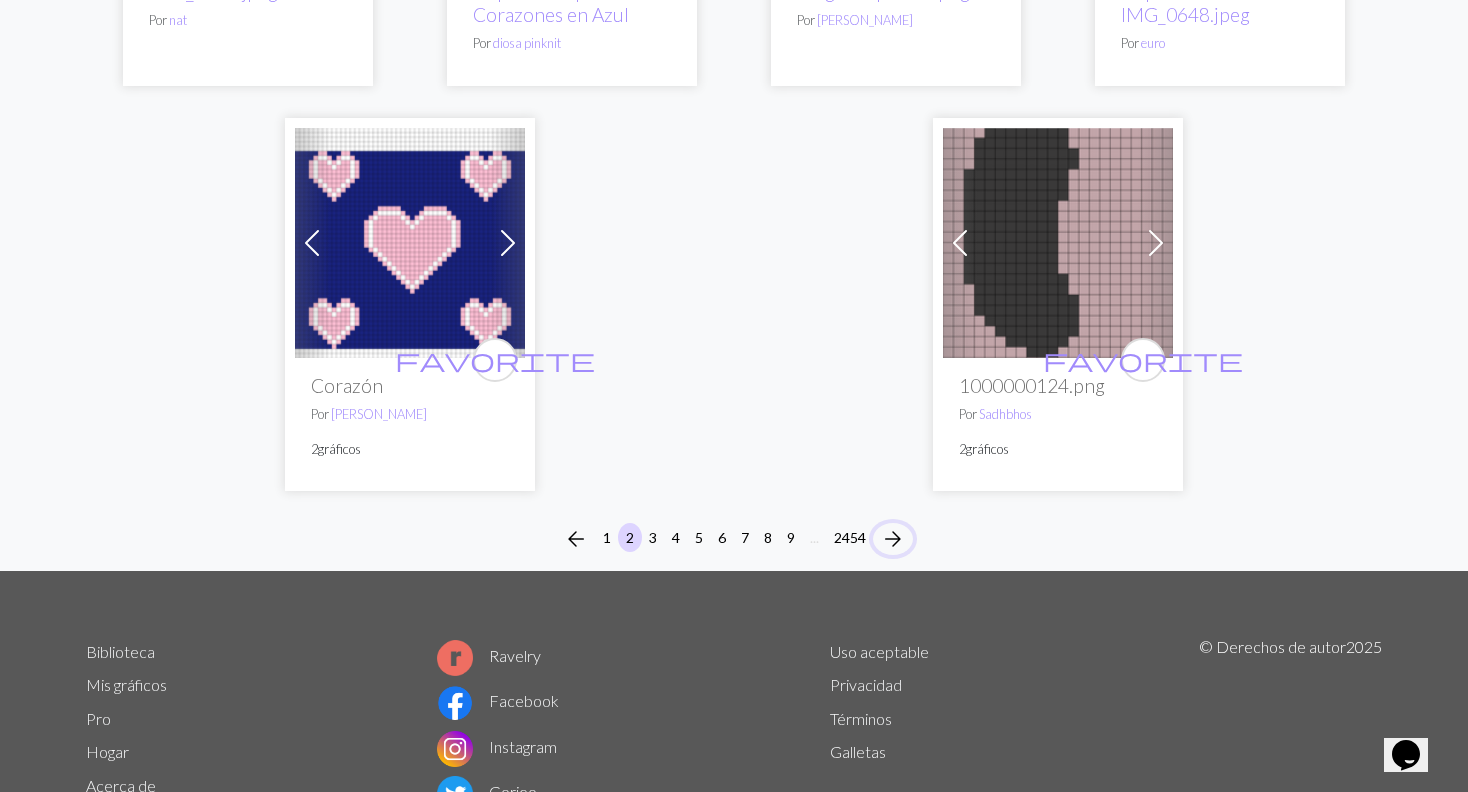 scroll, scrollTop: 4994, scrollLeft: 0, axis: vertical 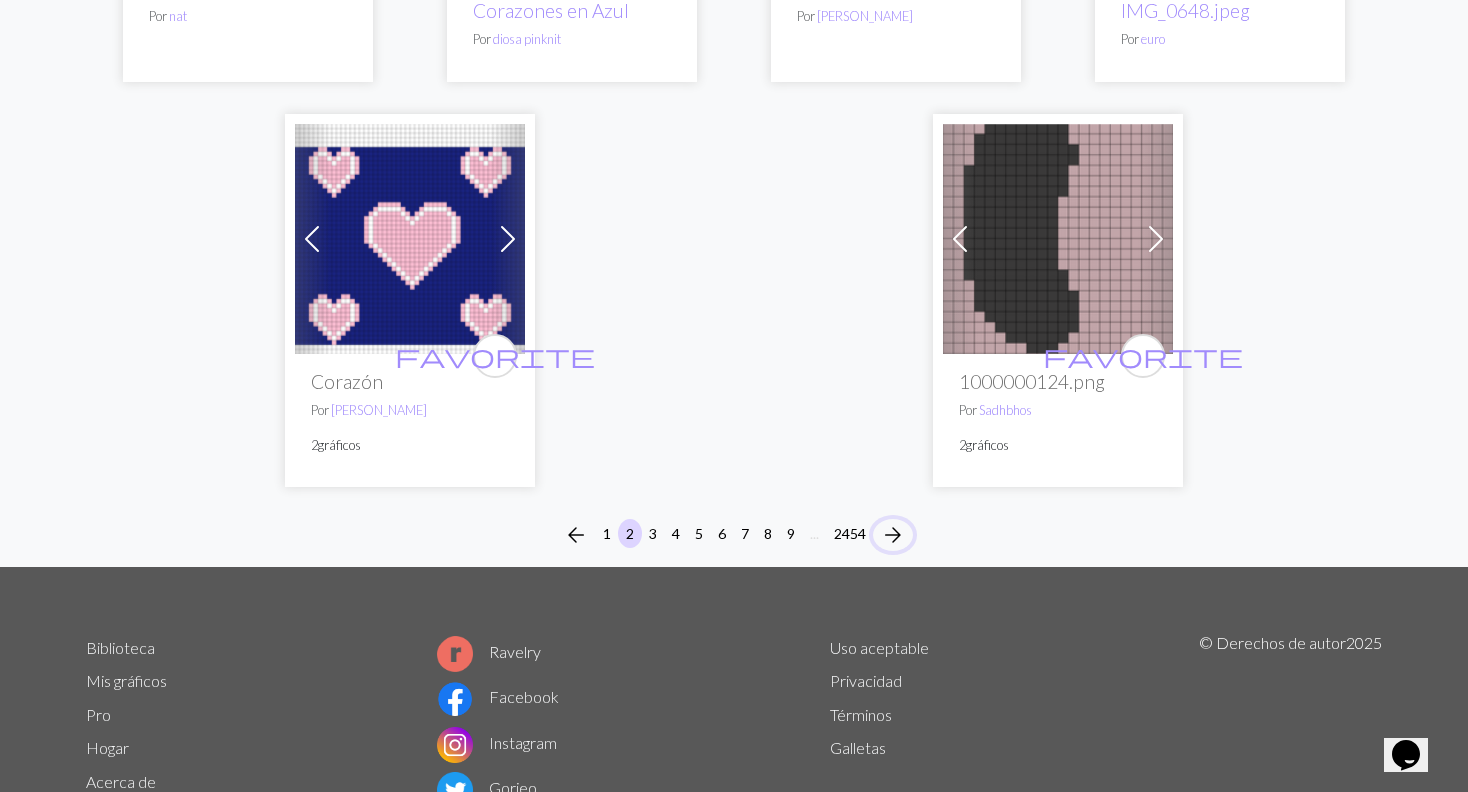 click on "arrow_forward" at bounding box center [893, 535] 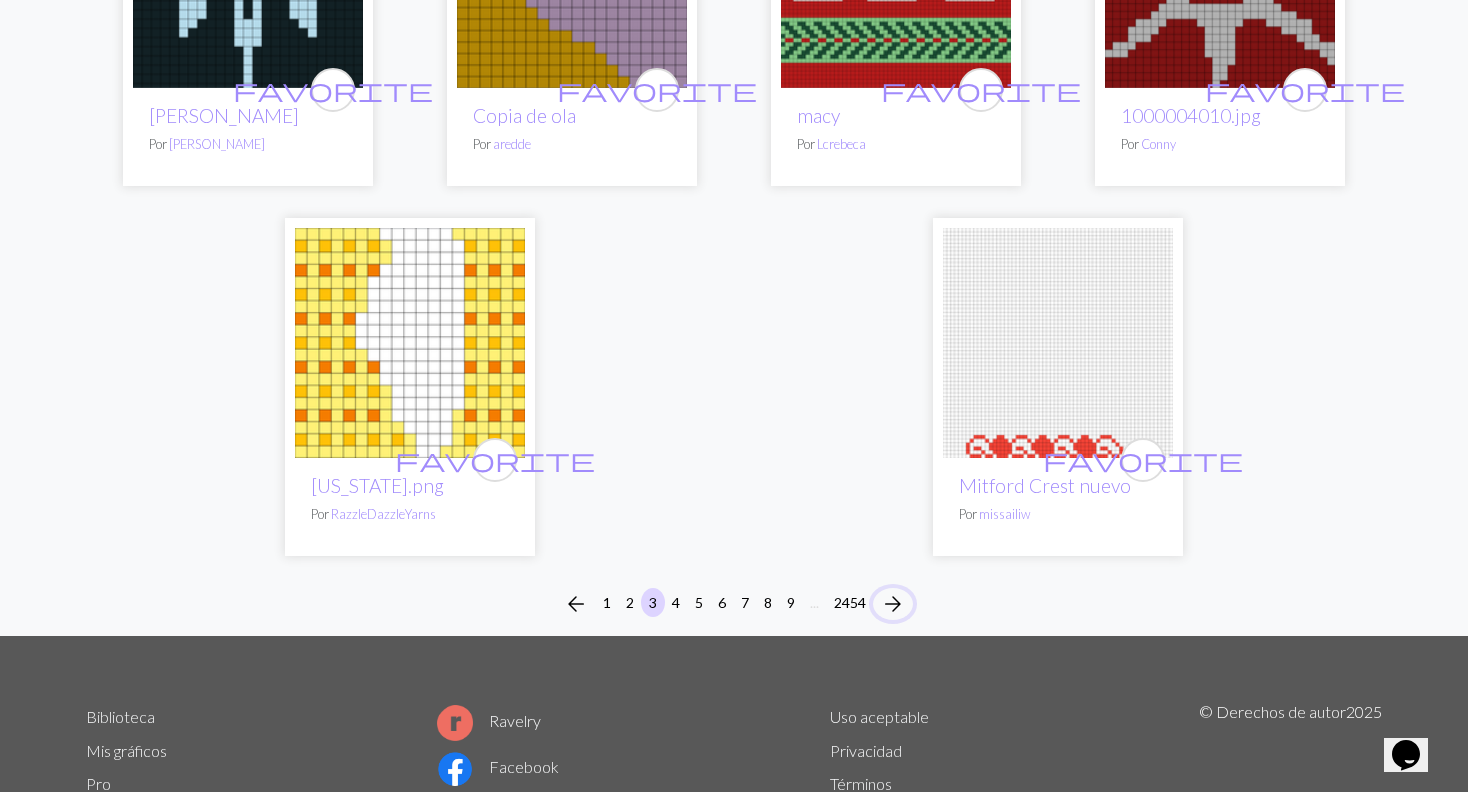 scroll, scrollTop: 5384, scrollLeft: 0, axis: vertical 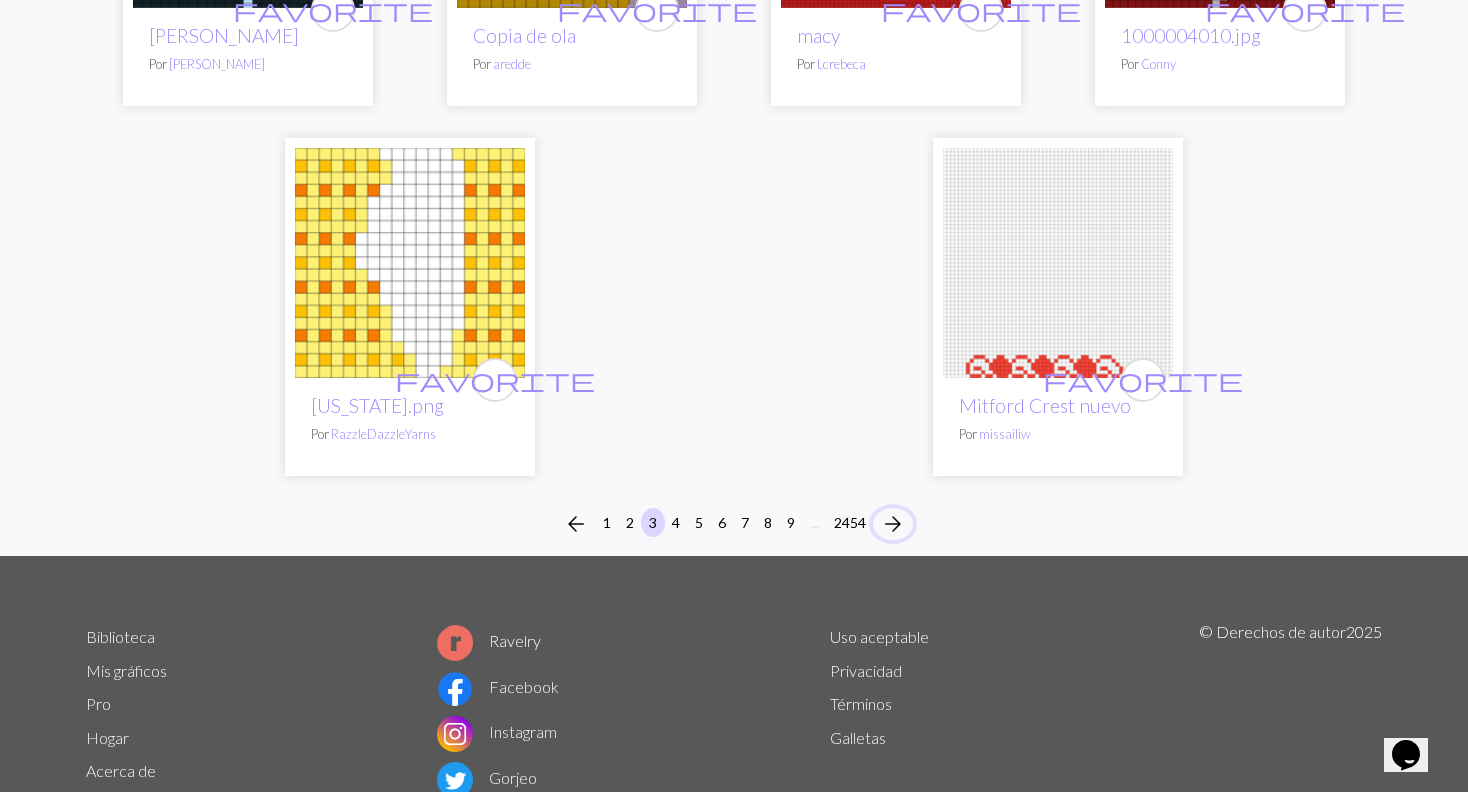 click on "arrow_forward" at bounding box center (893, 524) 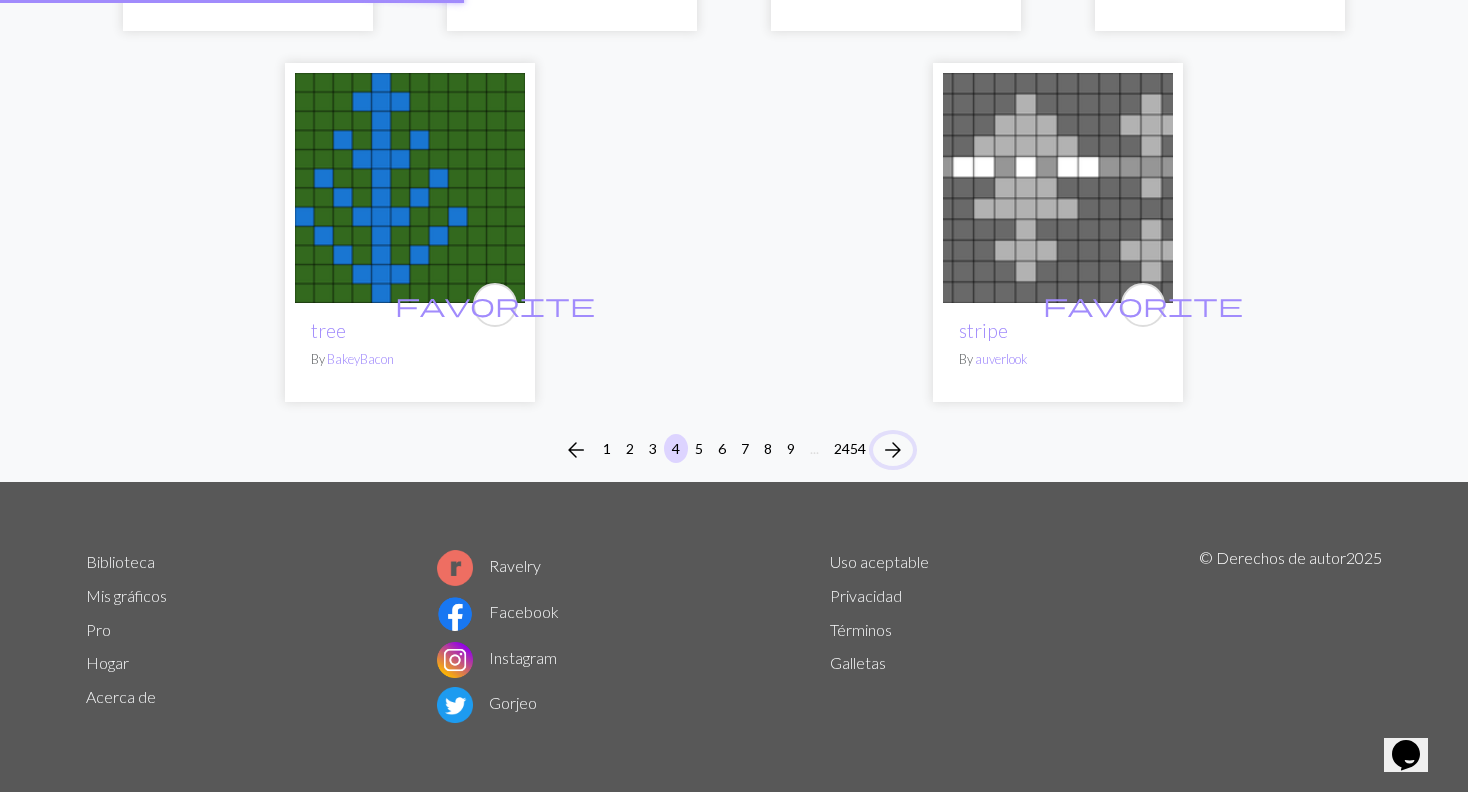 scroll, scrollTop: 0, scrollLeft: 0, axis: both 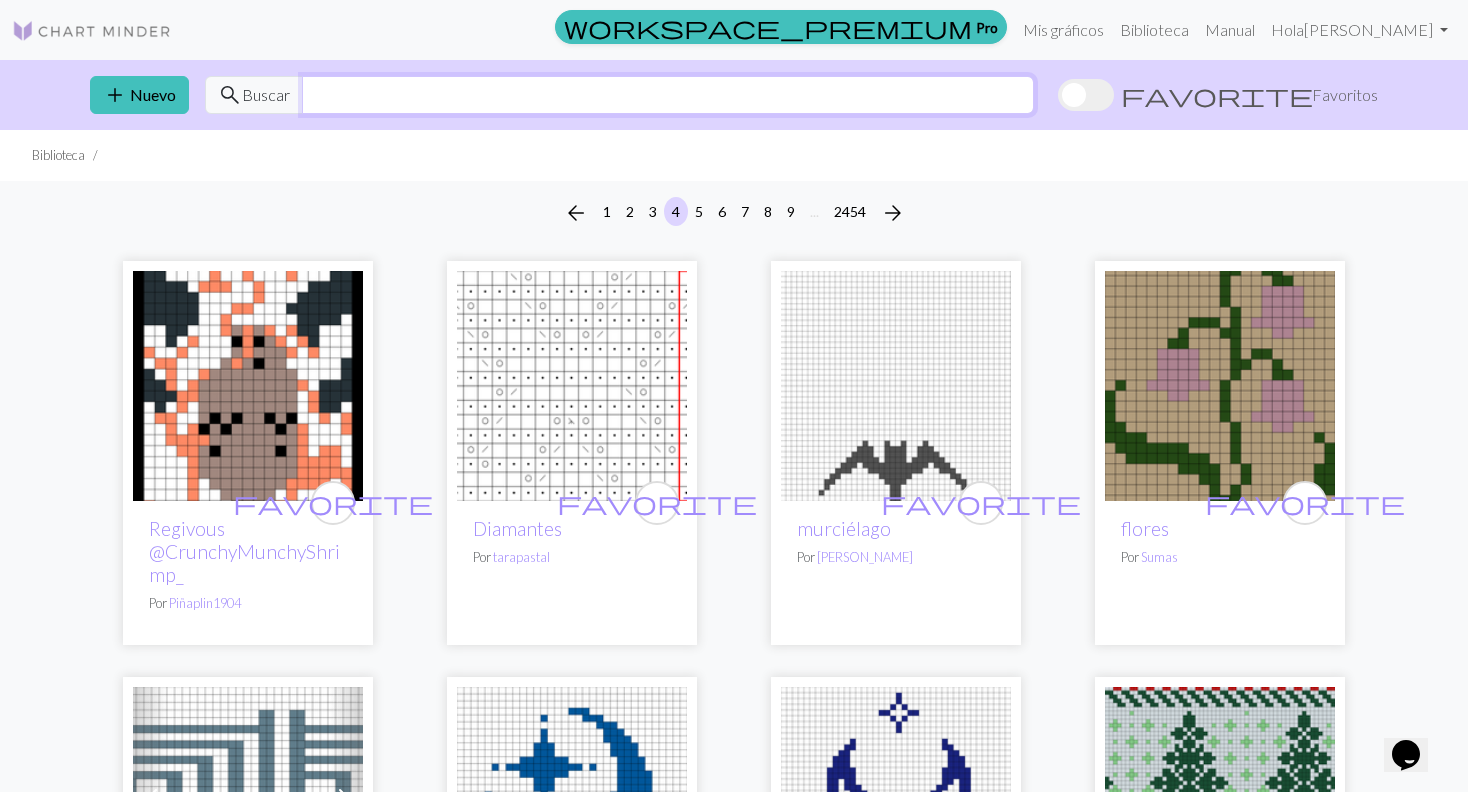 click at bounding box center [668, 95] 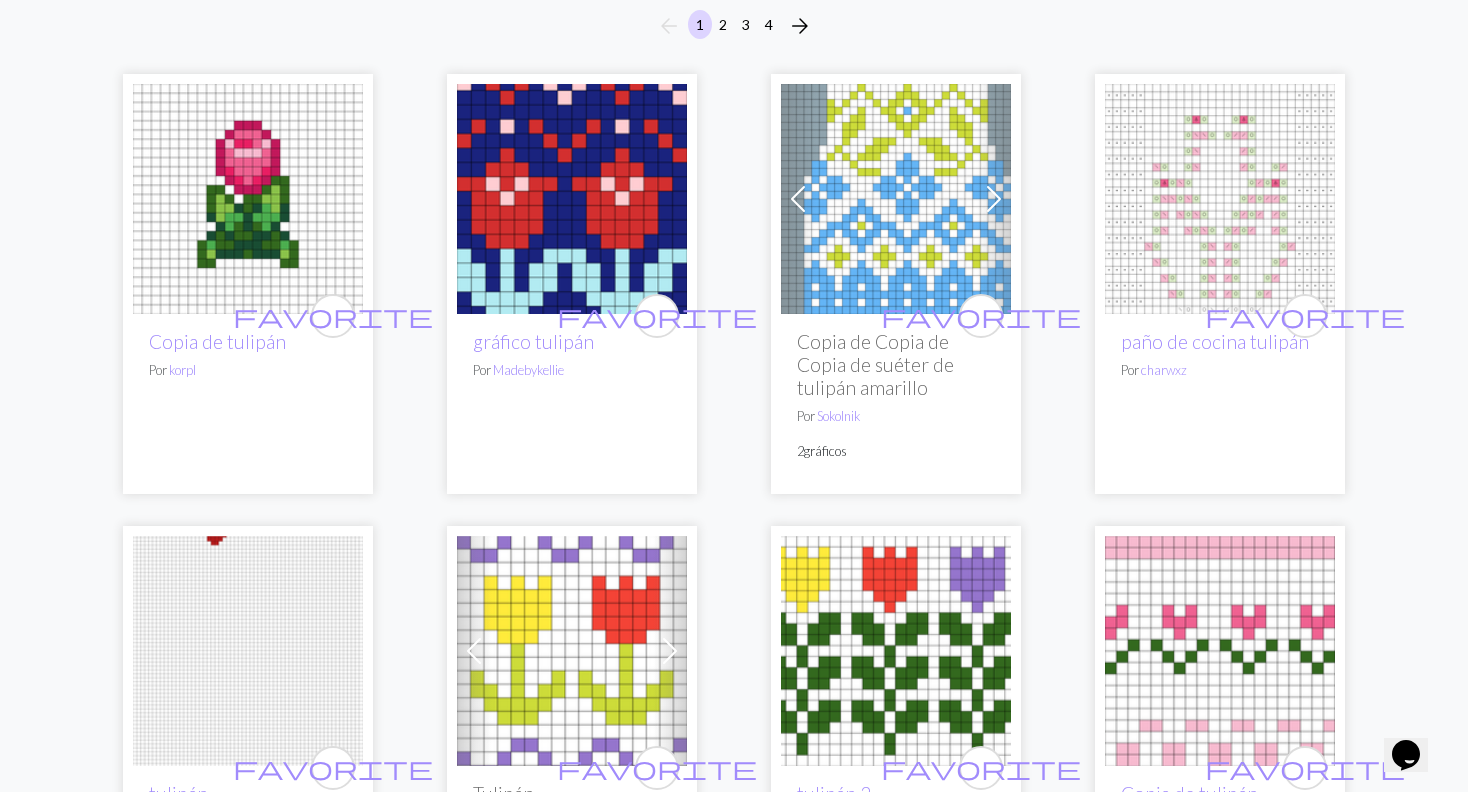 scroll, scrollTop: 0, scrollLeft: 0, axis: both 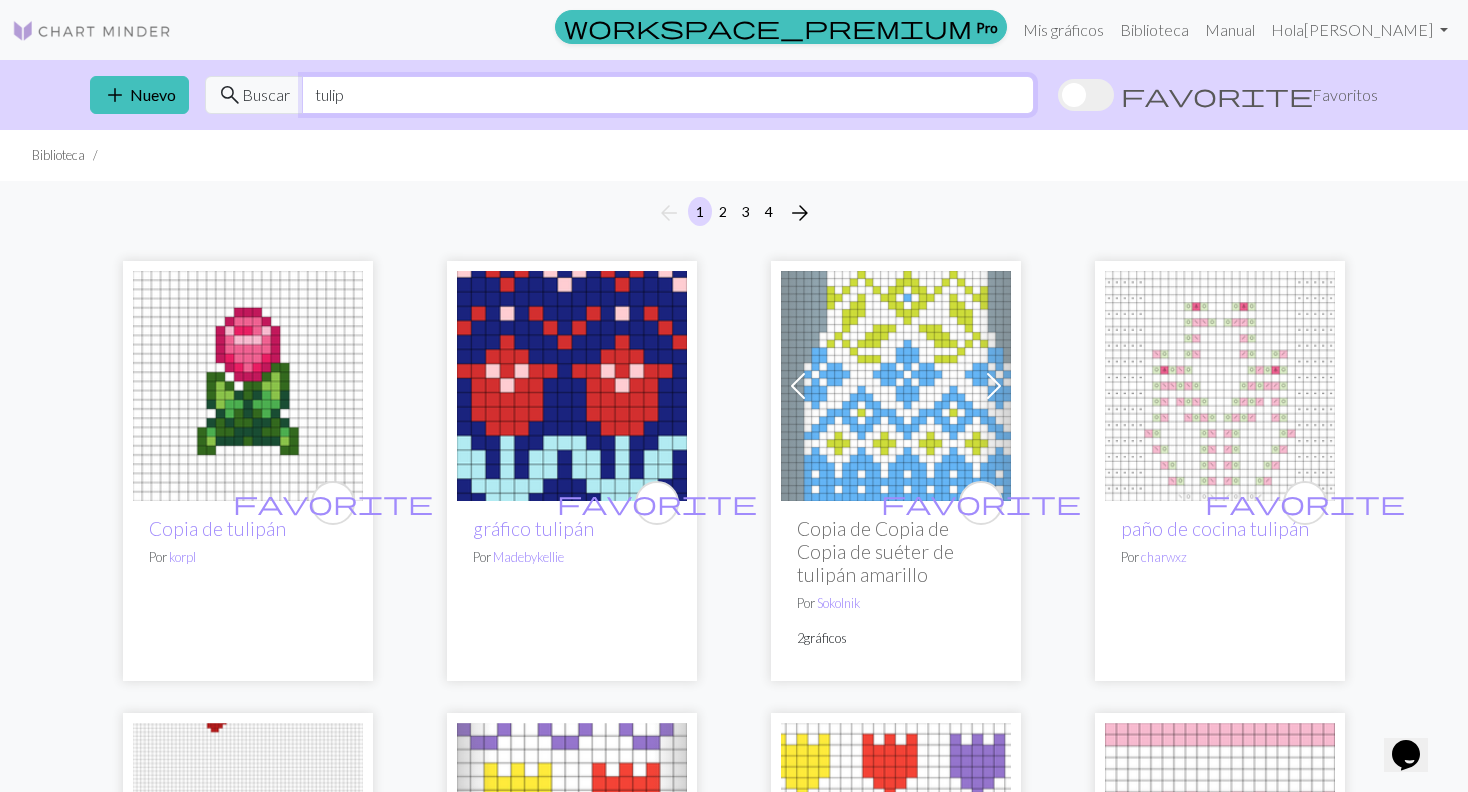 click on "tulip" at bounding box center (668, 95) 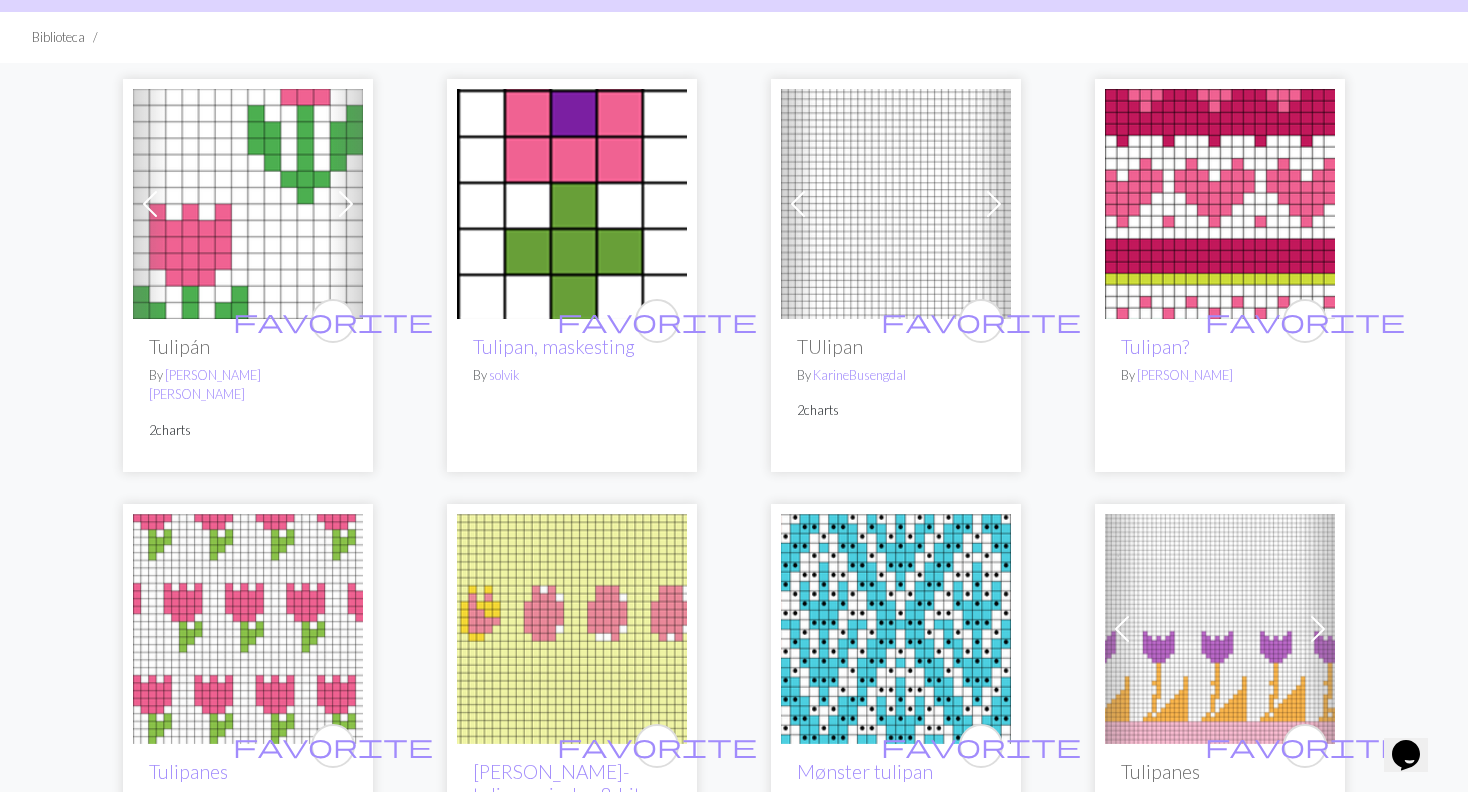 scroll, scrollTop: 0, scrollLeft: 0, axis: both 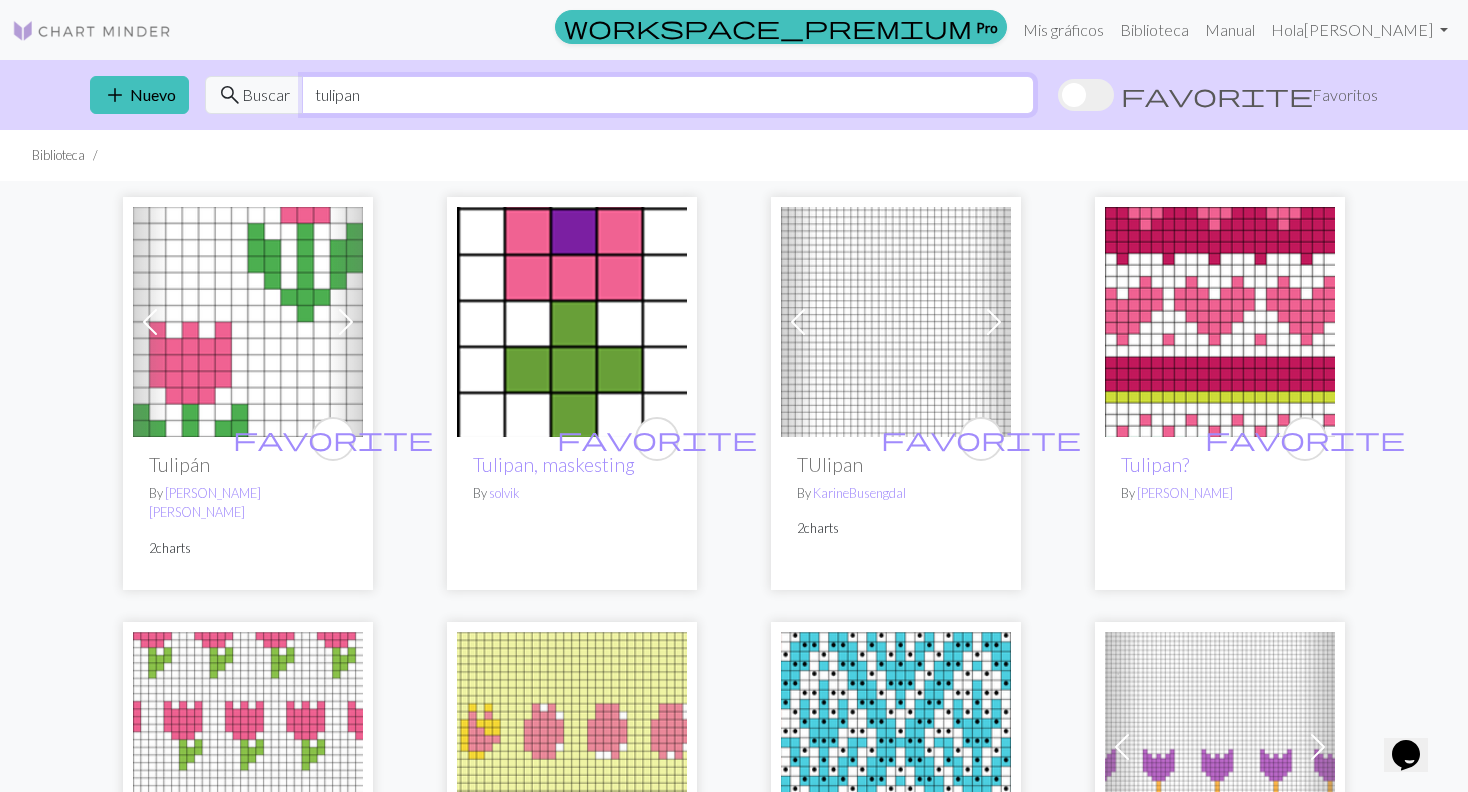 click on "tulipan" at bounding box center [668, 95] 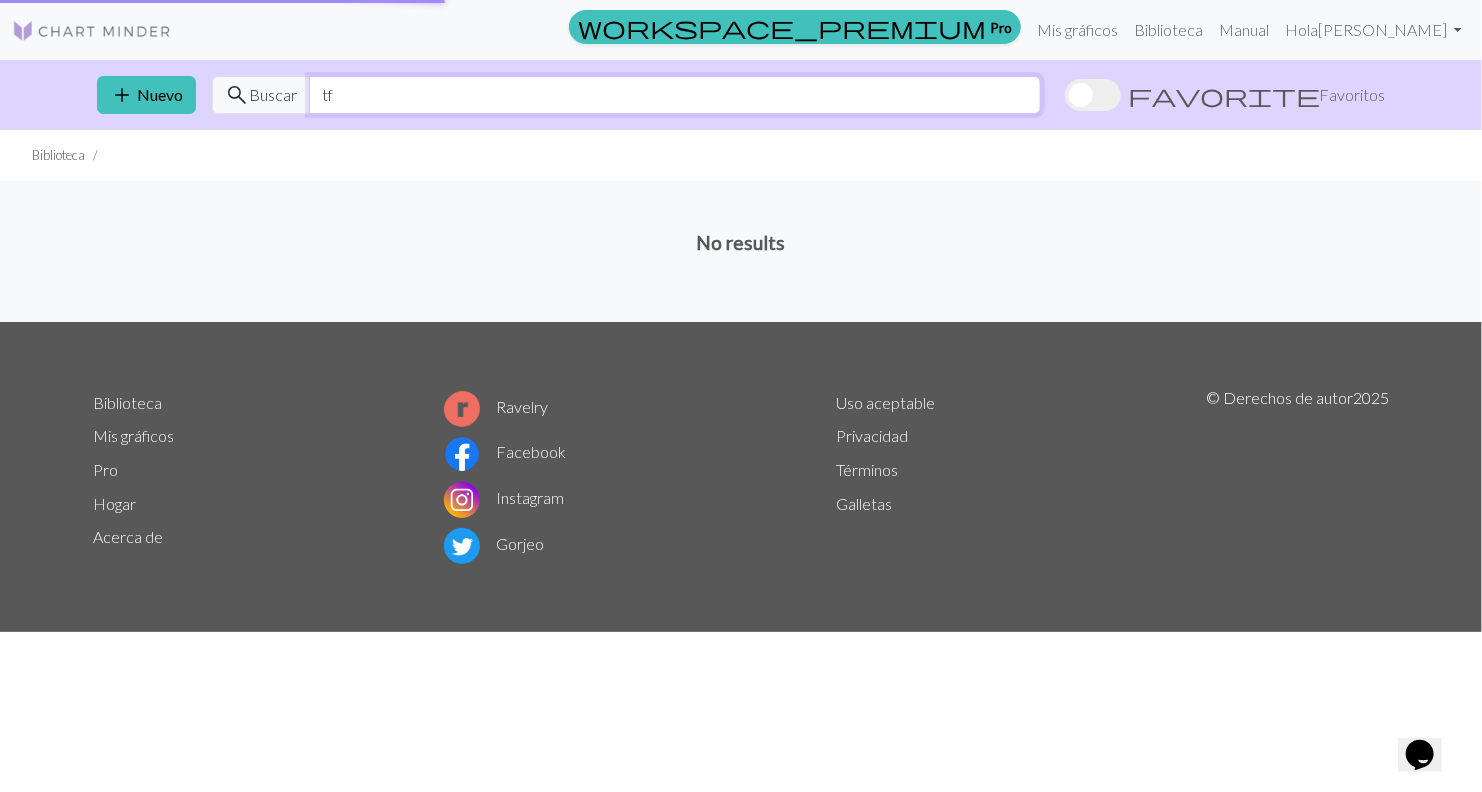 type on "t" 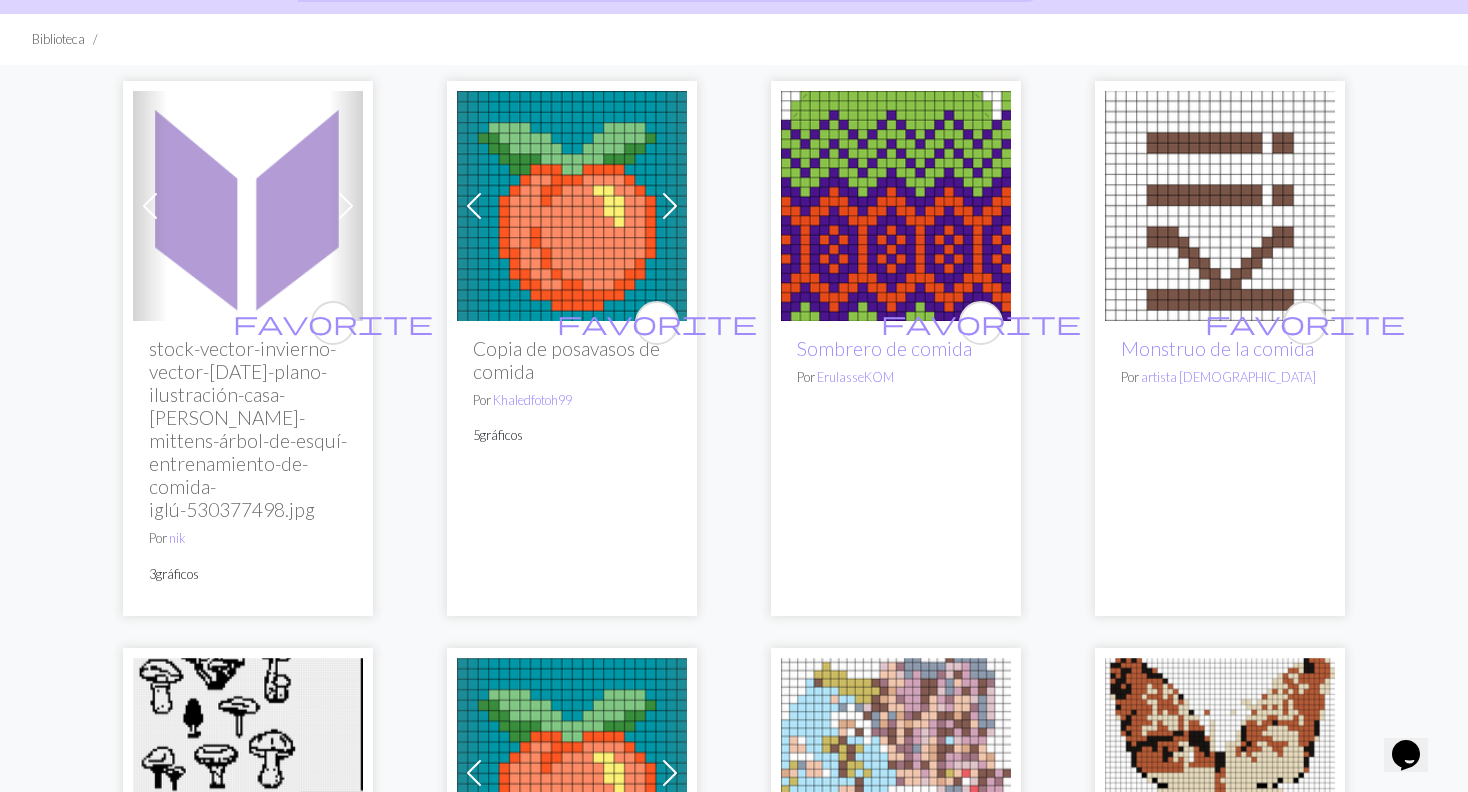 scroll, scrollTop: 0, scrollLeft: 0, axis: both 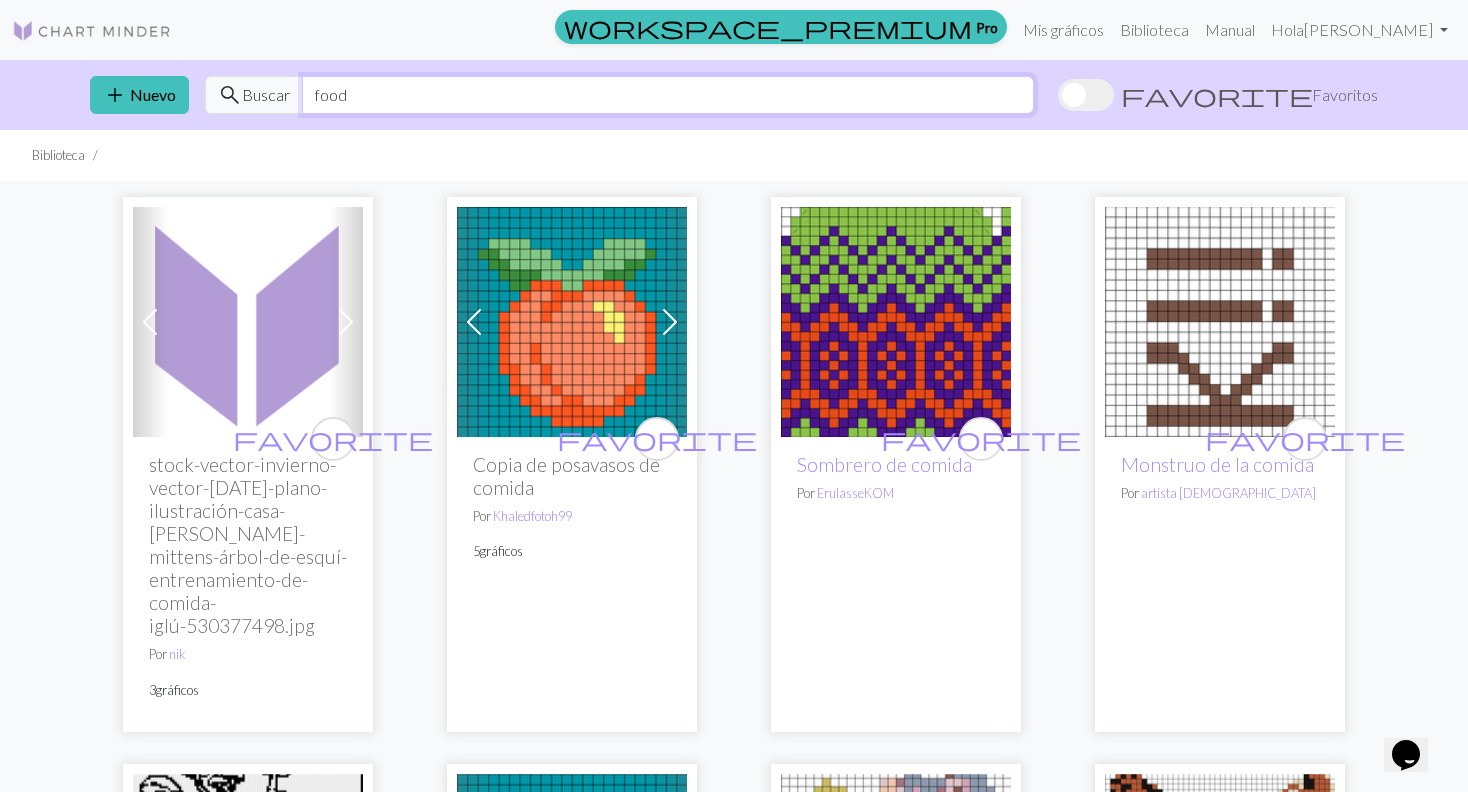 click on "food" at bounding box center (668, 95) 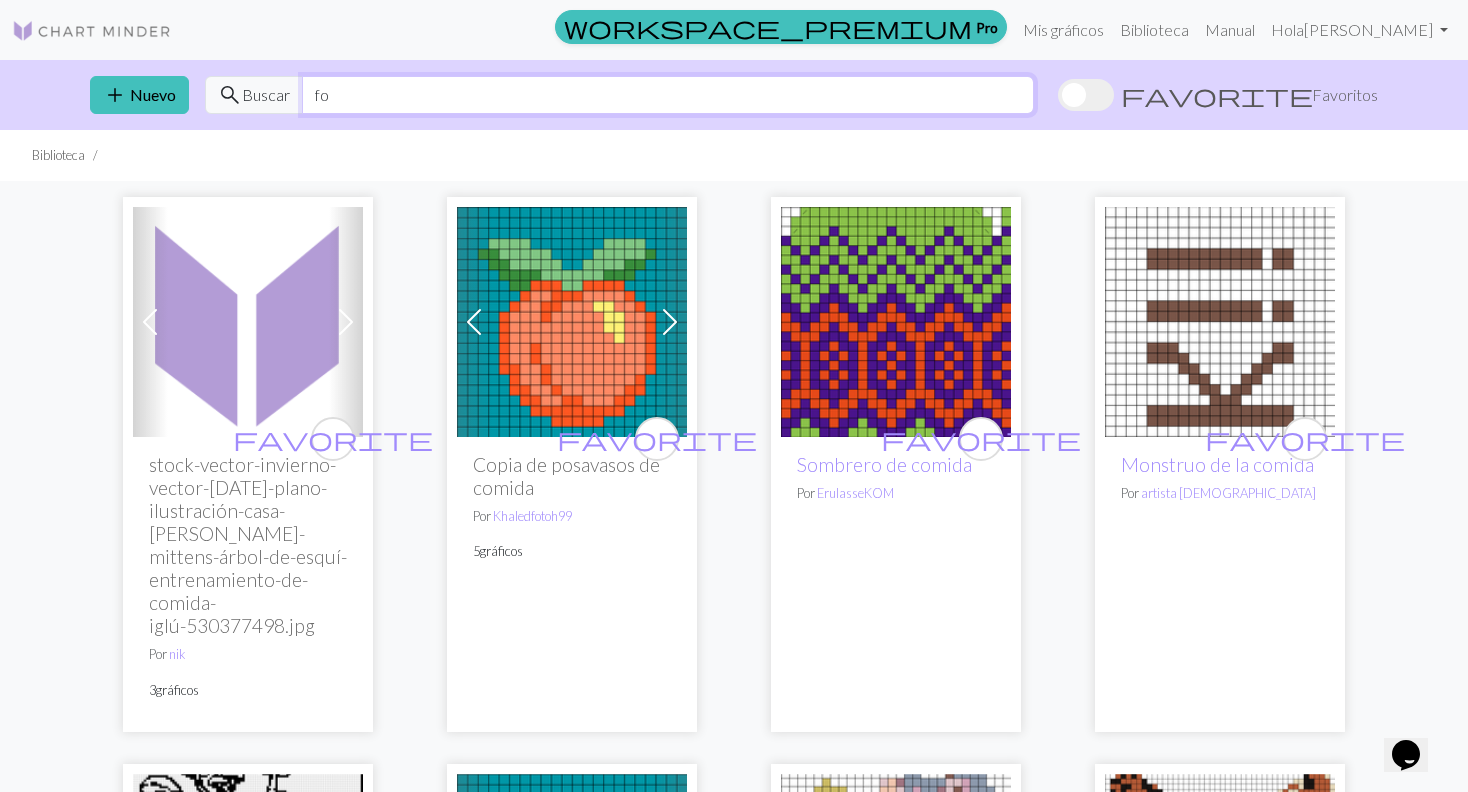 type on "f" 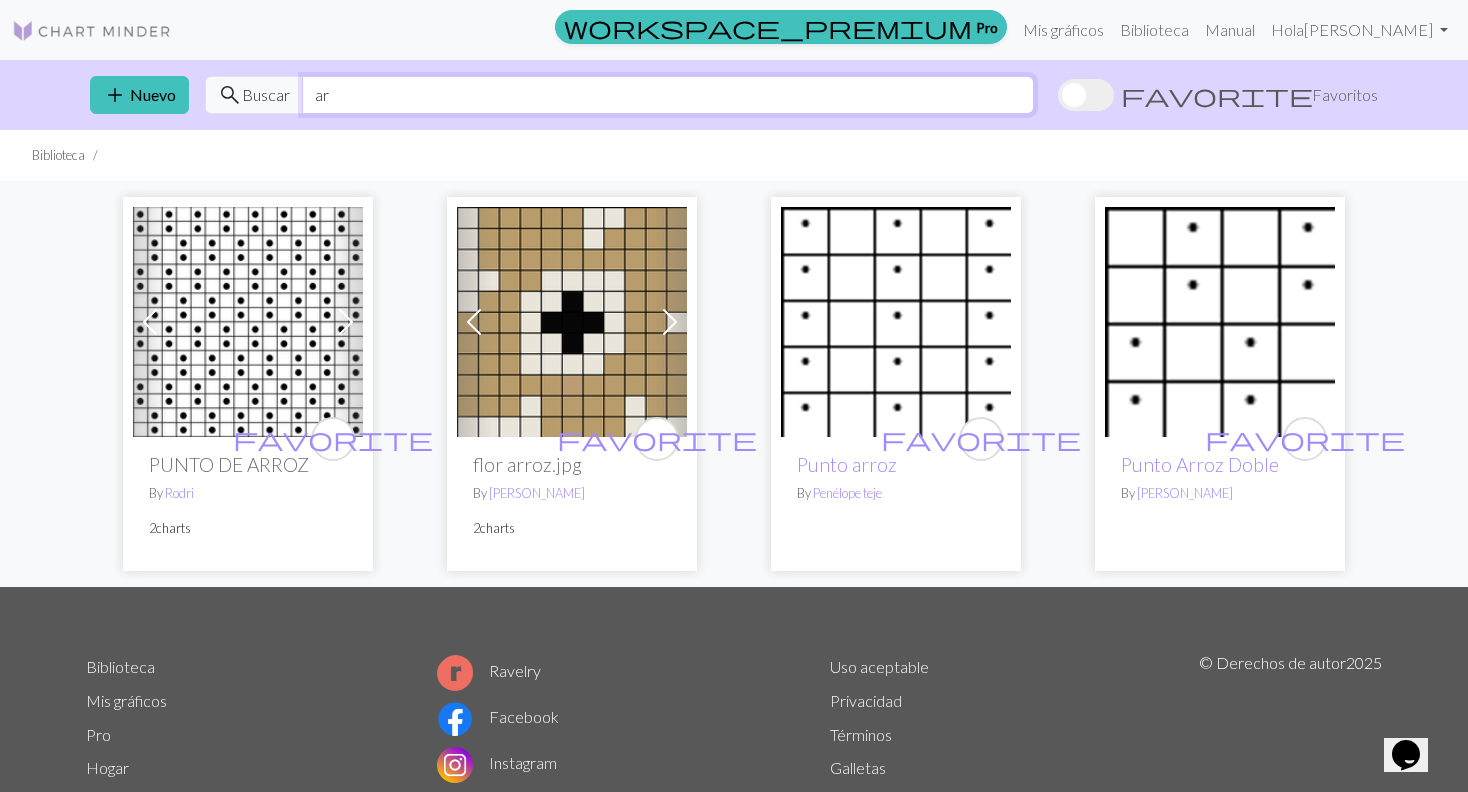 type on "a" 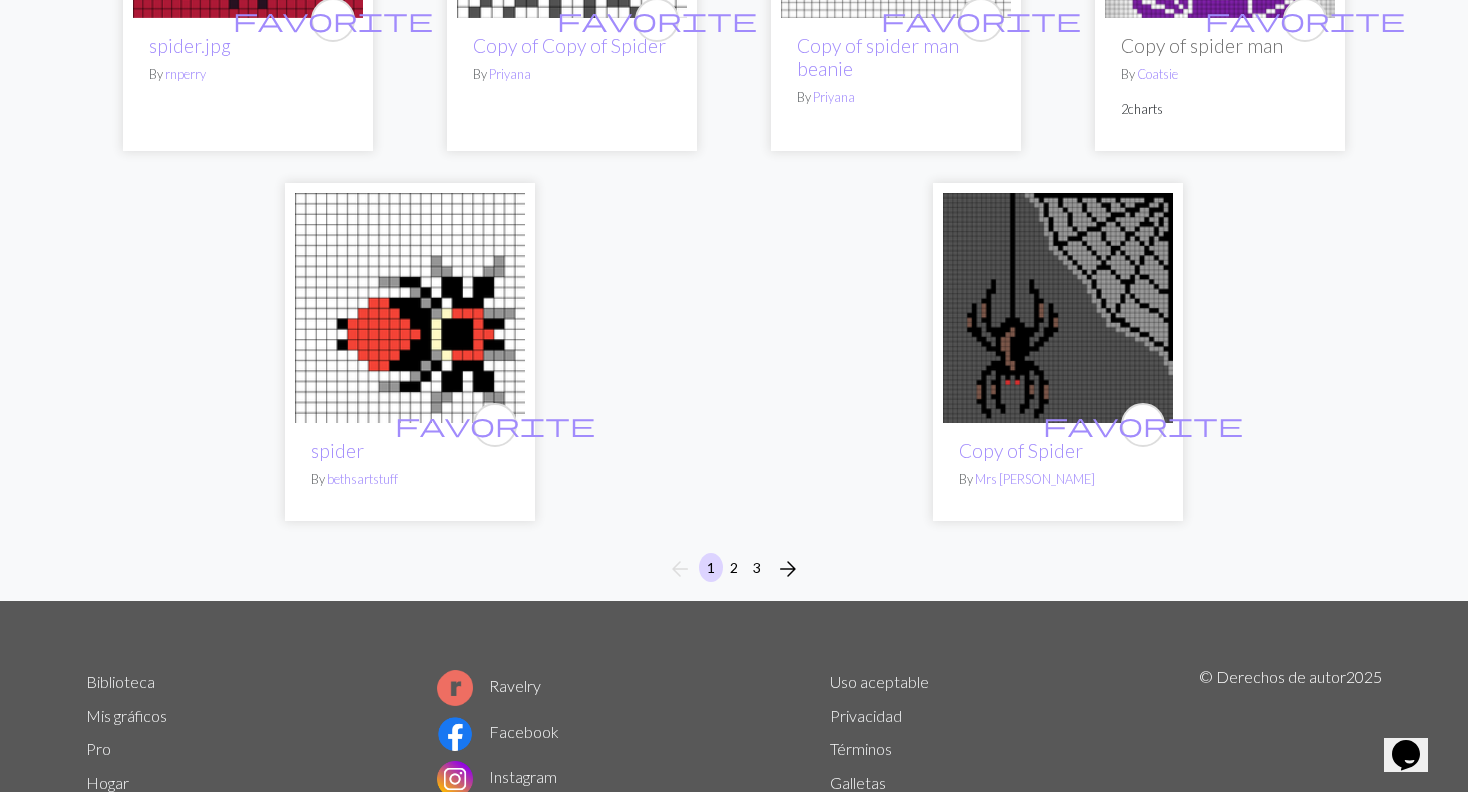 scroll, scrollTop: 5302, scrollLeft: 0, axis: vertical 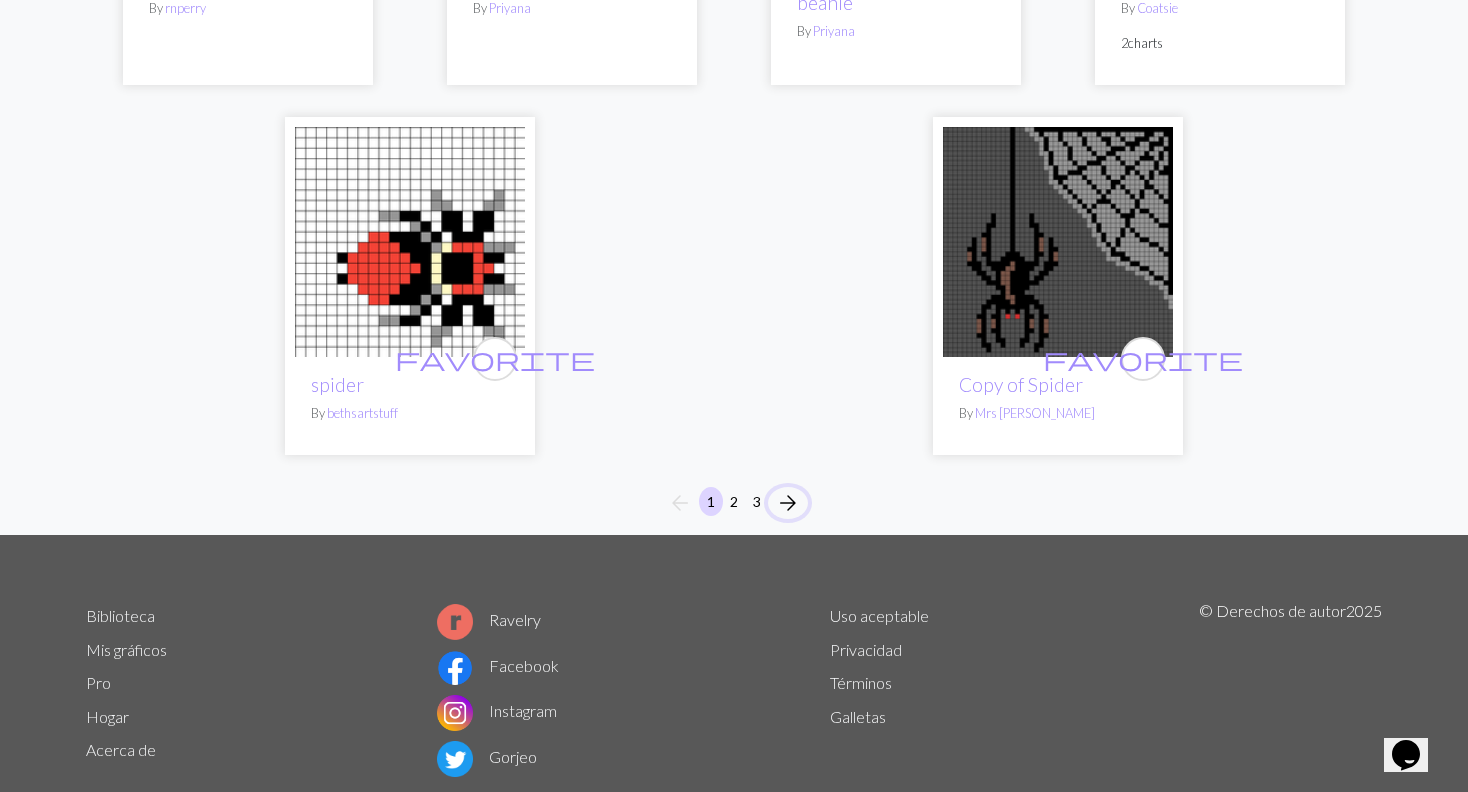 click on "arrow_forward" at bounding box center [788, 503] 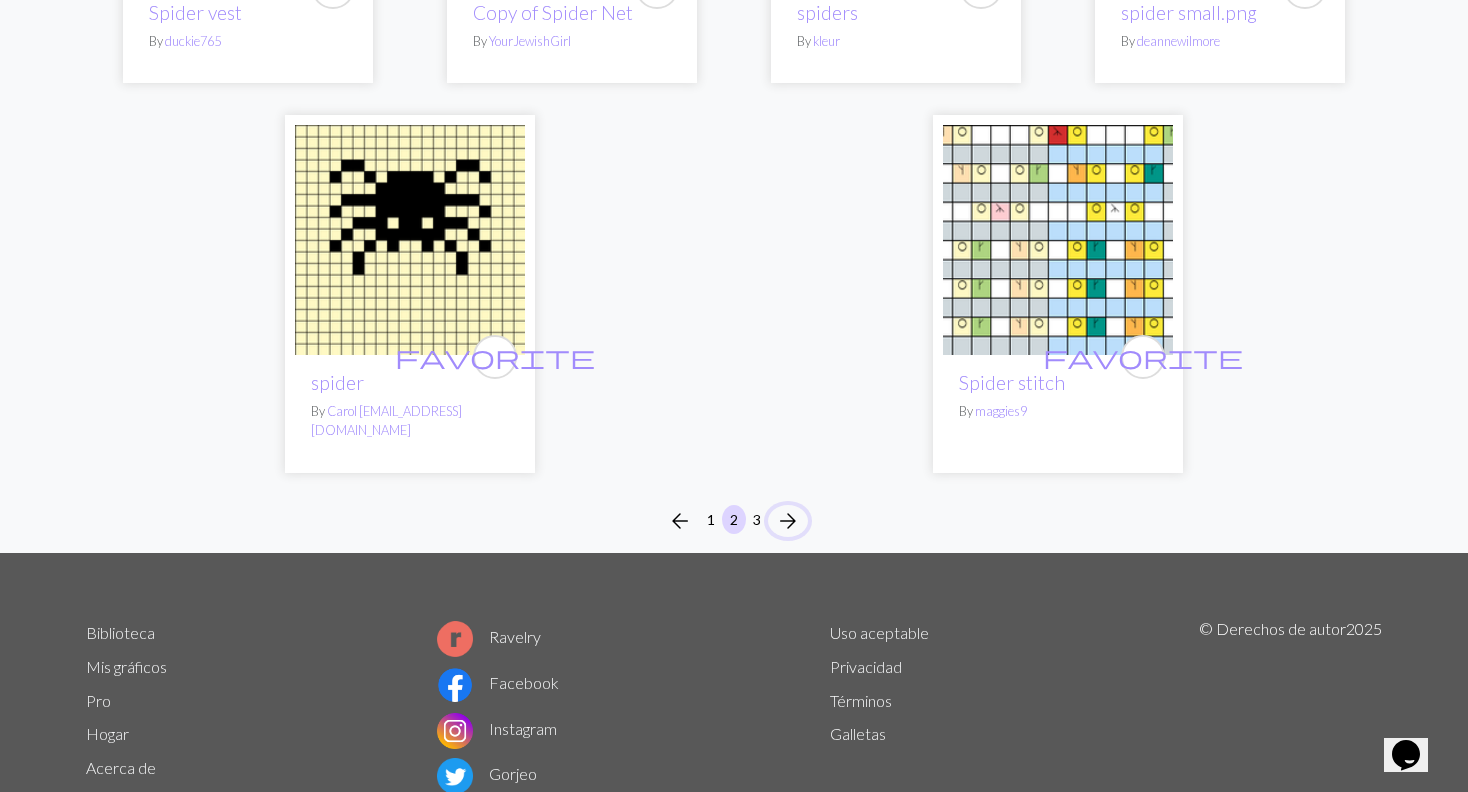 scroll, scrollTop: 5347, scrollLeft: 0, axis: vertical 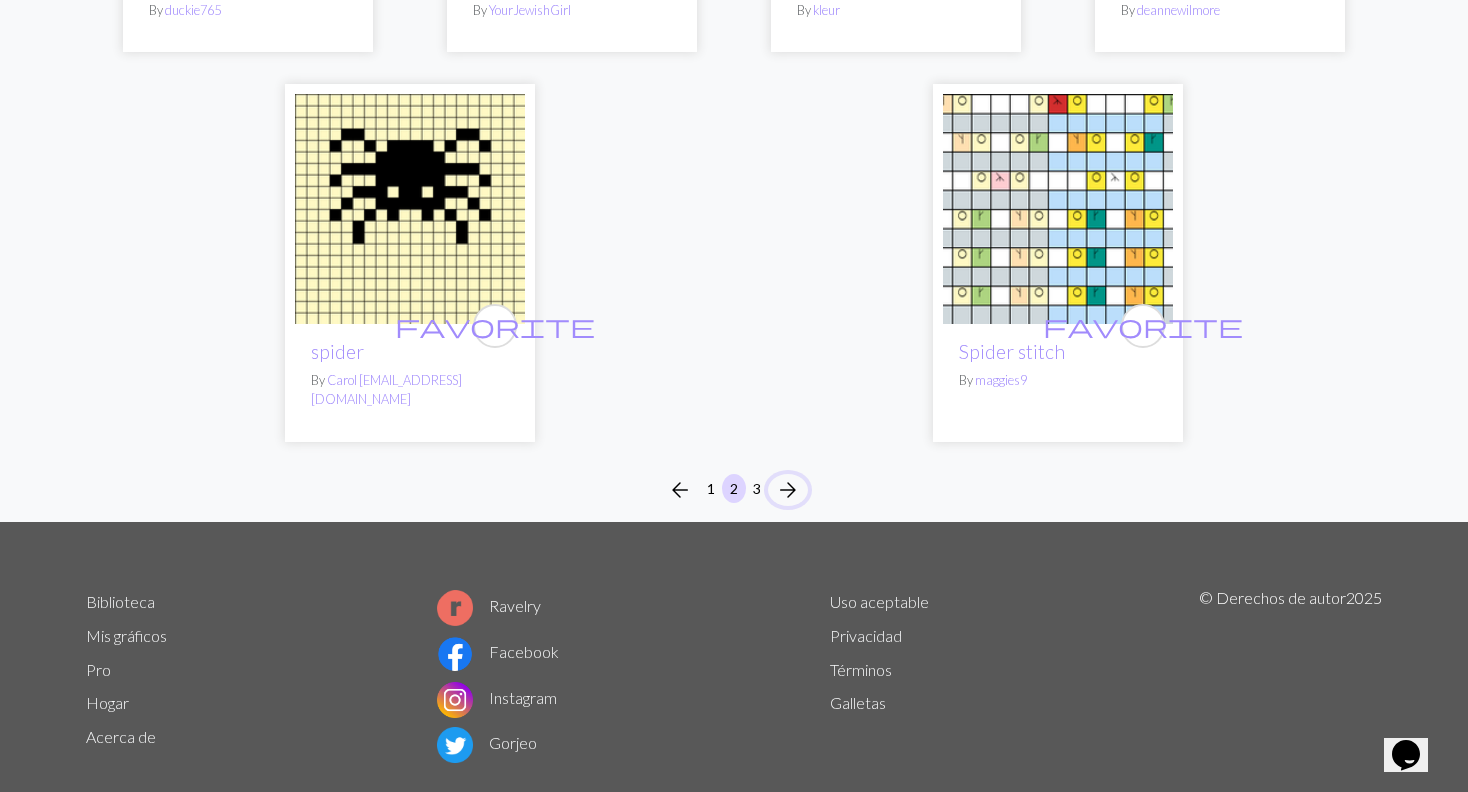 click on "arrow_forward" at bounding box center (788, 490) 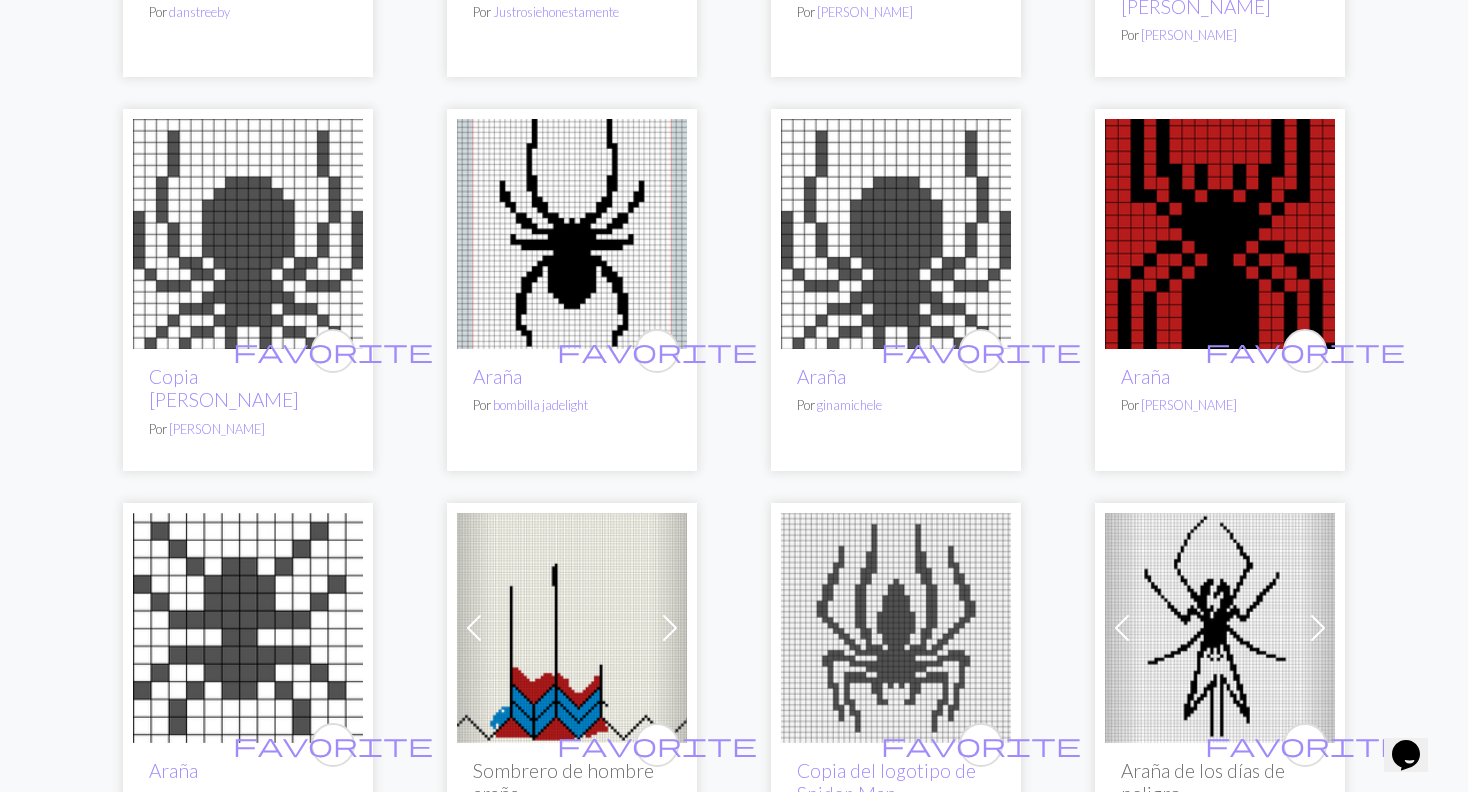 scroll, scrollTop: 0, scrollLeft: 0, axis: both 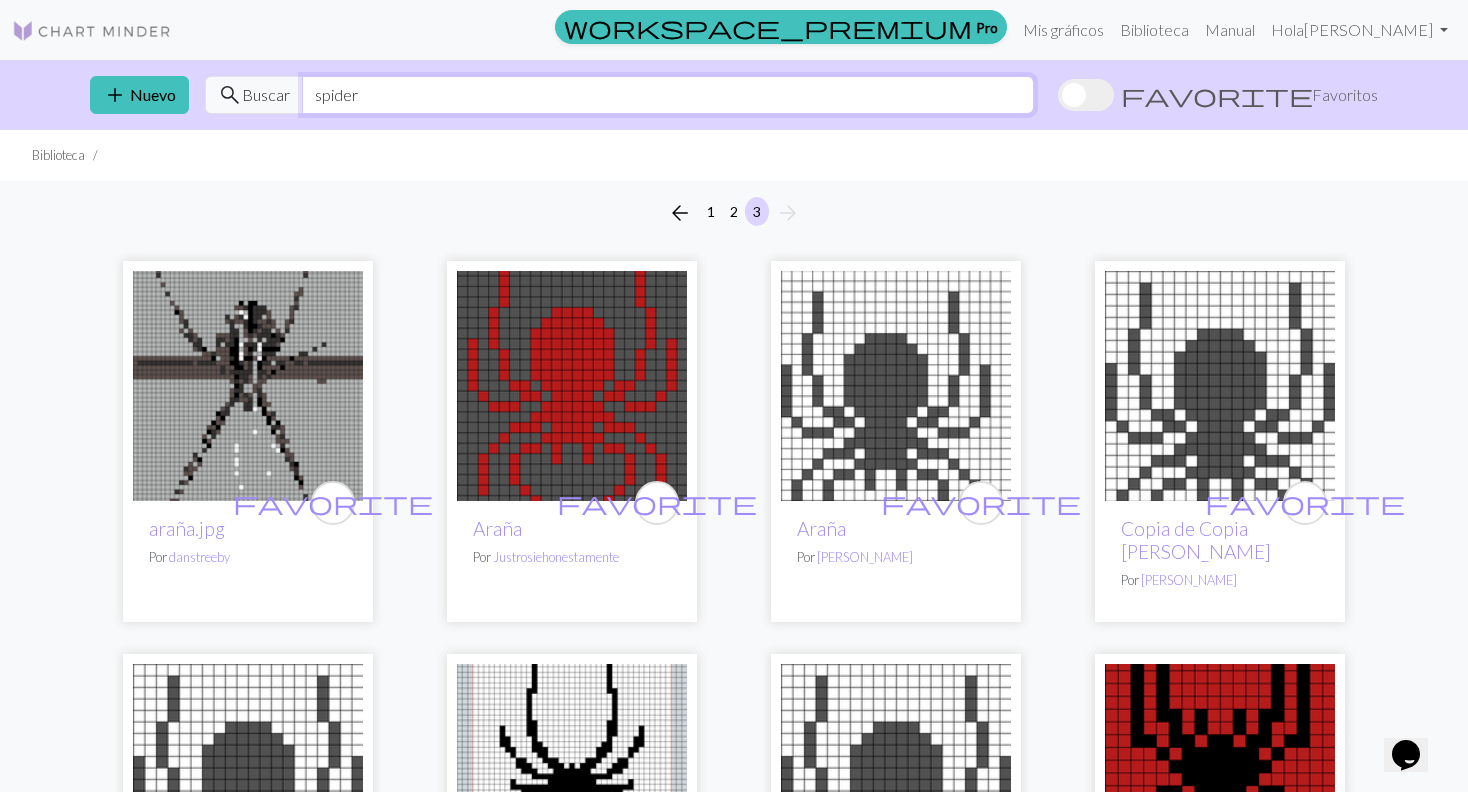 click on "spider" at bounding box center (668, 95) 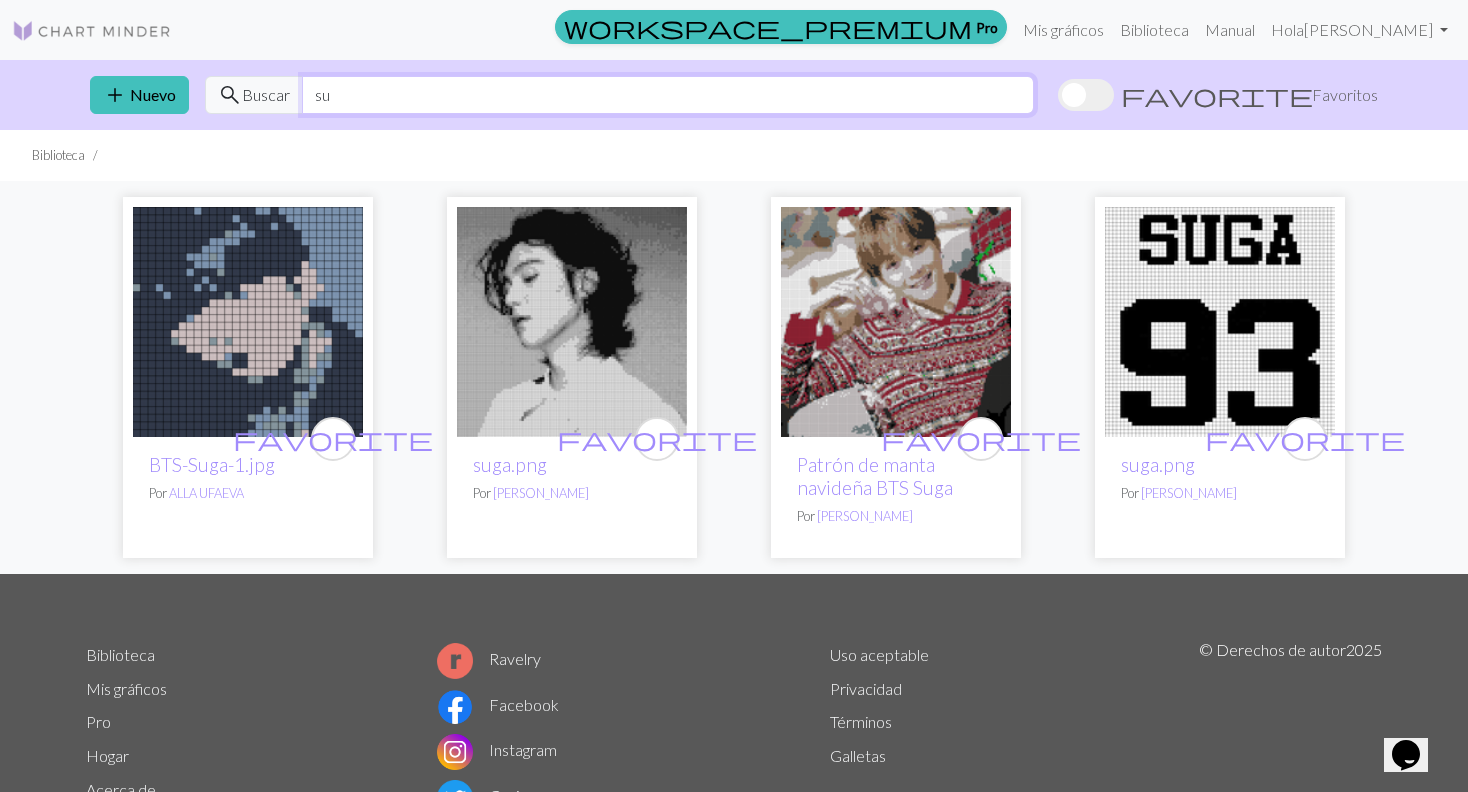 type on "s" 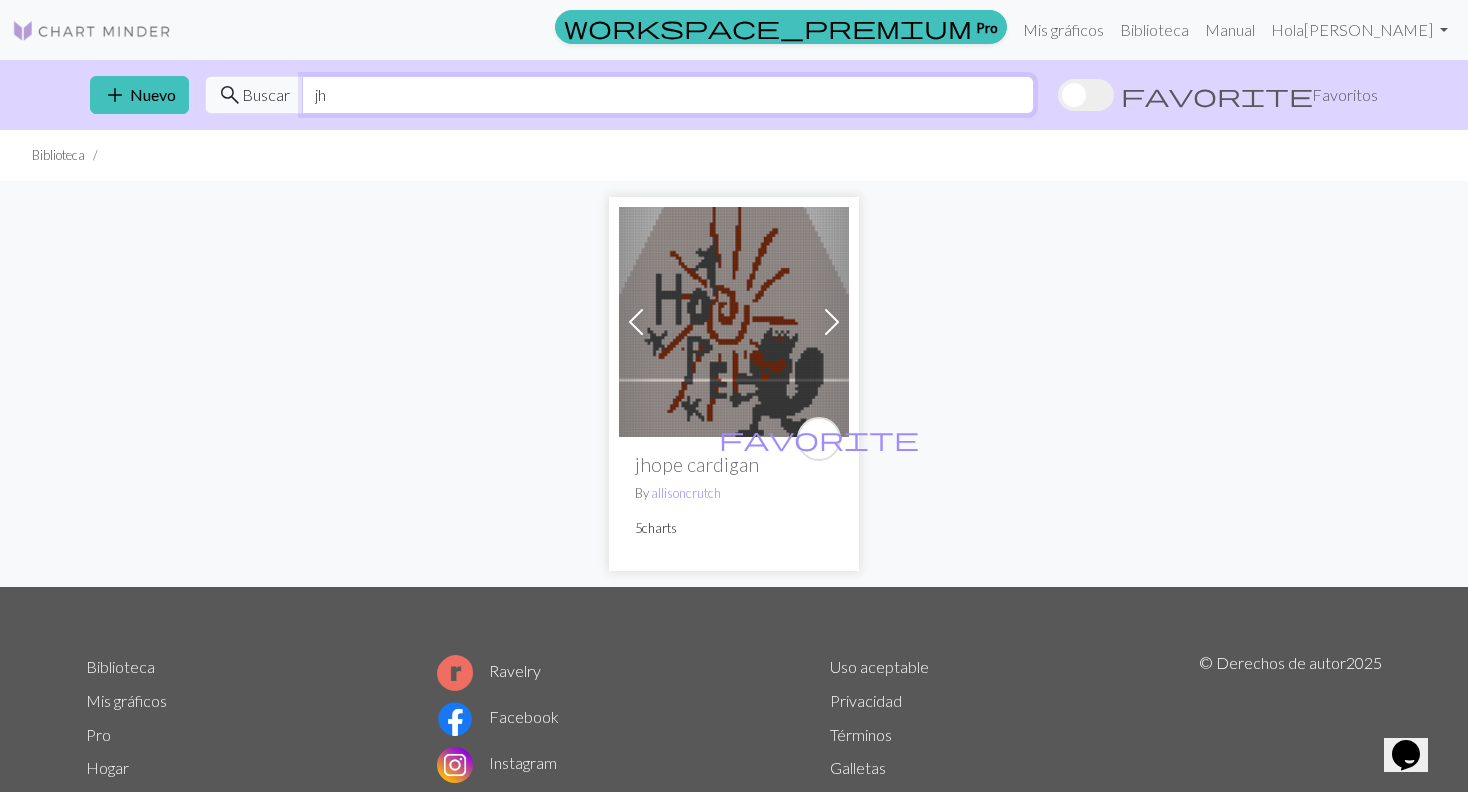 type on "j" 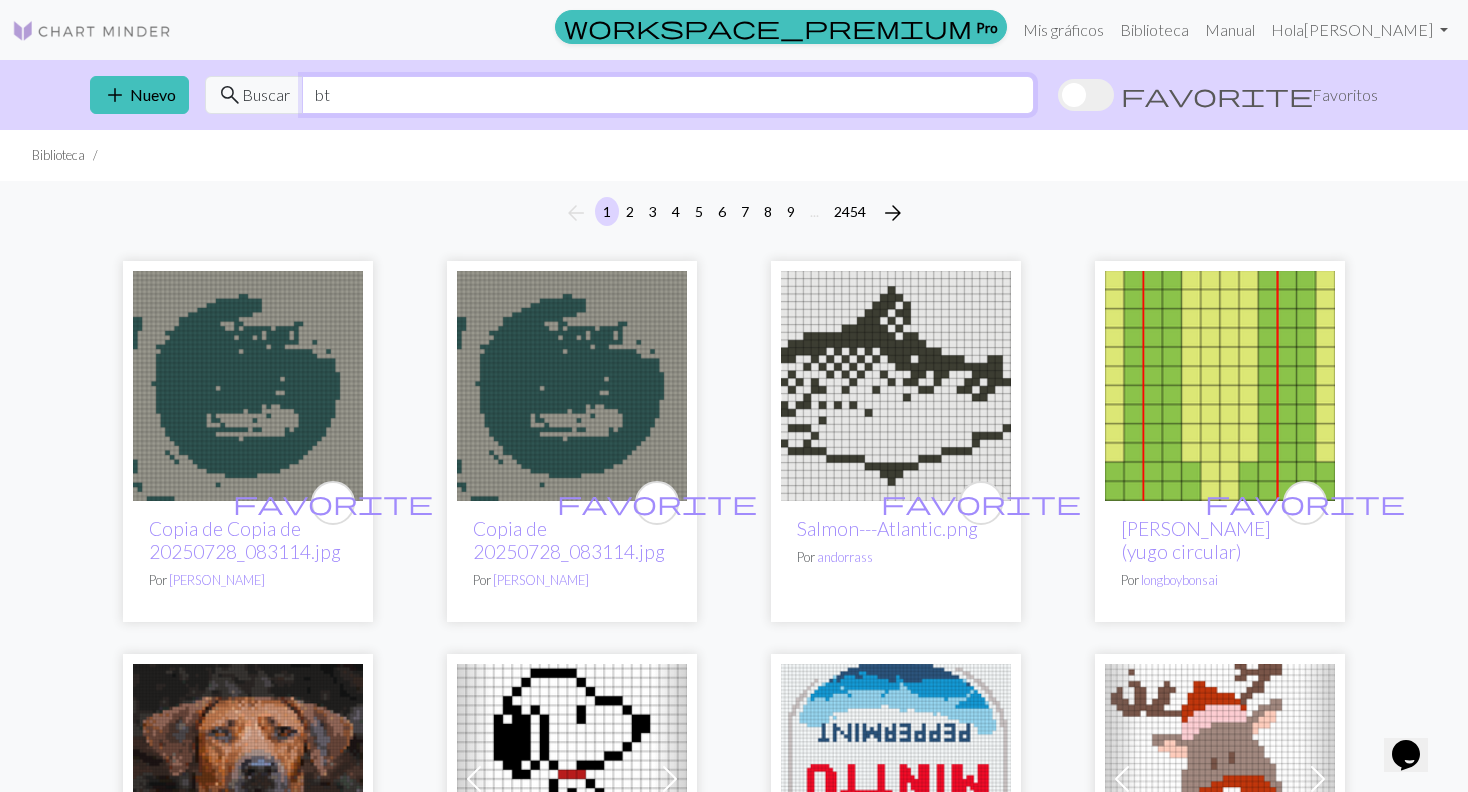 type on "bts" 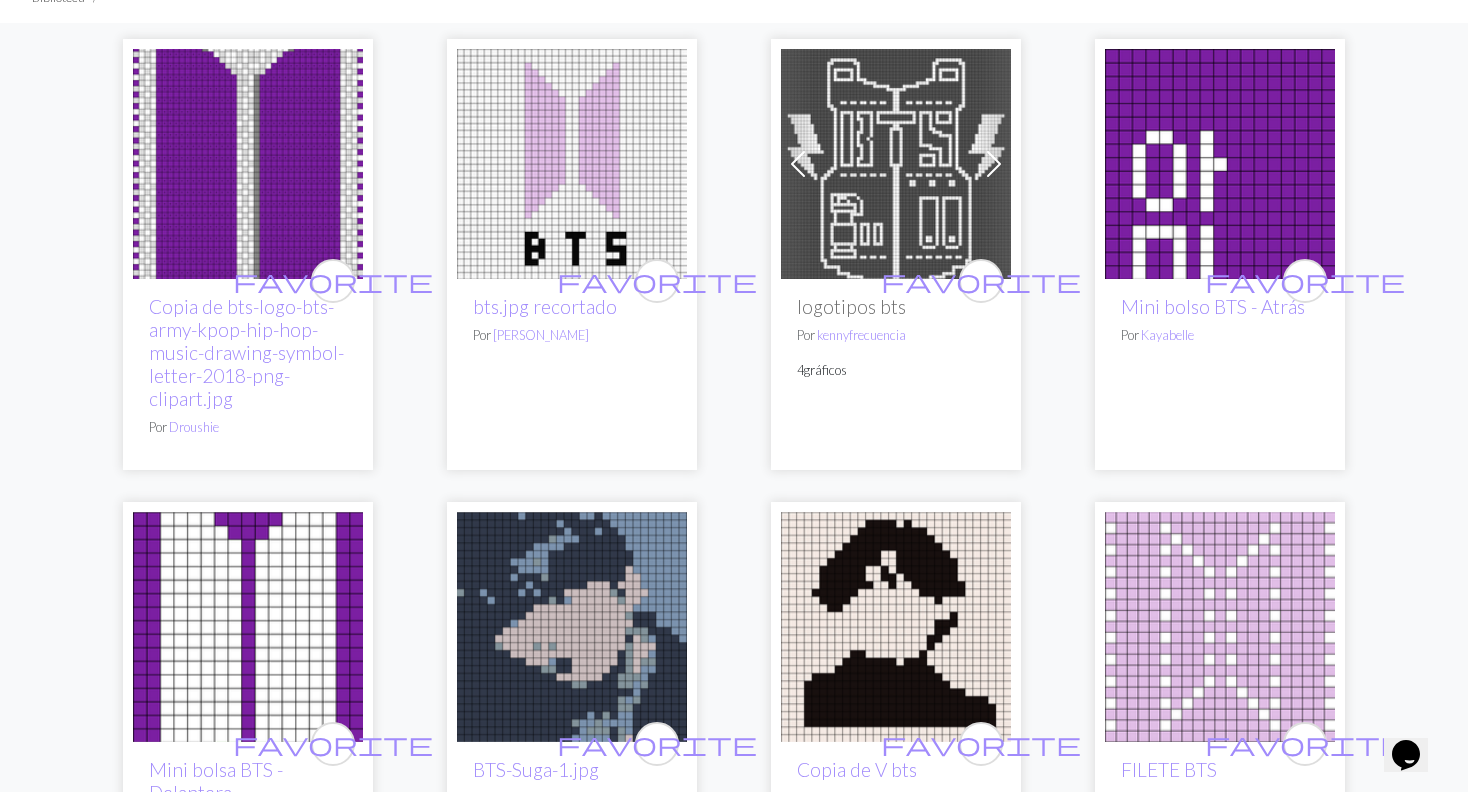scroll, scrollTop: 0, scrollLeft: 0, axis: both 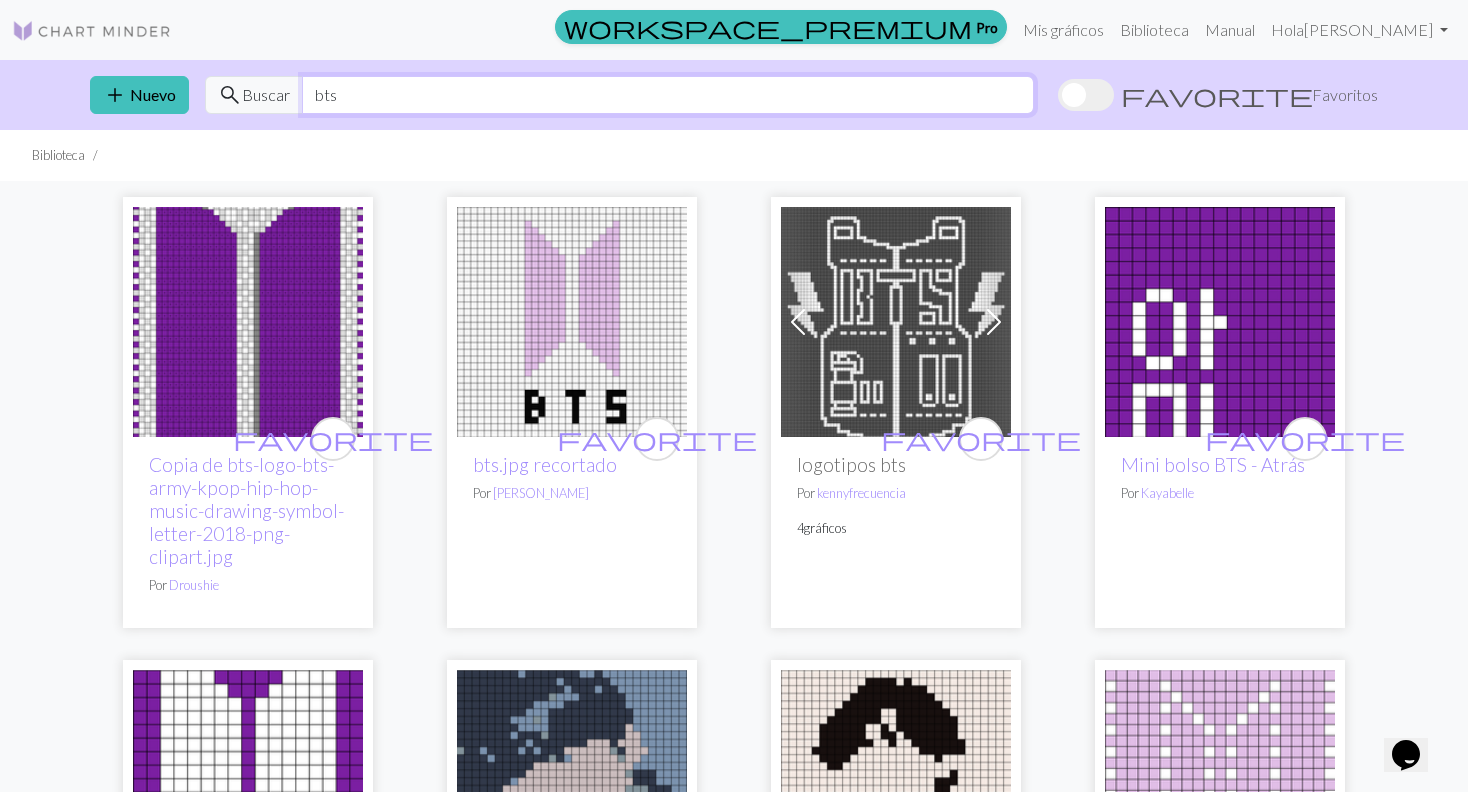 click on "bts" at bounding box center [668, 95] 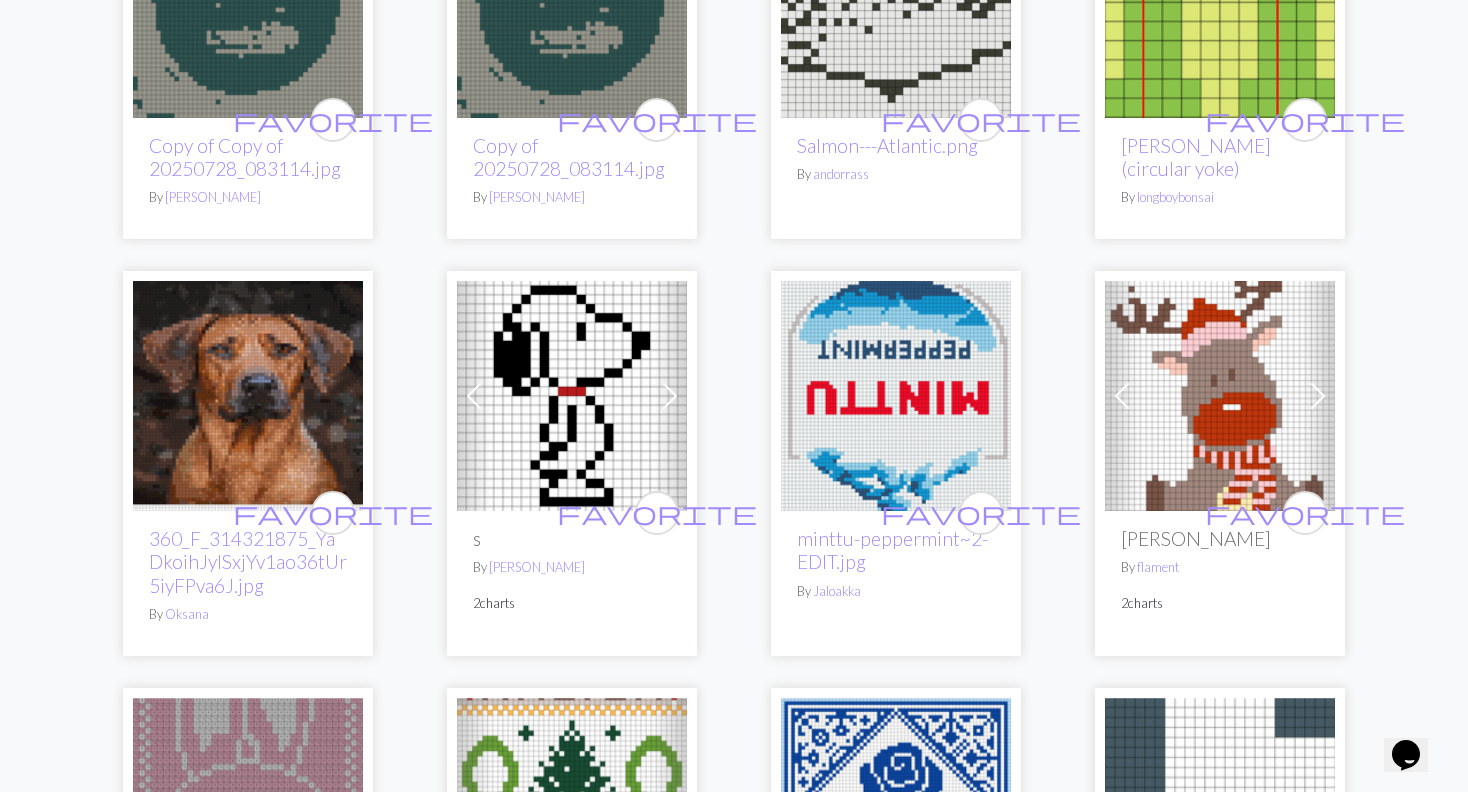 scroll, scrollTop: 384, scrollLeft: 0, axis: vertical 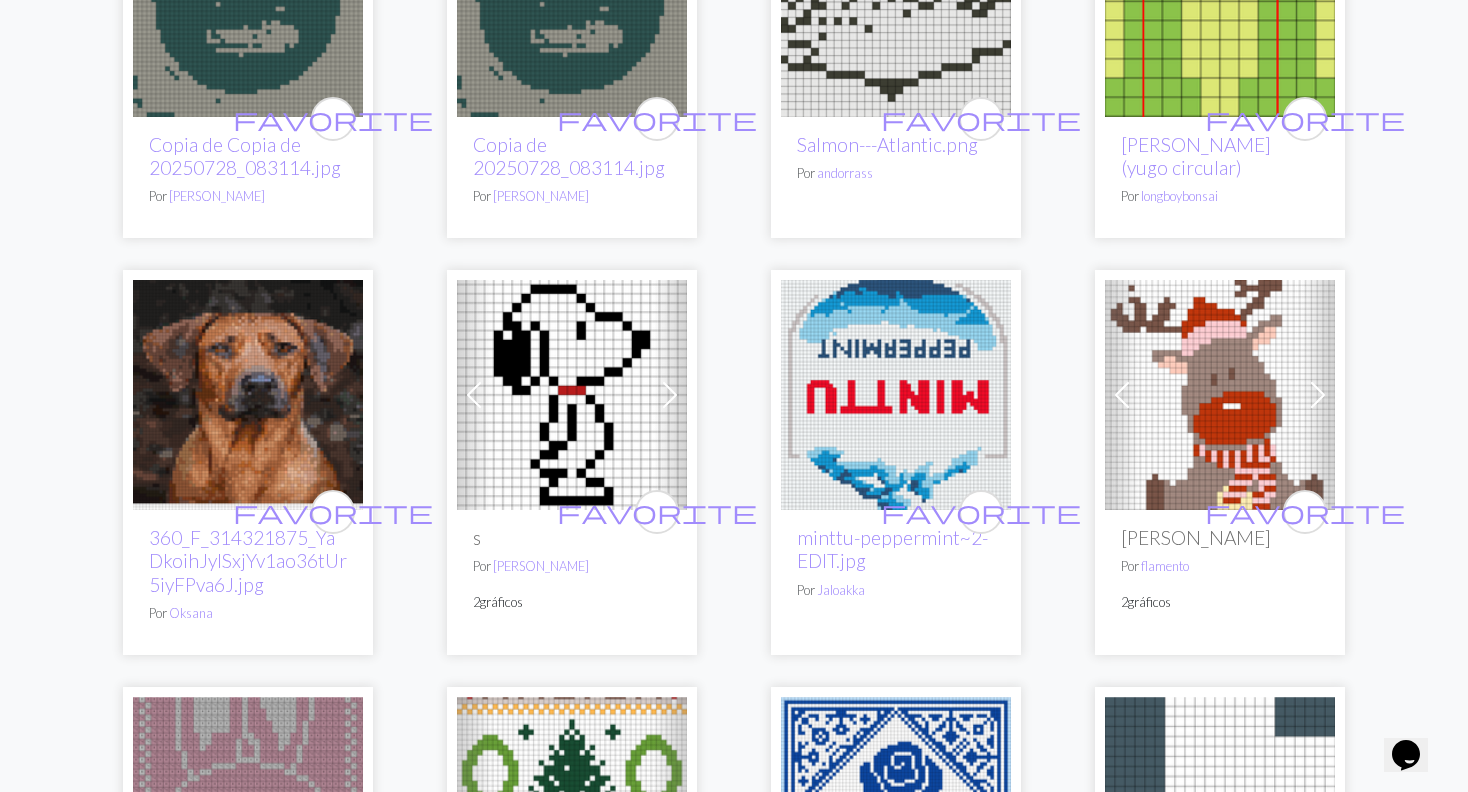 click at bounding box center (670, 395) 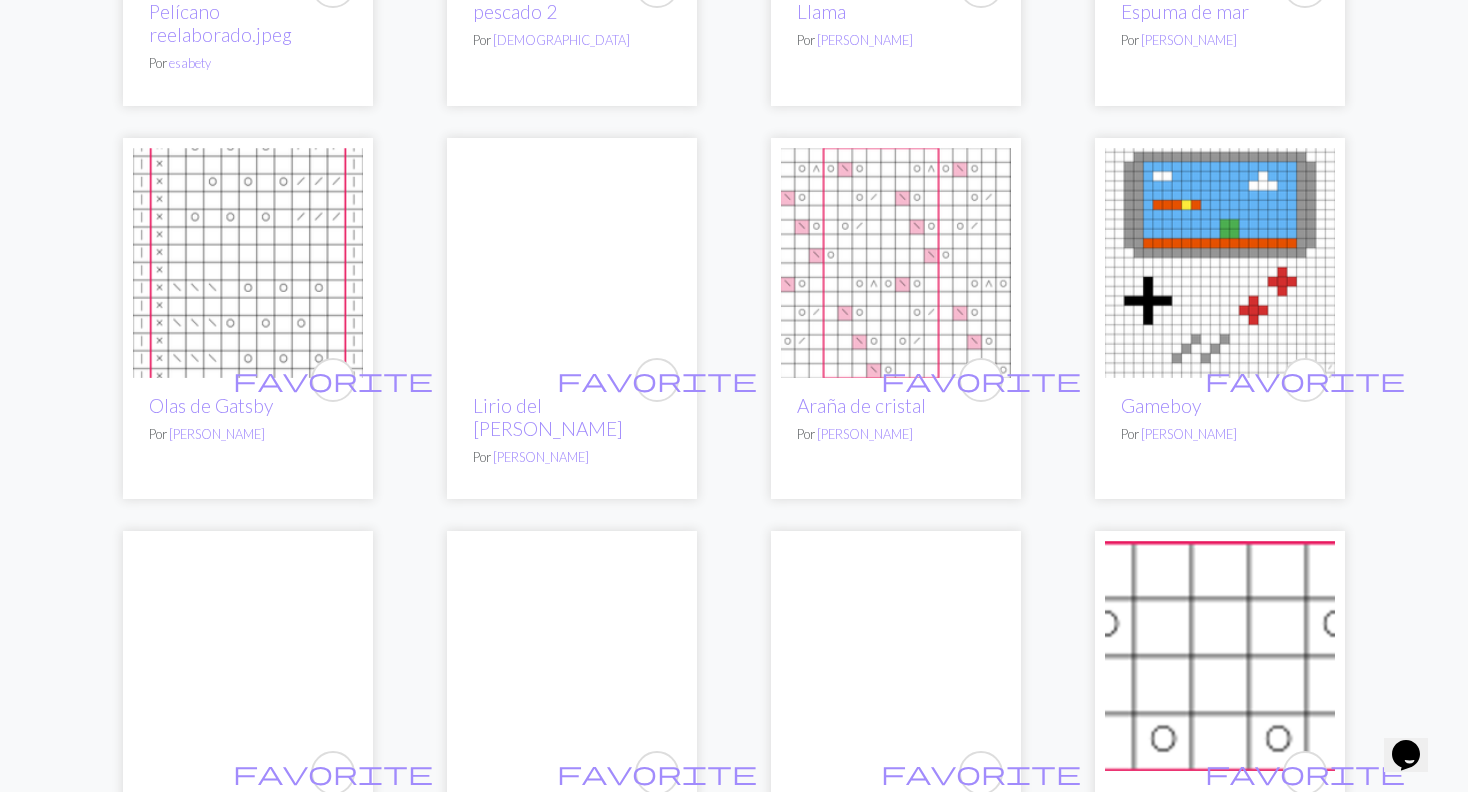scroll, scrollTop: 2143, scrollLeft: 0, axis: vertical 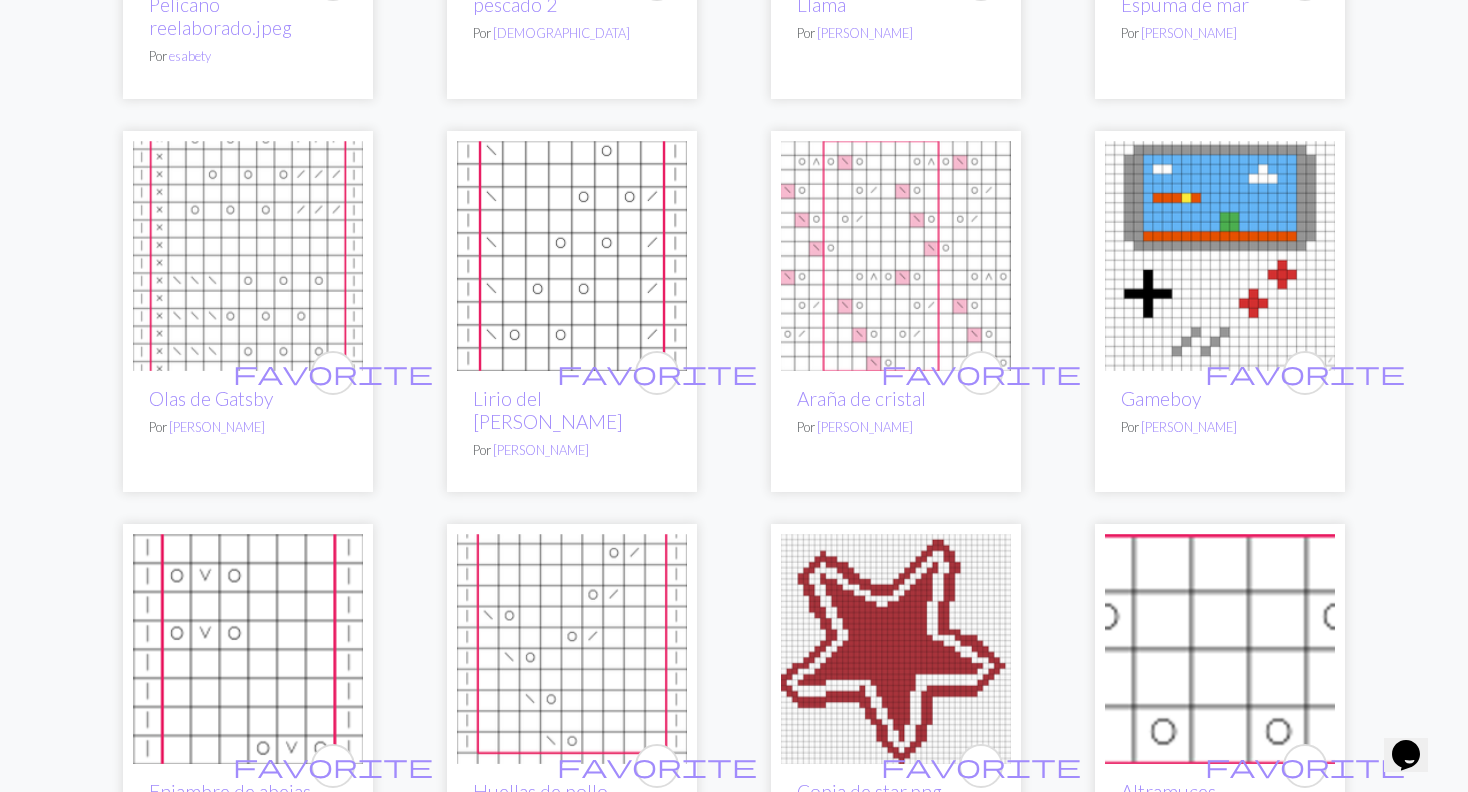 click on "arrow_back 1 2 3 4 5 6 7 8 9 ... 2454 arrow_forward favorite Copia de Copia de 20250728_083114.jpg Por   [PERSON_NAME] favorite Copia de 20250728_083114.jpg Por   [PERSON_NAME] favorite Salmon---Atlantic.png Por   andorrass favorite [PERSON_NAME] (yugo circular) Por   longboybonsai favorite 360_F_314321875_YaDkoihJyISxjYv1ao36tUr5iyFPva6J.jpg Por   [PERSON_NAME] Siguiente favorite s Por   [PERSON_NAME]  2  gráficos favorite minttu-peppermint~2-EDIT.jpg Por   Jaloakka Anterior Siguiente favorite [PERSON_NAME] Por   flamento 2  gráficos favorite Copia de Copia de bunny [PERSON_NAME]  Por   spopye Anterior Siguiente favorite Srocking traducción Por   [PERSON_NAME] 12  gráficos favorite [PERSON_NAME] Por   té y narices [PERSON_NAME] favorite G Por   eugenie favorite Flechas Por   ollau favorite Jersey de montaña Por   [PERSON_NAME] favorite Copia de Zenith @Blinkshark Por   Piñaplin1904 favorite Cenit @ Blinkshark Por   Piñaplin1904 favorite Pelícano reelaborado.jpeg Por   esabety favorite pescado 2 Por   [PERSON_NAME] favorite Llama Por   [PERSON_NAME]" at bounding box center [734, 739] 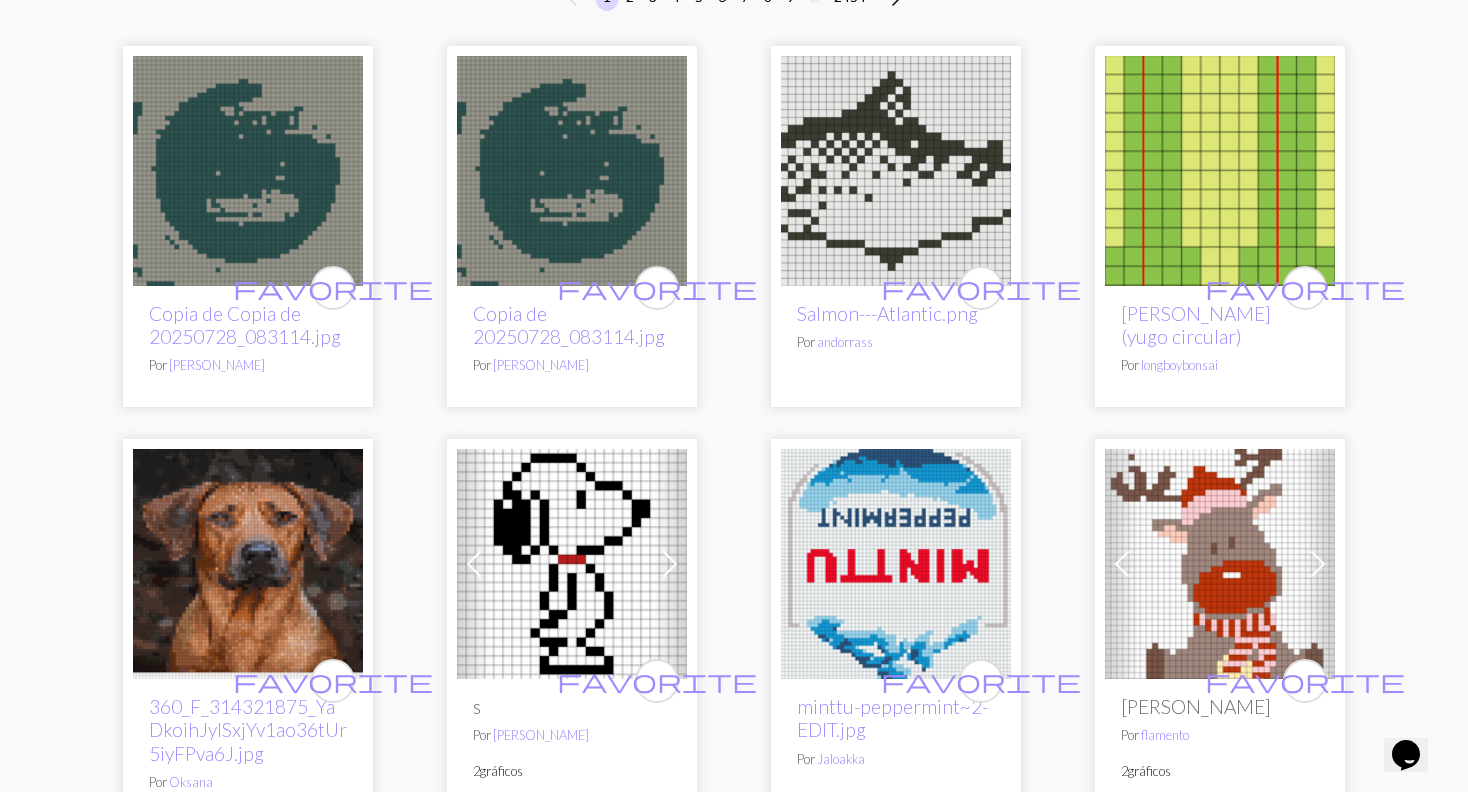 scroll, scrollTop: 0, scrollLeft: 0, axis: both 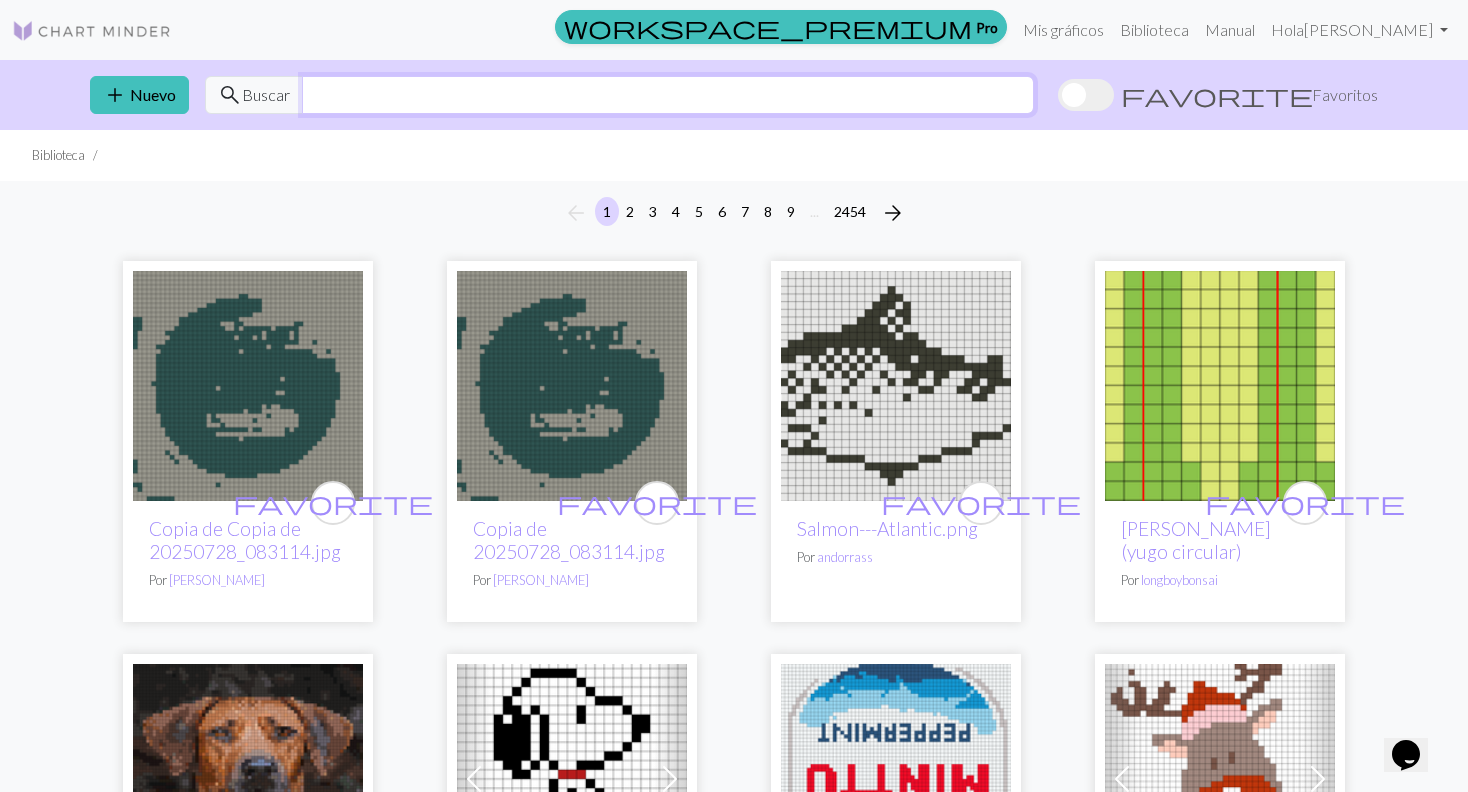 click at bounding box center (668, 95) 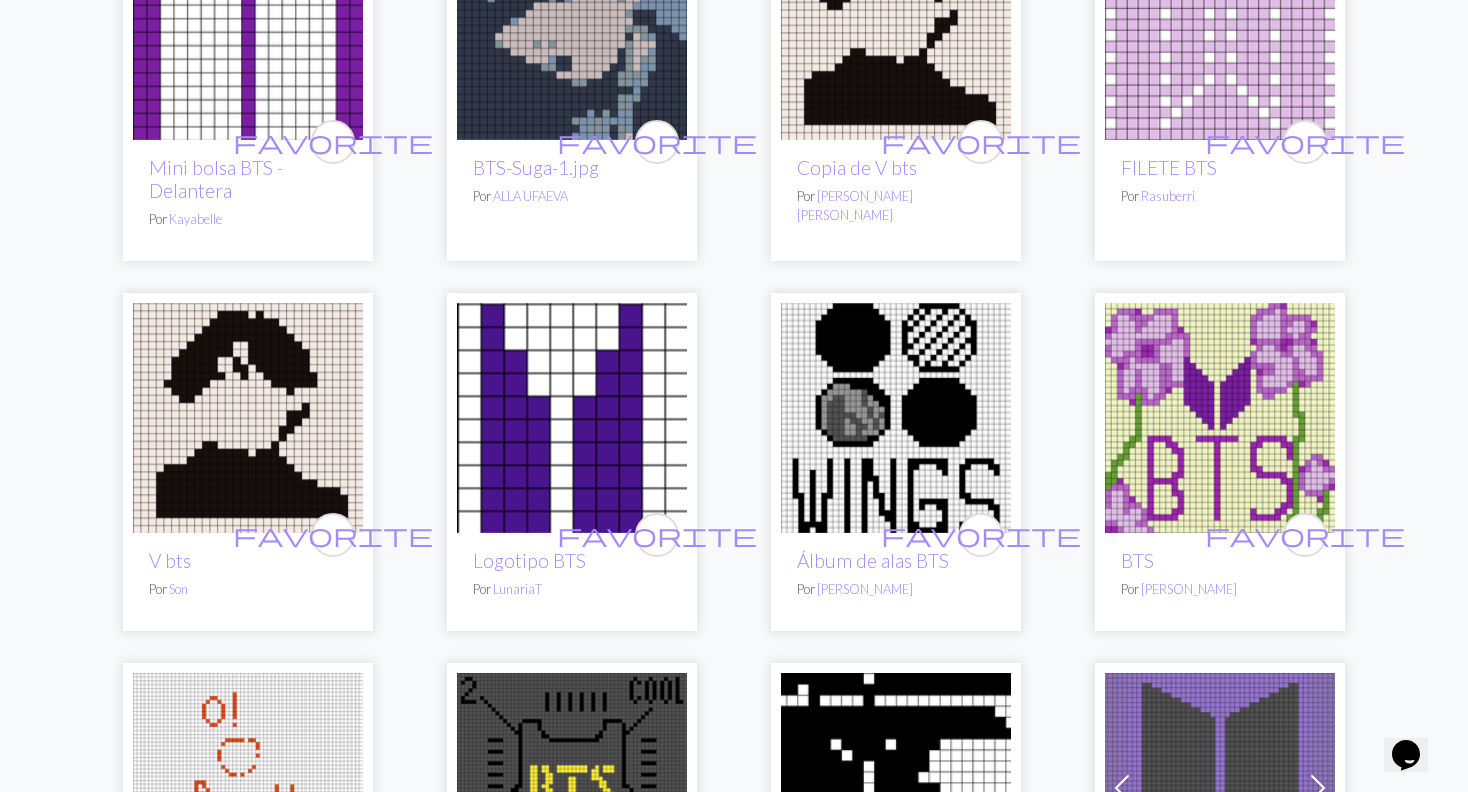 scroll, scrollTop: 767, scrollLeft: 0, axis: vertical 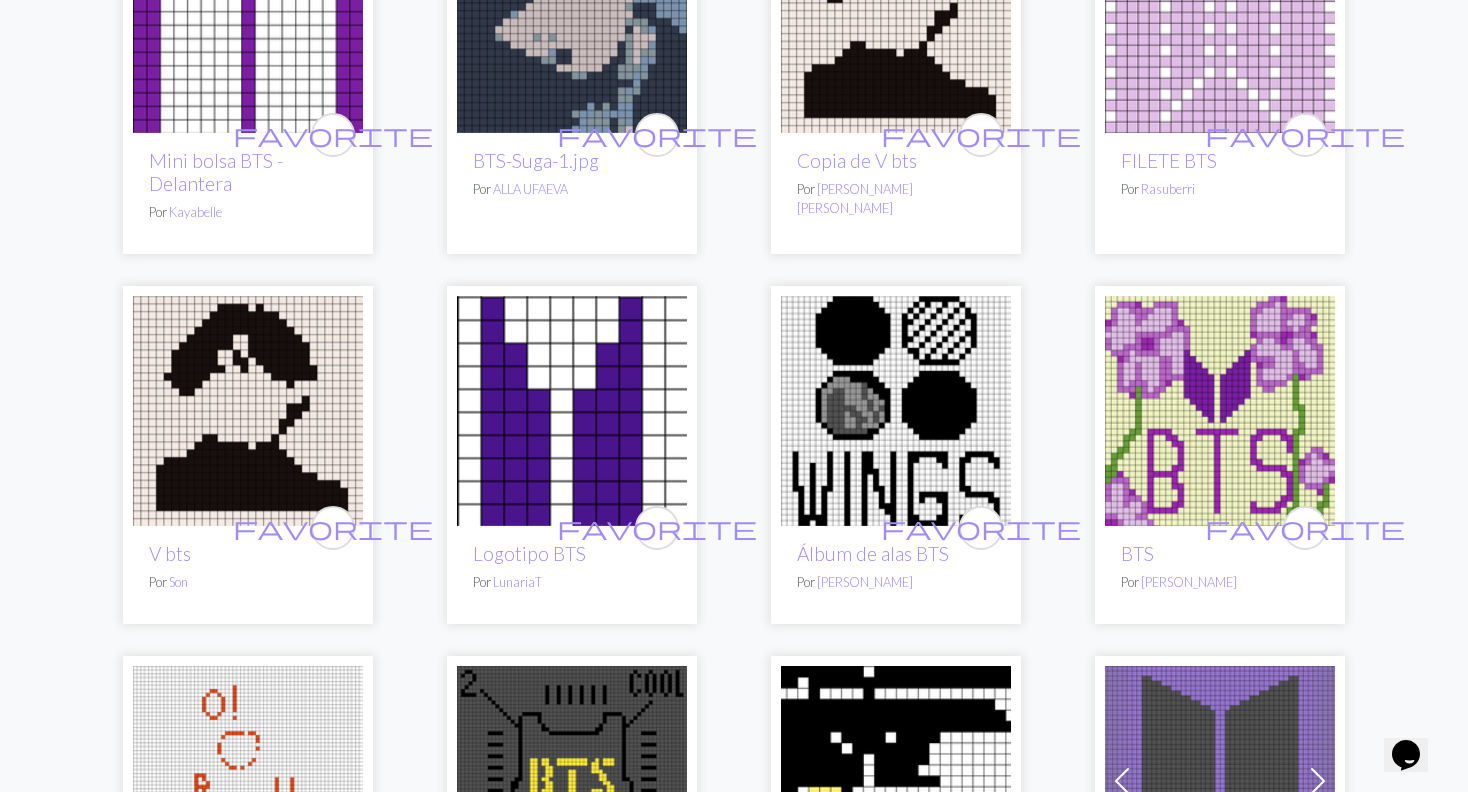 type on "bts" 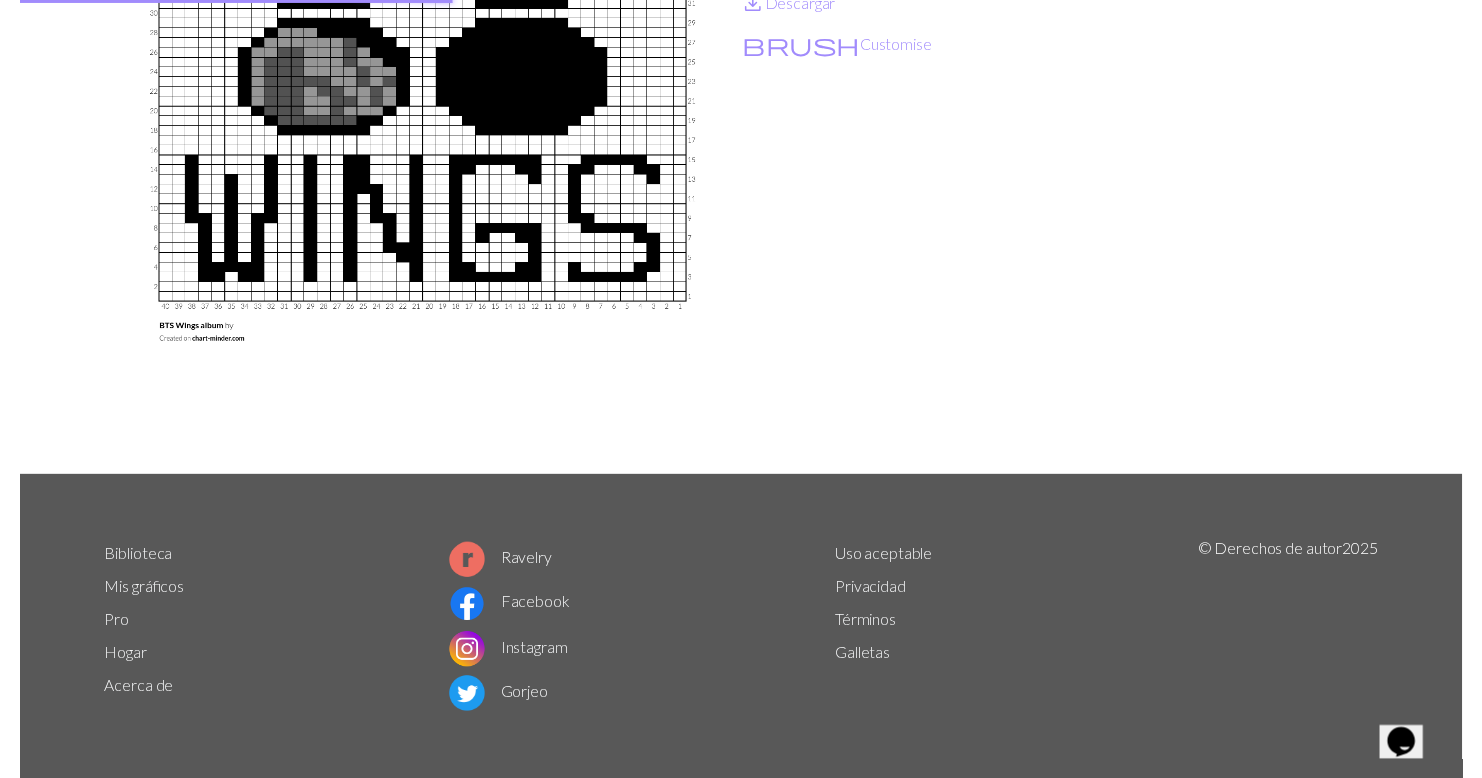 scroll, scrollTop: 0, scrollLeft: 0, axis: both 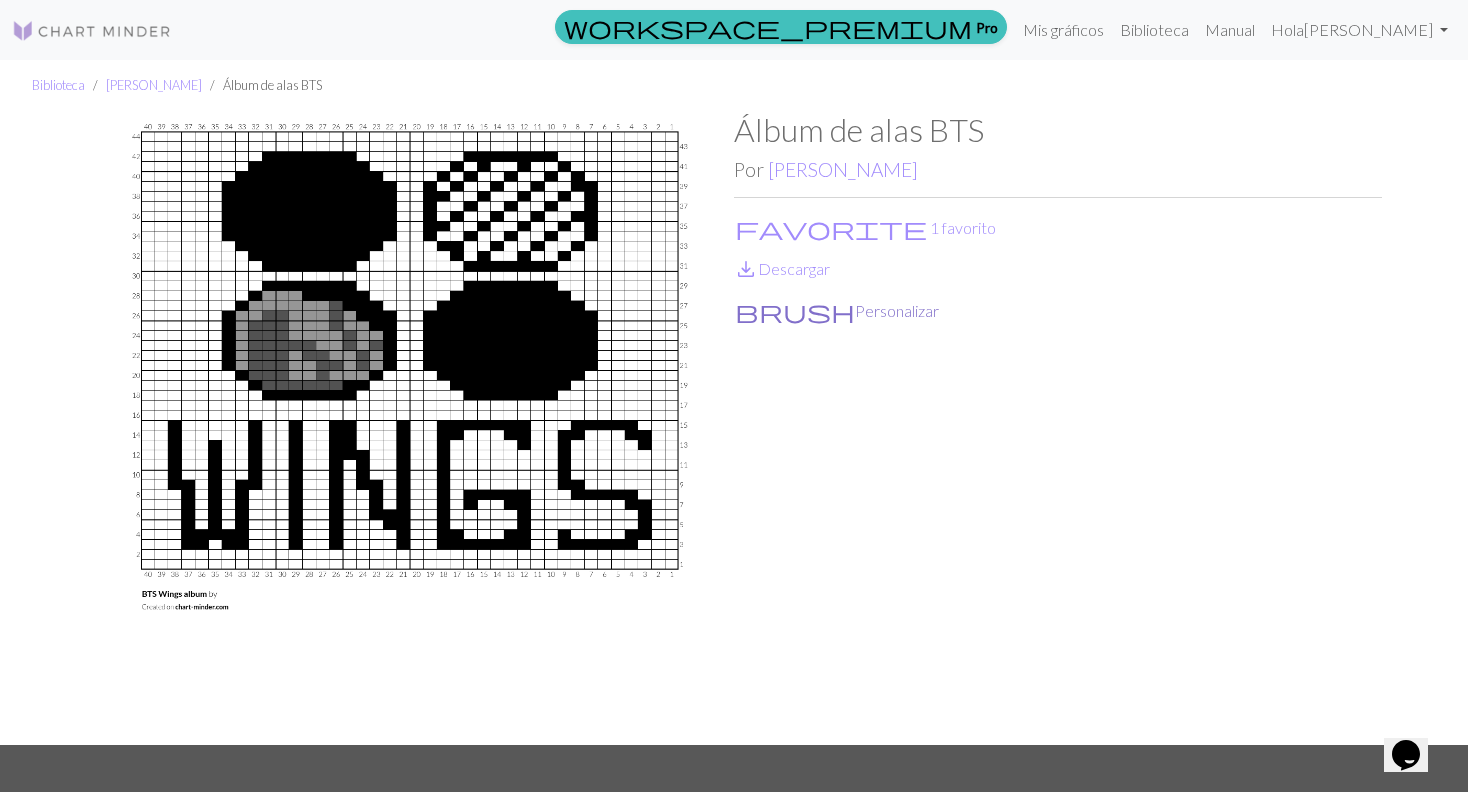 click on "brush" at bounding box center [795, 311] 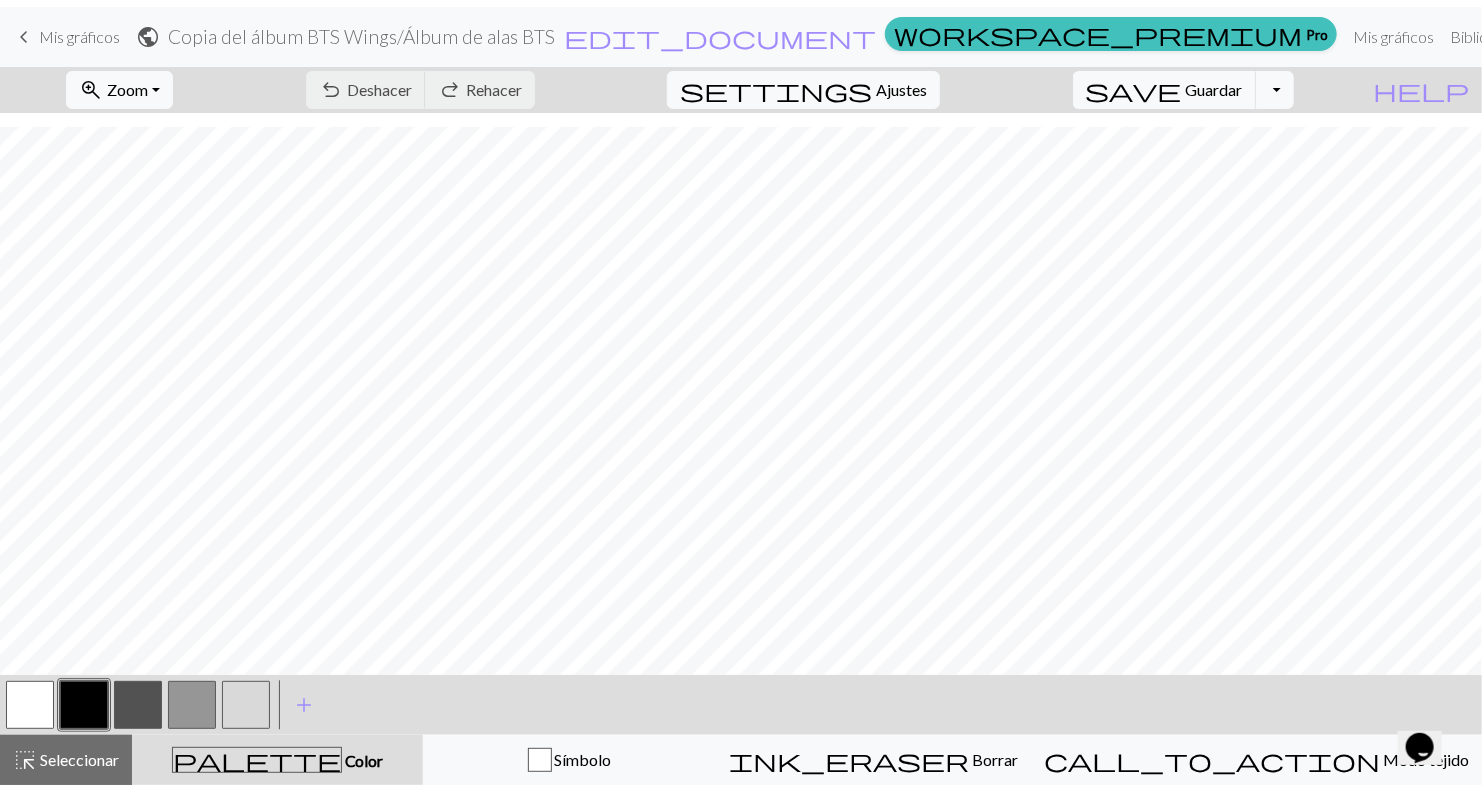 scroll, scrollTop: 0, scrollLeft: 0, axis: both 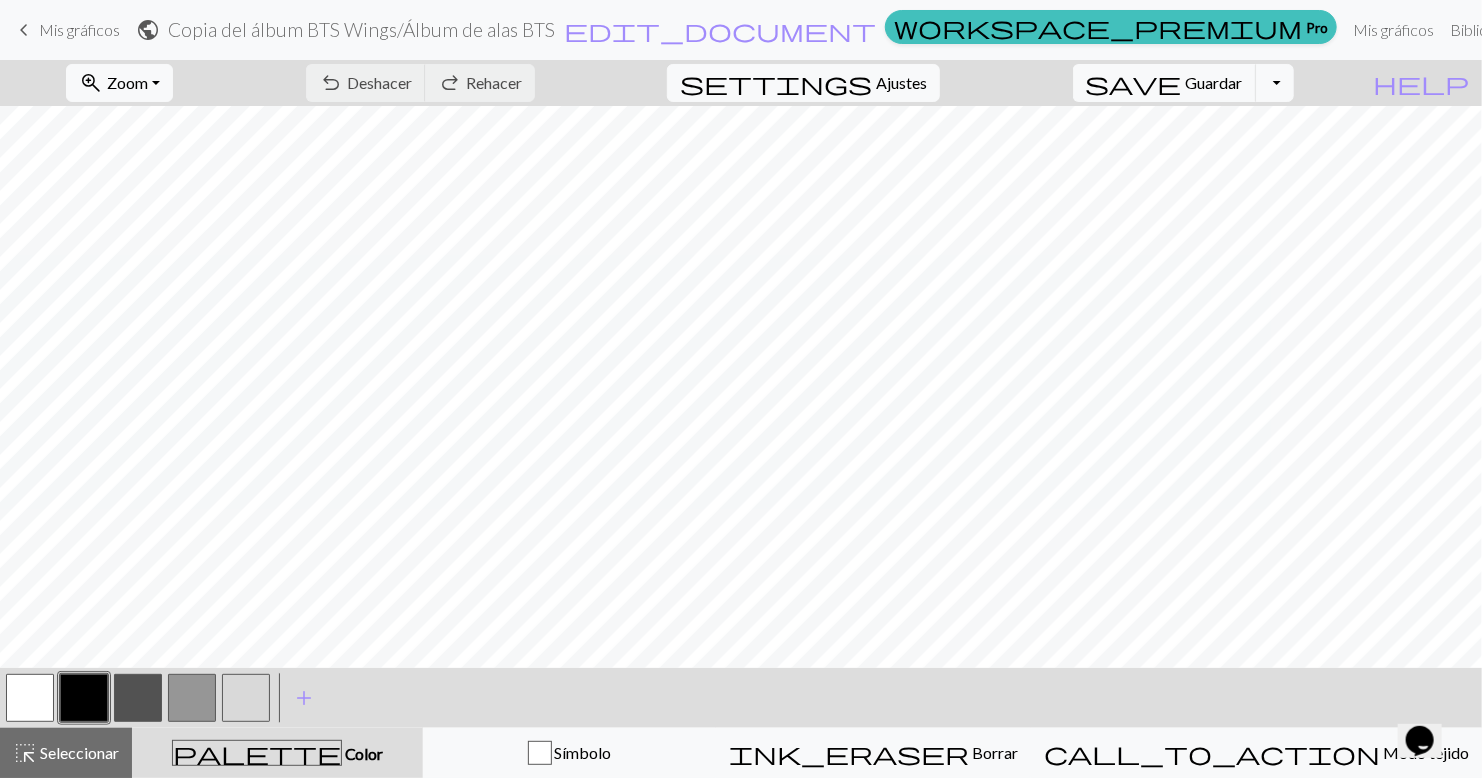 click at bounding box center (30, 698) 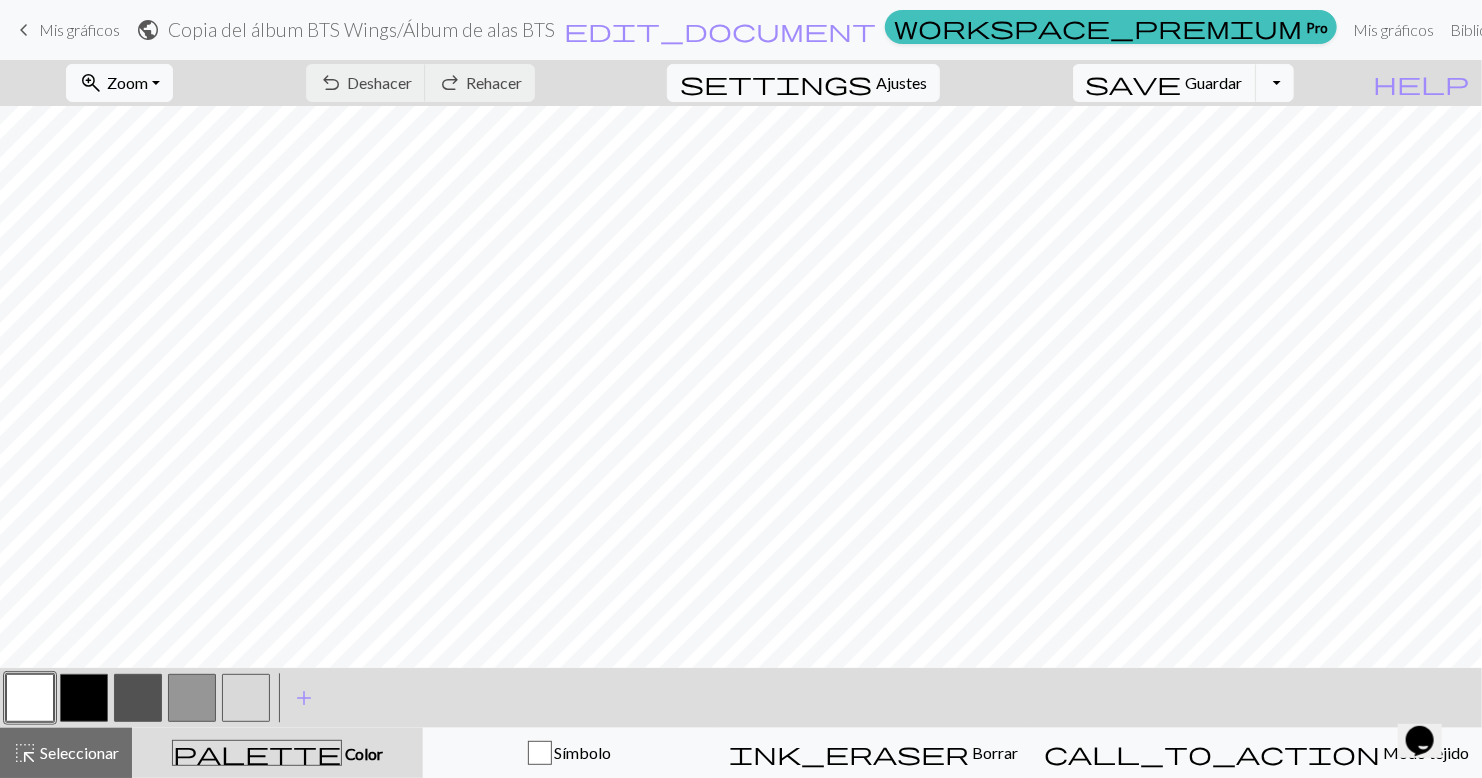 click at bounding box center [30, 698] 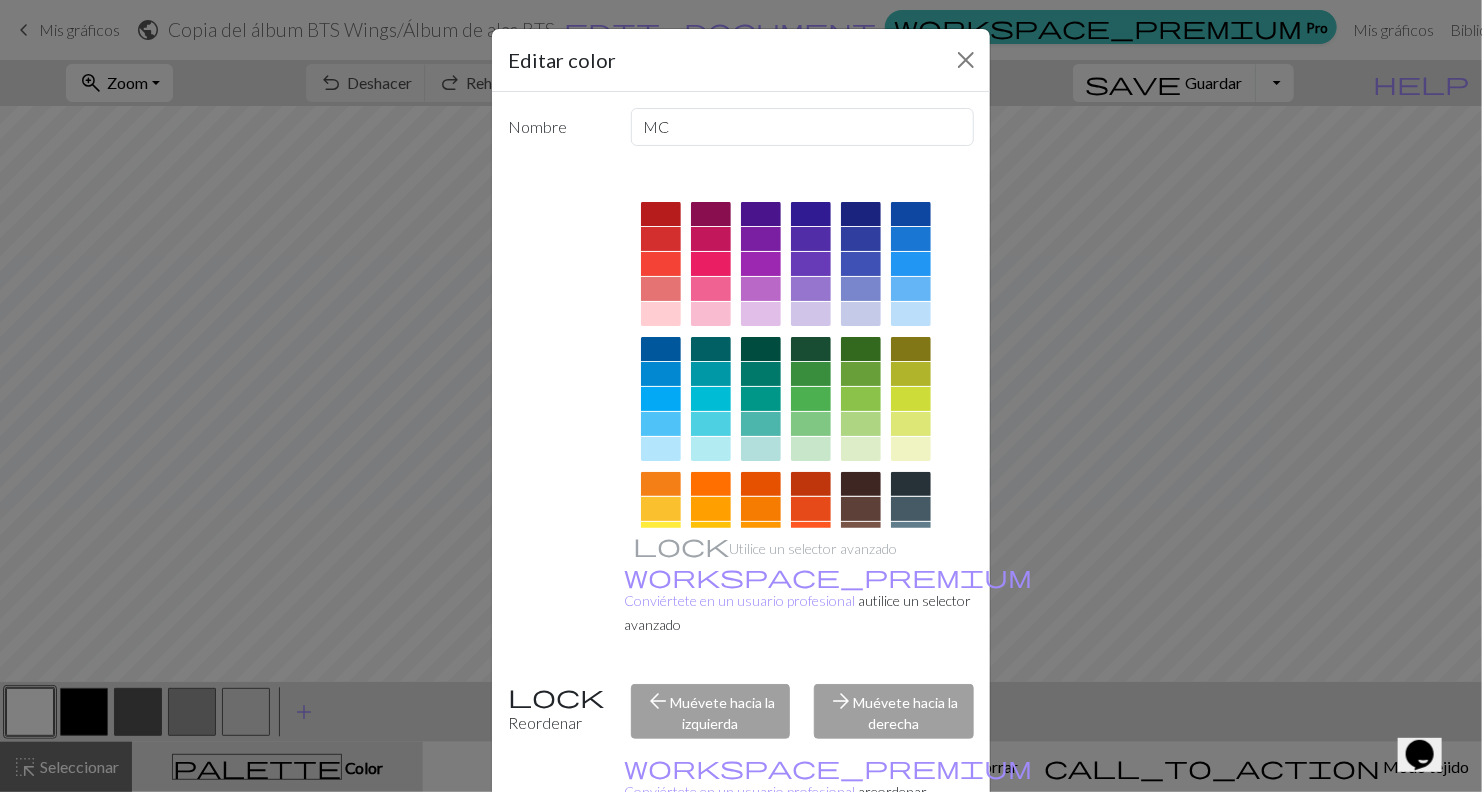 scroll, scrollTop: 142, scrollLeft: 0, axis: vertical 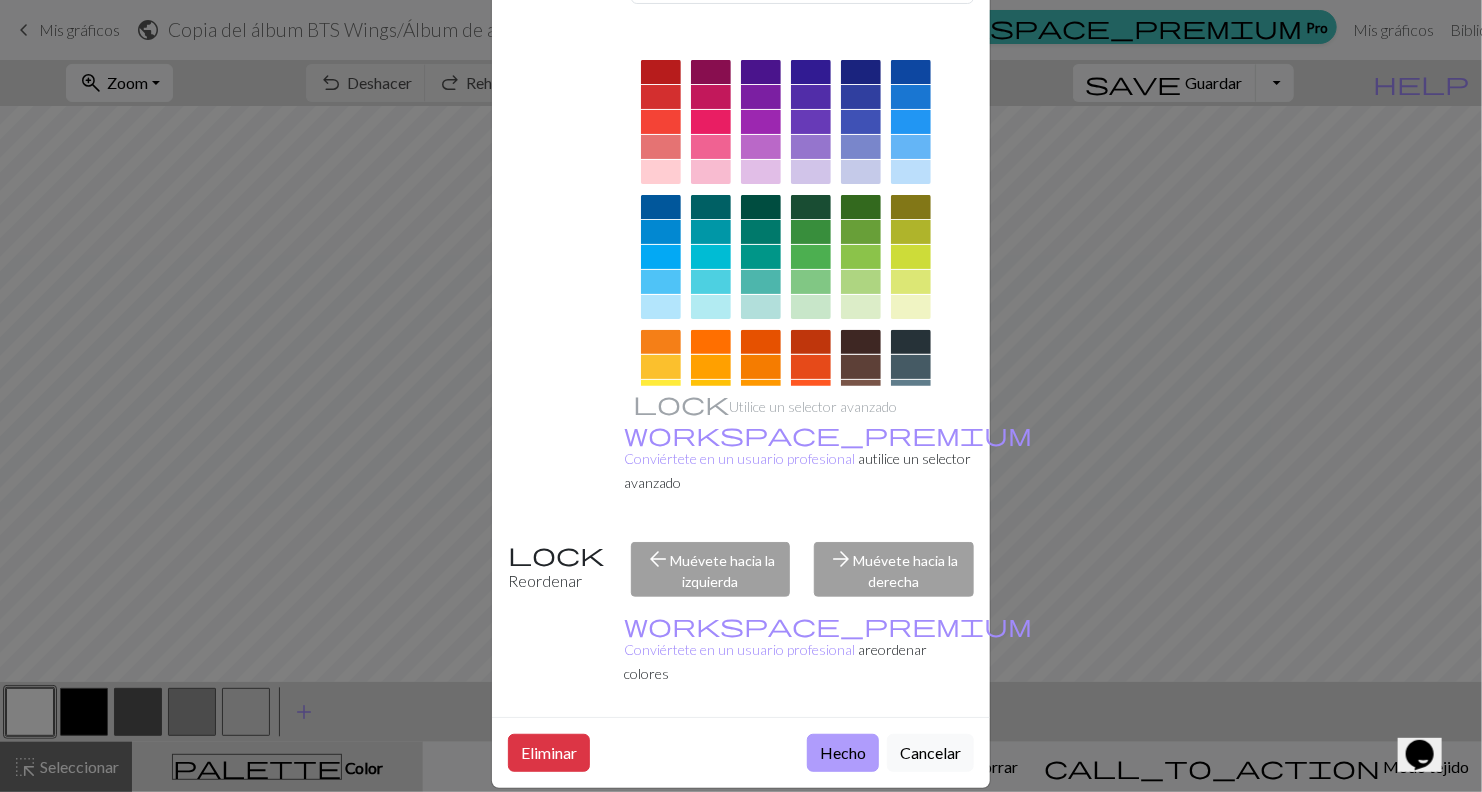 click on "Hecho" at bounding box center (843, 753) 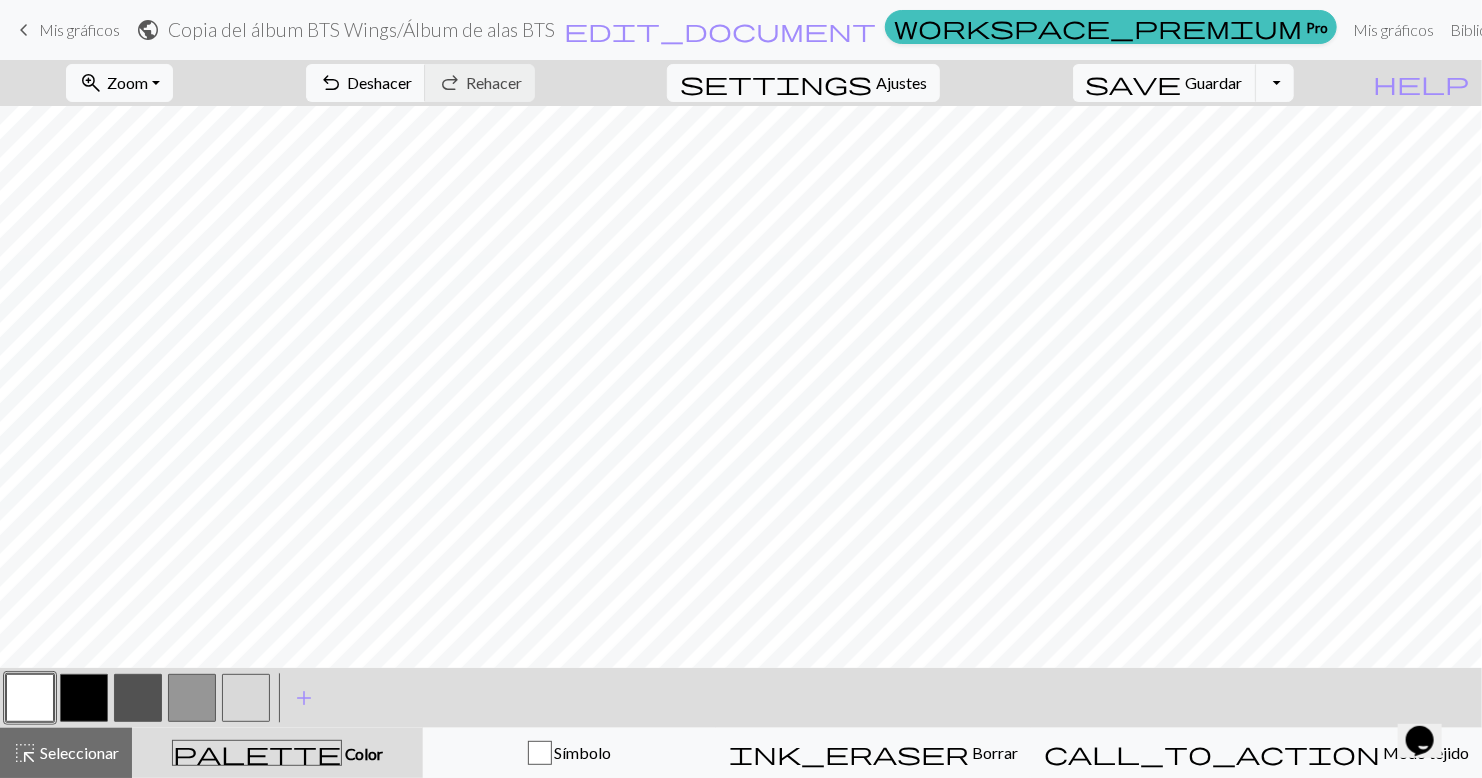 click at bounding box center (84, 698) 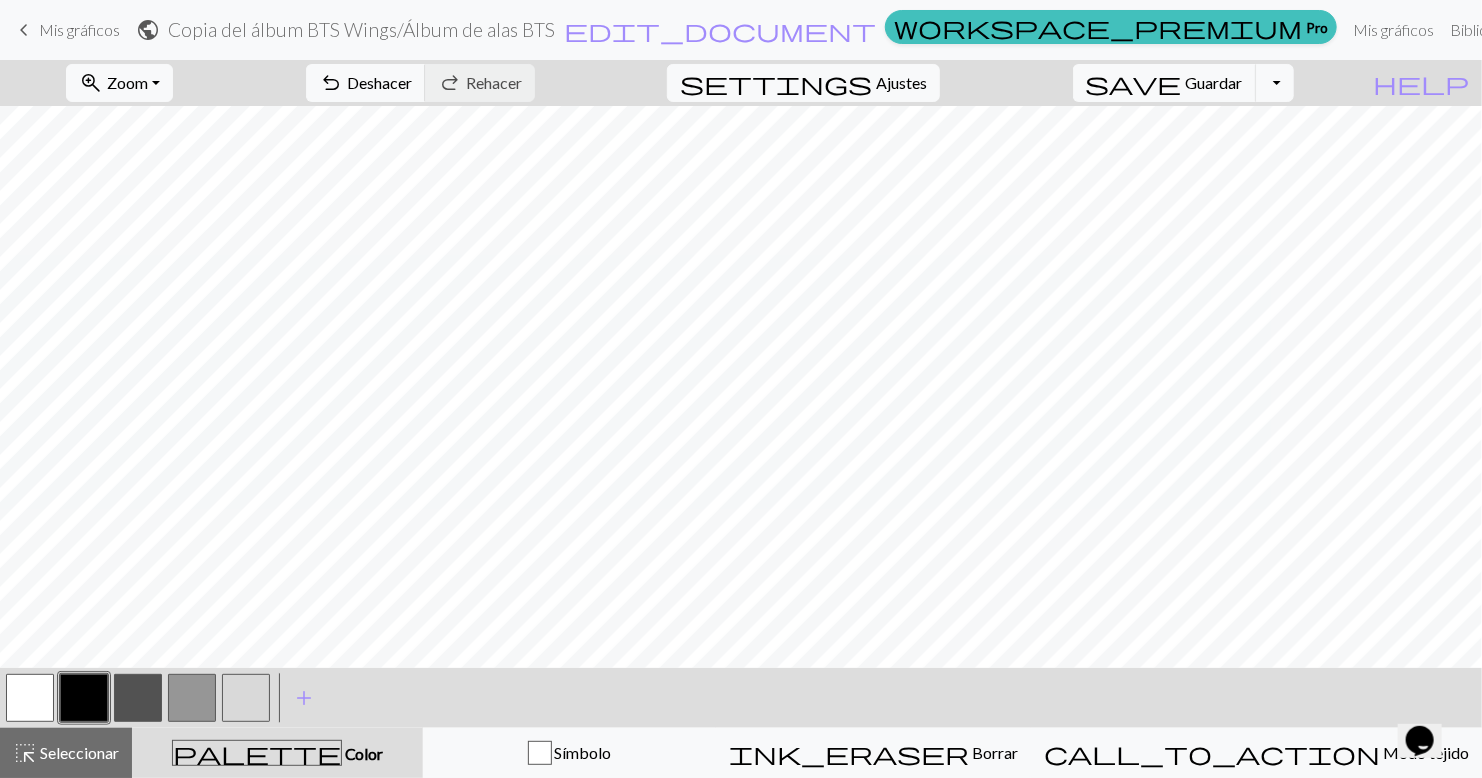 click at bounding box center (84, 698) 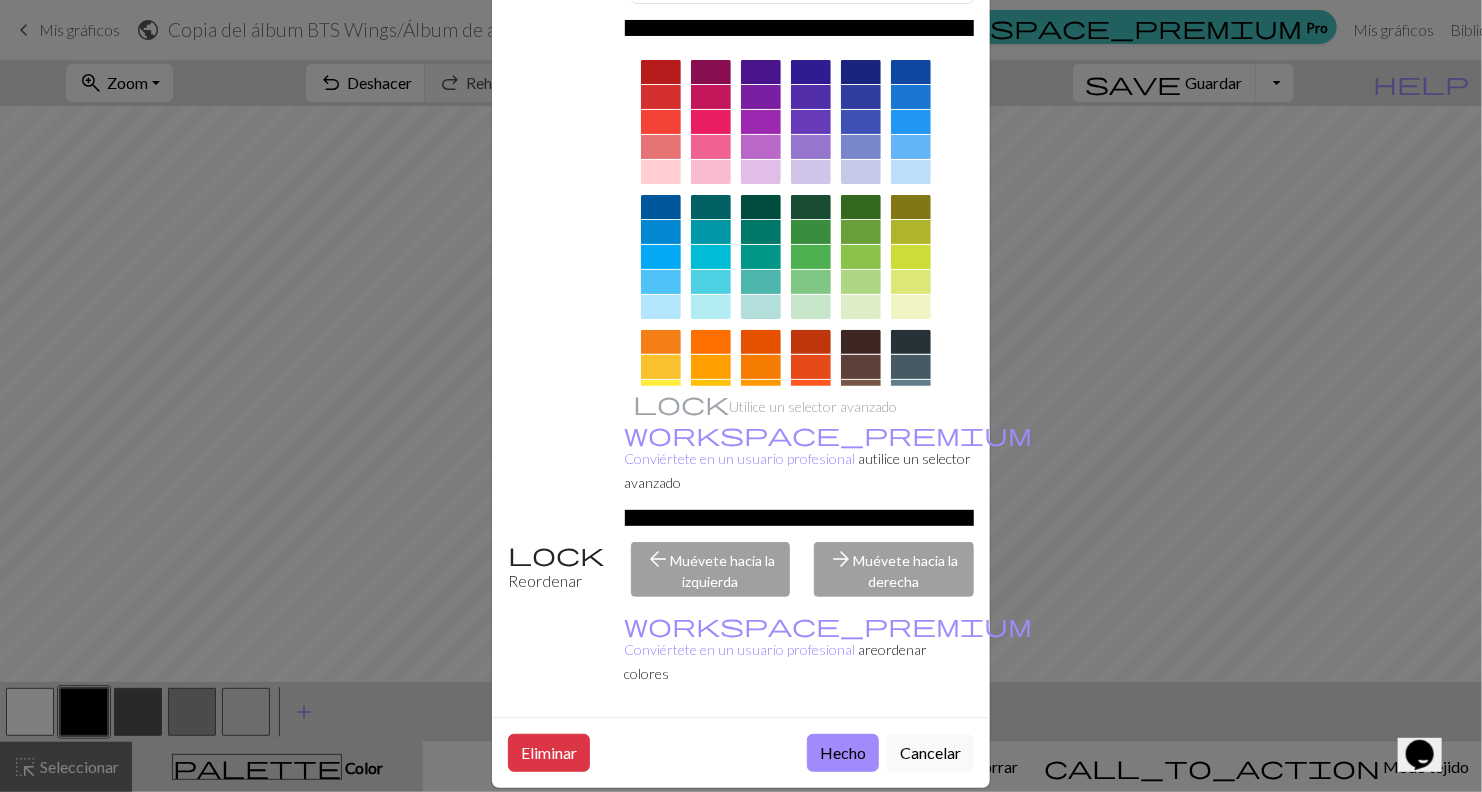 scroll, scrollTop: 141, scrollLeft: 0, axis: vertical 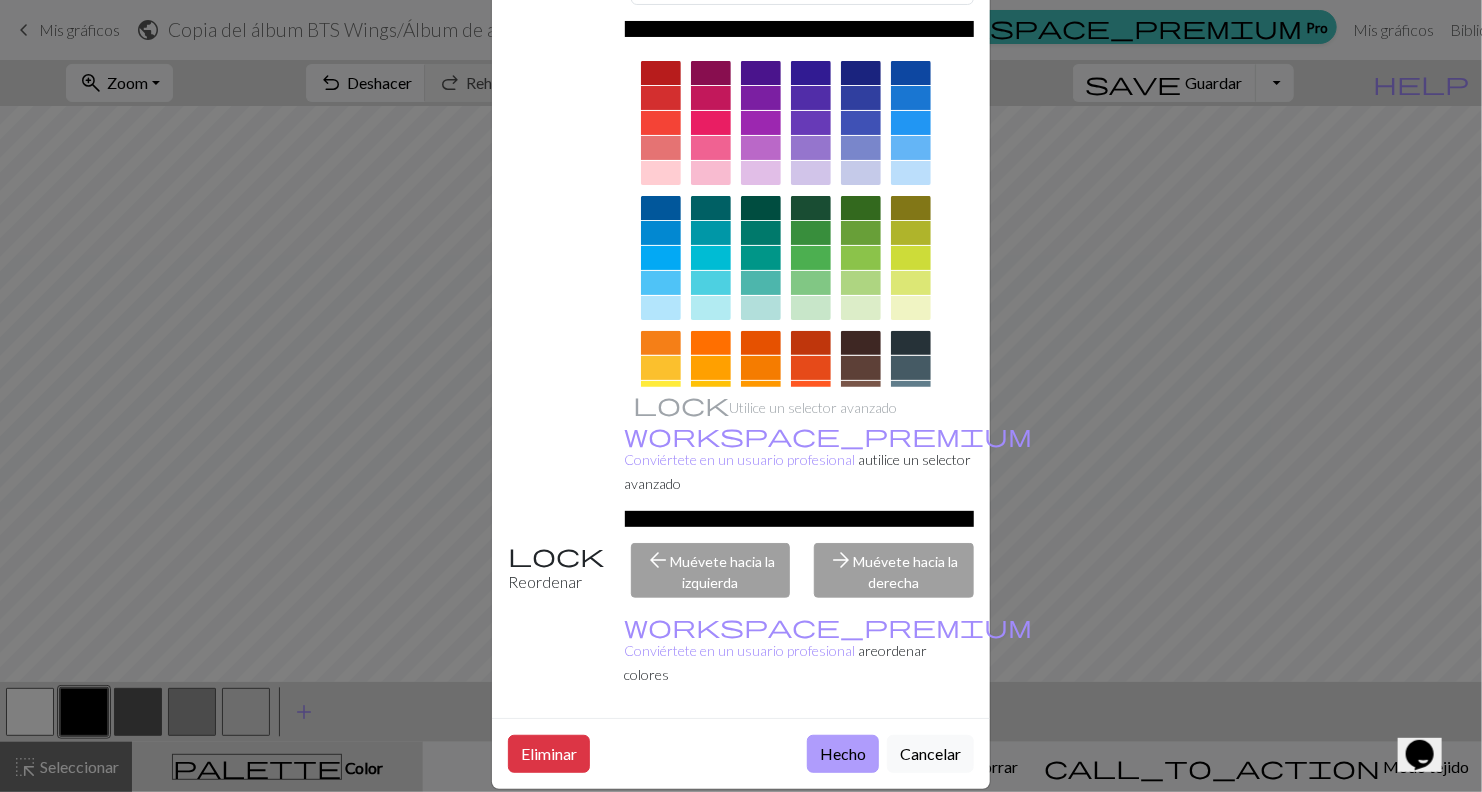 click on "Hecho" at bounding box center [843, 754] 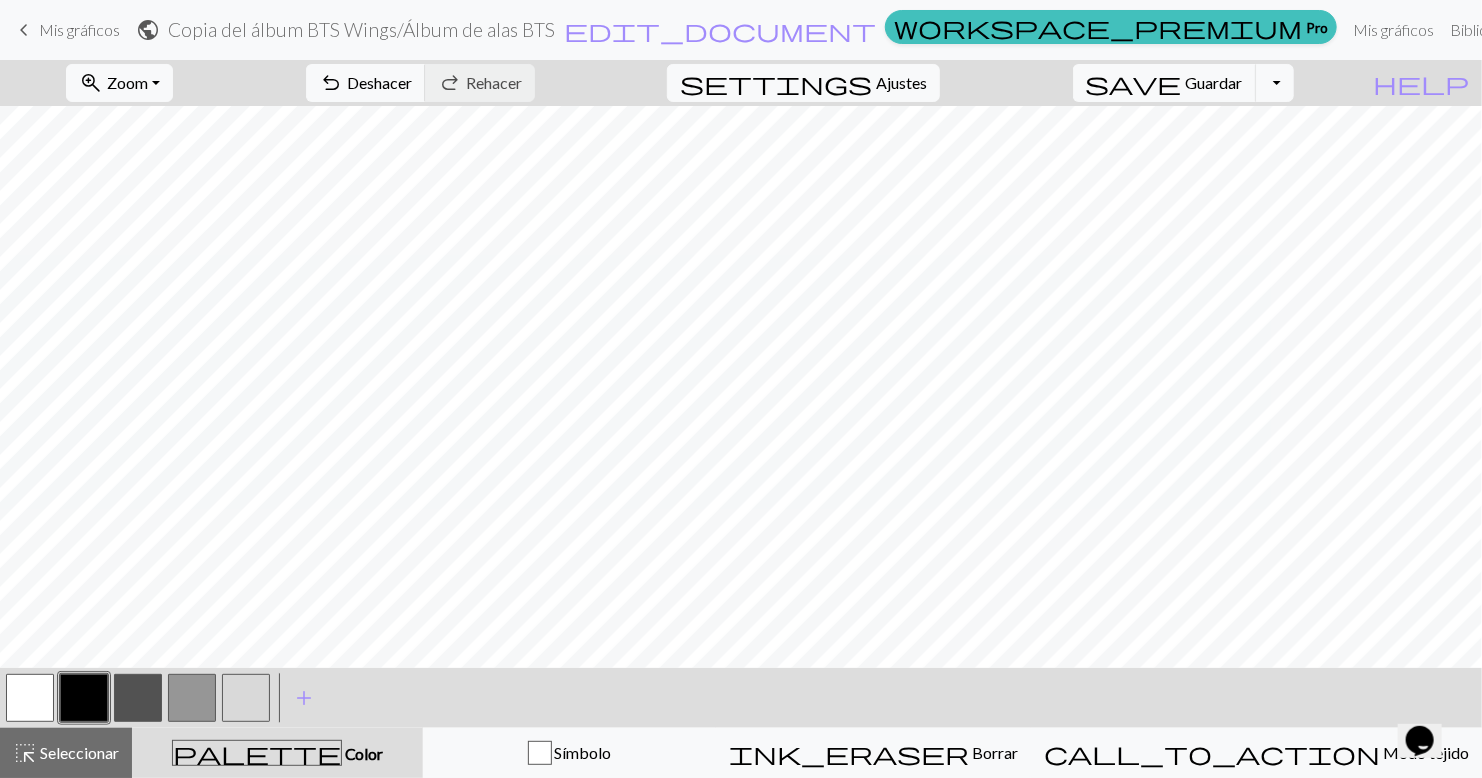click at bounding box center (30, 698) 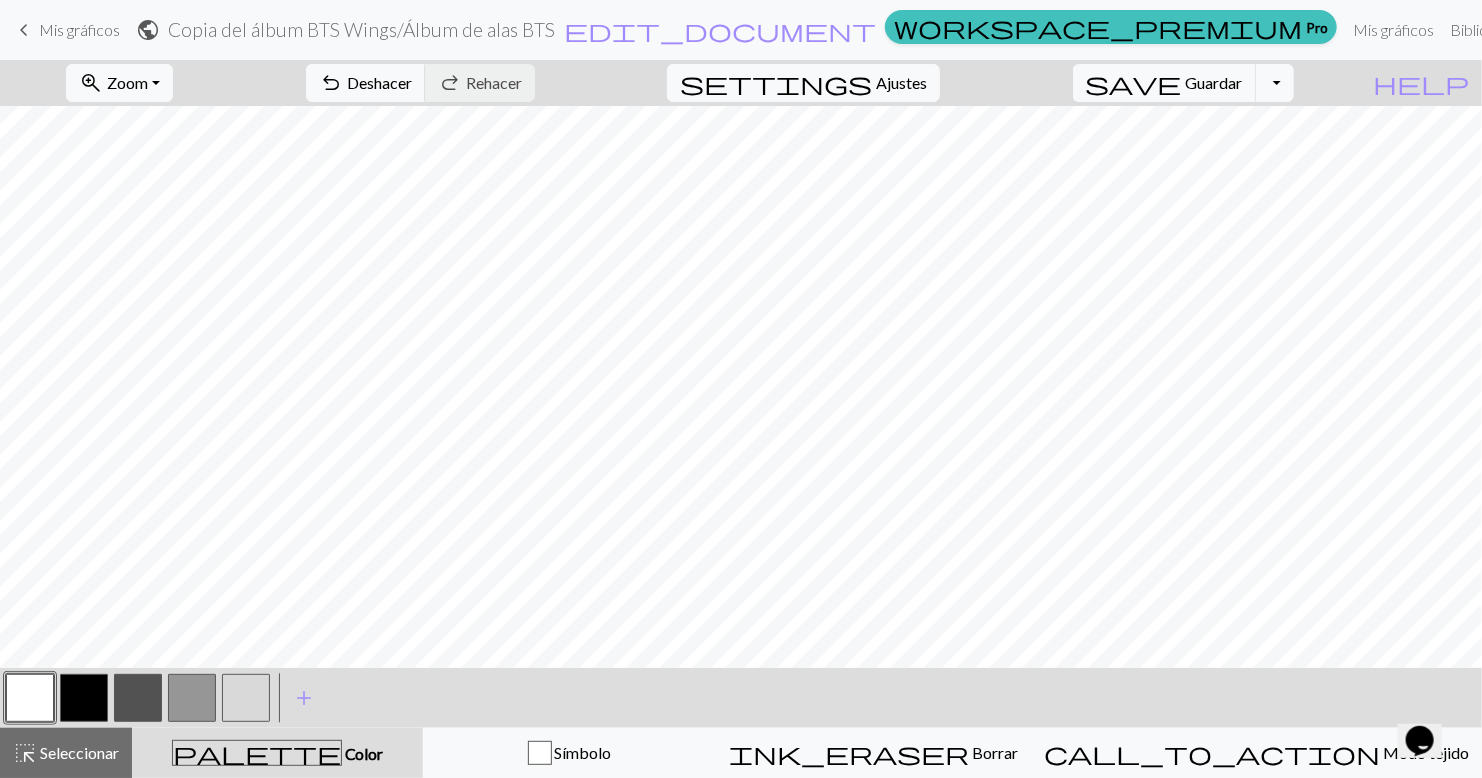 click at bounding box center (30, 698) 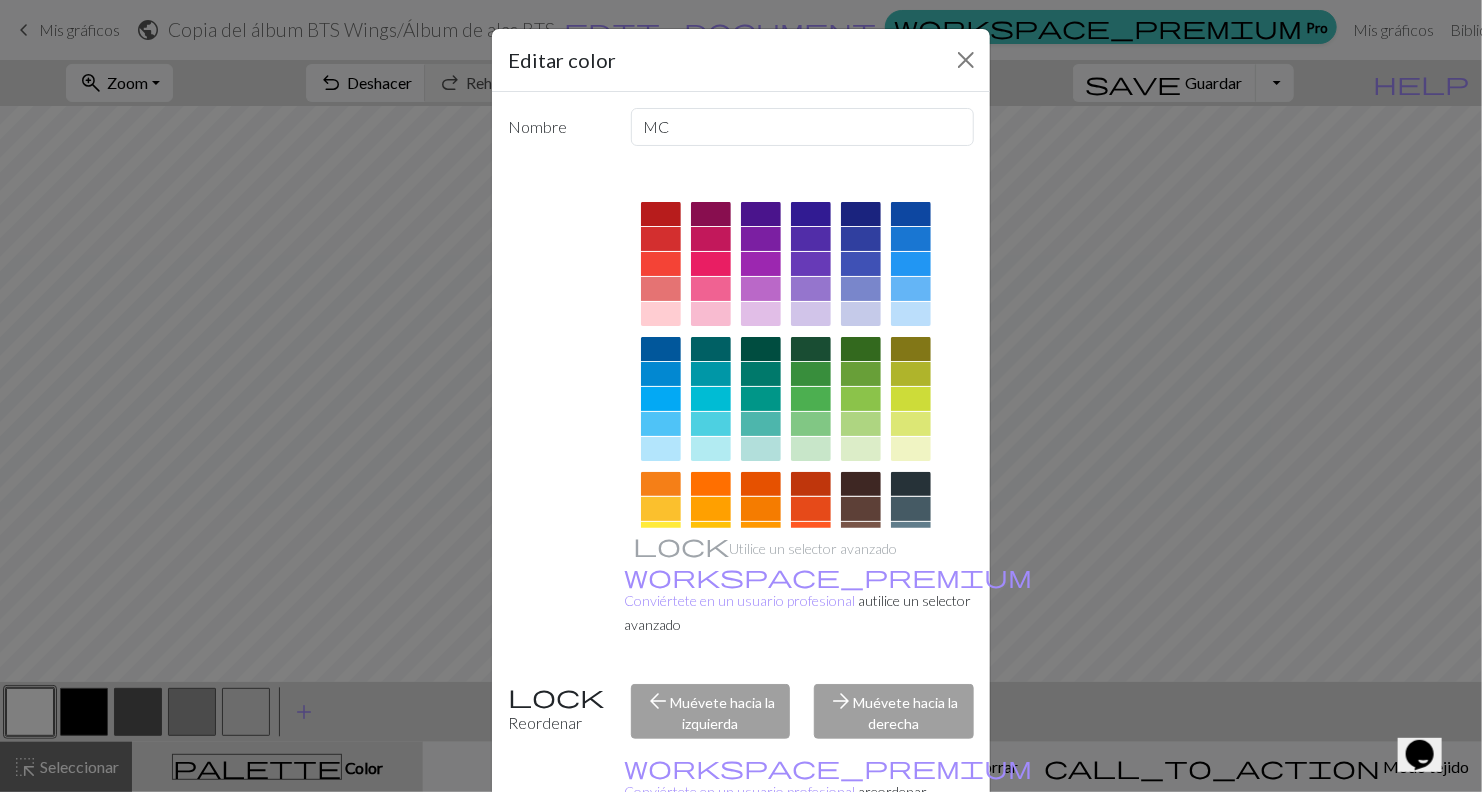 scroll, scrollTop: 142, scrollLeft: 0, axis: vertical 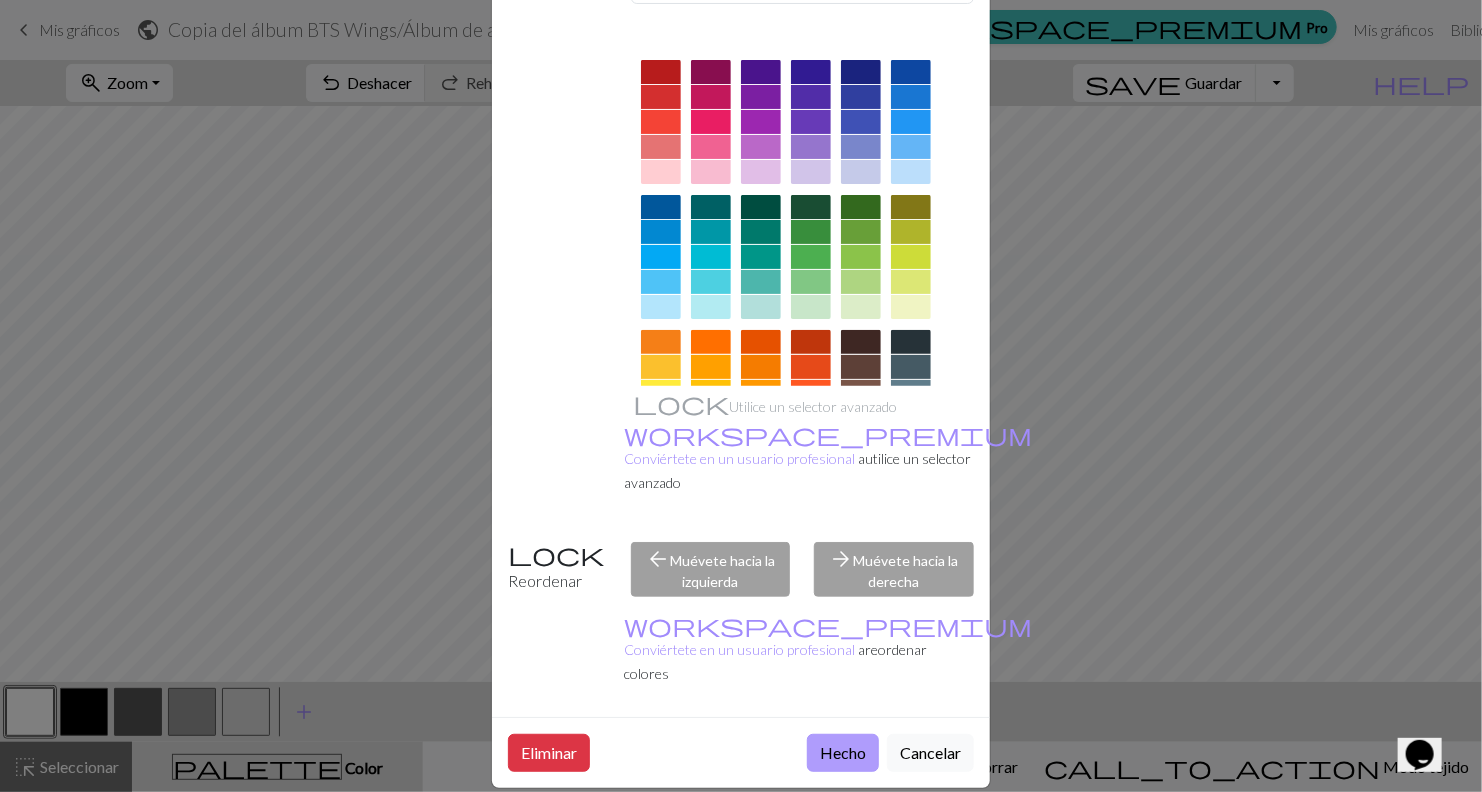 click on "Hecho" at bounding box center [843, 753] 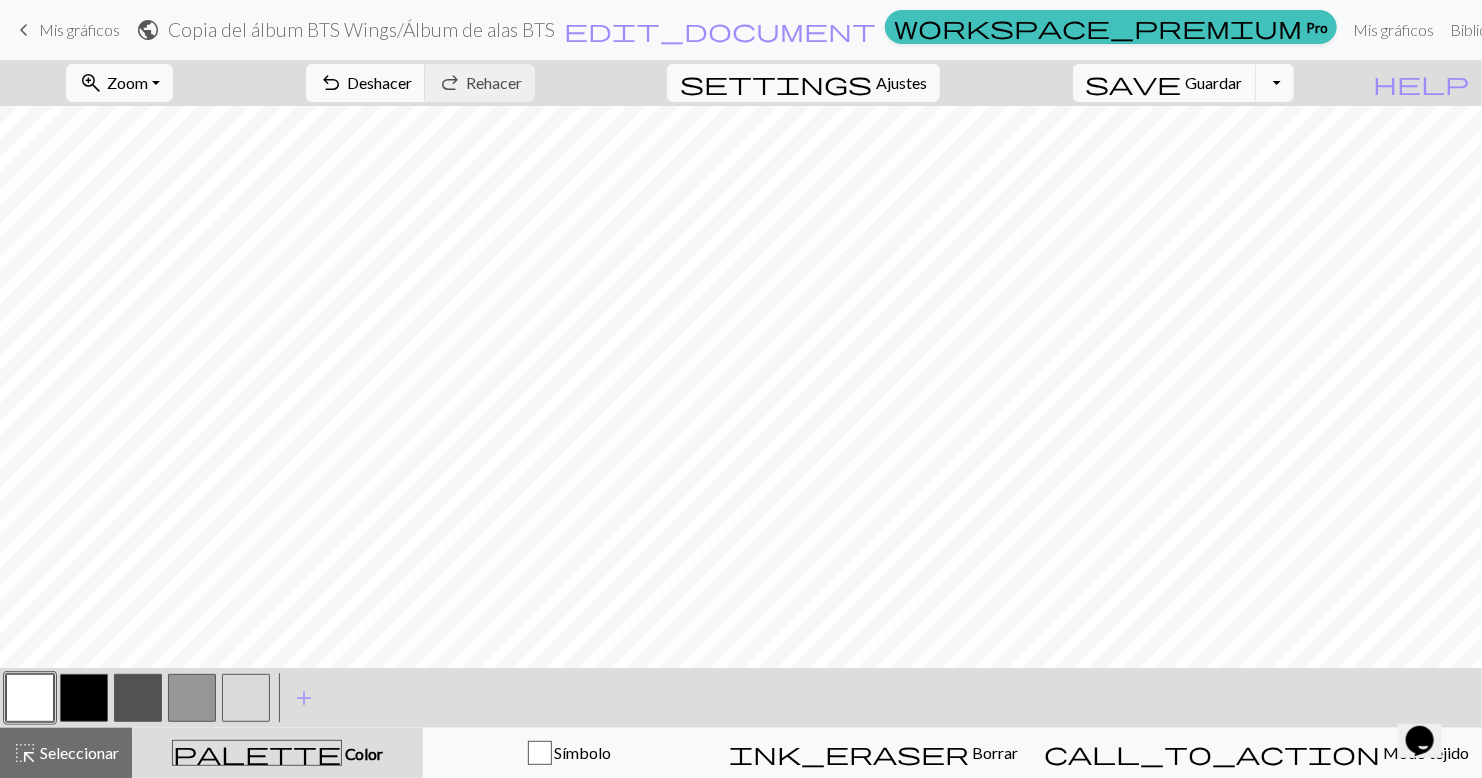click at bounding box center (84, 698) 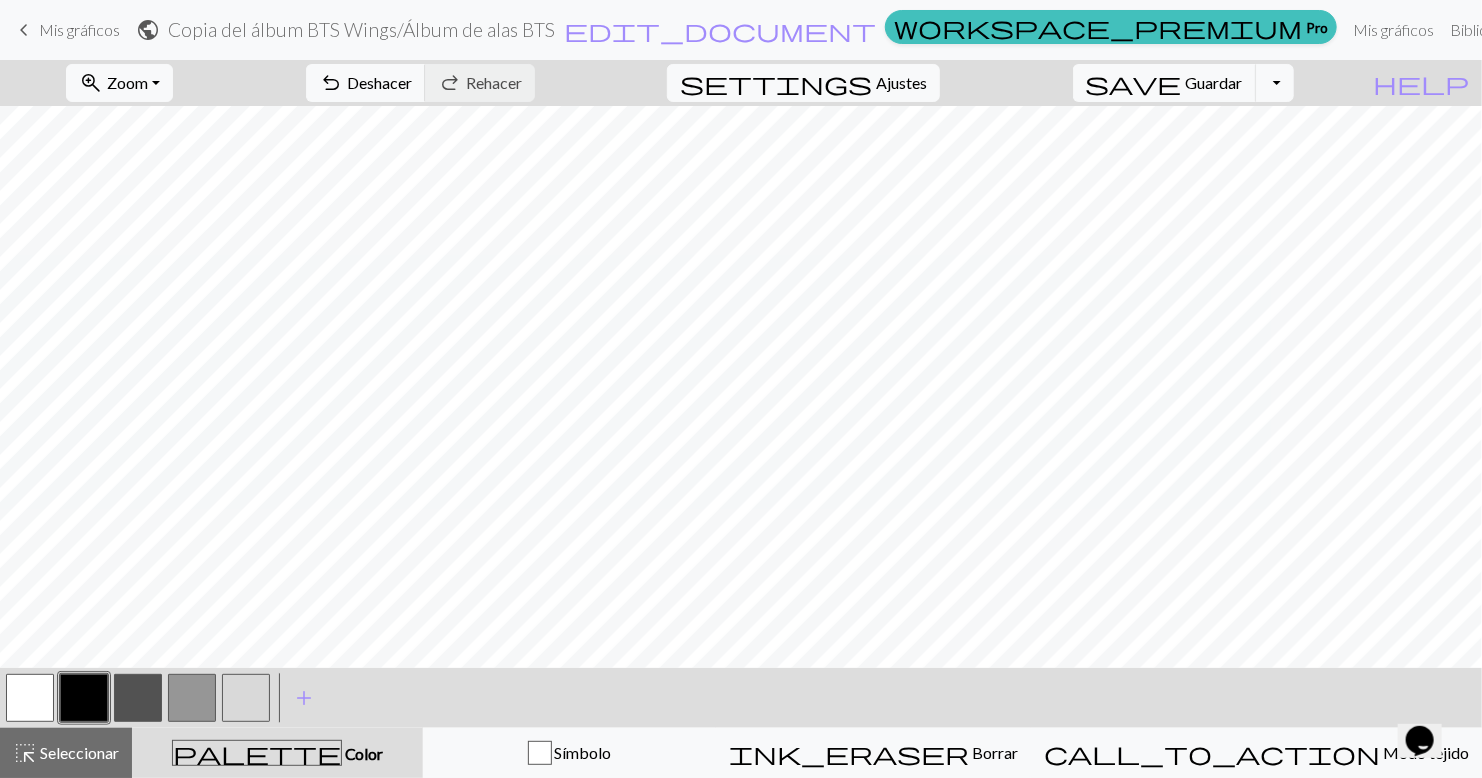 click at bounding box center [84, 698] 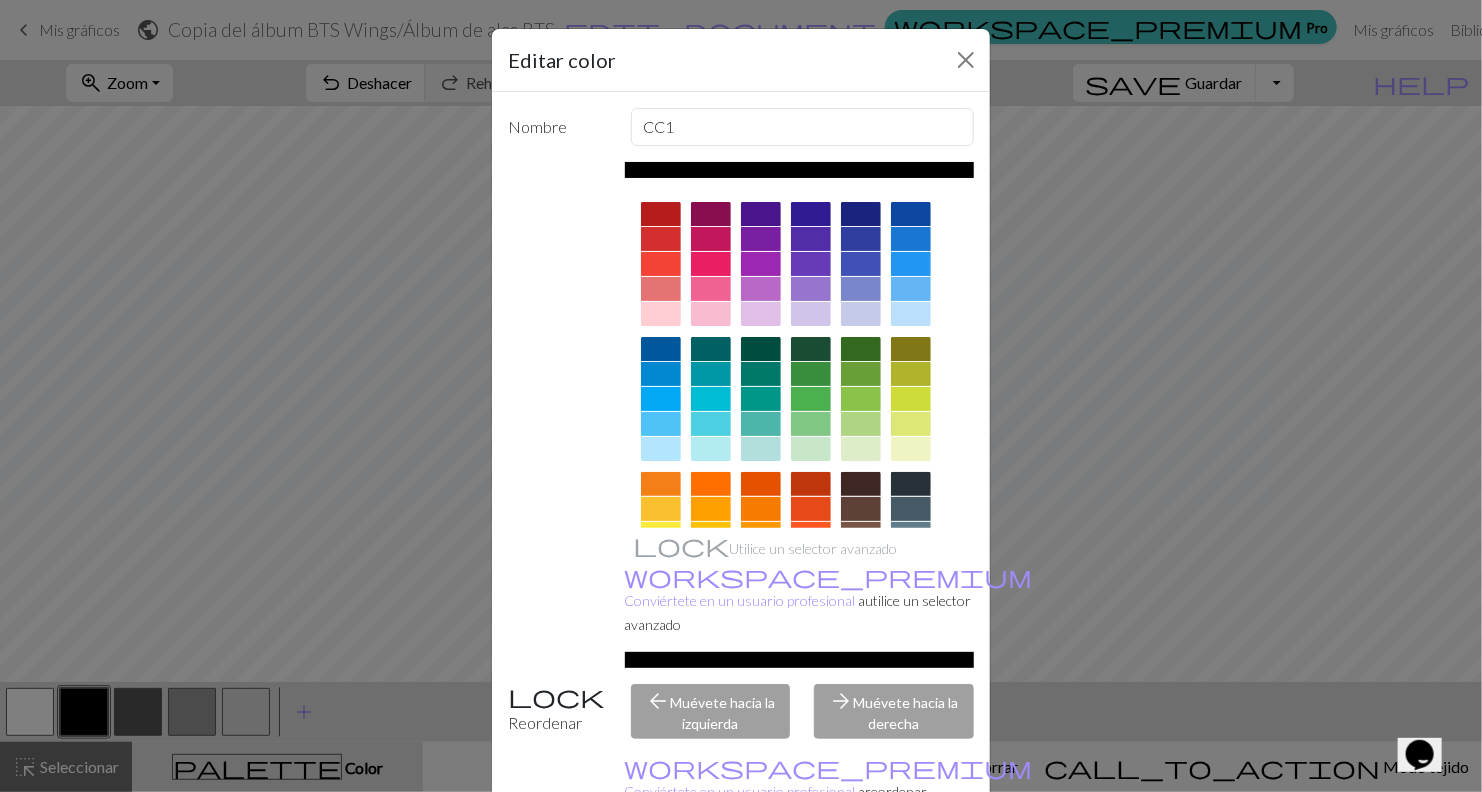 scroll, scrollTop: 142, scrollLeft: 0, axis: vertical 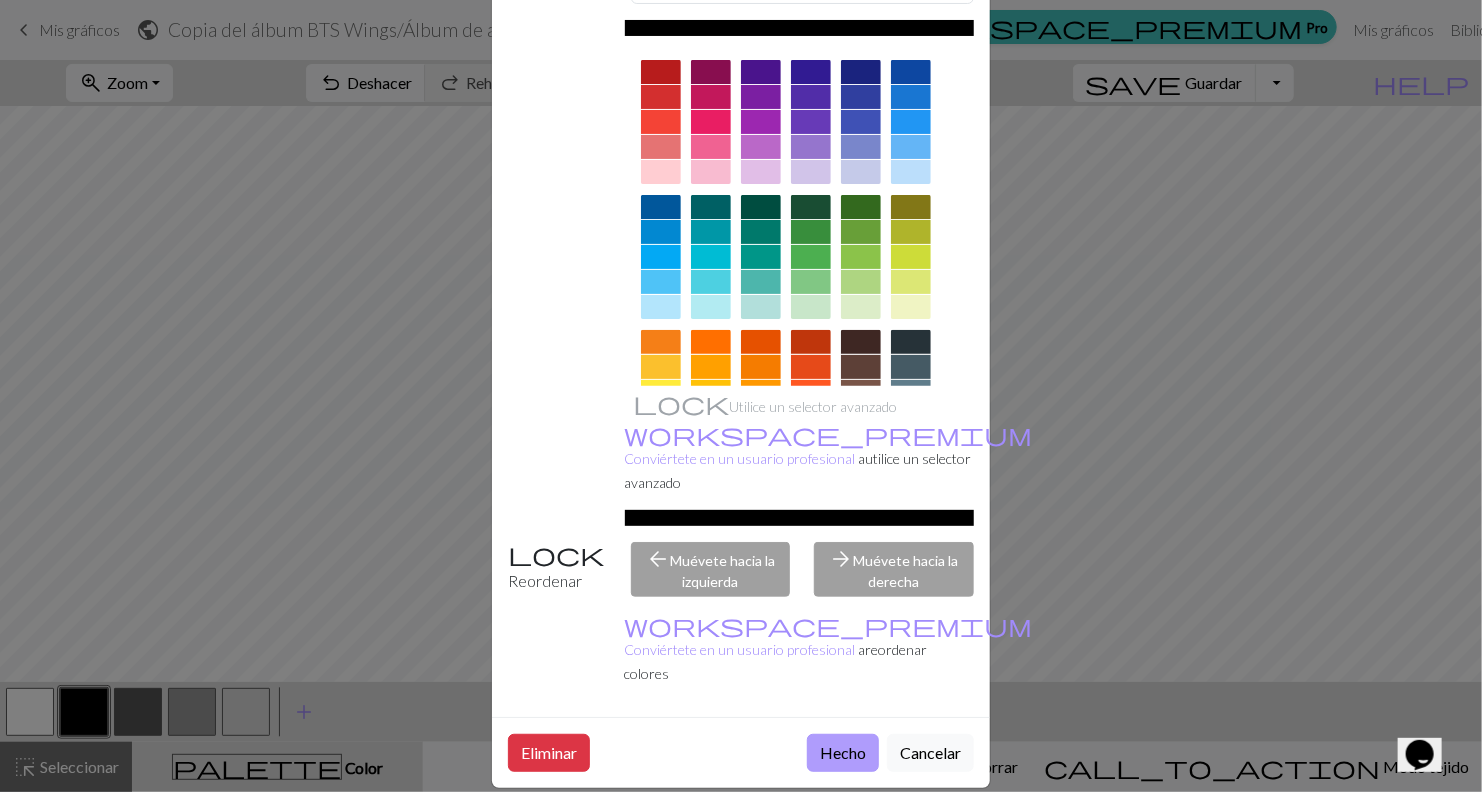 click on "Hecho" at bounding box center [843, 753] 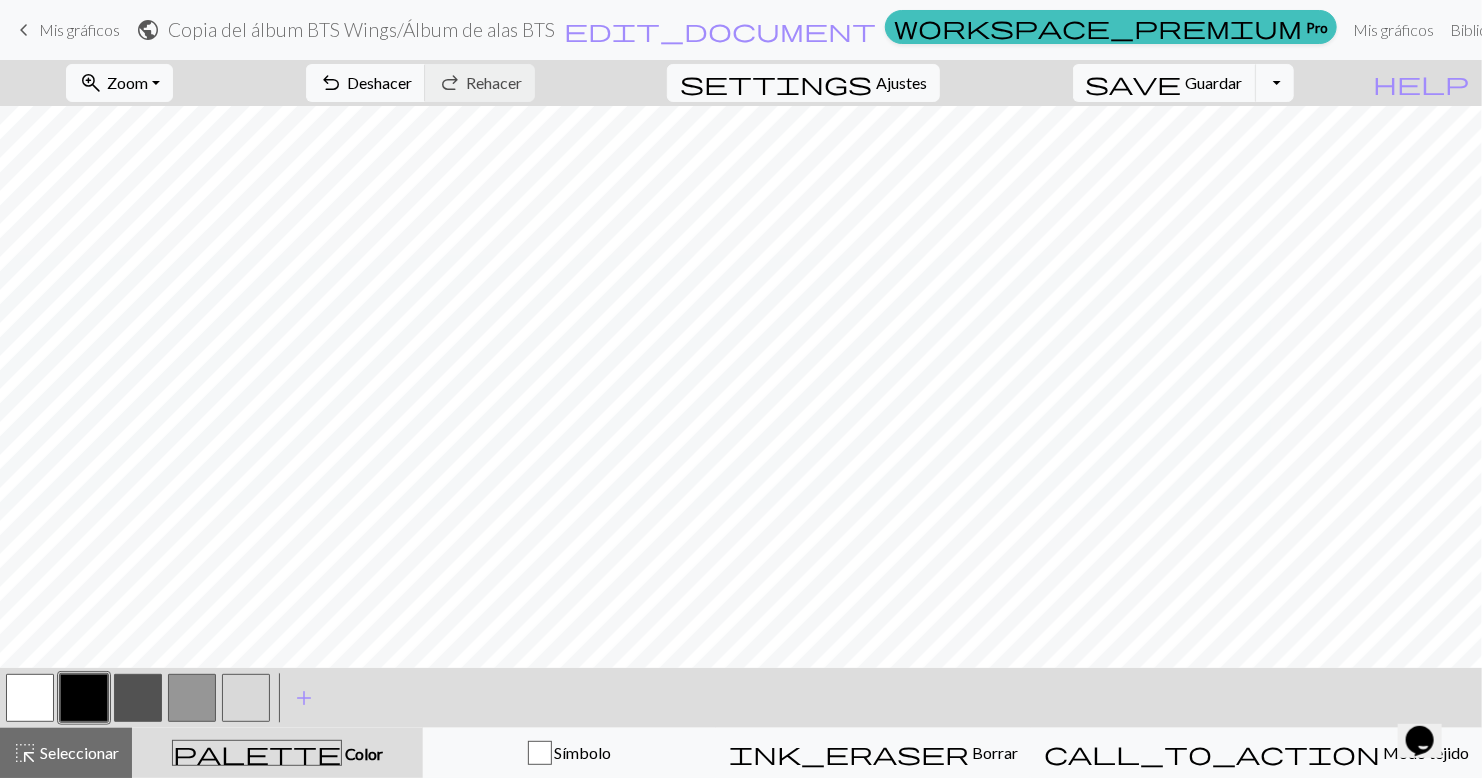 click at bounding box center [30, 698] 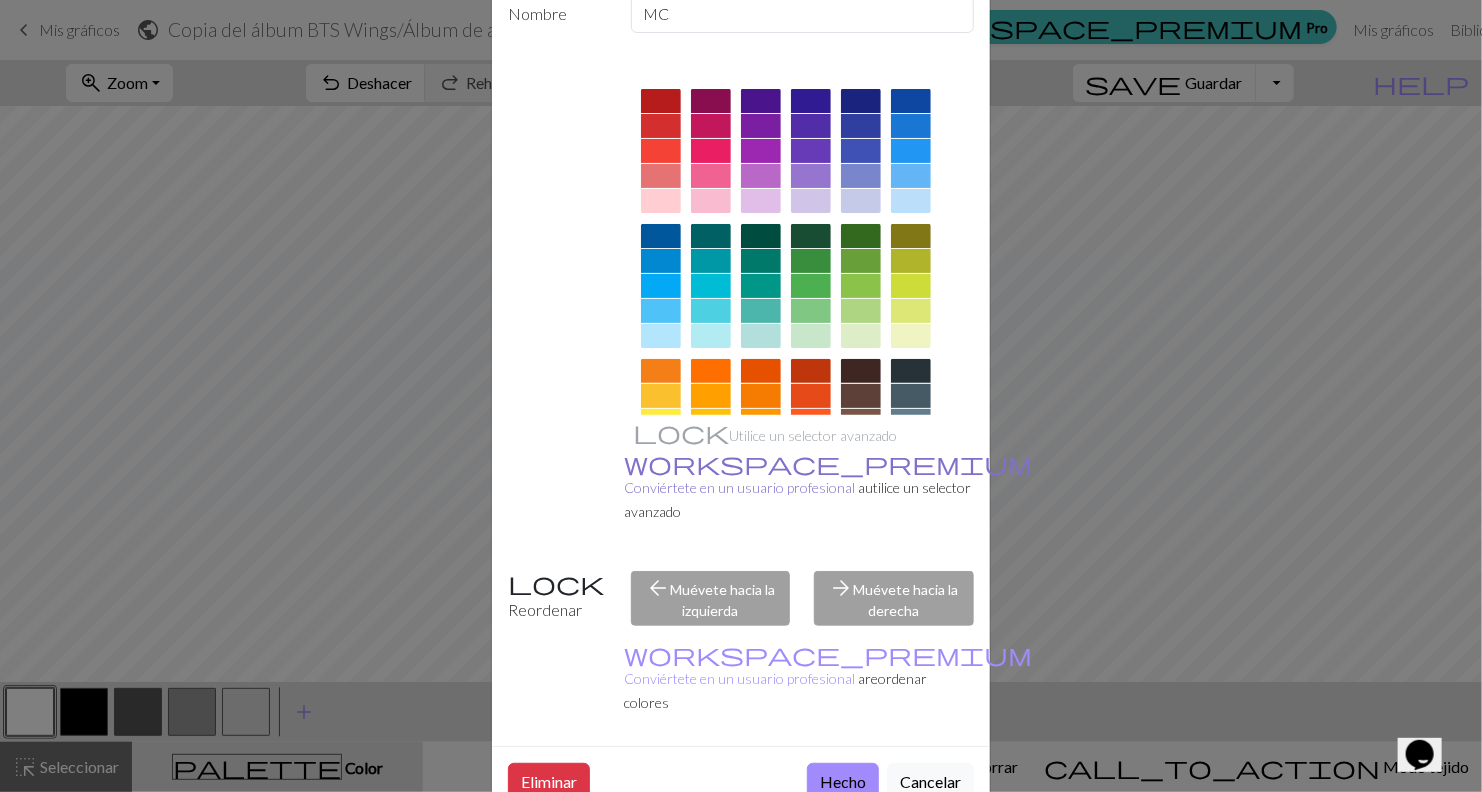 scroll, scrollTop: 142, scrollLeft: 0, axis: vertical 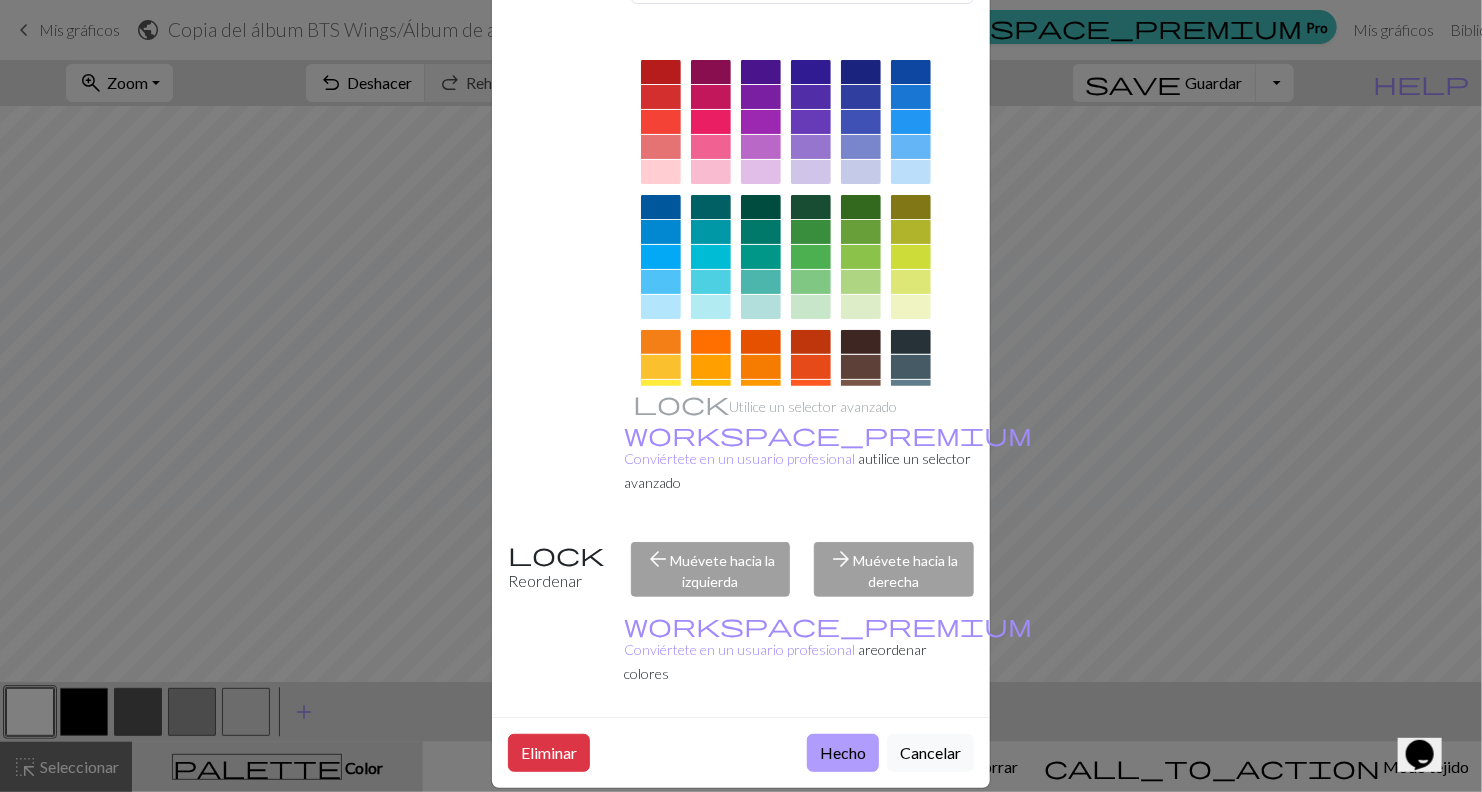 click on "Hecho" at bounding box center [843, 753] 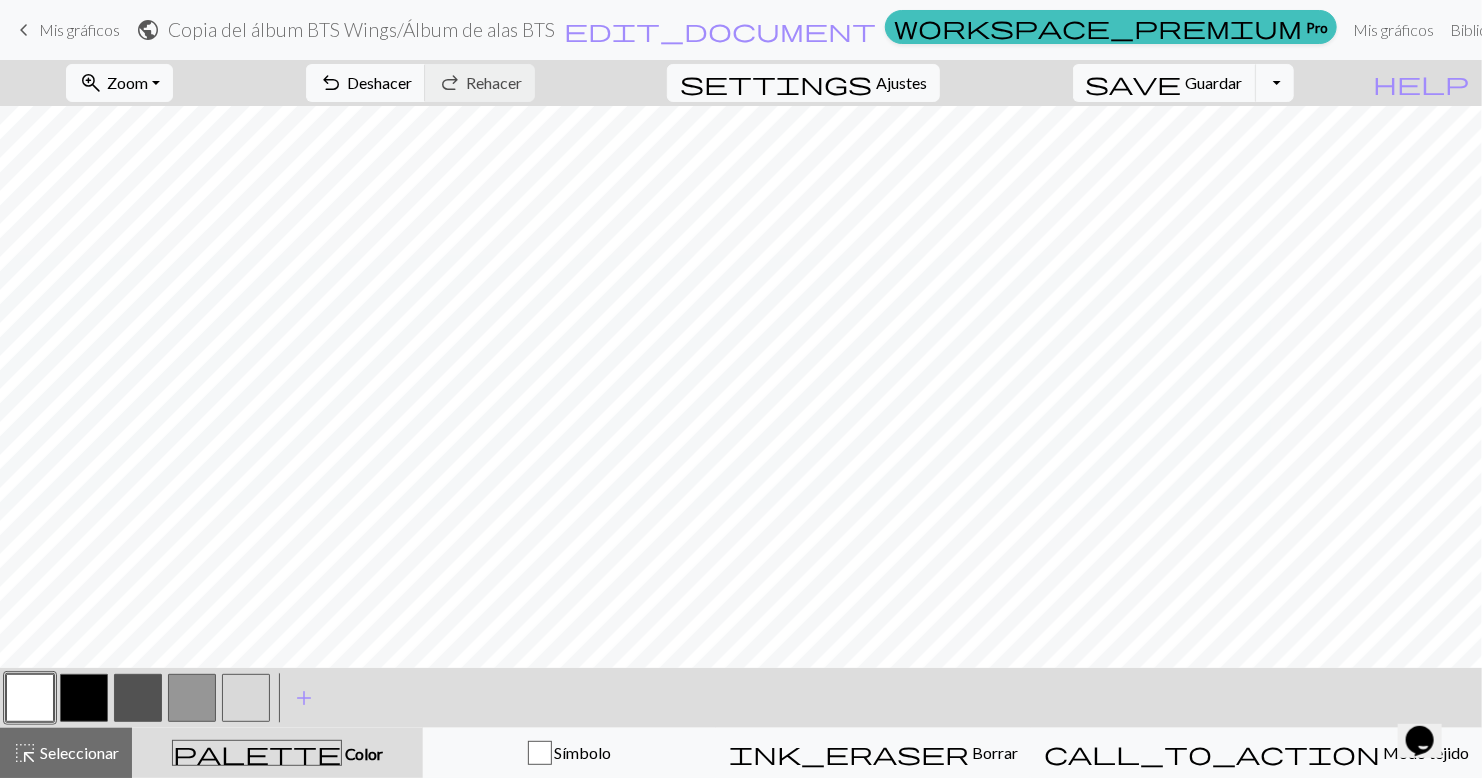 click at bounding box center [84, 698] 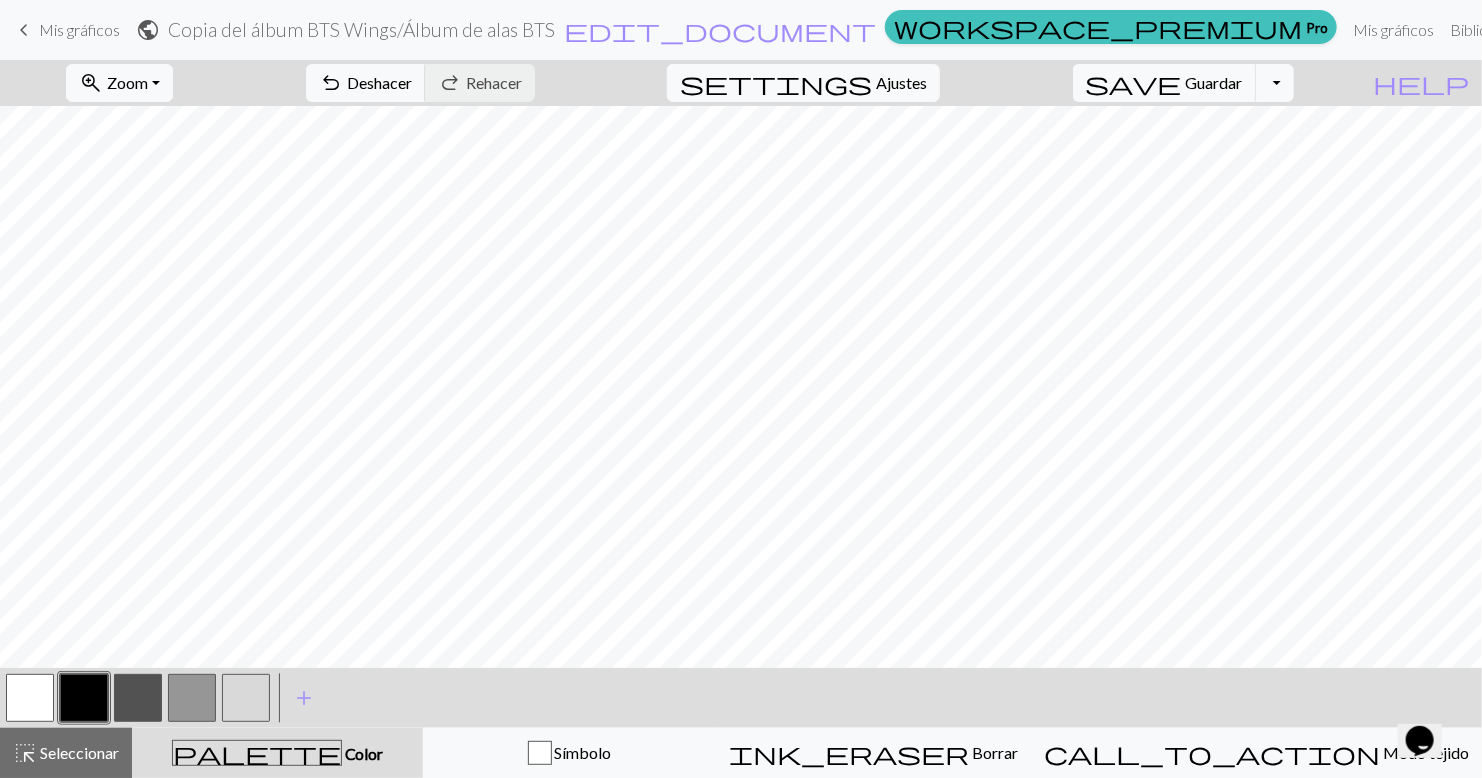 click at bounding box center [84, 698] 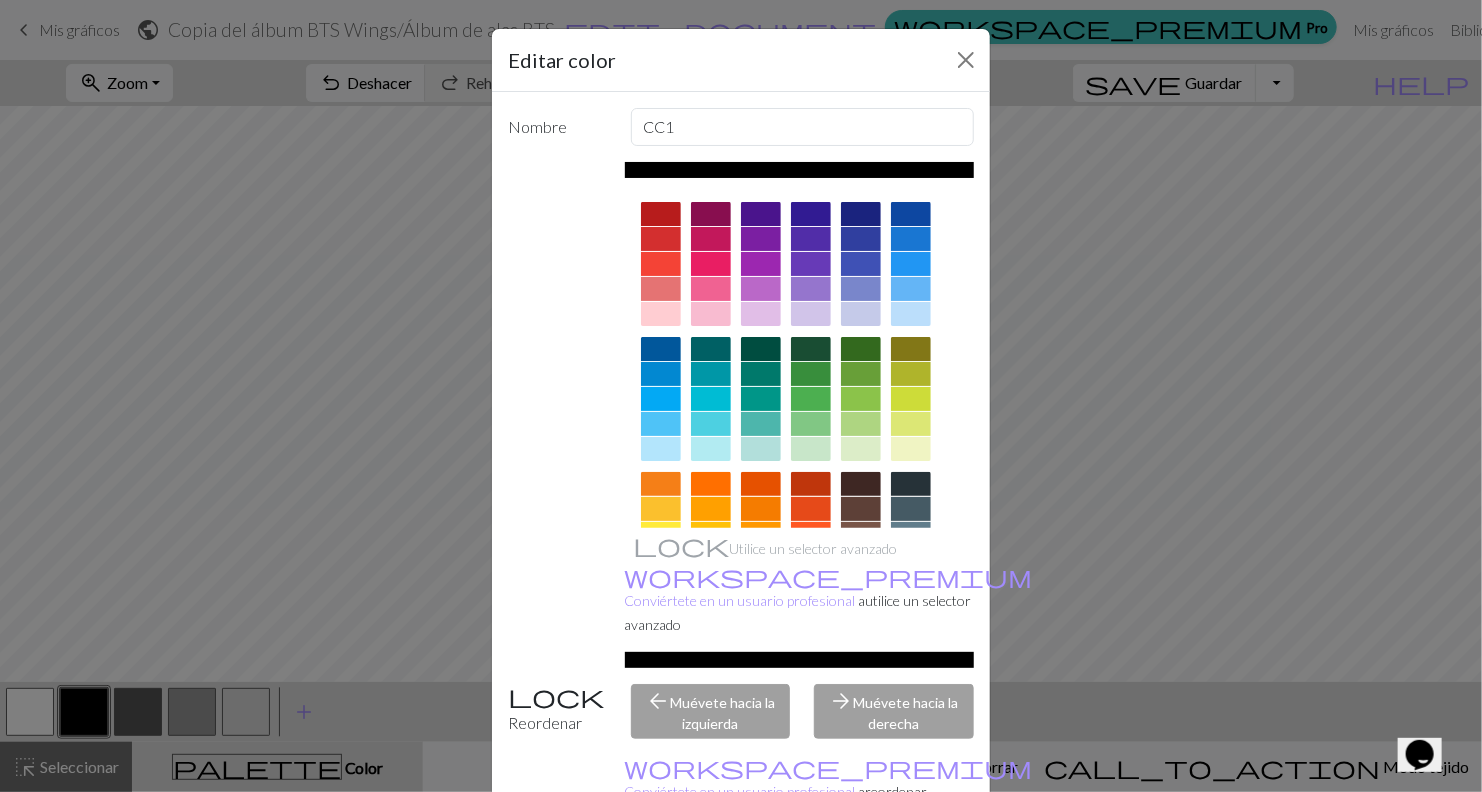 scroll, scrollTop: 142, scrollLeft: 0, axis: vertical 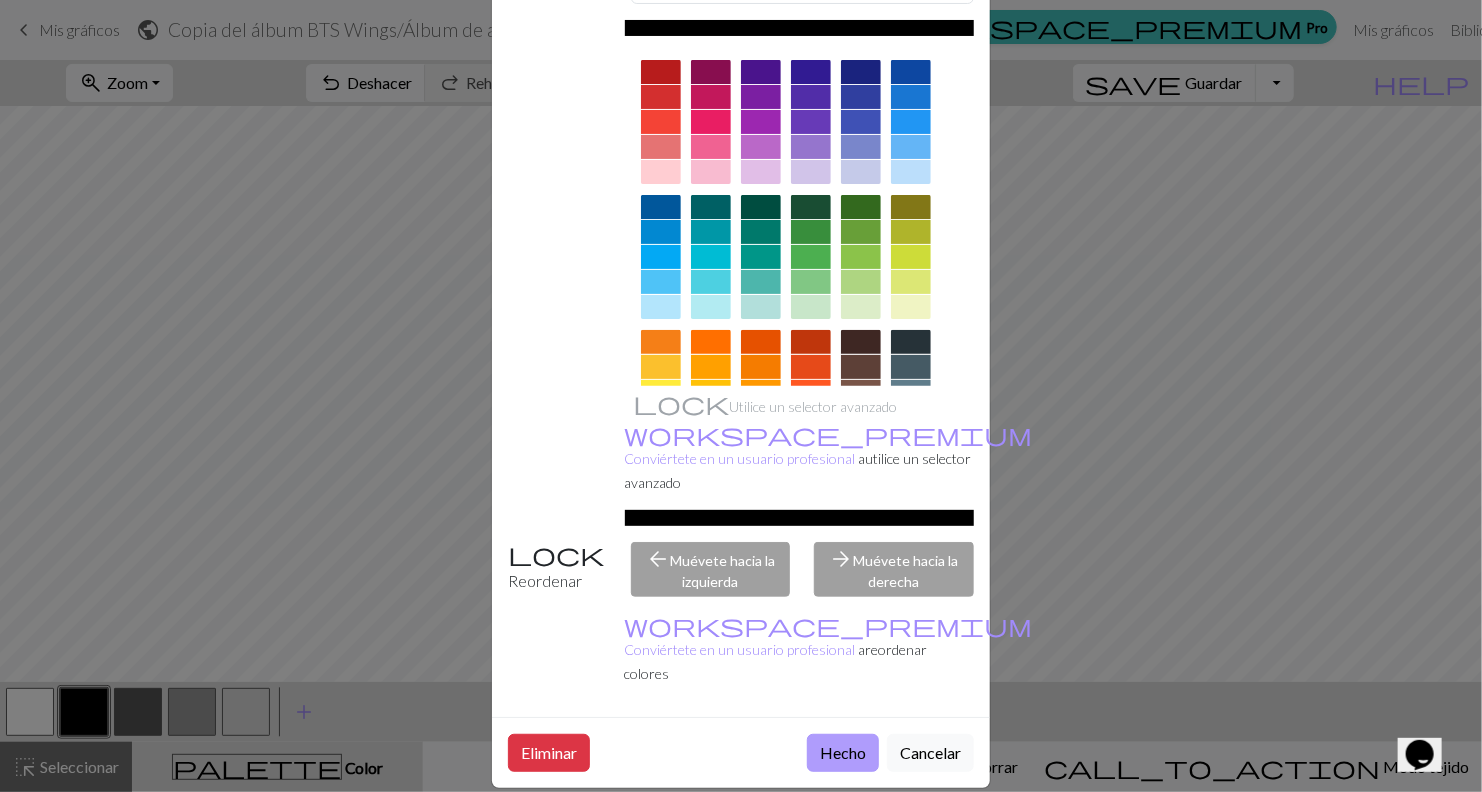 click on "Hecho" at bounding box center [843, 753] 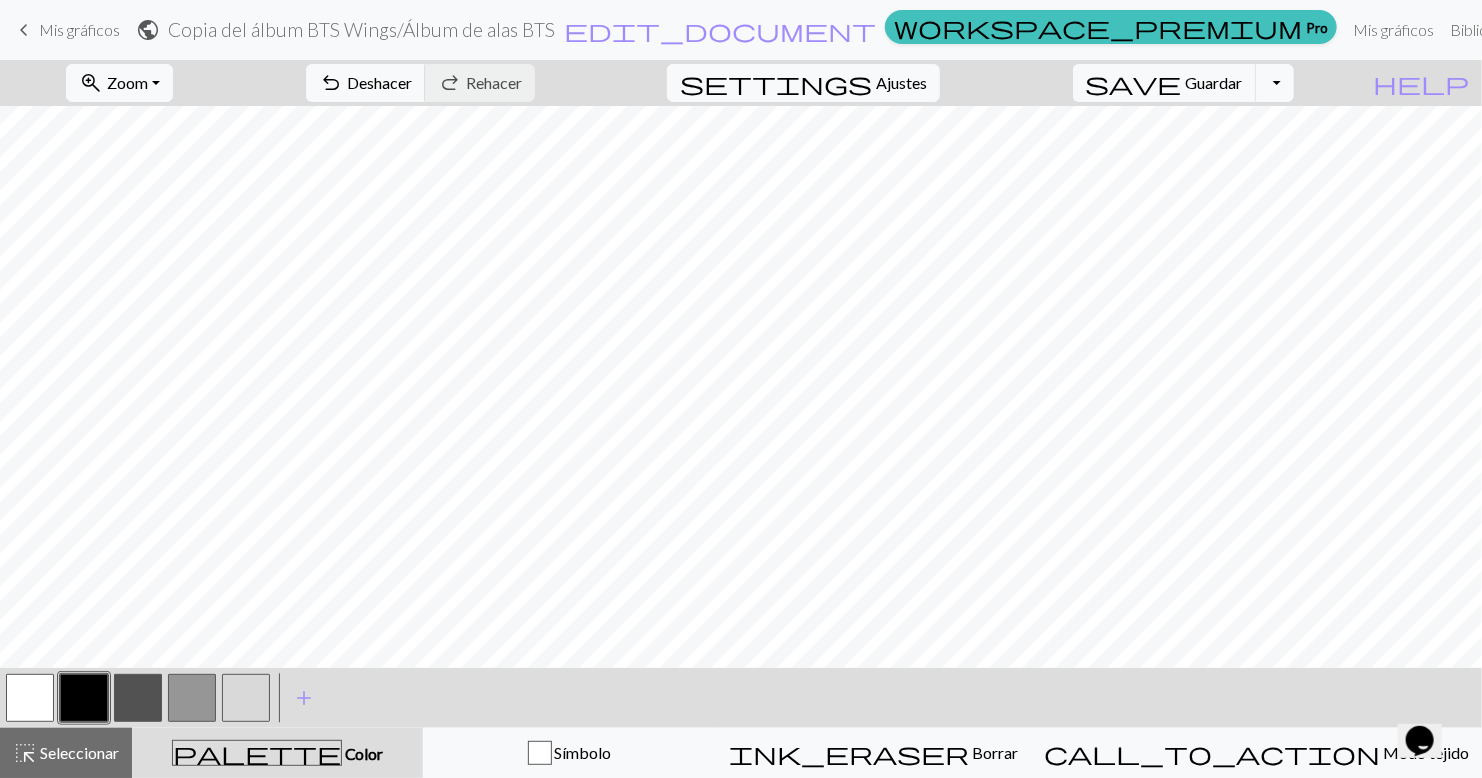 click at bounding box center [30, 698] 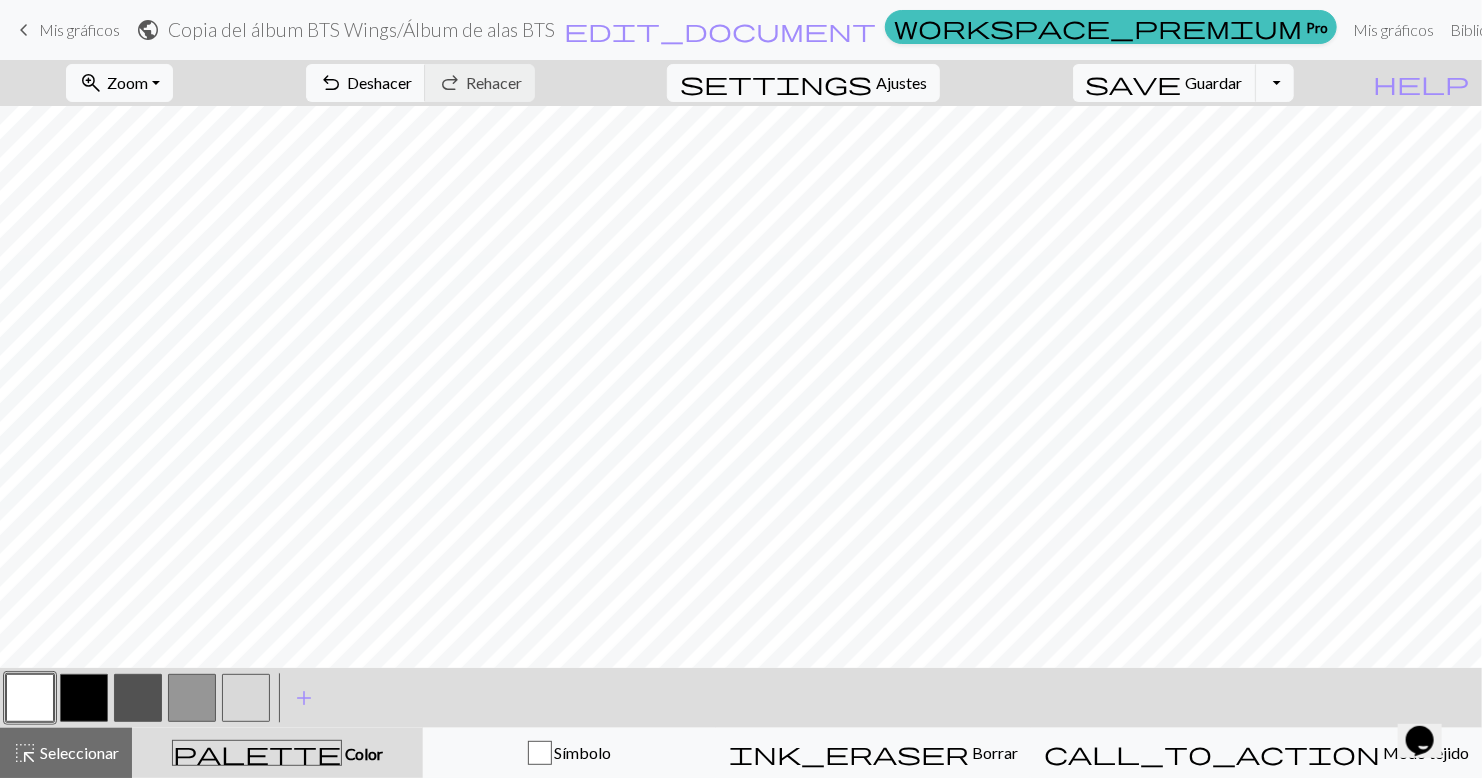 click at bounding box center [30, 698] 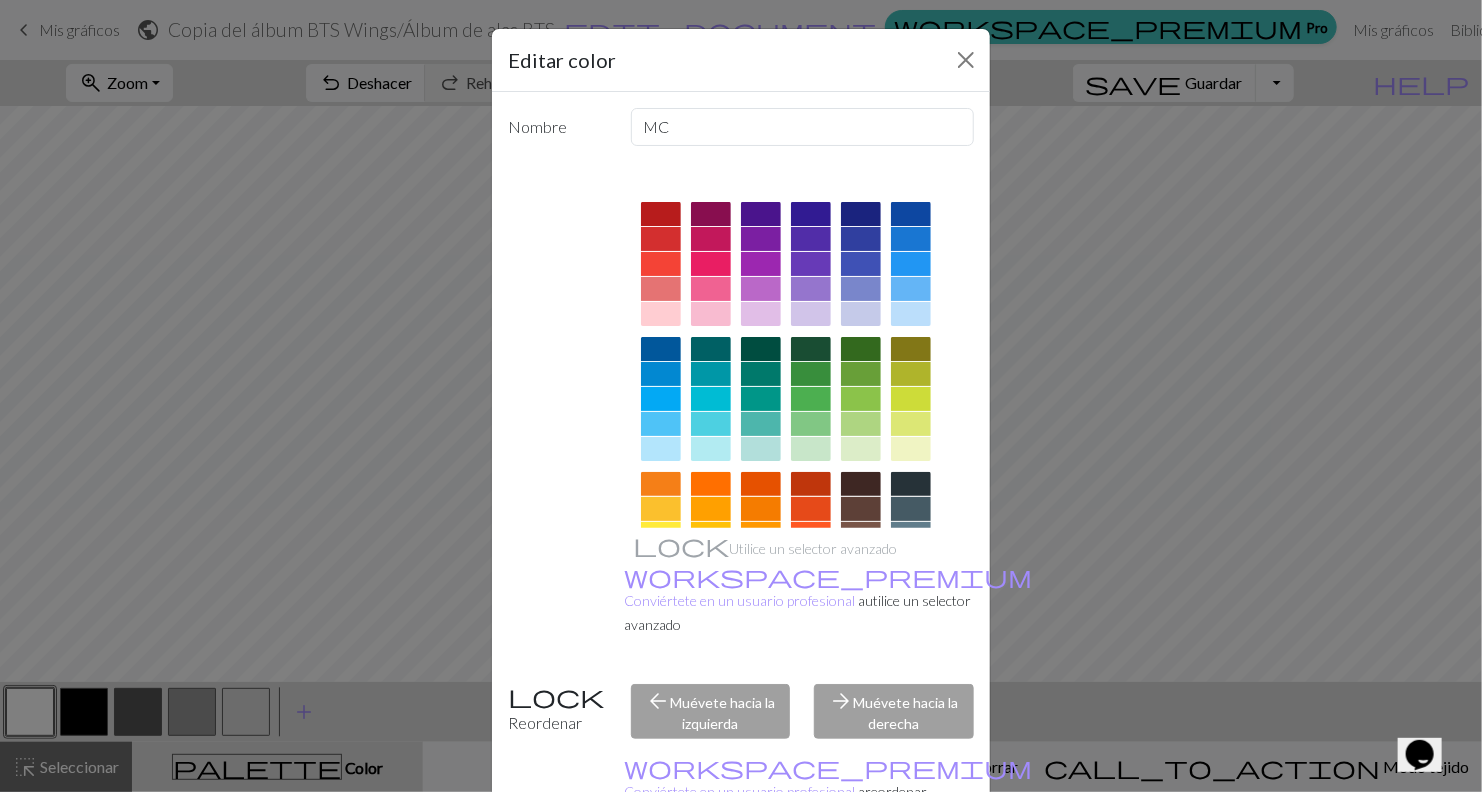 scroll, scrollTop: 142, scrollLeft: 0, axis: vertical 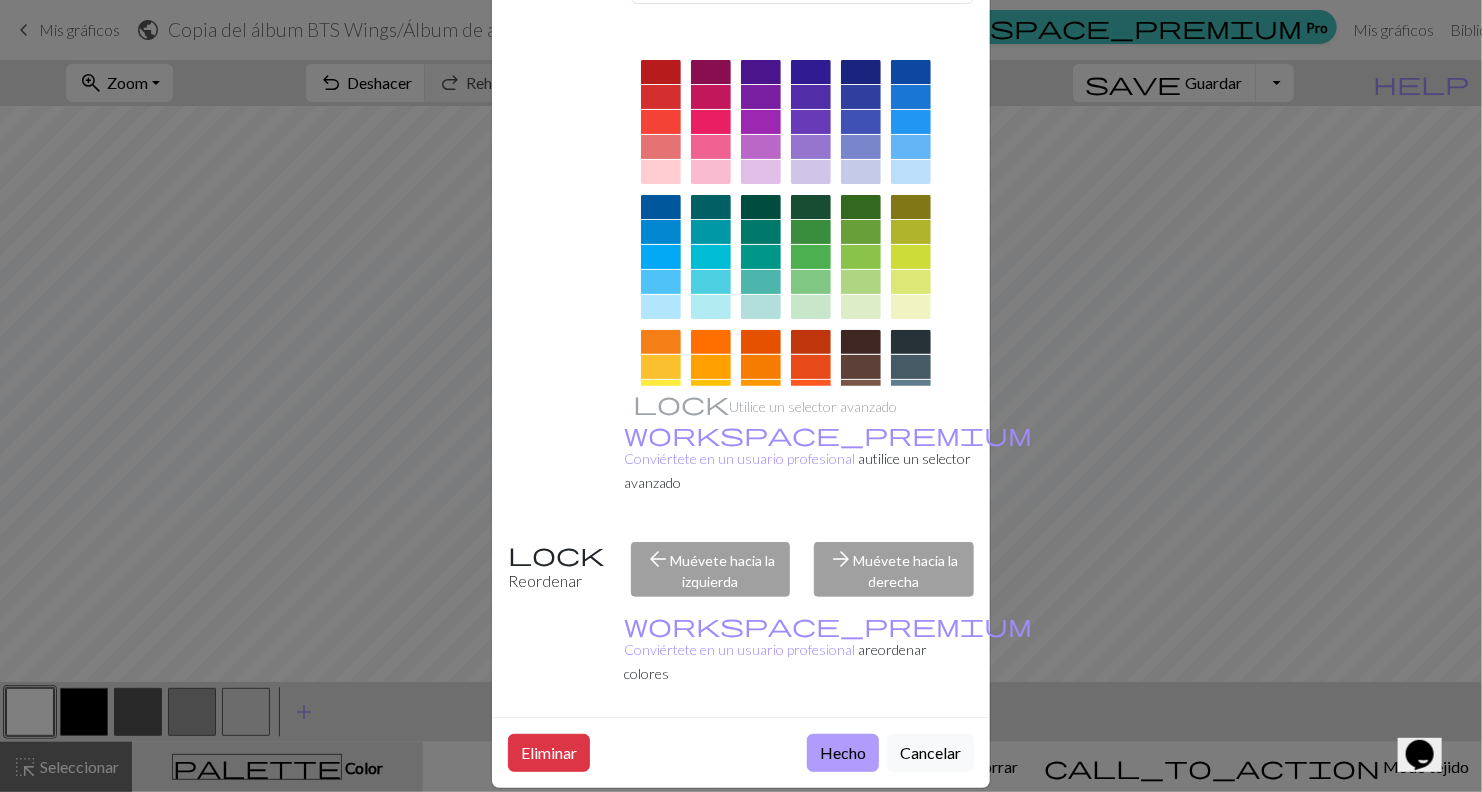 click on "Hecho" at bounding box center (843, 753) 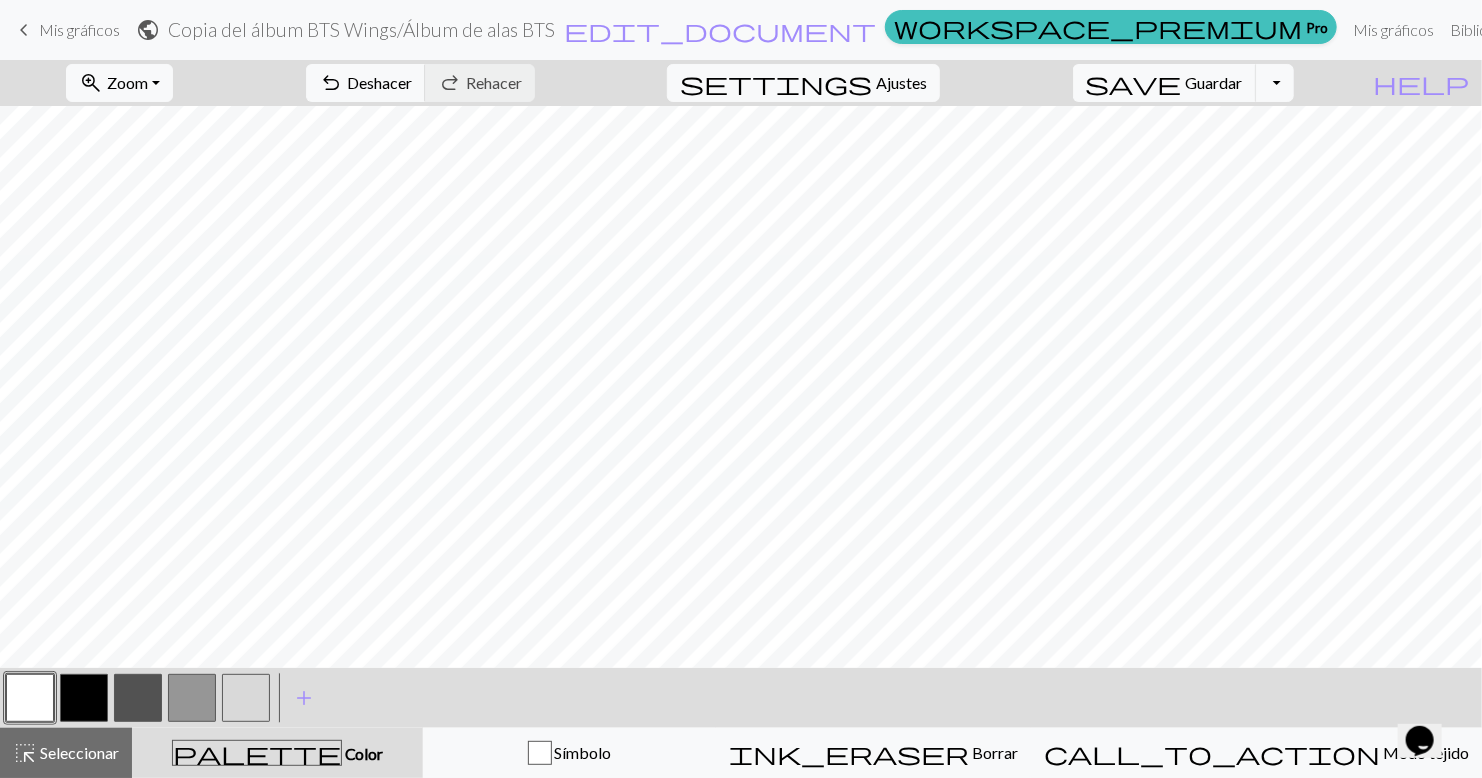 click at bounding box center (84, 698) 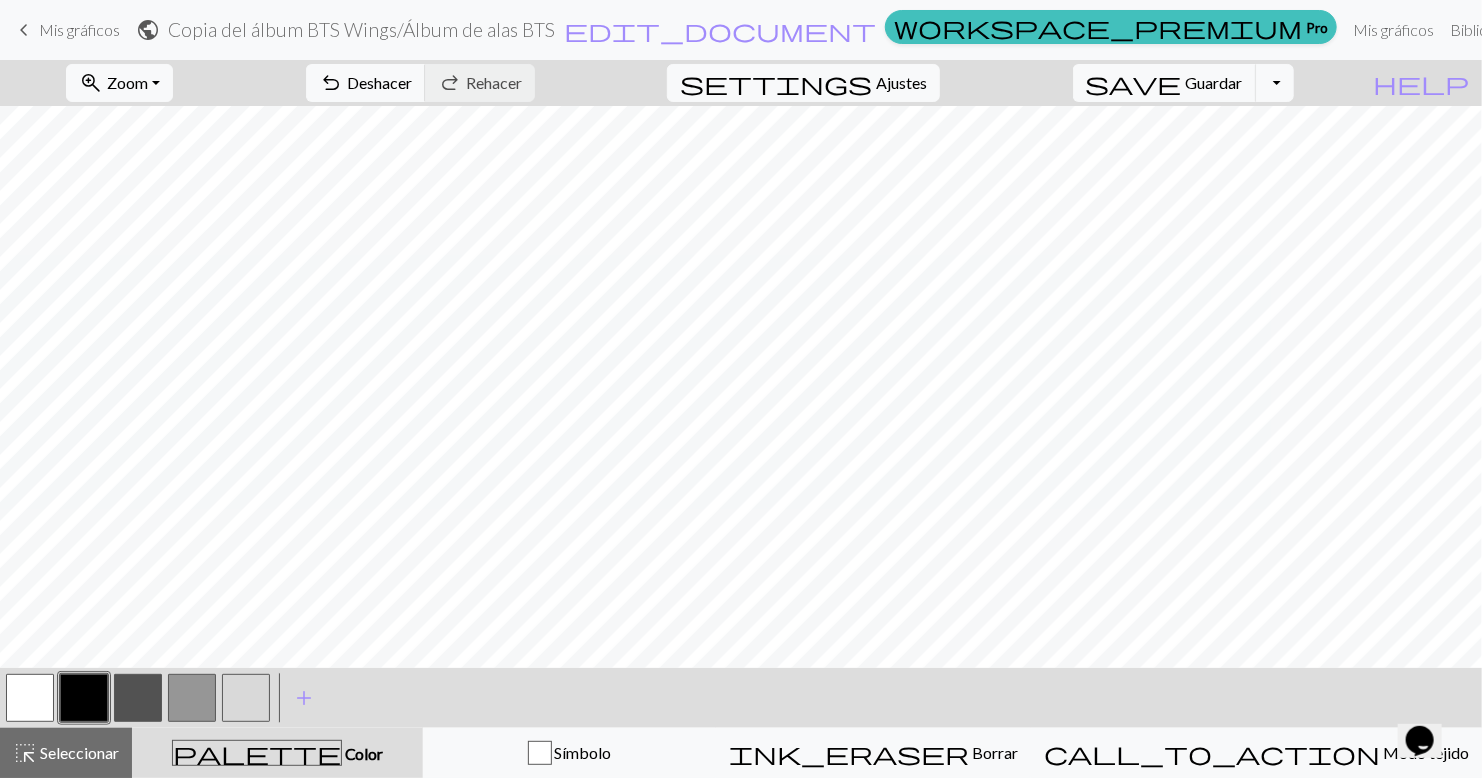 click at bounding box center [84, 698] 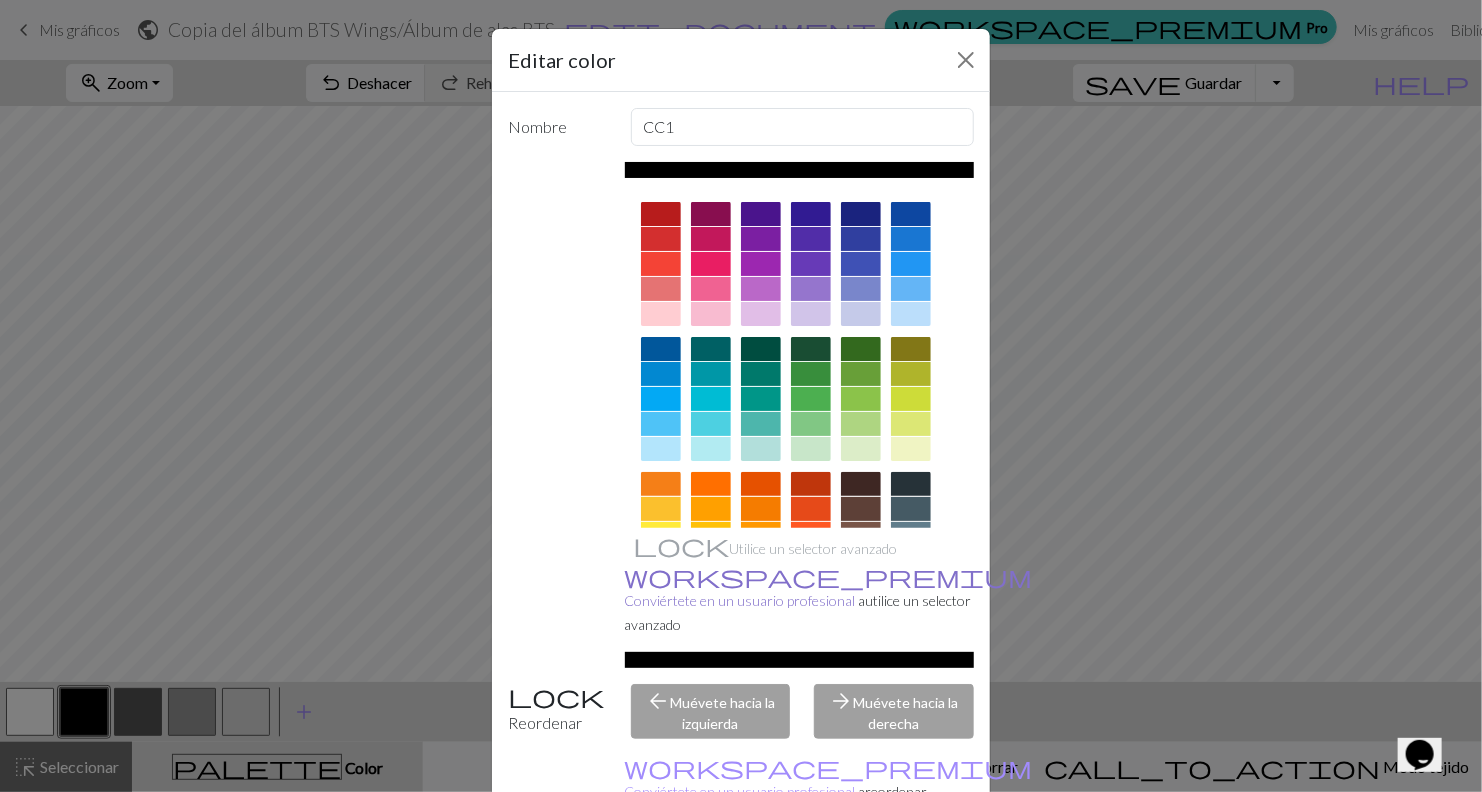 scroll, scrollTop: 142, scrollLeft: 0, axis: vertical 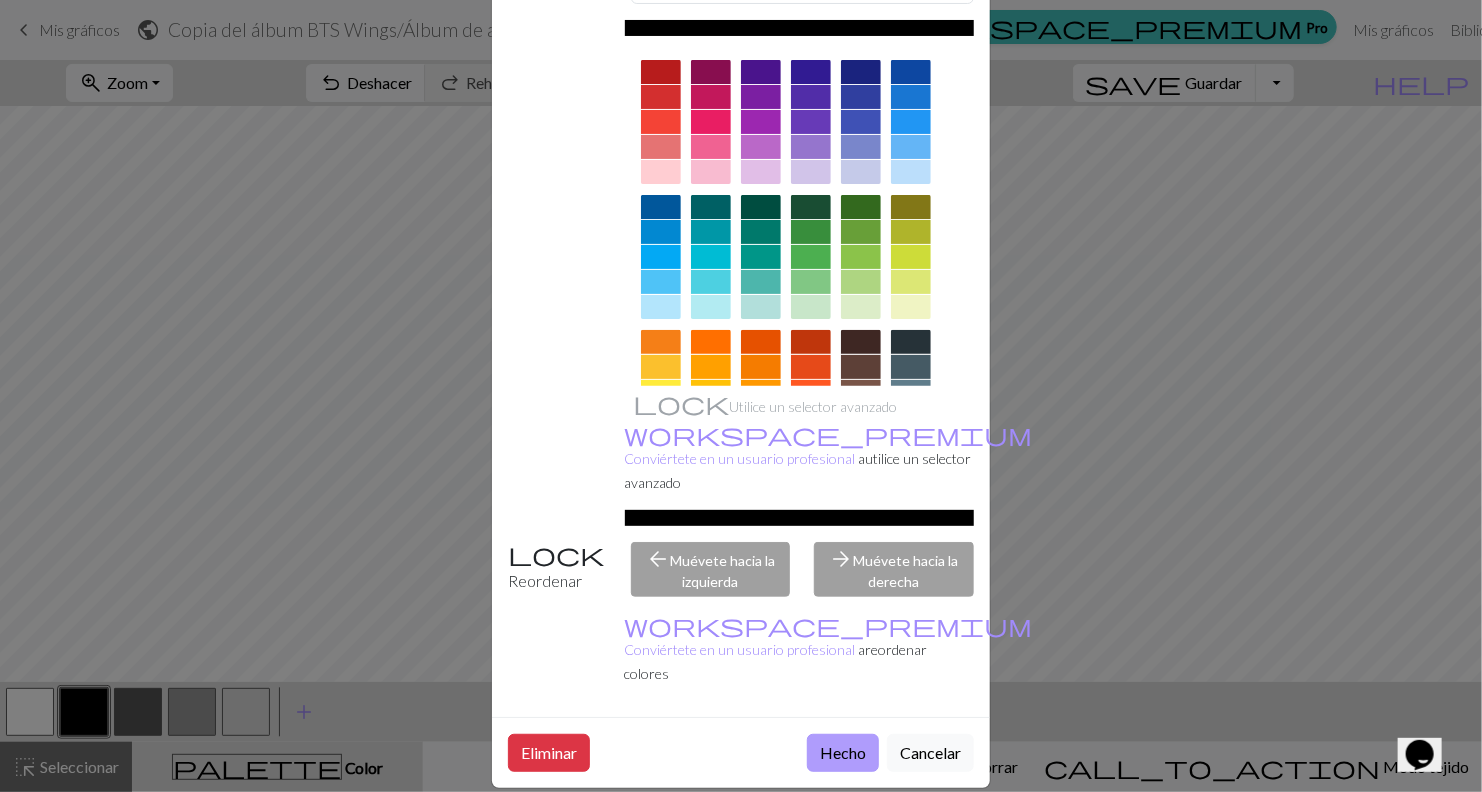 click on "Hecho" at bounding box center (843, 753) 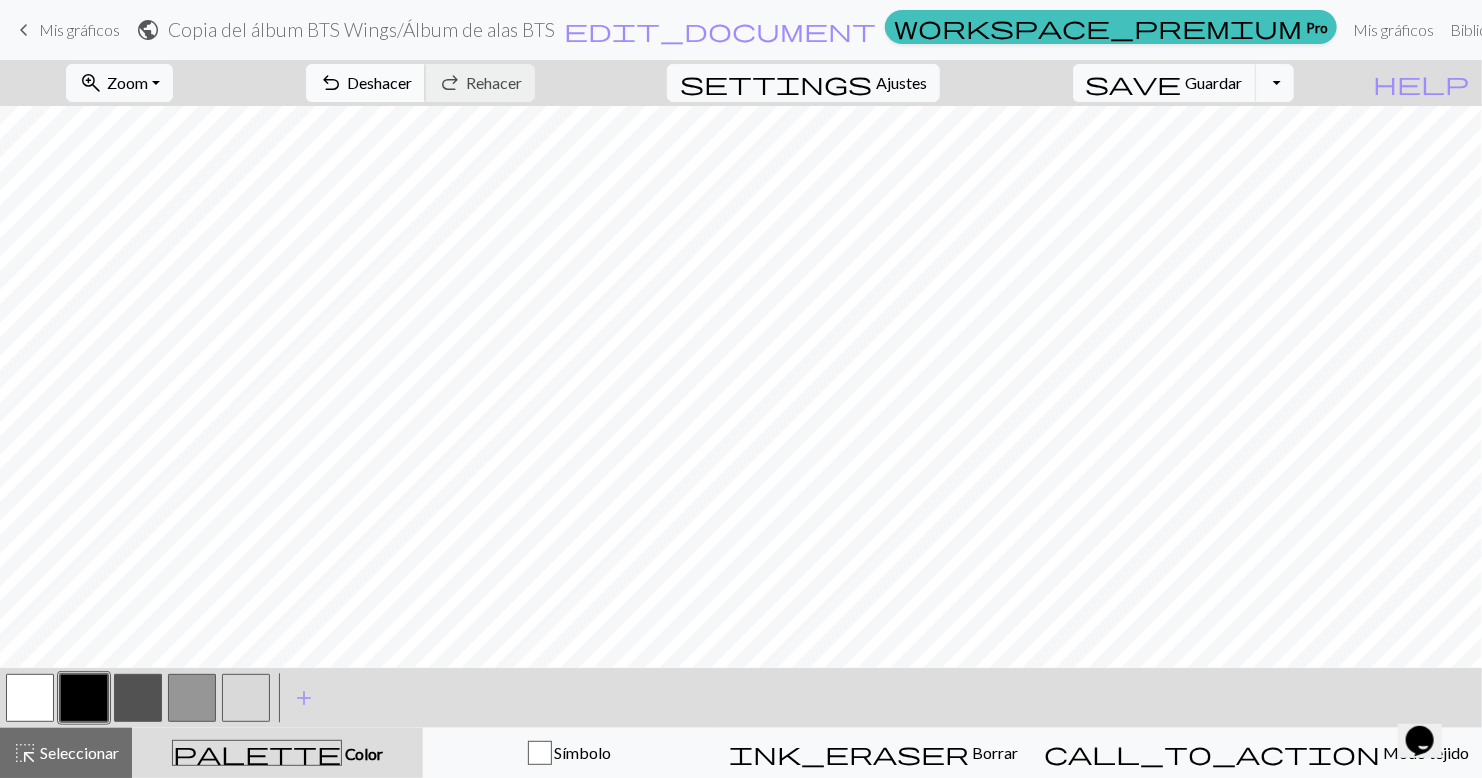 click on "Deshacer" at bounding box center (379, 82) 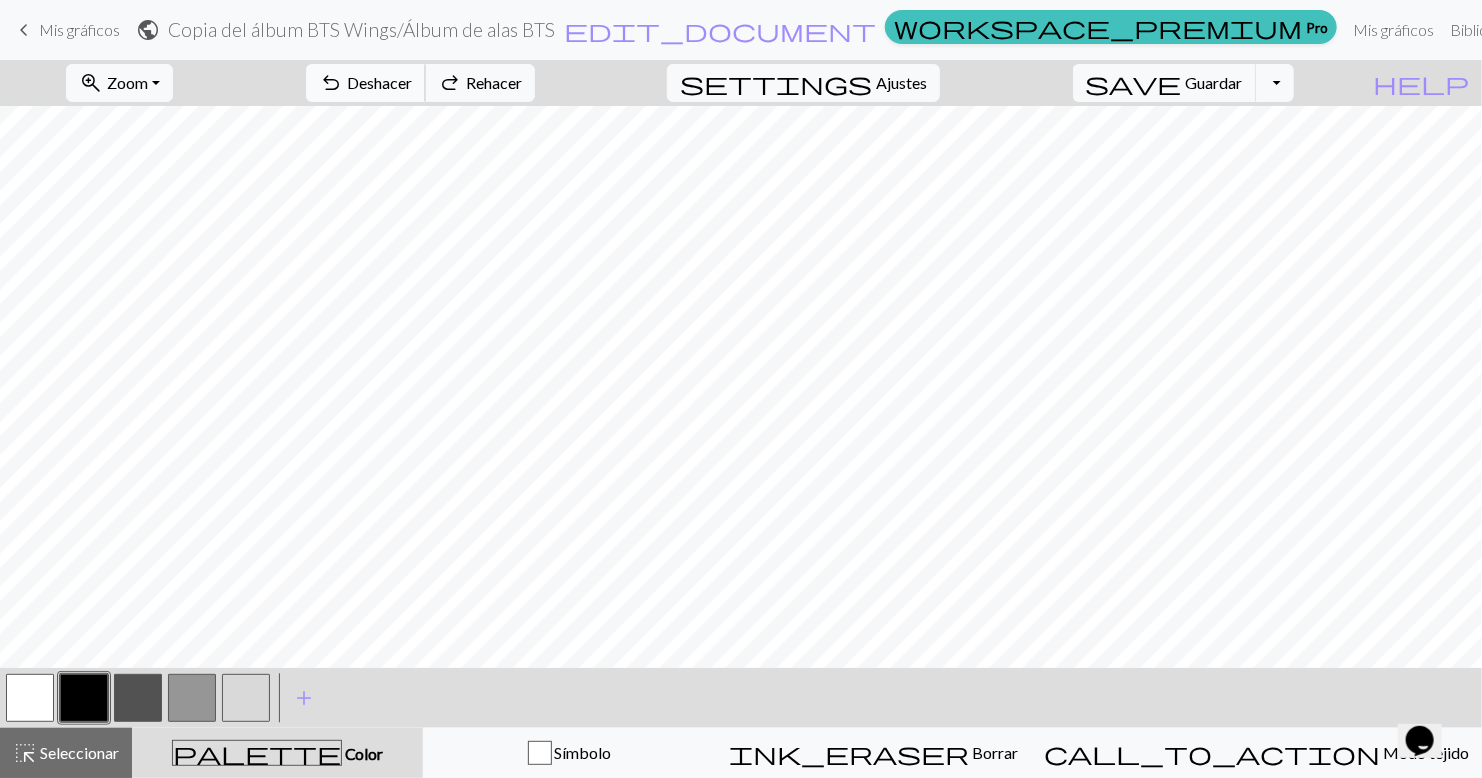 click on "Deshacer" at bounding box center (379, 82) 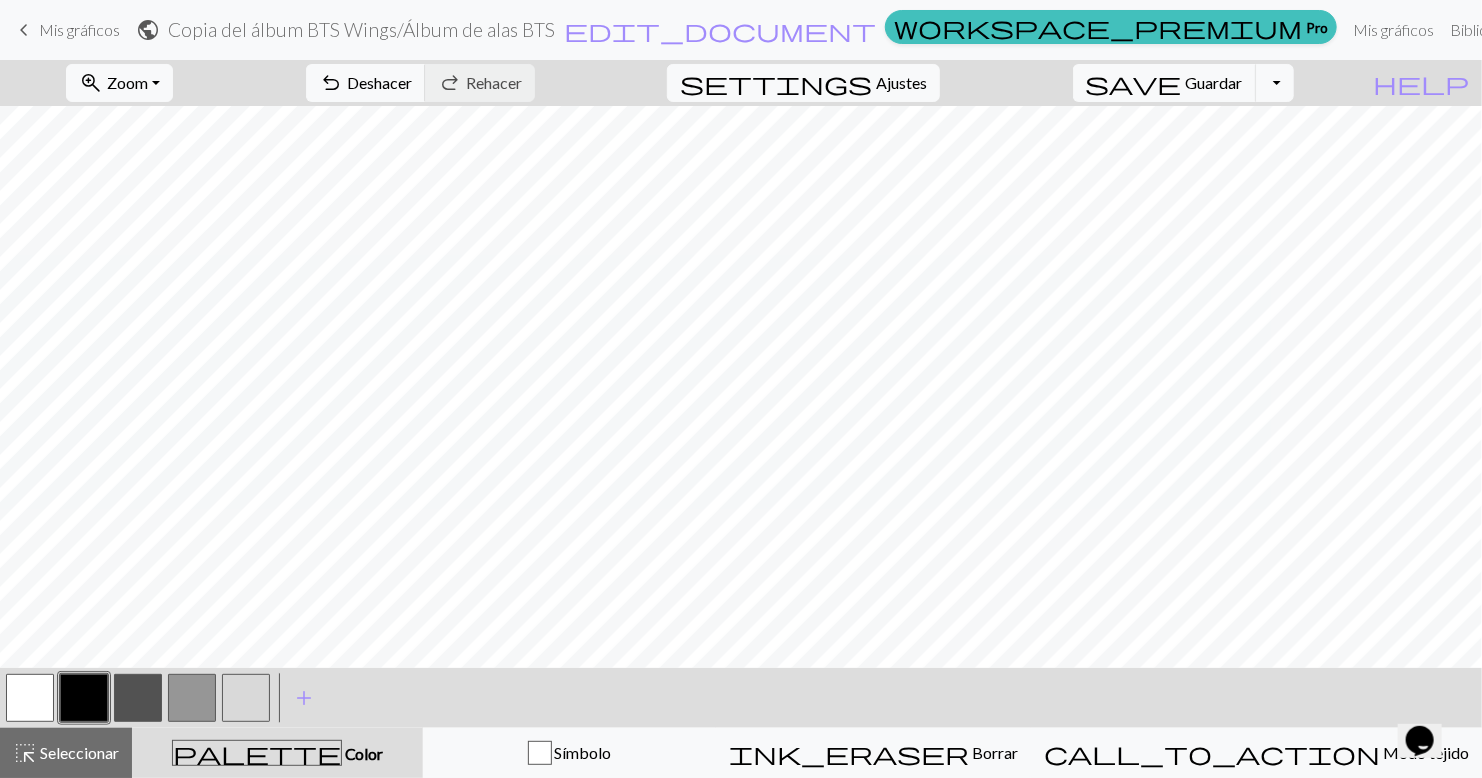 click at bounding box center (30, 698) 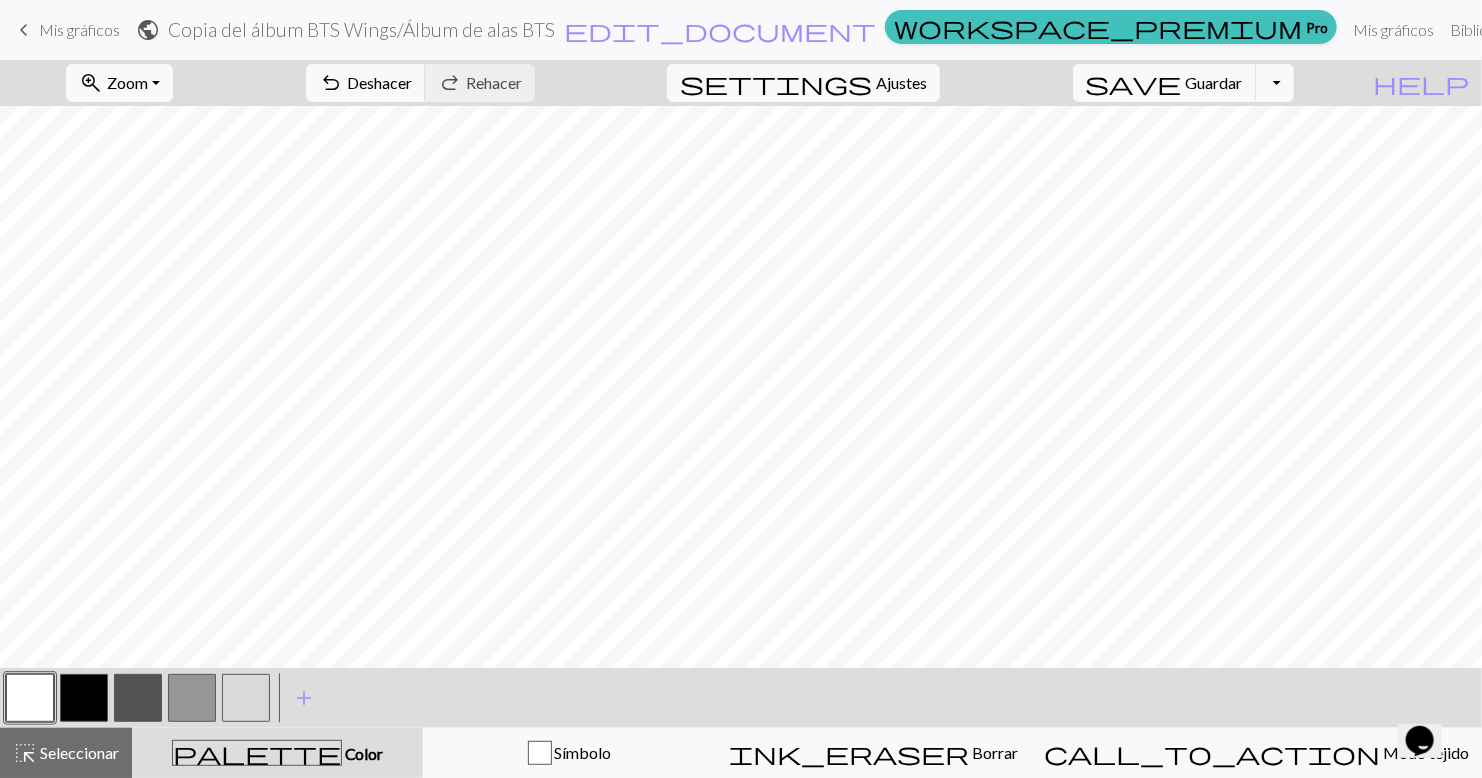 click at bounding box center [30, 698] 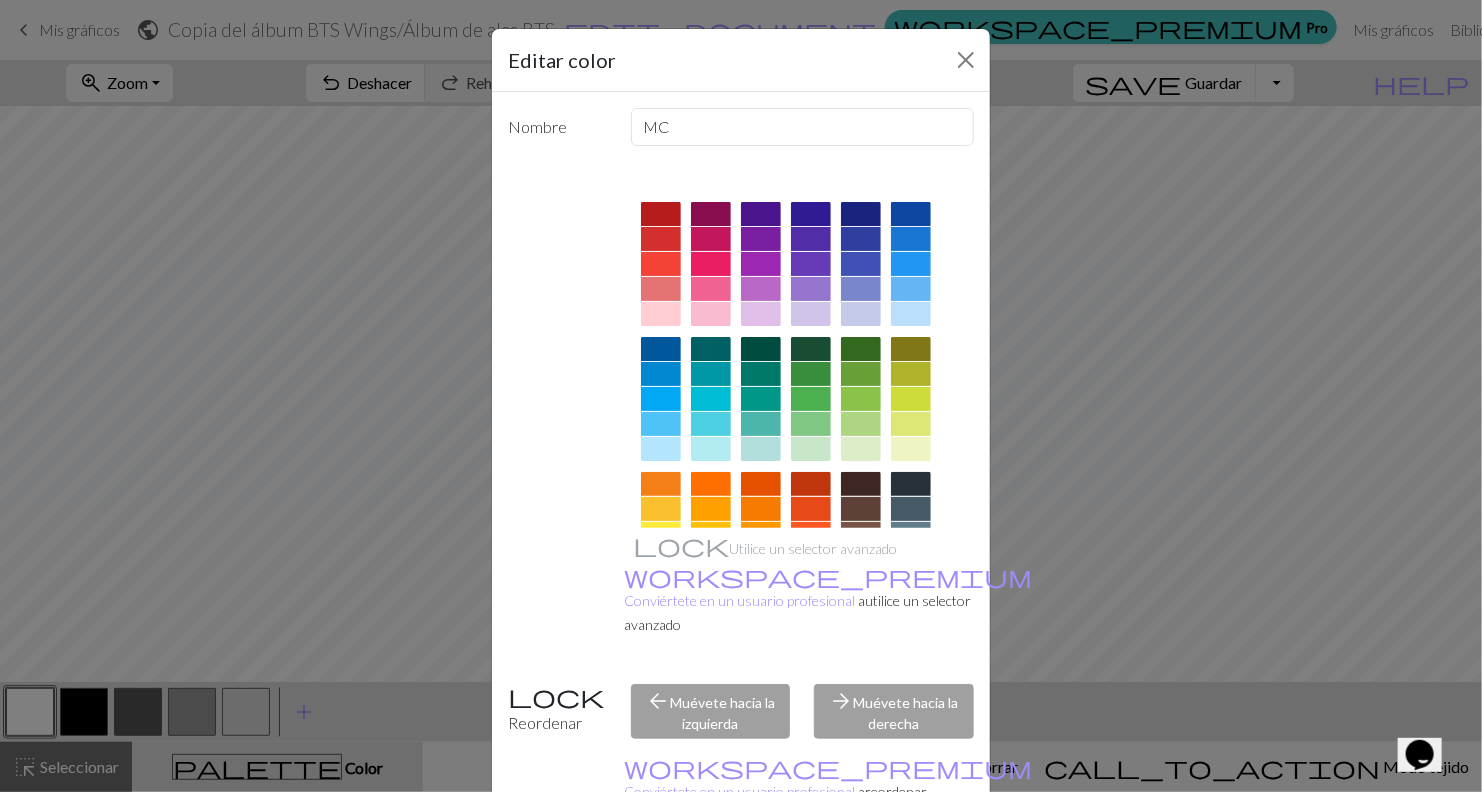 scroll, scrollTop: 225, scrollLeft: 0, axis: vertical 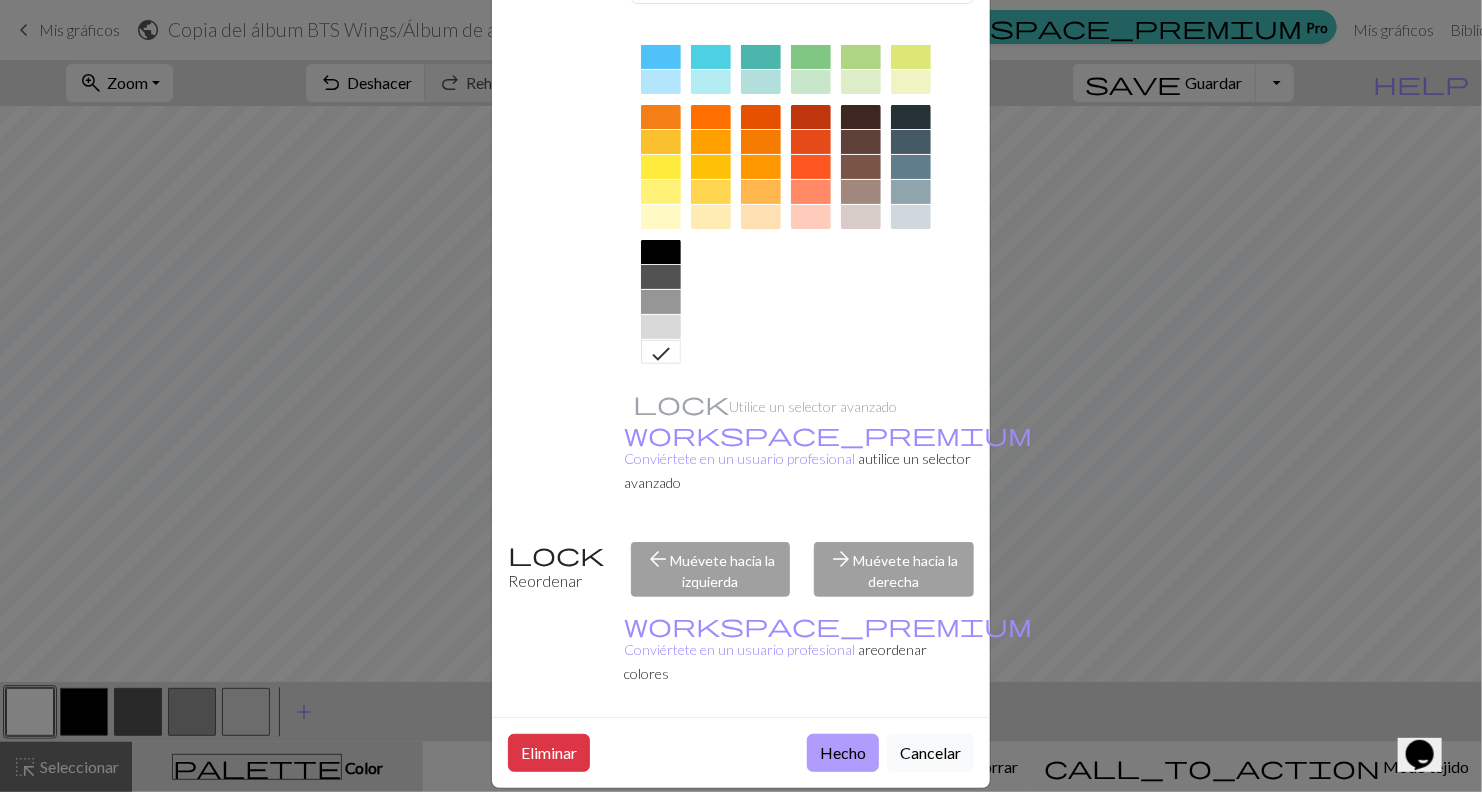 click on "Hecho" at bounding box center (843, 753) 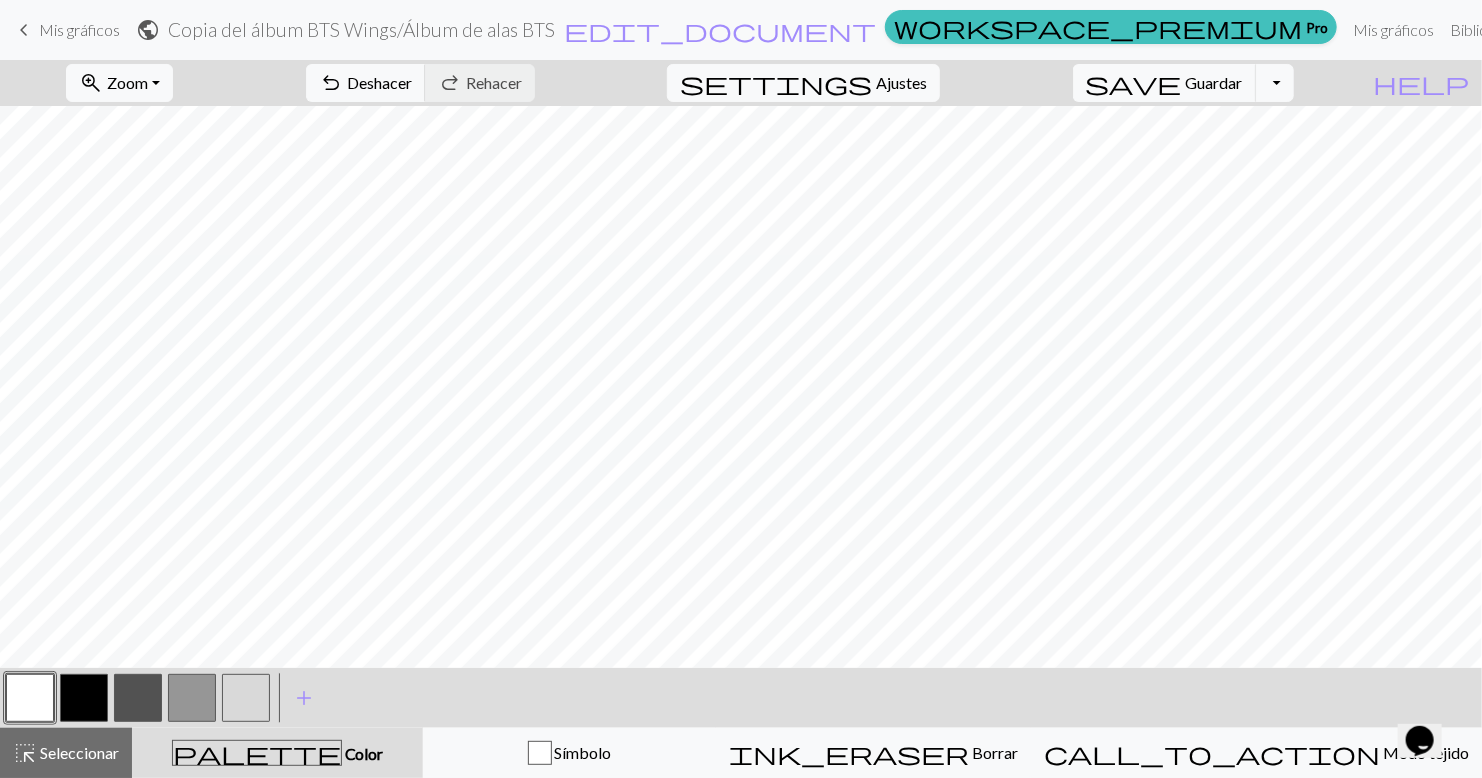 click at bounding box center [84, 698] 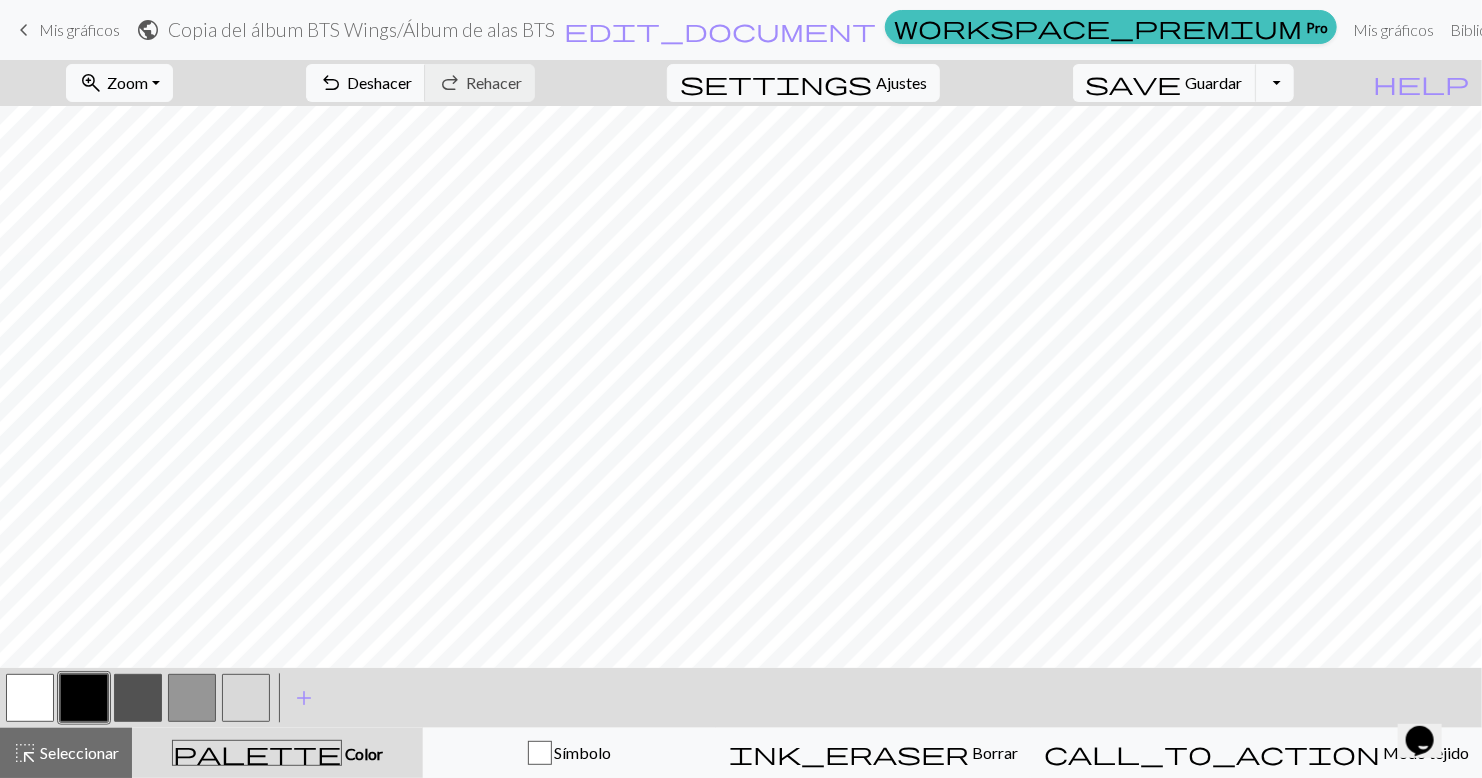 click at bounding box center [84, 698] 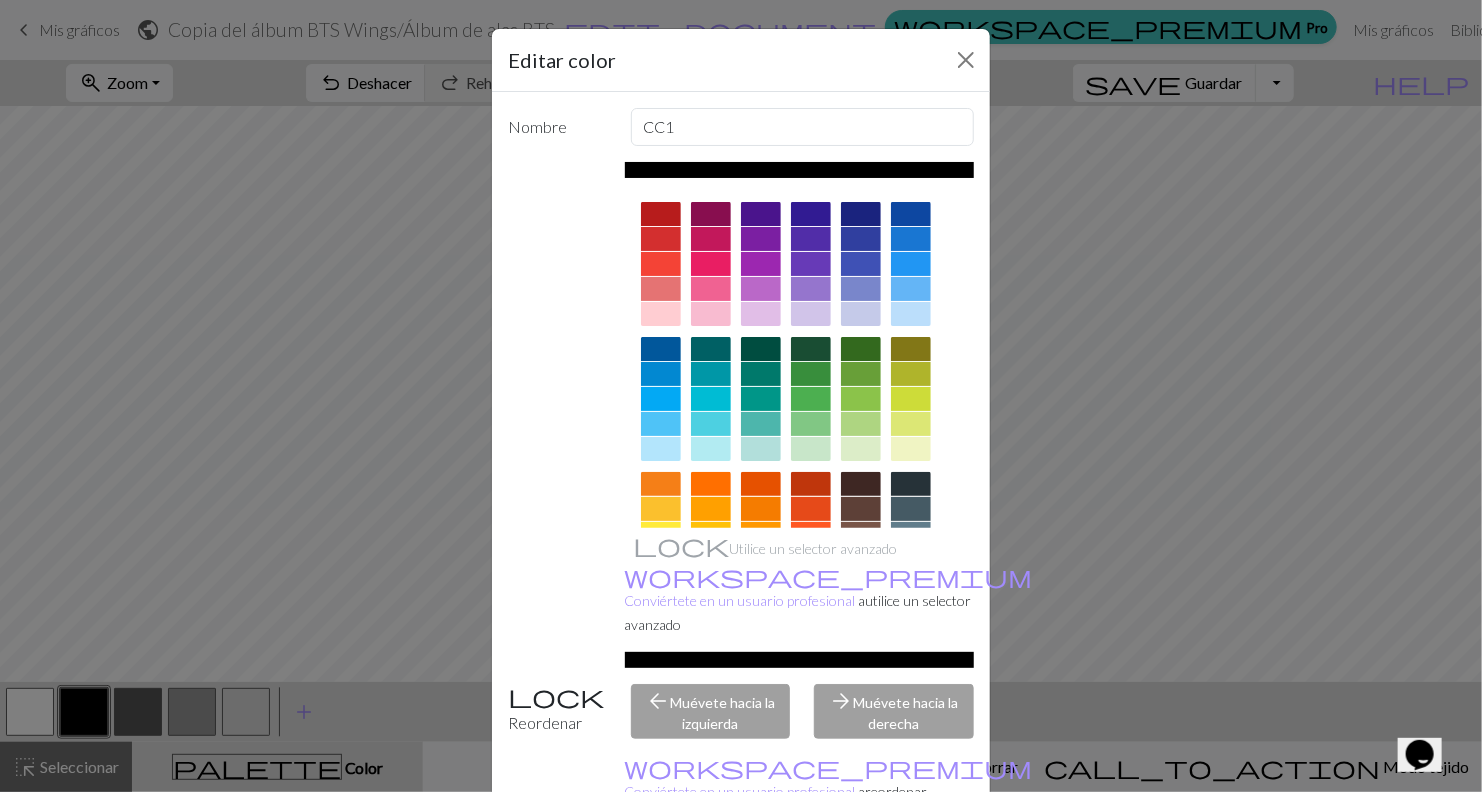 scroll, scrollTop: 142, scrollLeft: 0, axis: vertical 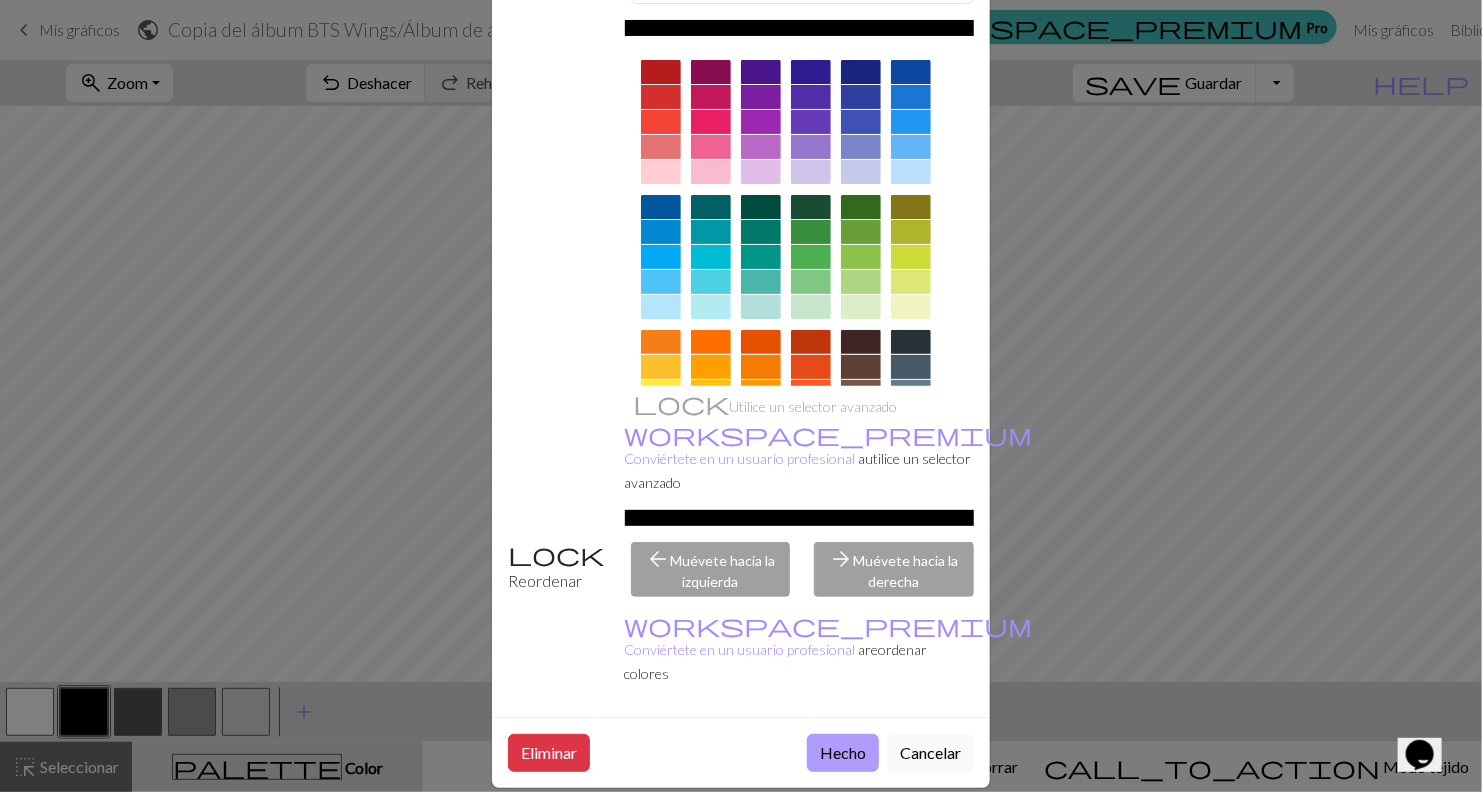 click on "Hecho" at bounding box center [843, 753] 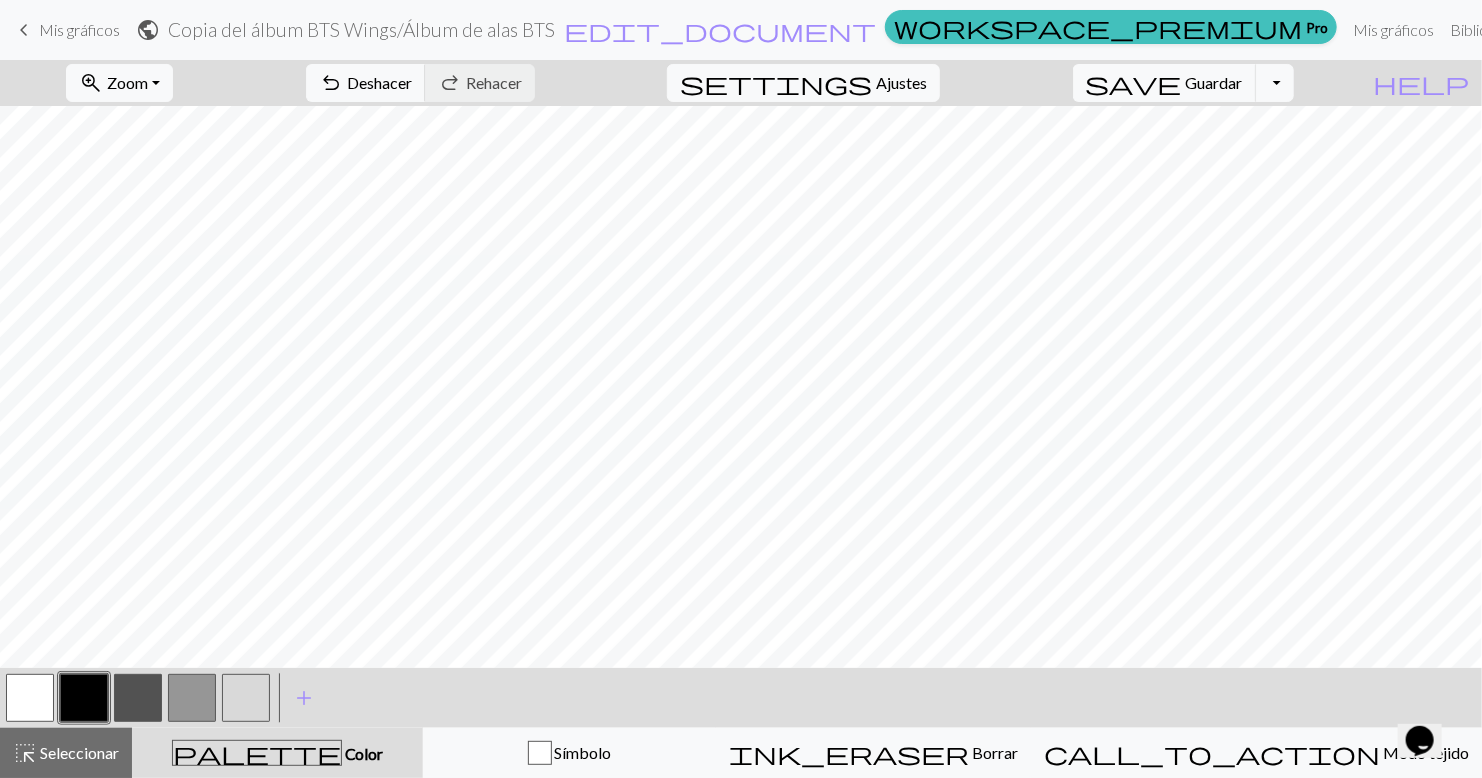 click at bounding box center (30, 698) 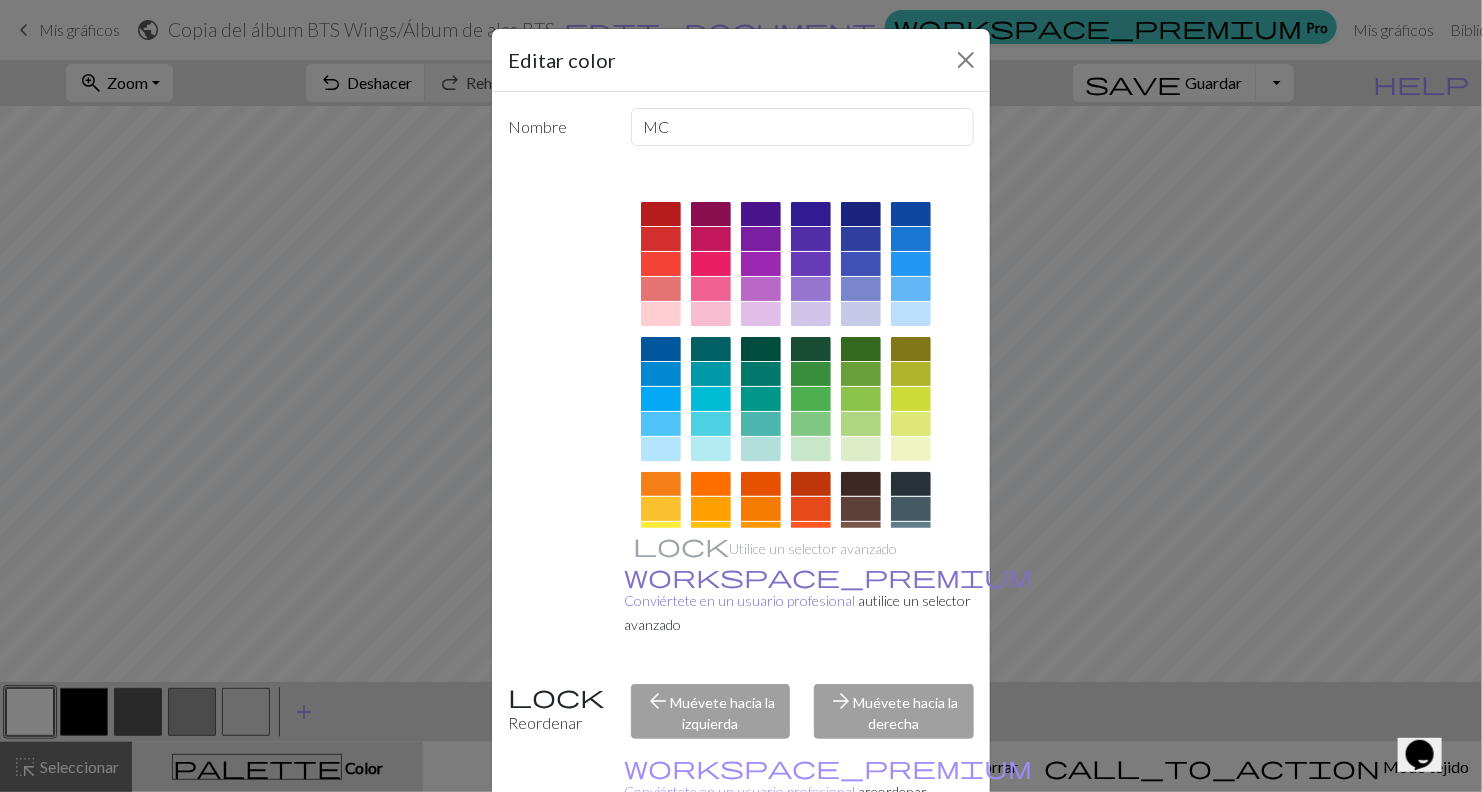 scroll, scrollTop: 142, scrollLeft: 0, axis: vertical 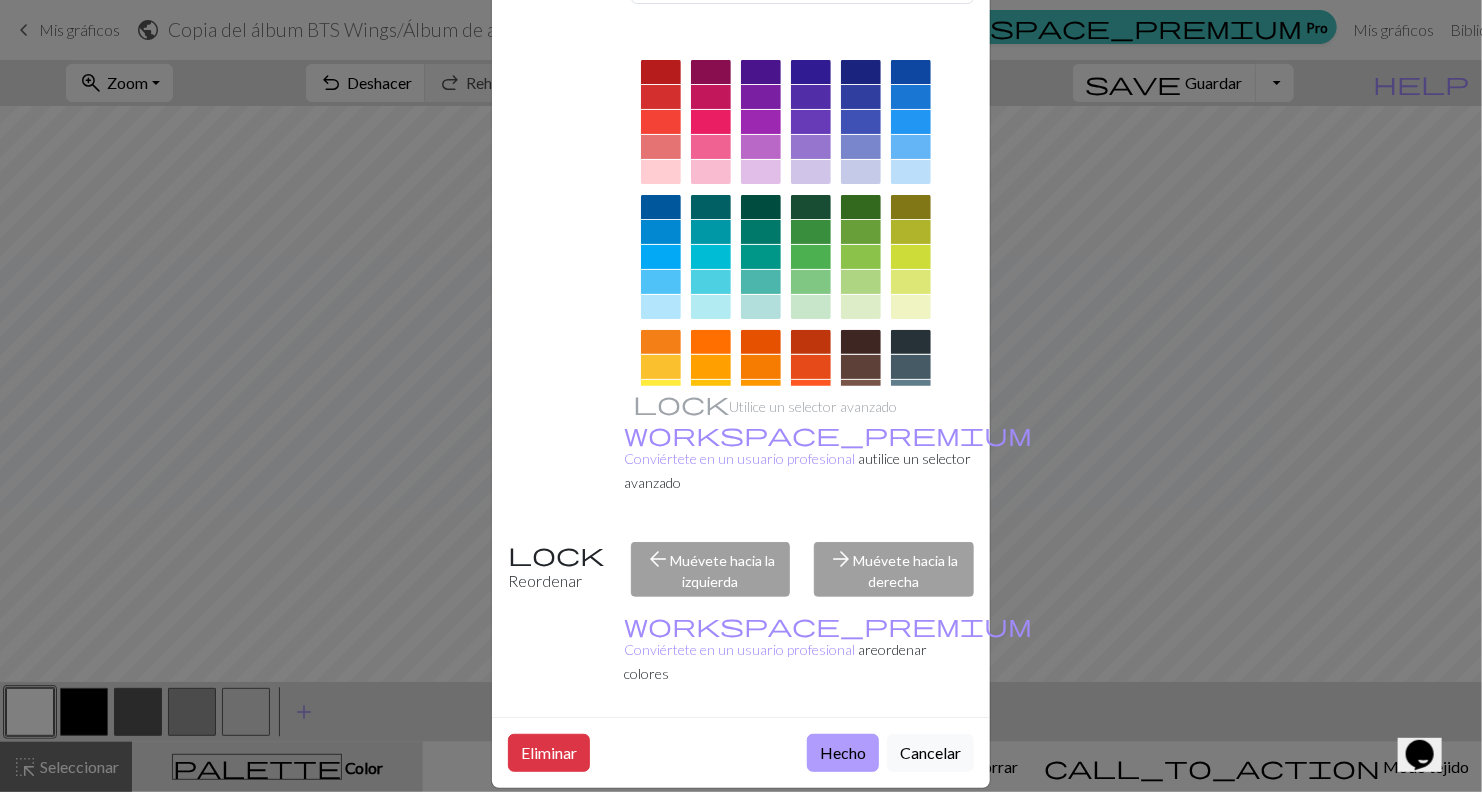 click on "Hecho" at bounding box center (843, 753) 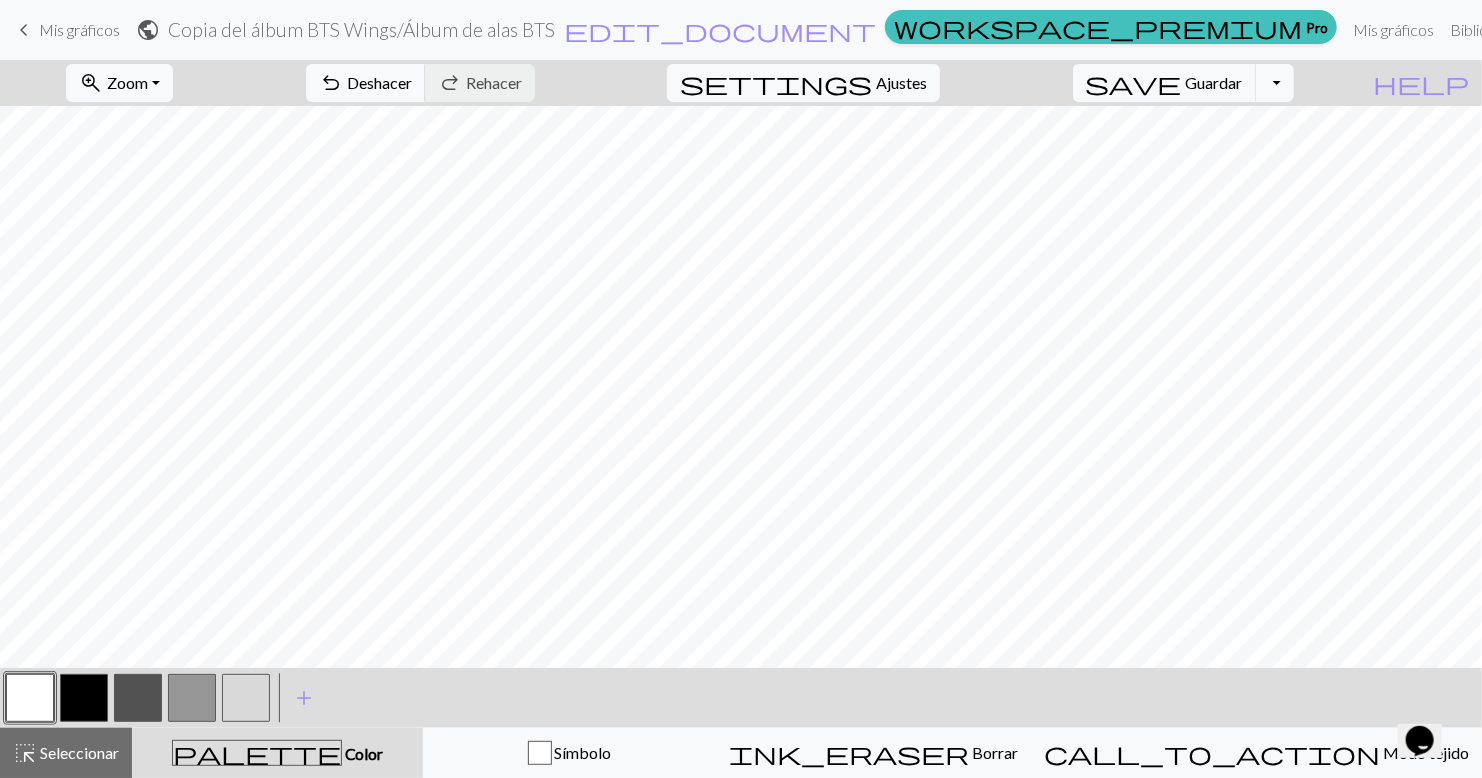 click at bounding box center [84, 698] 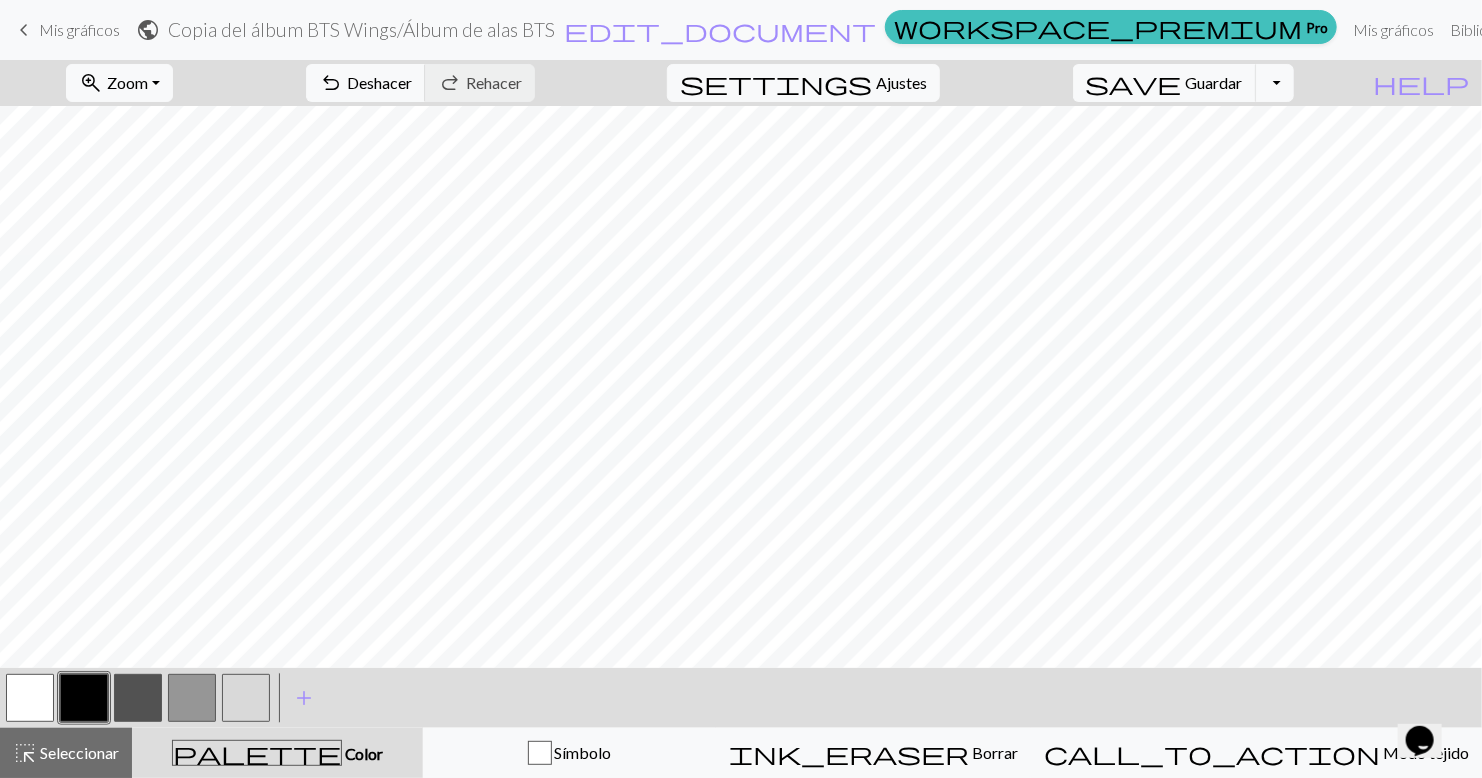 click at bounding box center (84, 698) 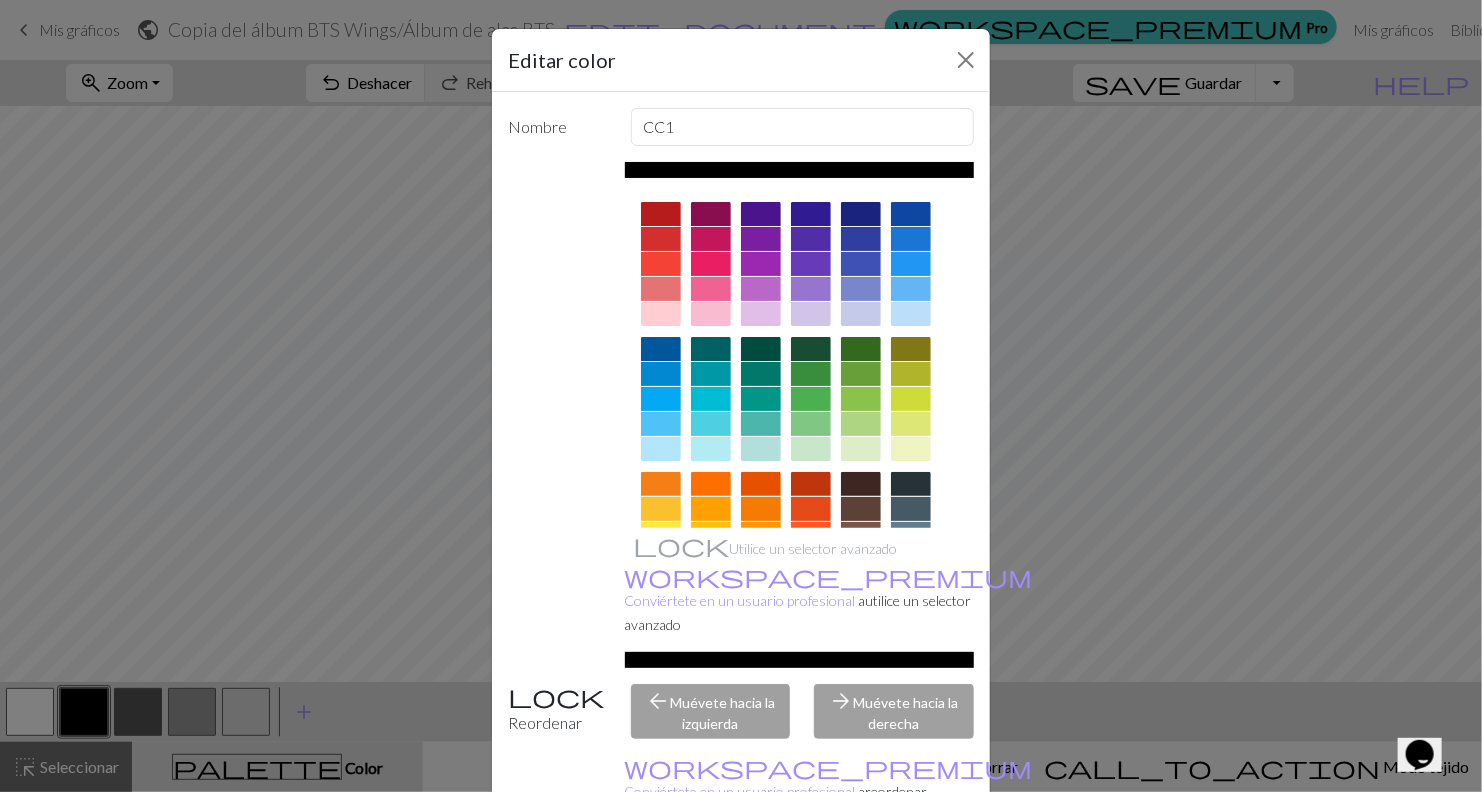 scroll, scrollTop: 142, scrollLeft: 0, axis: vertical 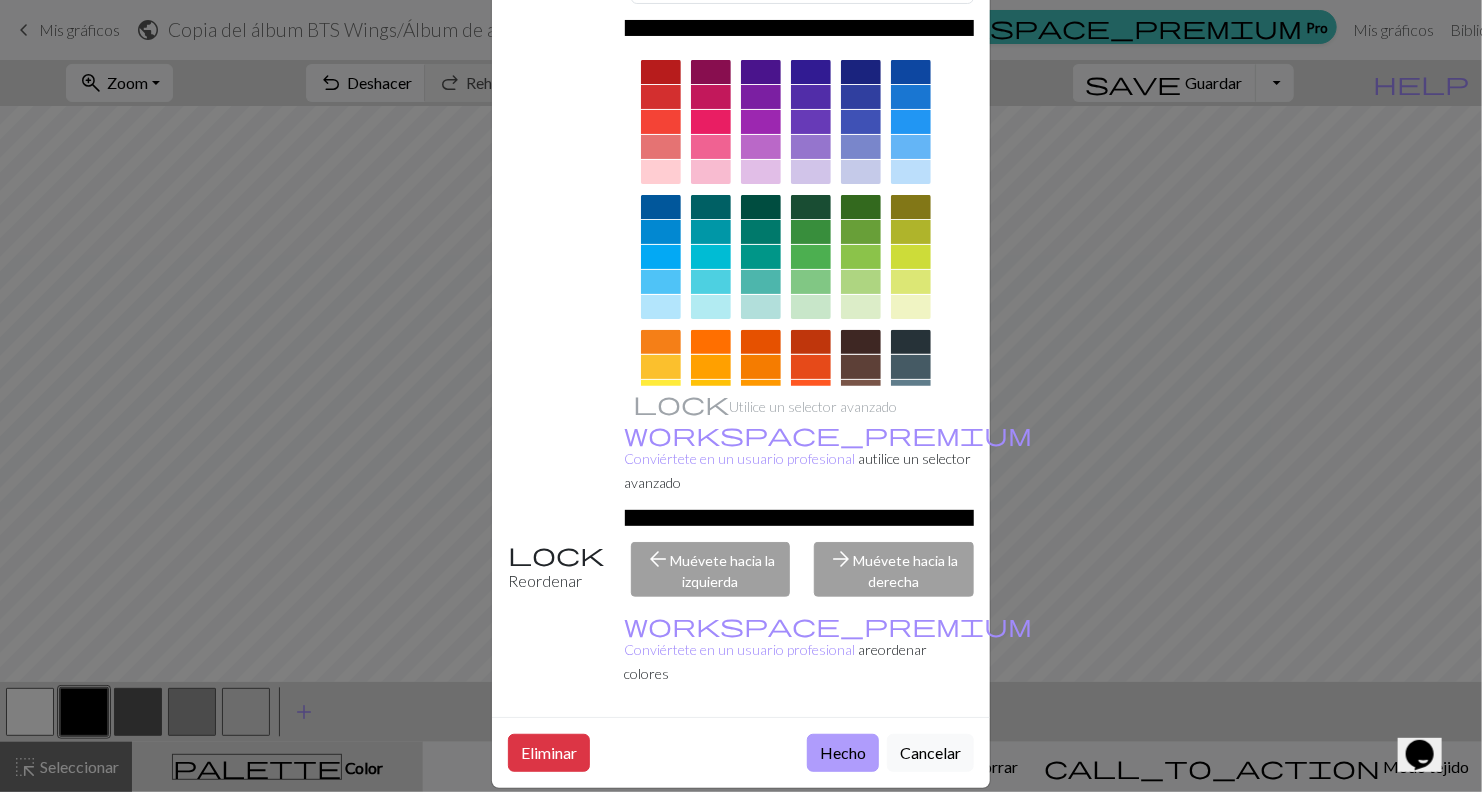 click on "Hecho" at bounding box center [843, 753] 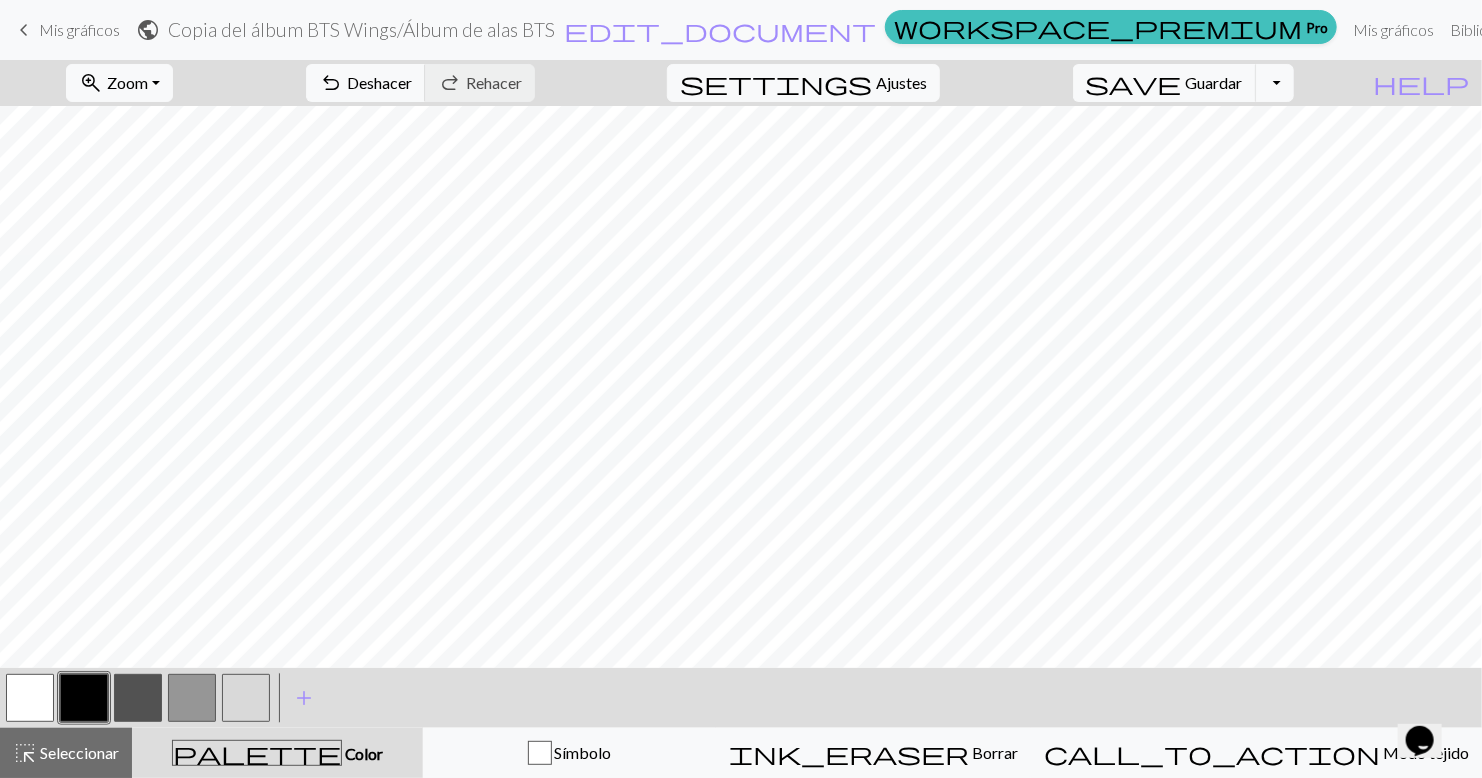 click at bounding box center (30, 698) 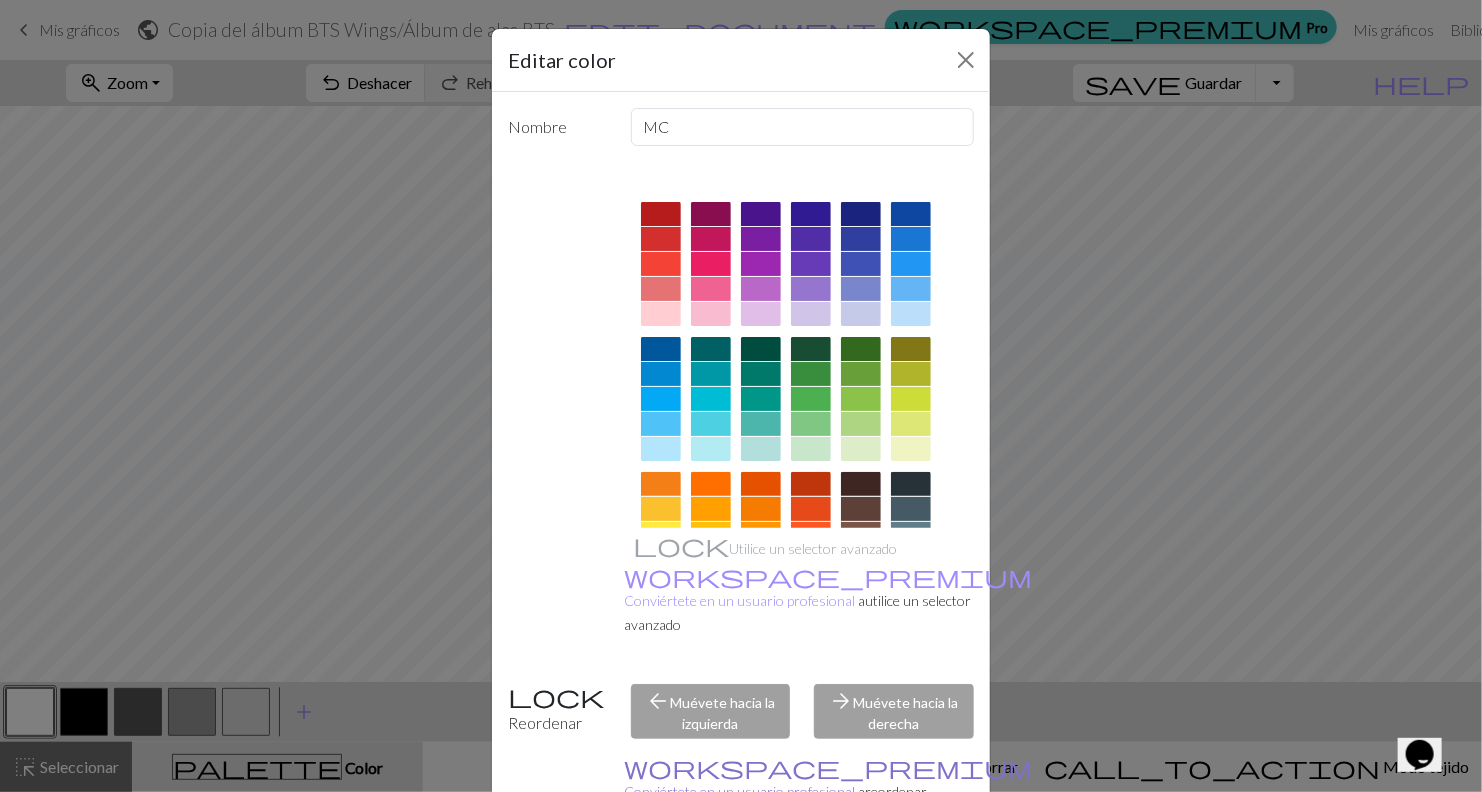 scroll, scrollTop: 142, scrollLeft: 0, axis: vertical 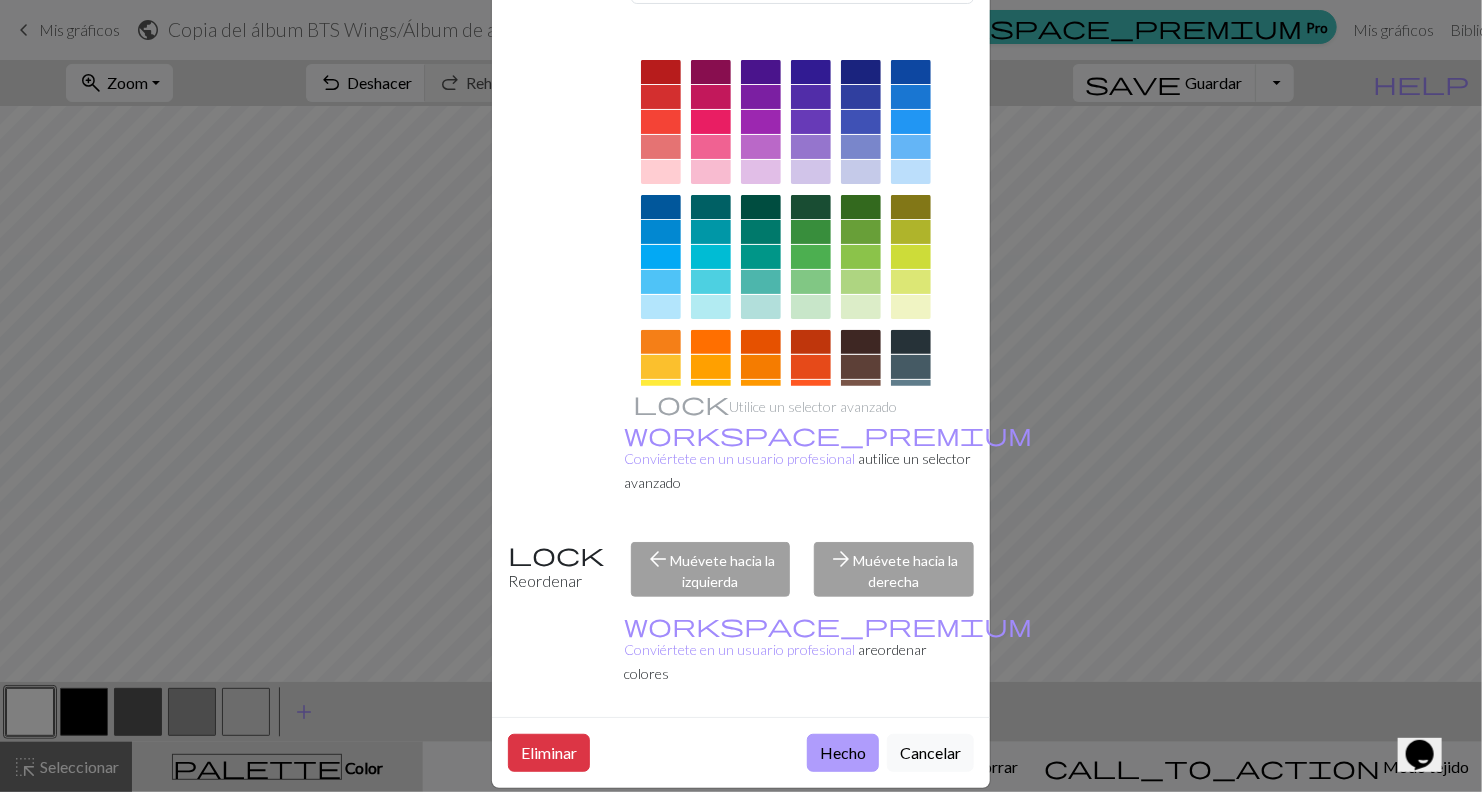 click on "Hecho" at bounding box center (843, 753) 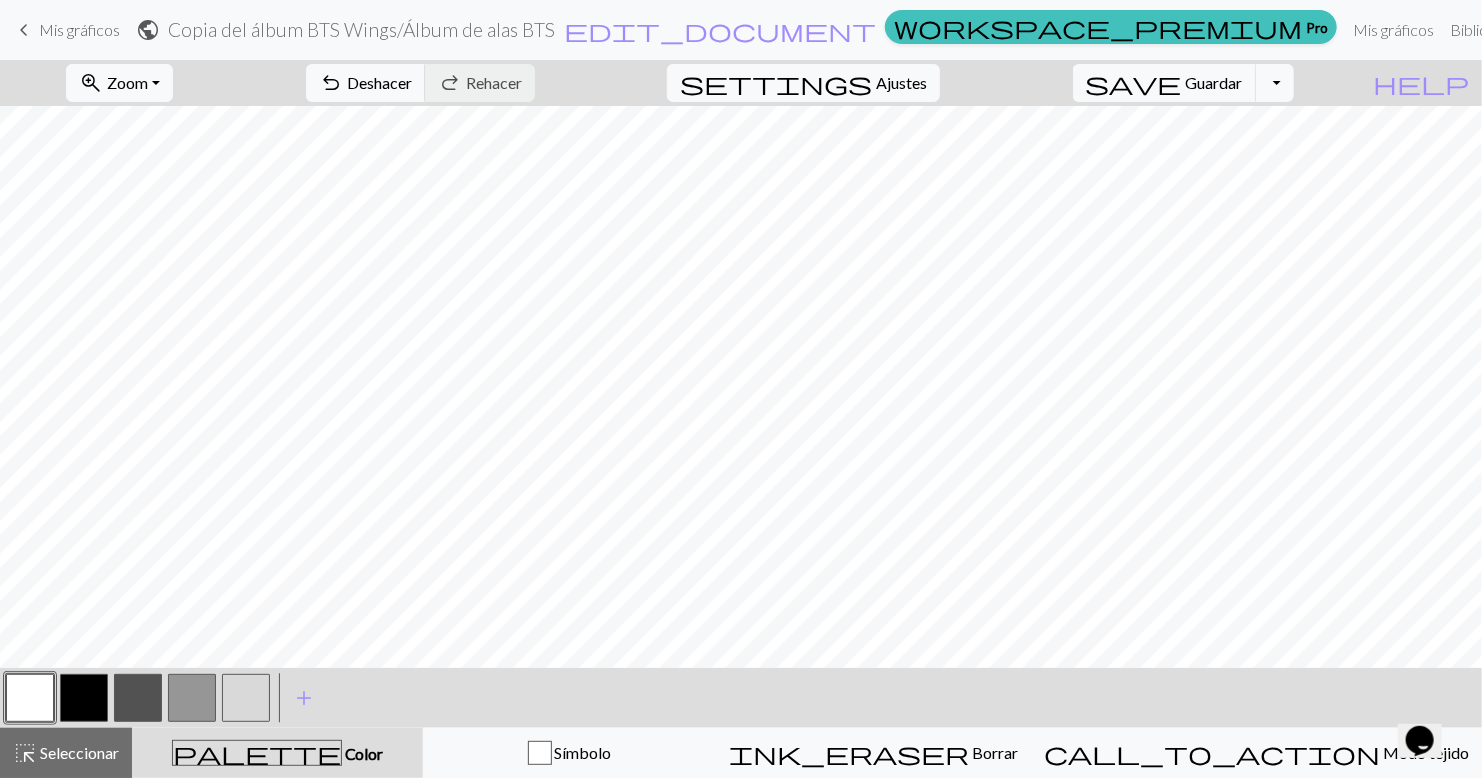 click at bounding box center (84, 698) 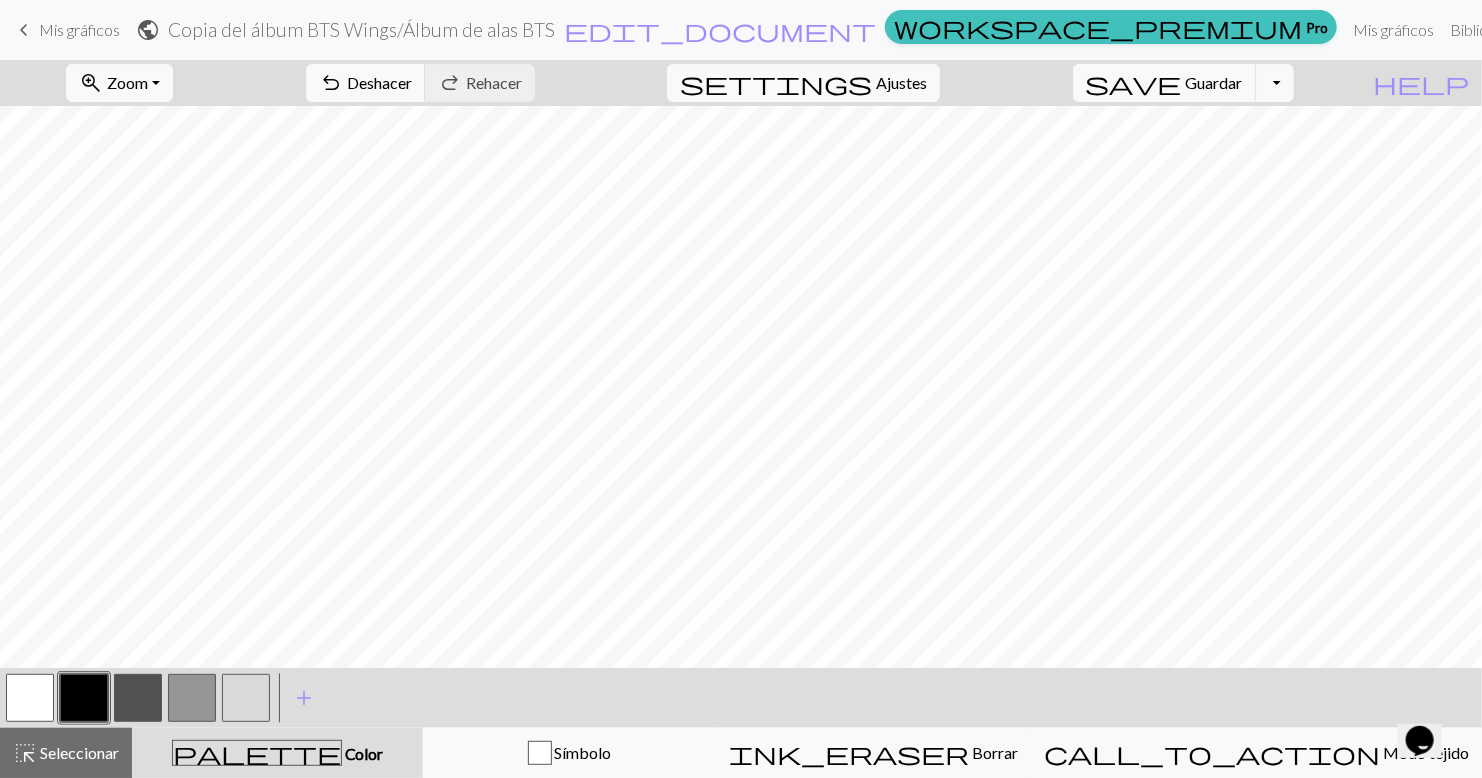 click at bounding box center [84, 698] 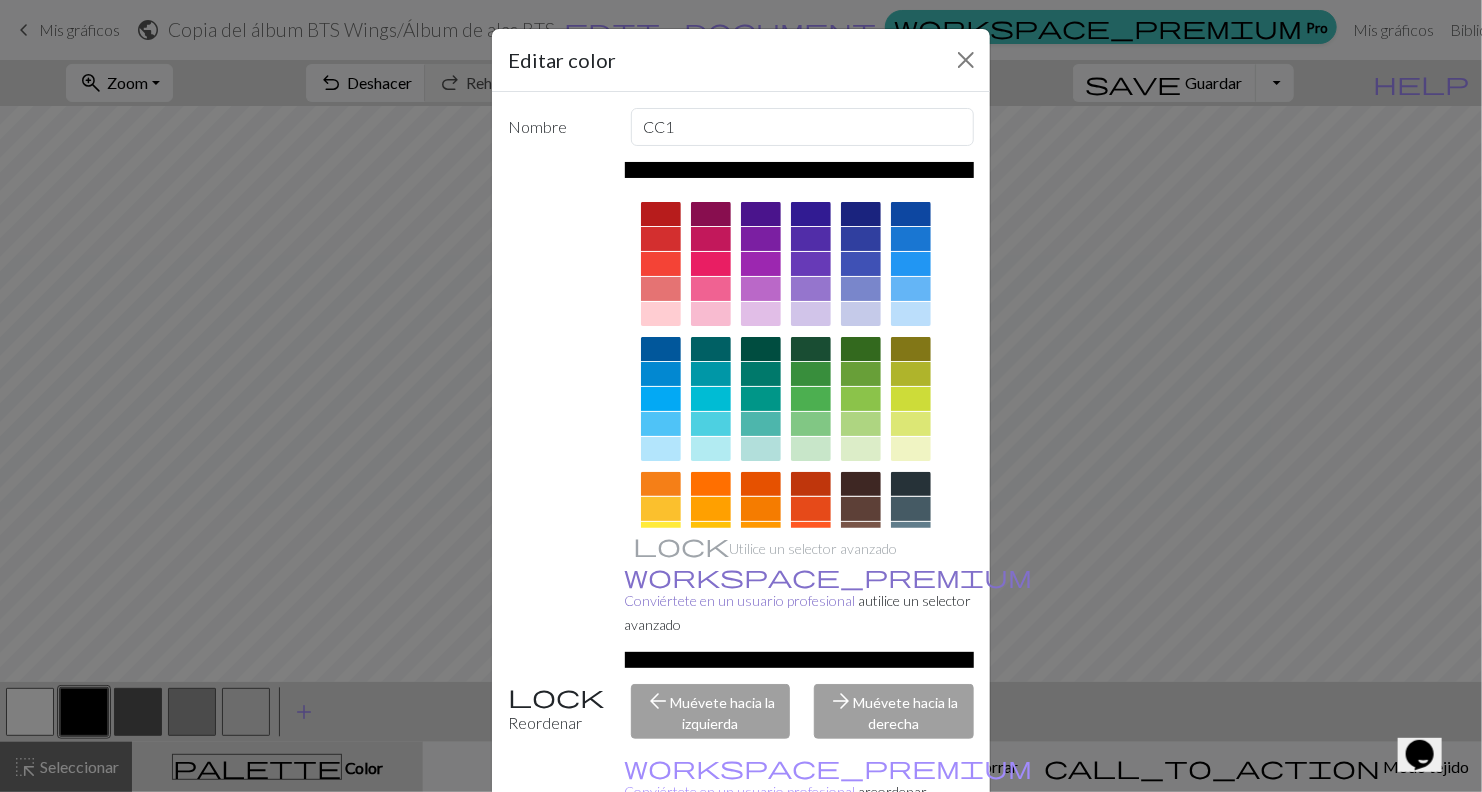 scroll, scrollTop: 142, scrollLeft: 0, axis: vertical 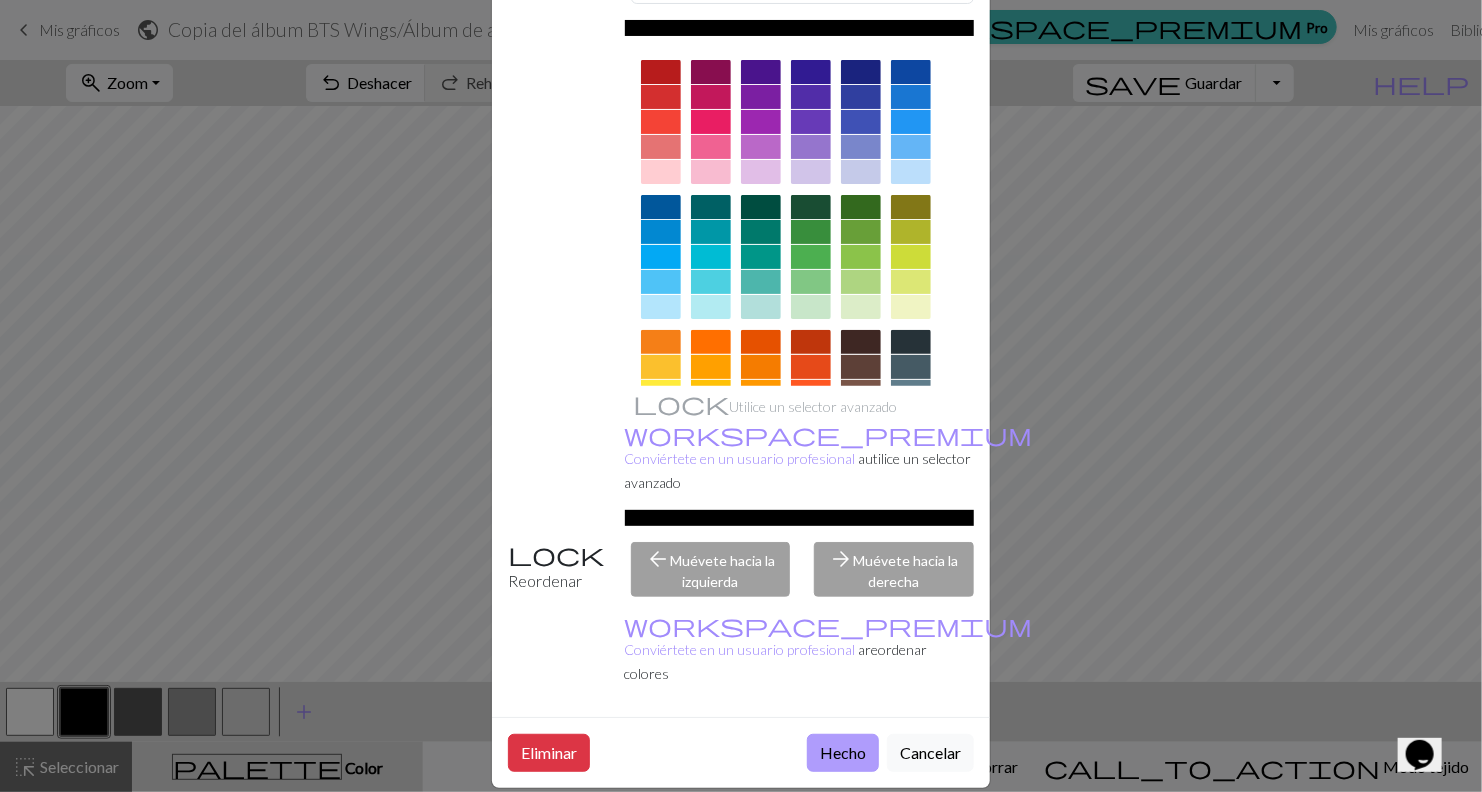 click on "Hecho" at bounding box center (843, 753) 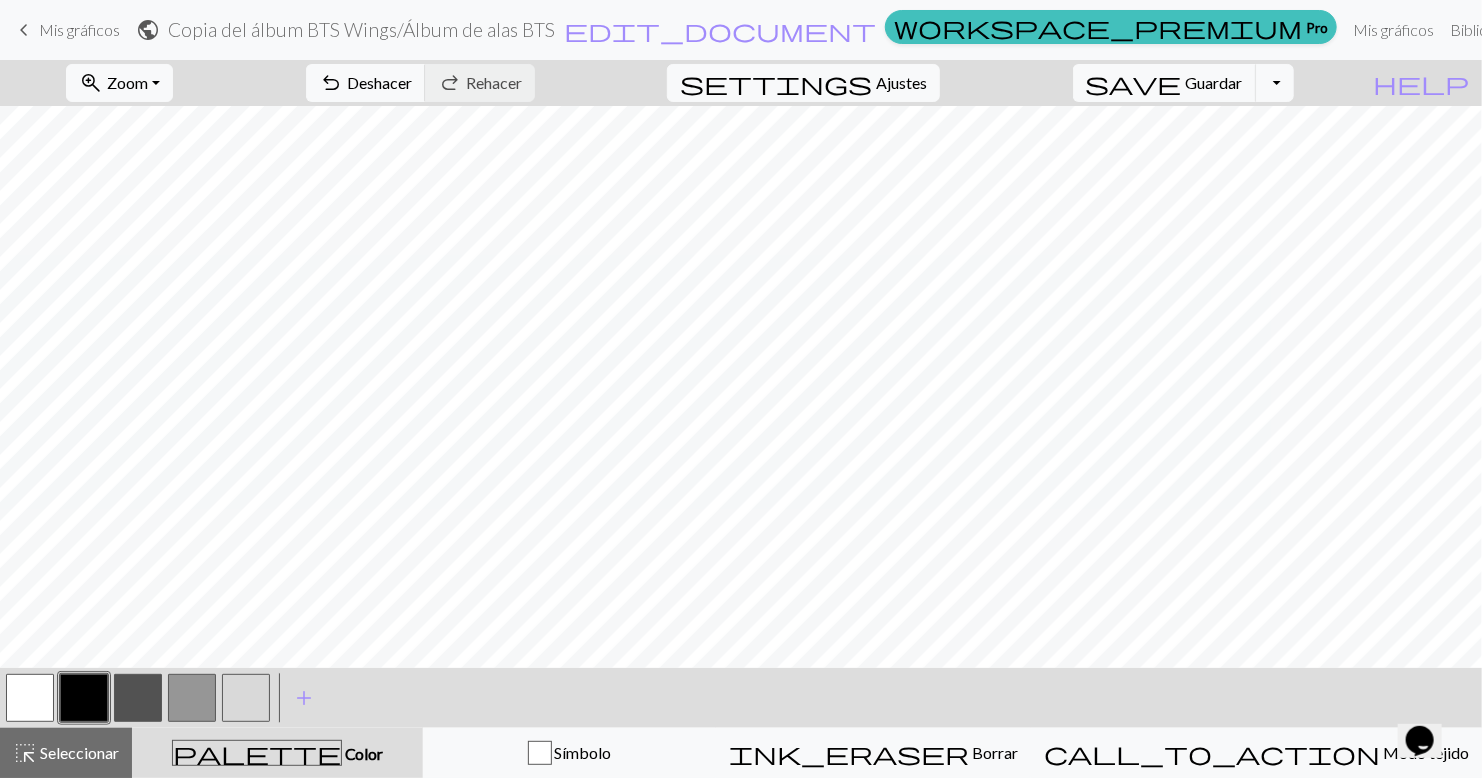 click at bounding box center (30, 698) 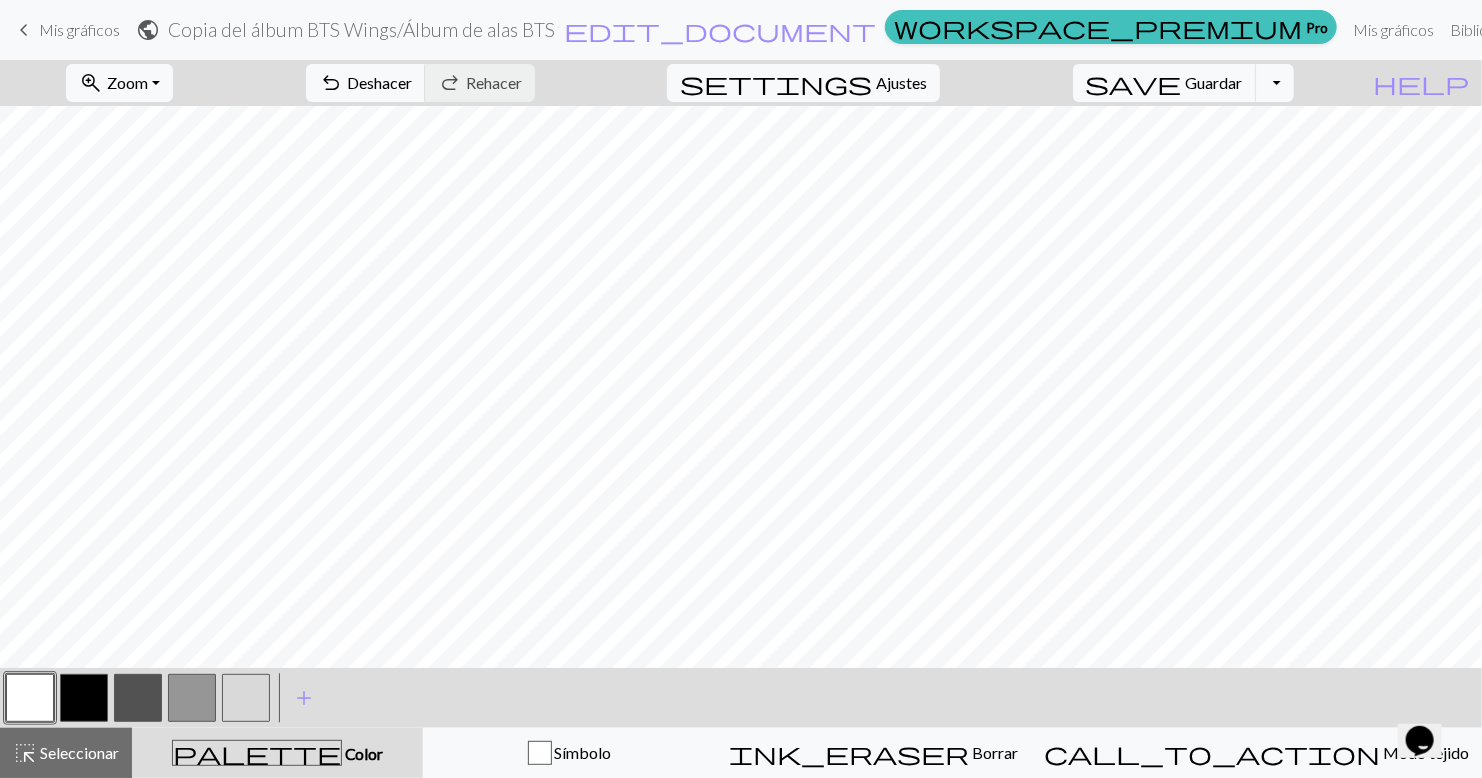 click at bounding box center (30, 698) 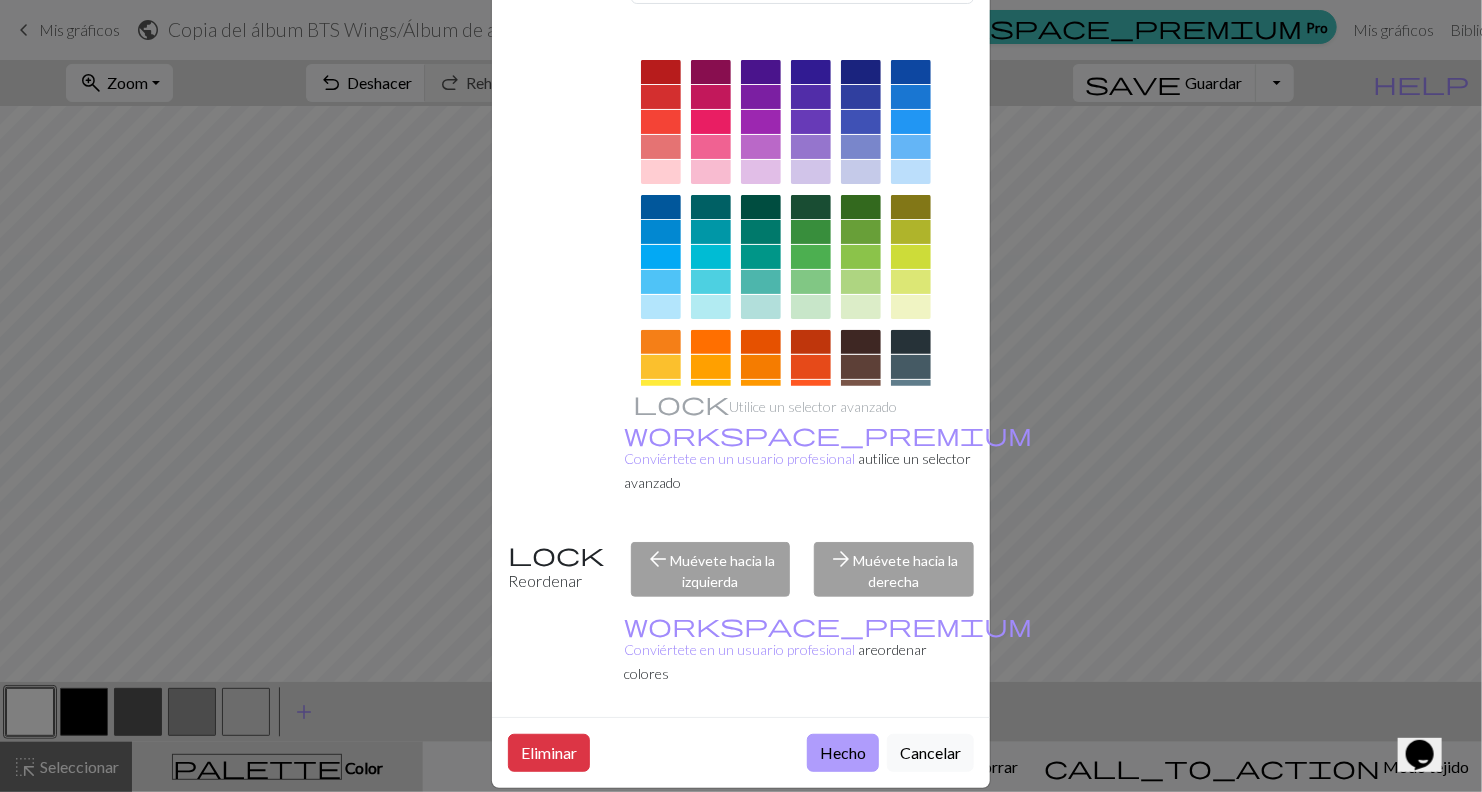 scroll, scrollTop: 141, scrollLeft: 0, axis: vertical 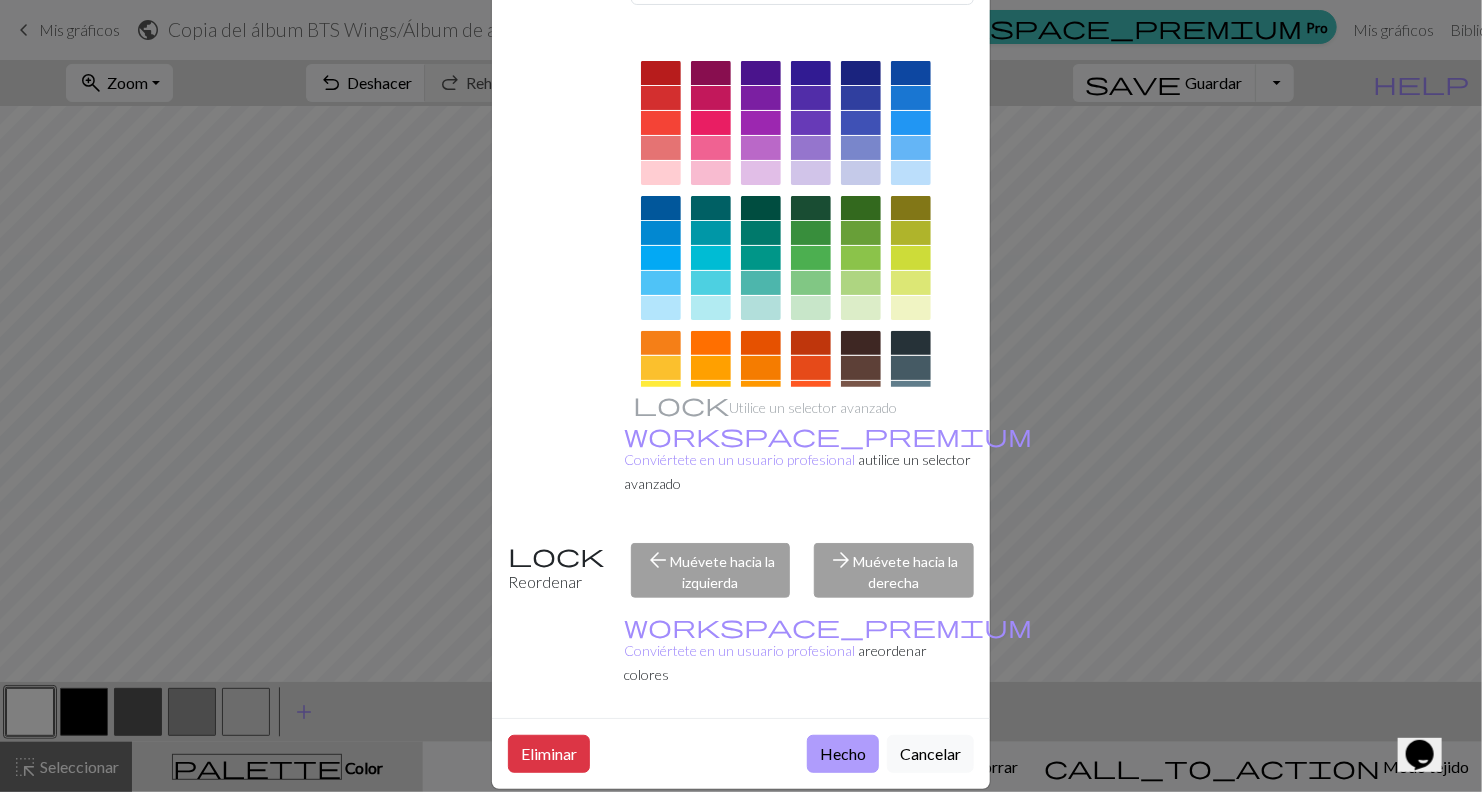 click on "Hecho" at bounding box center (843, 754) 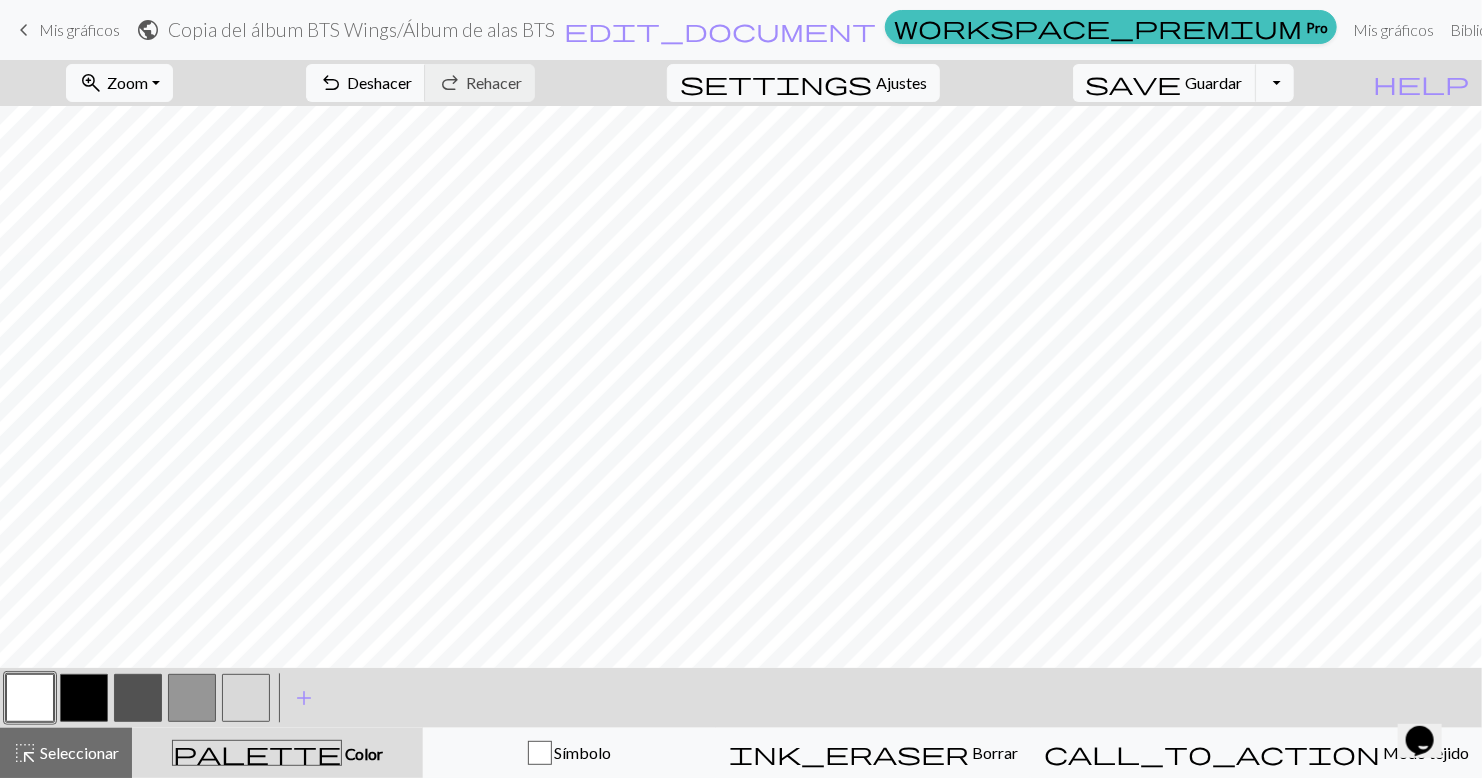 click at bounding box center [84, 698] 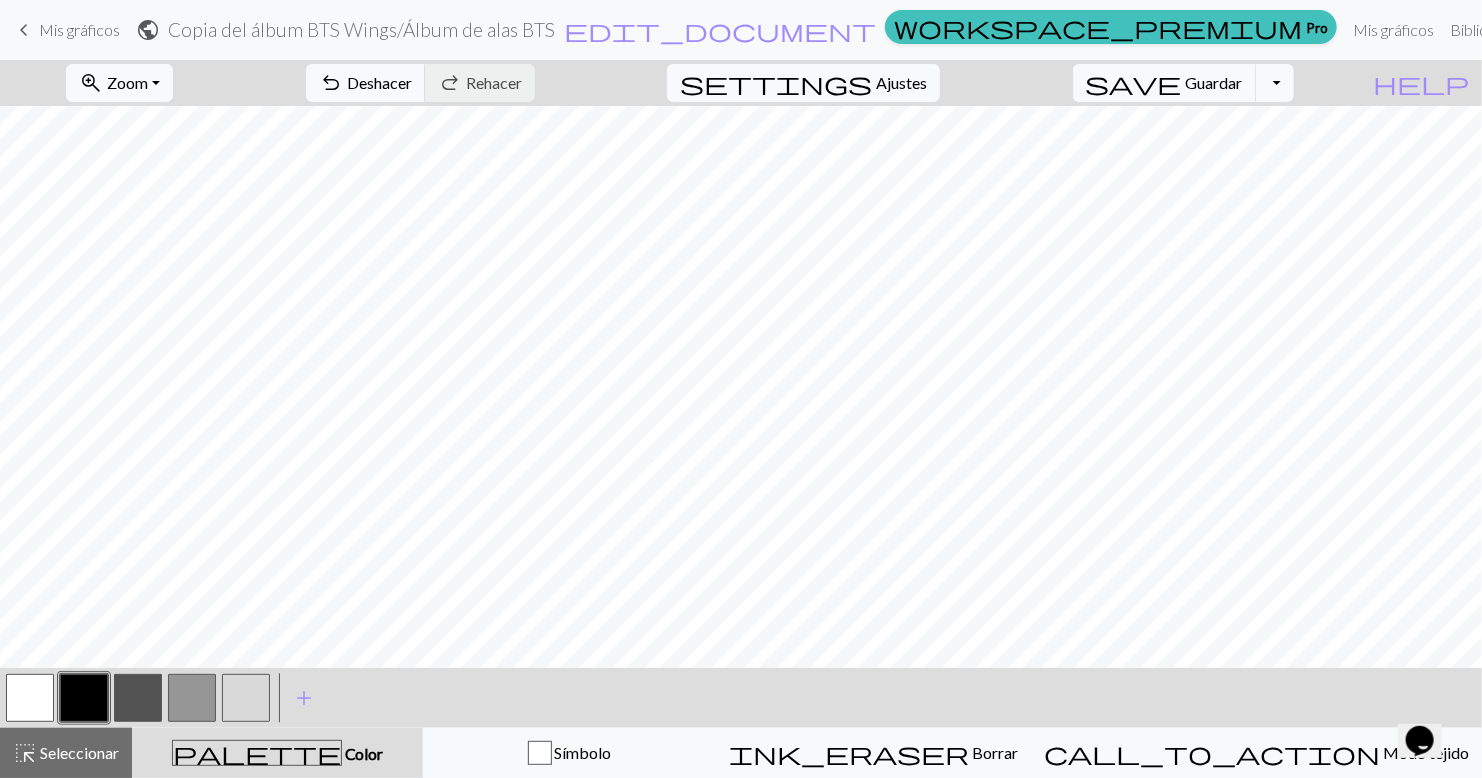 click at bounding box center (84, 698) 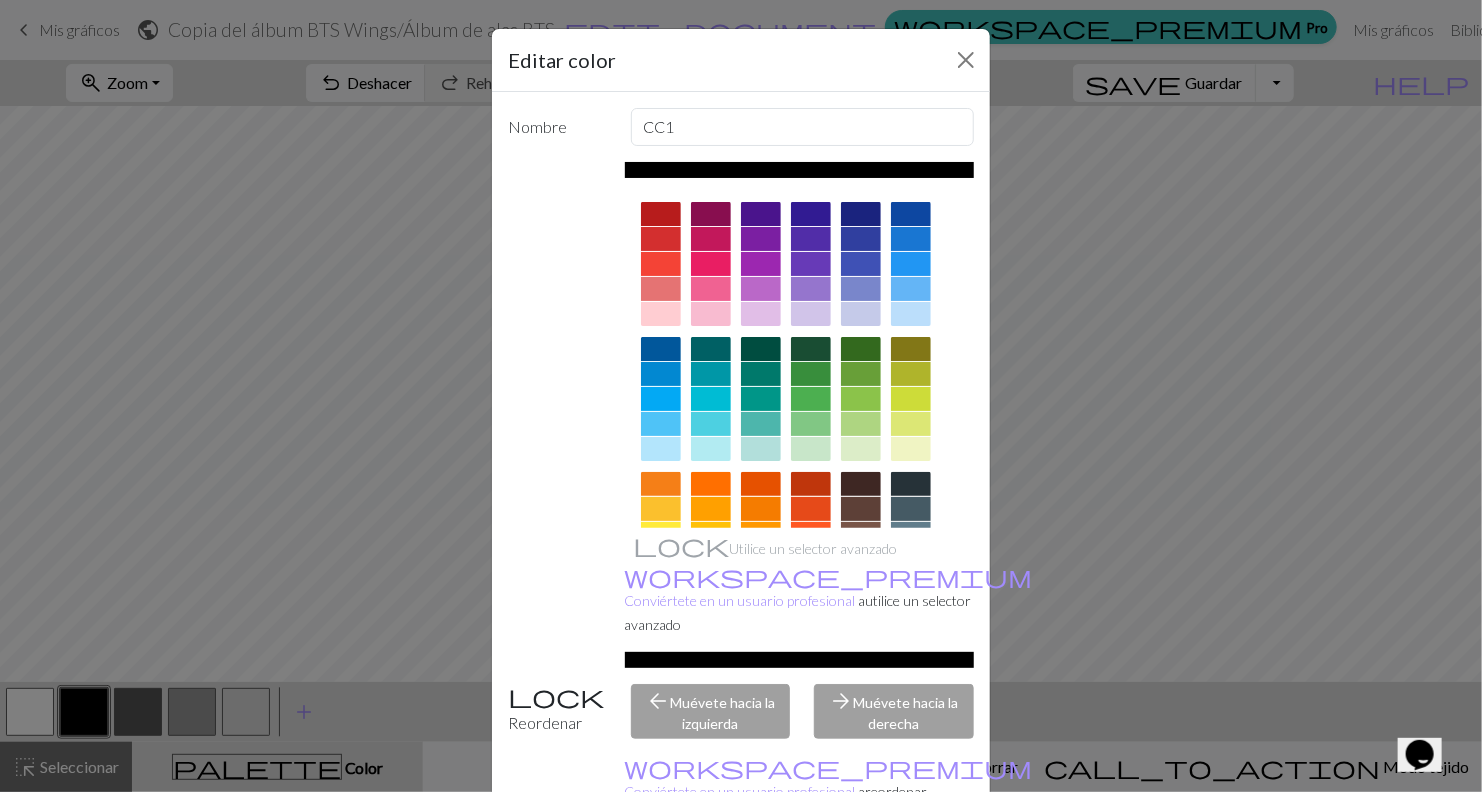 scroll, scrollTop: 225, scrollLeft: 0, axis: vertical 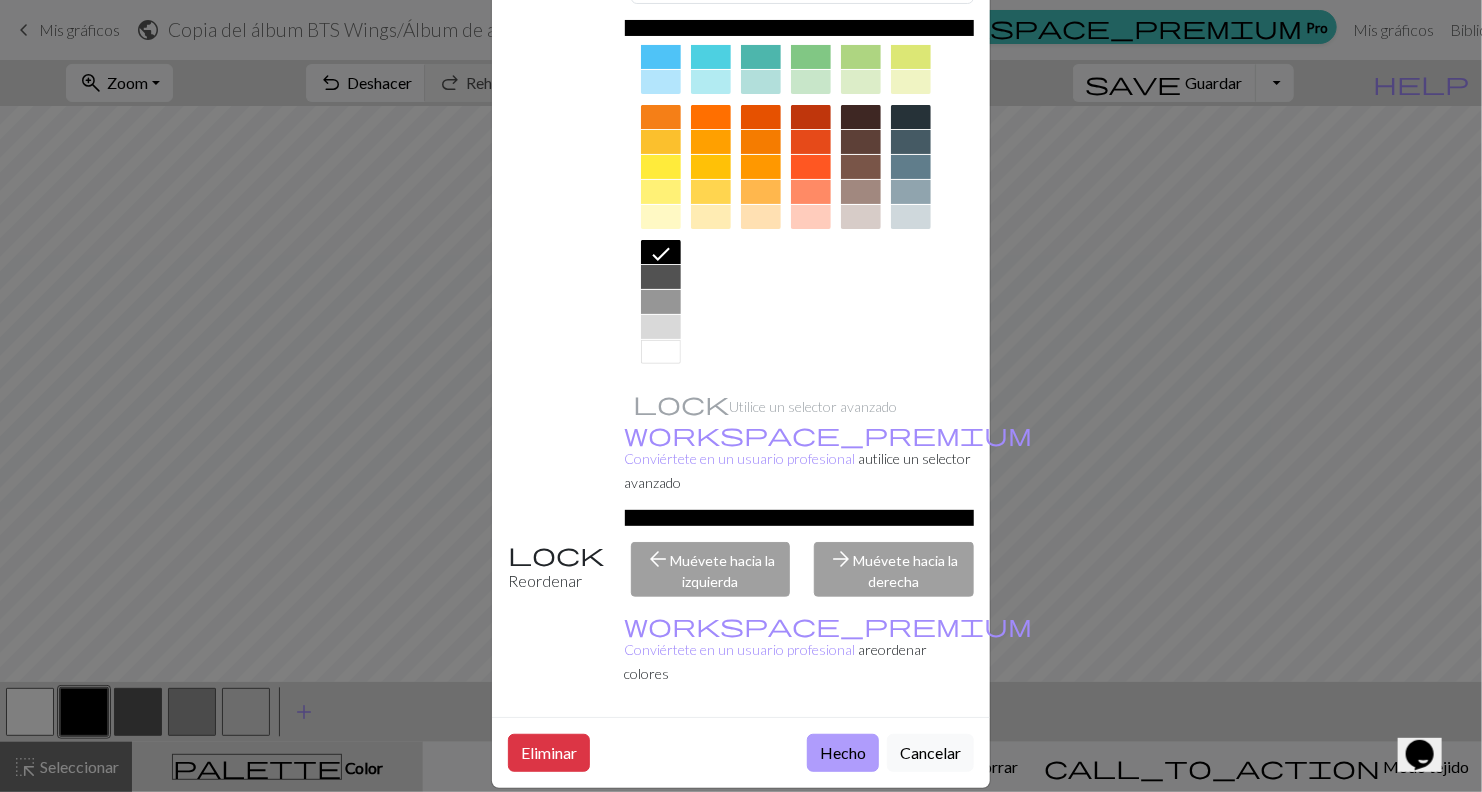 click on "Hecho" at bounding box center (843, 753) 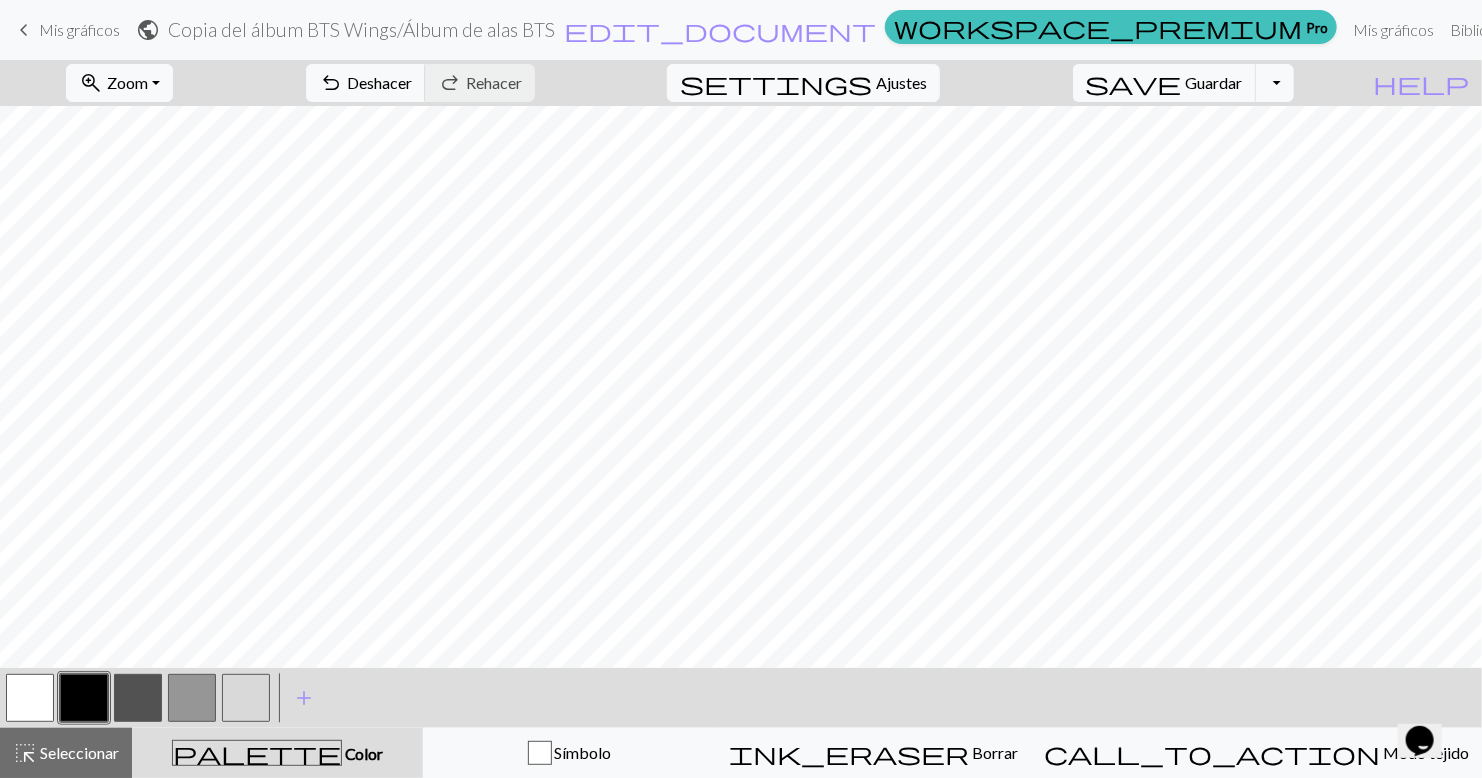 click at bounding box center [30, 698] 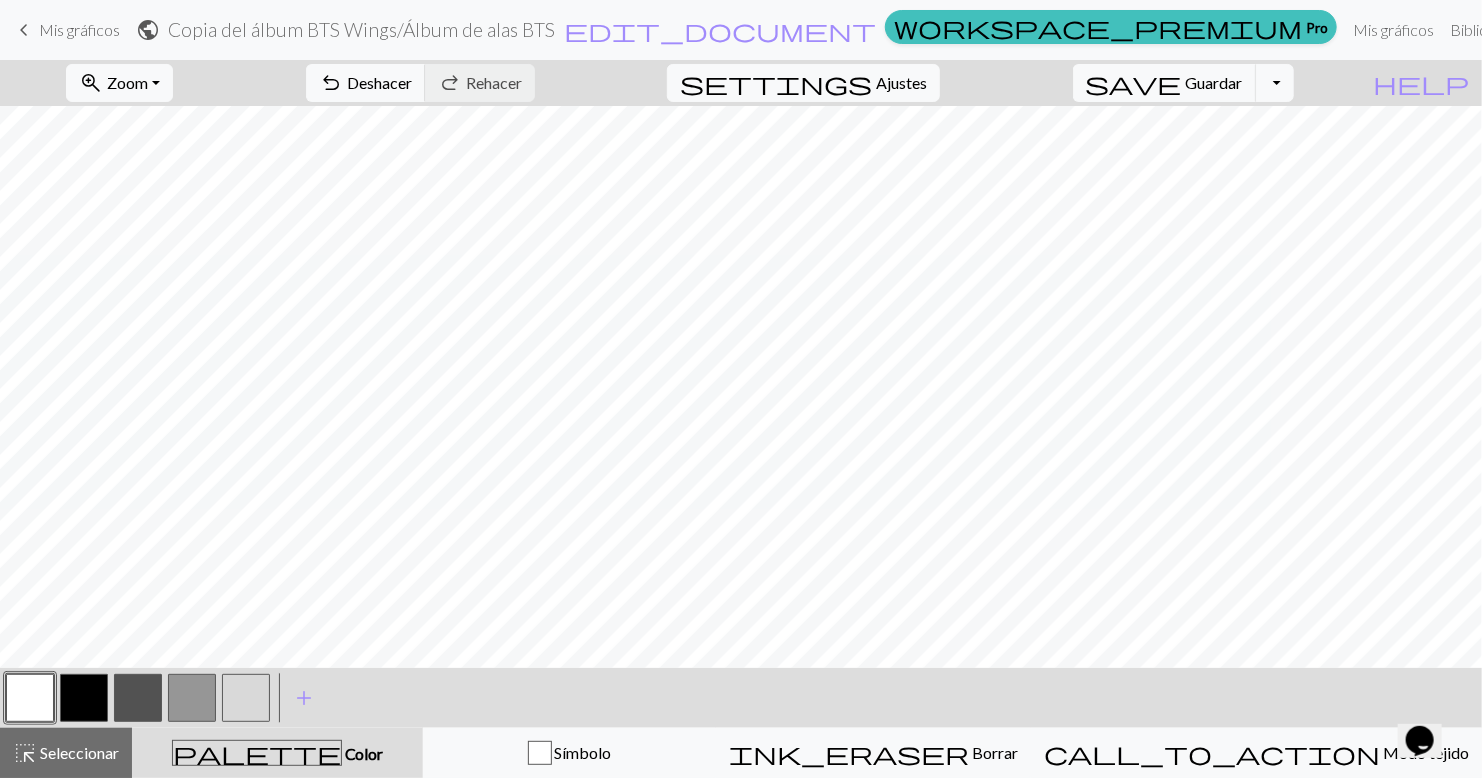 click at bounding box center (30, 698) 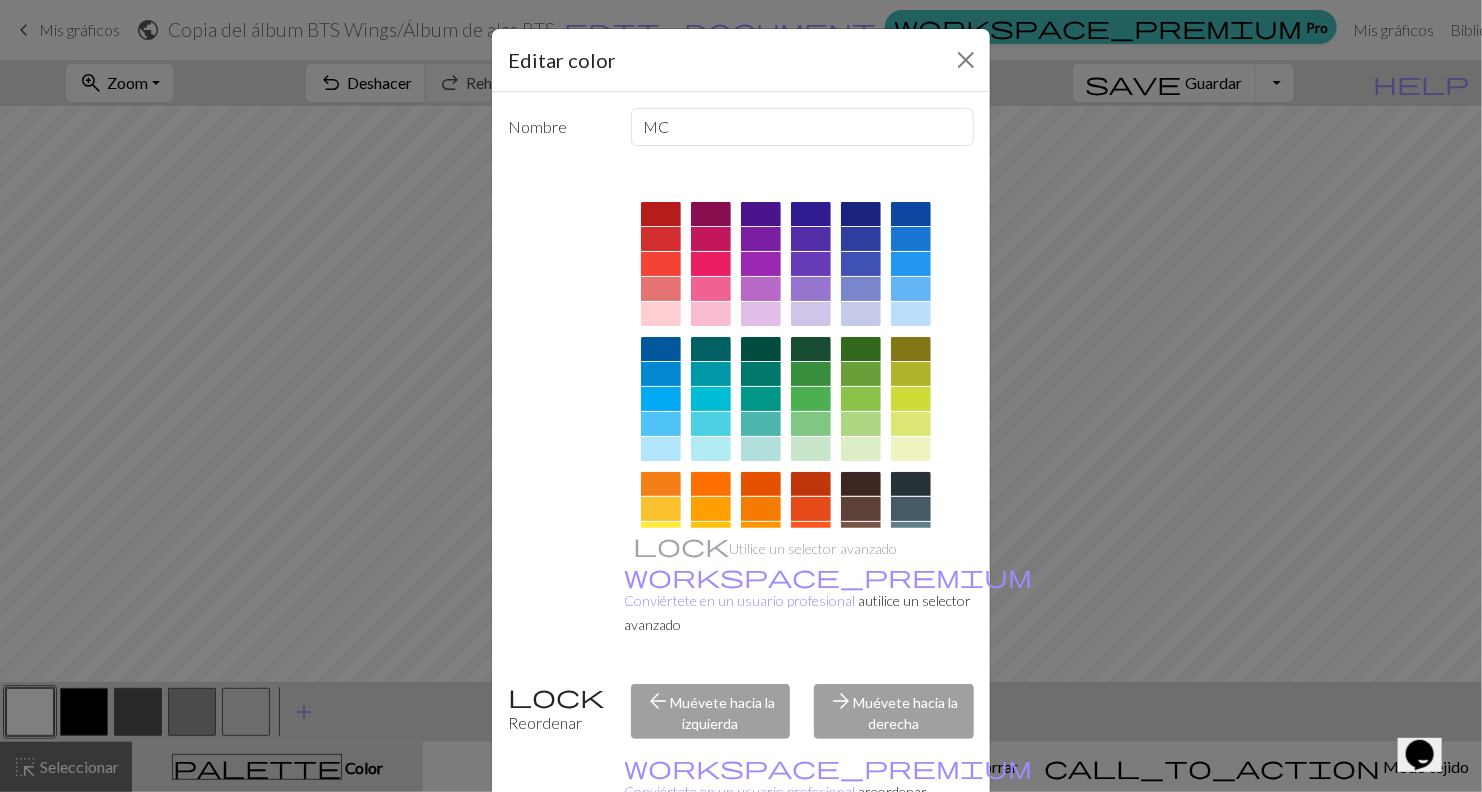 scroll, scrollTop: 142, scrollLeft: 0, axis: vertical 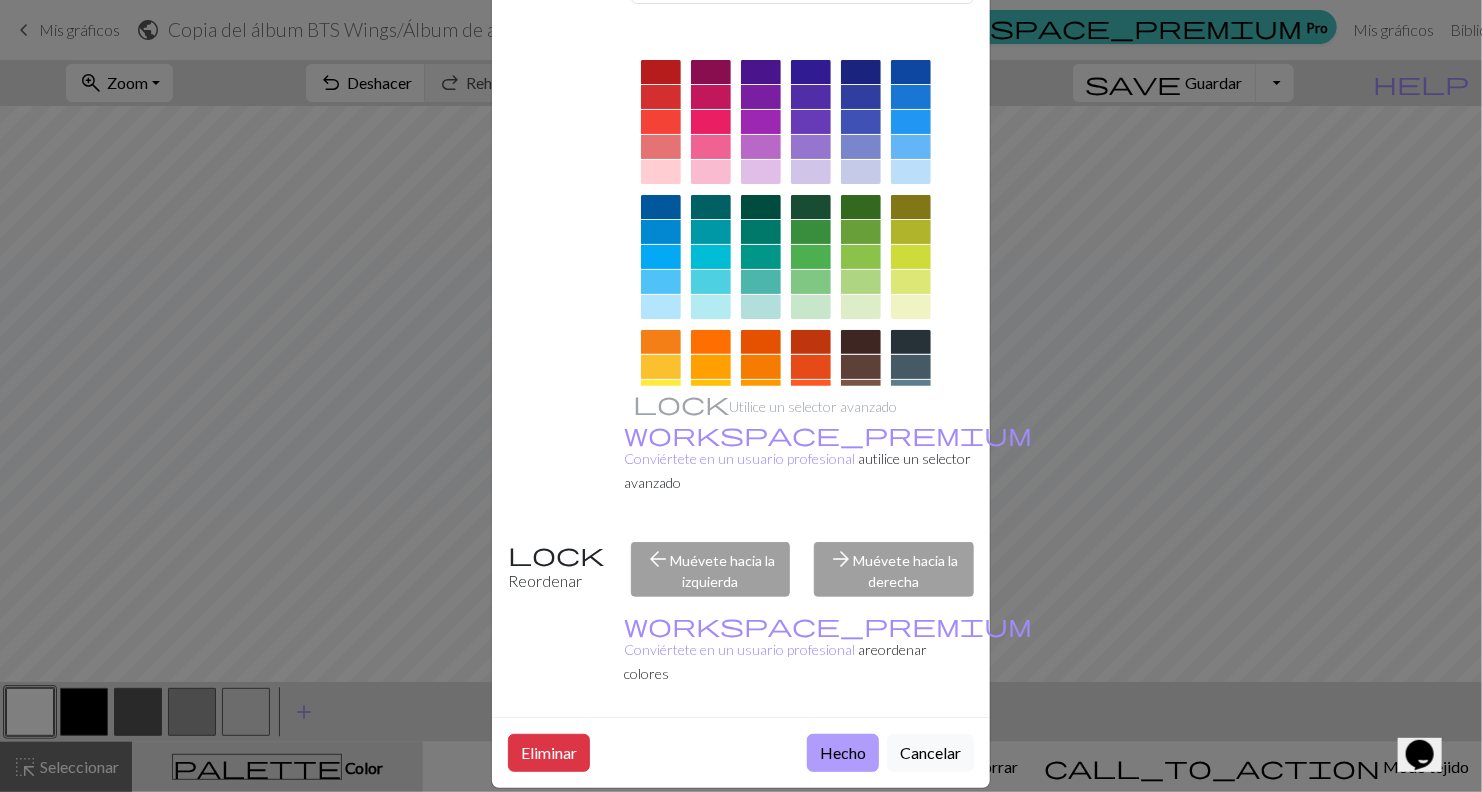 click on "Hecho" at bounding box center (843, 753) 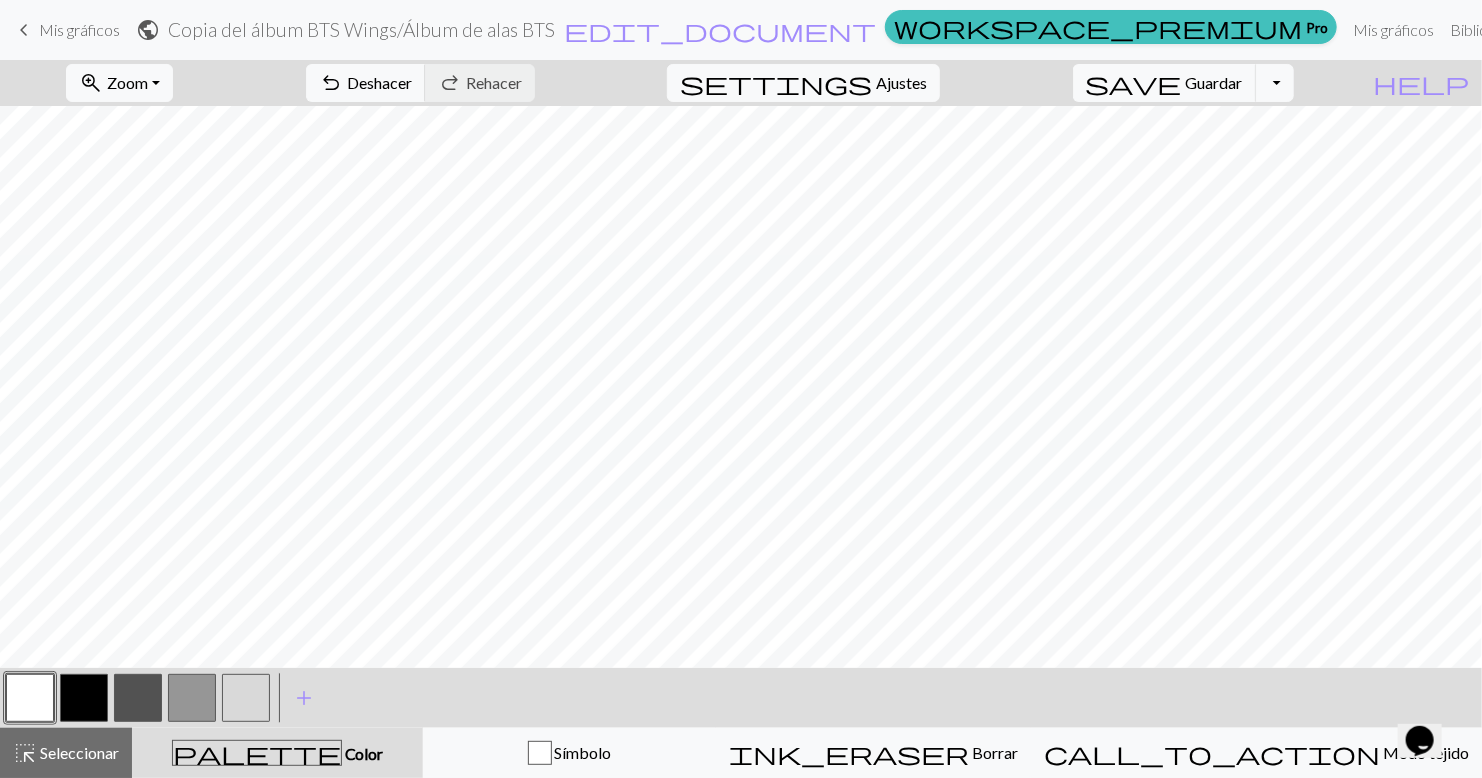 click at bounding box center [84, 698] 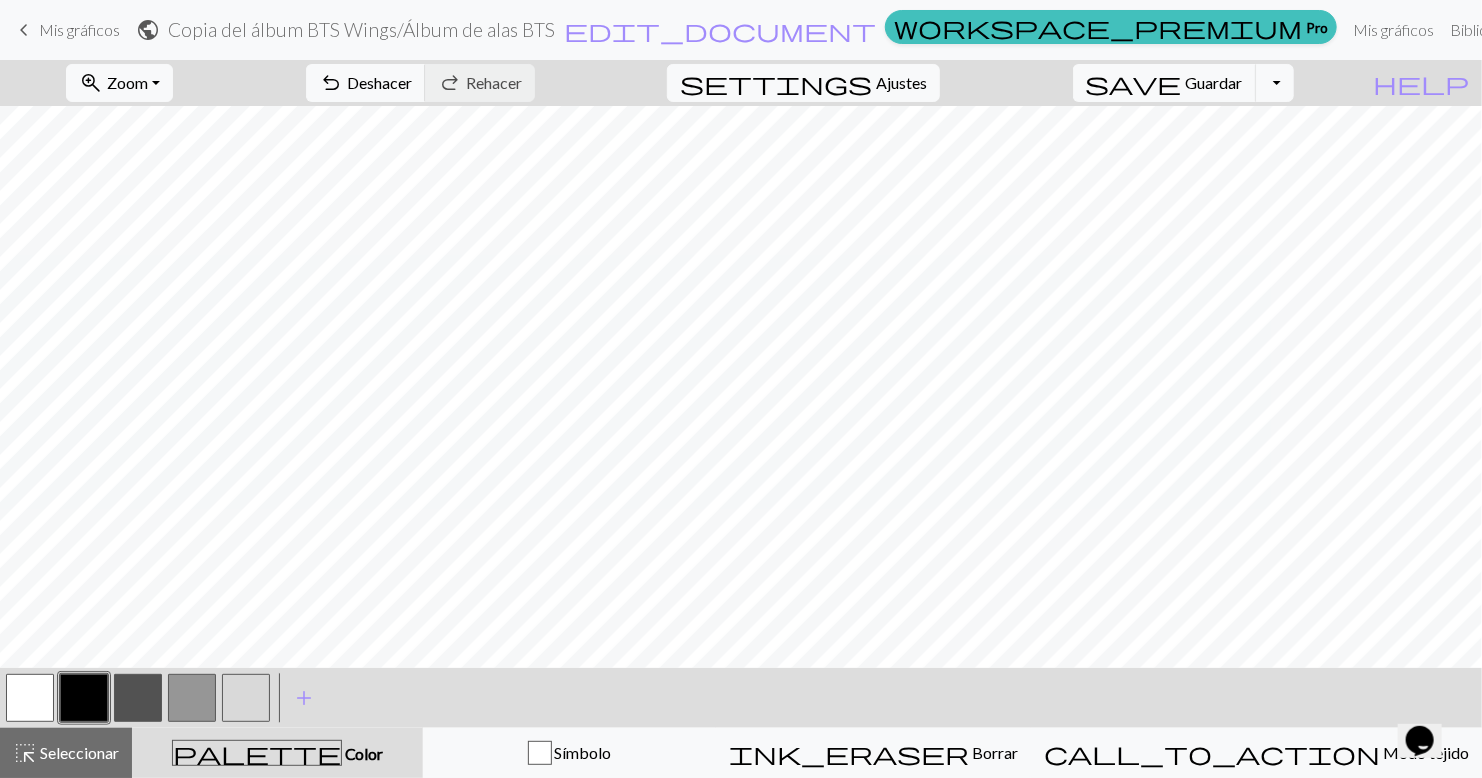 click at bounding box center (84, 698) 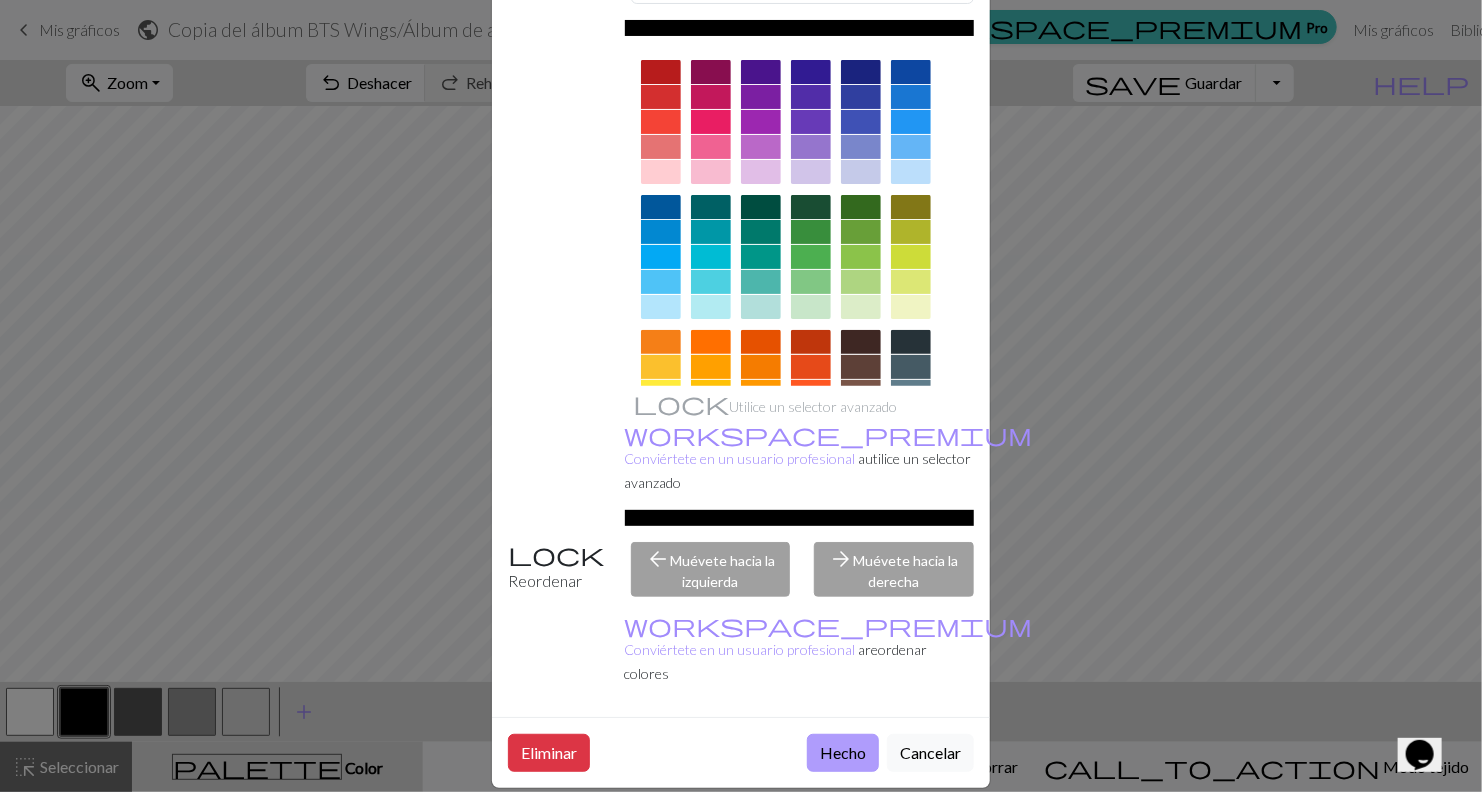 scroll, scrollTop: 141, scrollLeft: 0, axis: vertical 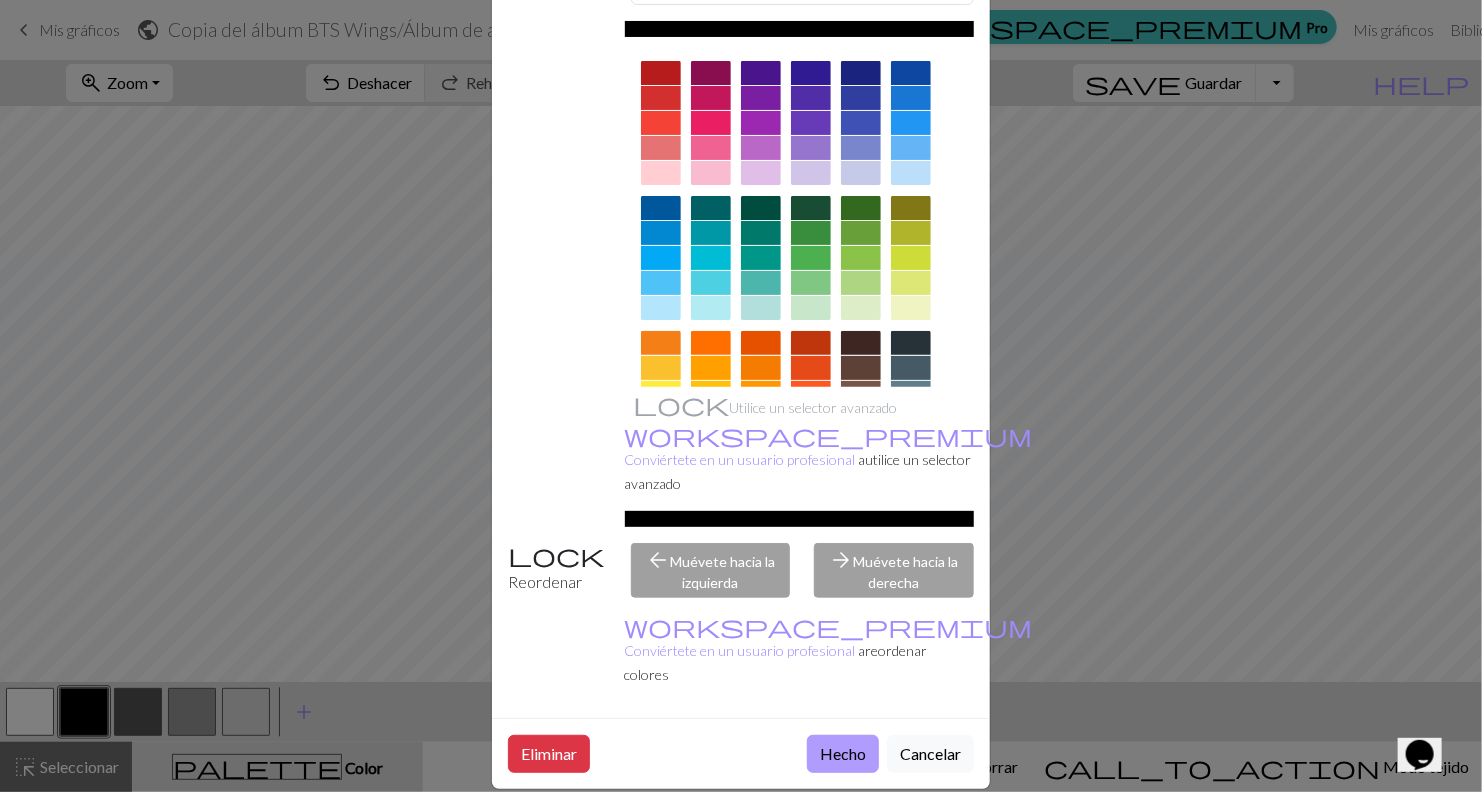 click on "Hecho" at bounding box center [843, 754] 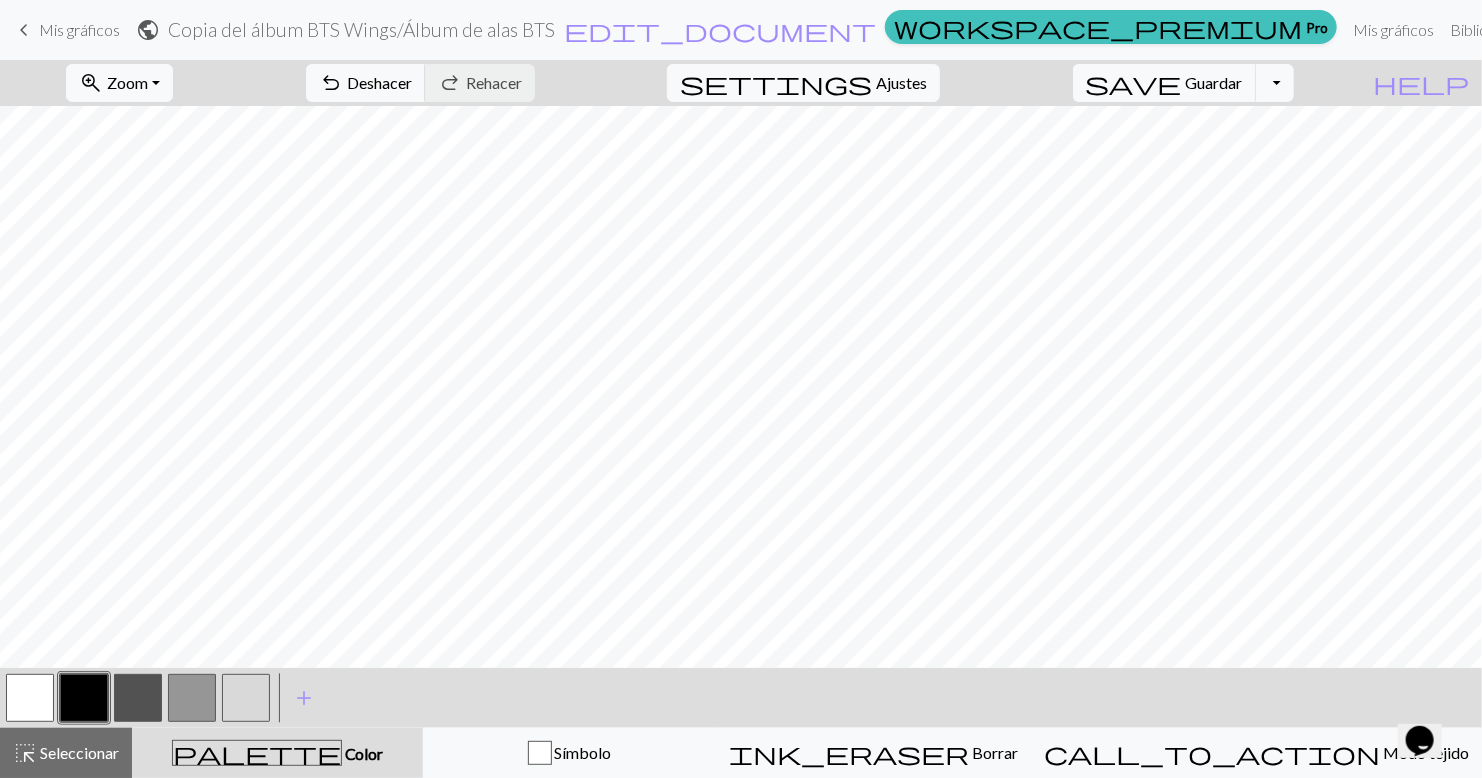 click at bounding box center [30, 698] 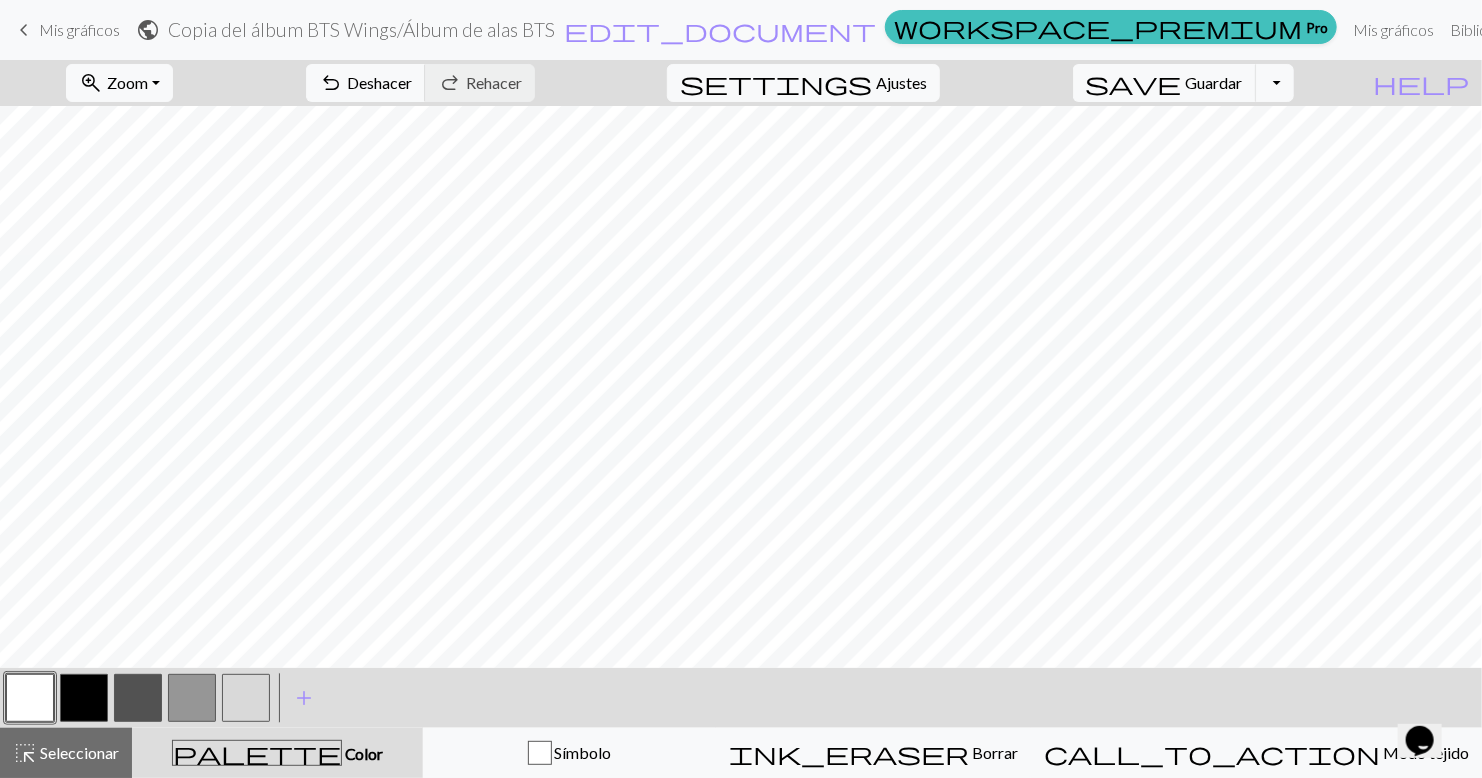 click at bounding box center (30, 698) 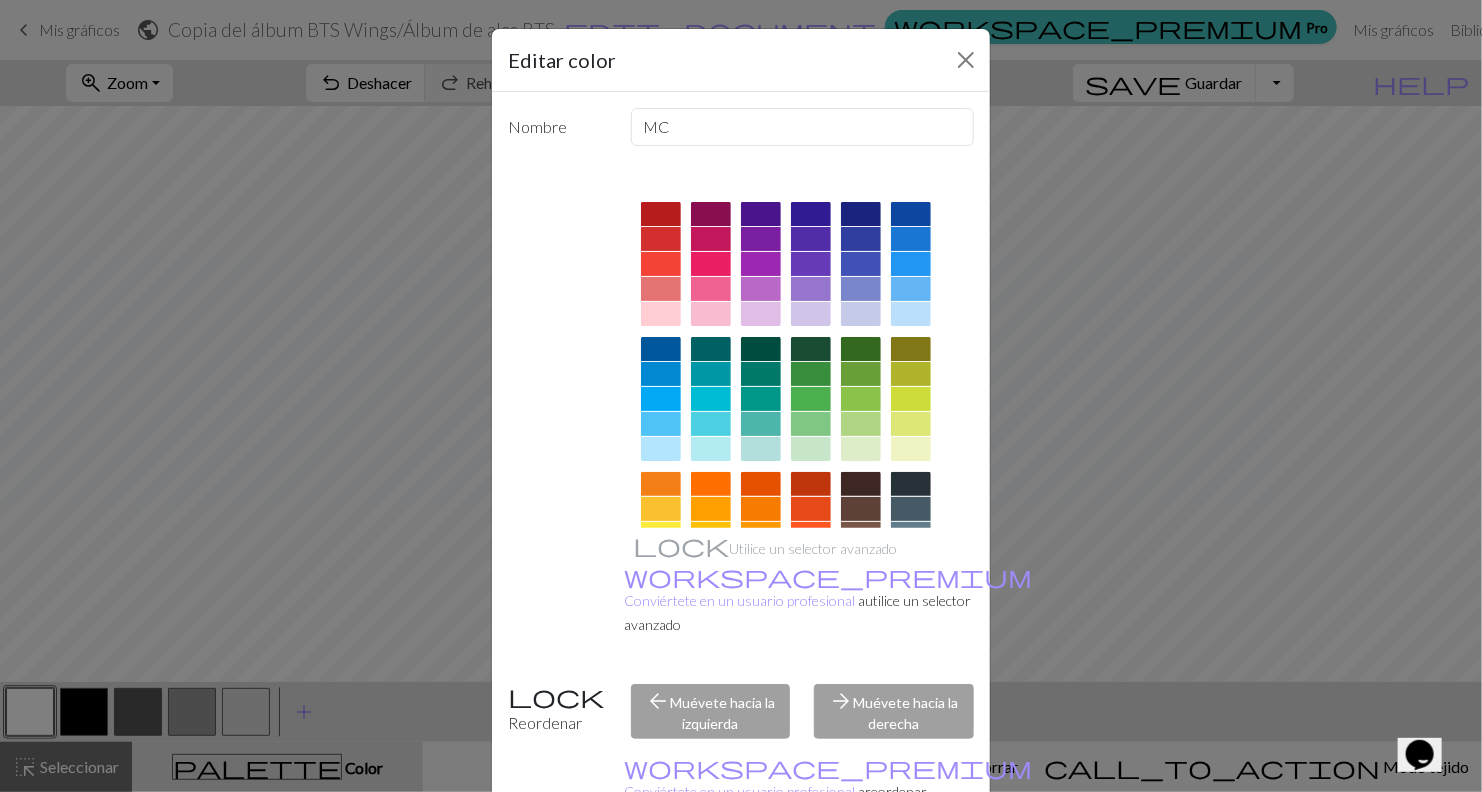 scroll, scrollTop: 142, scrollLeft: 0, axis: vertical 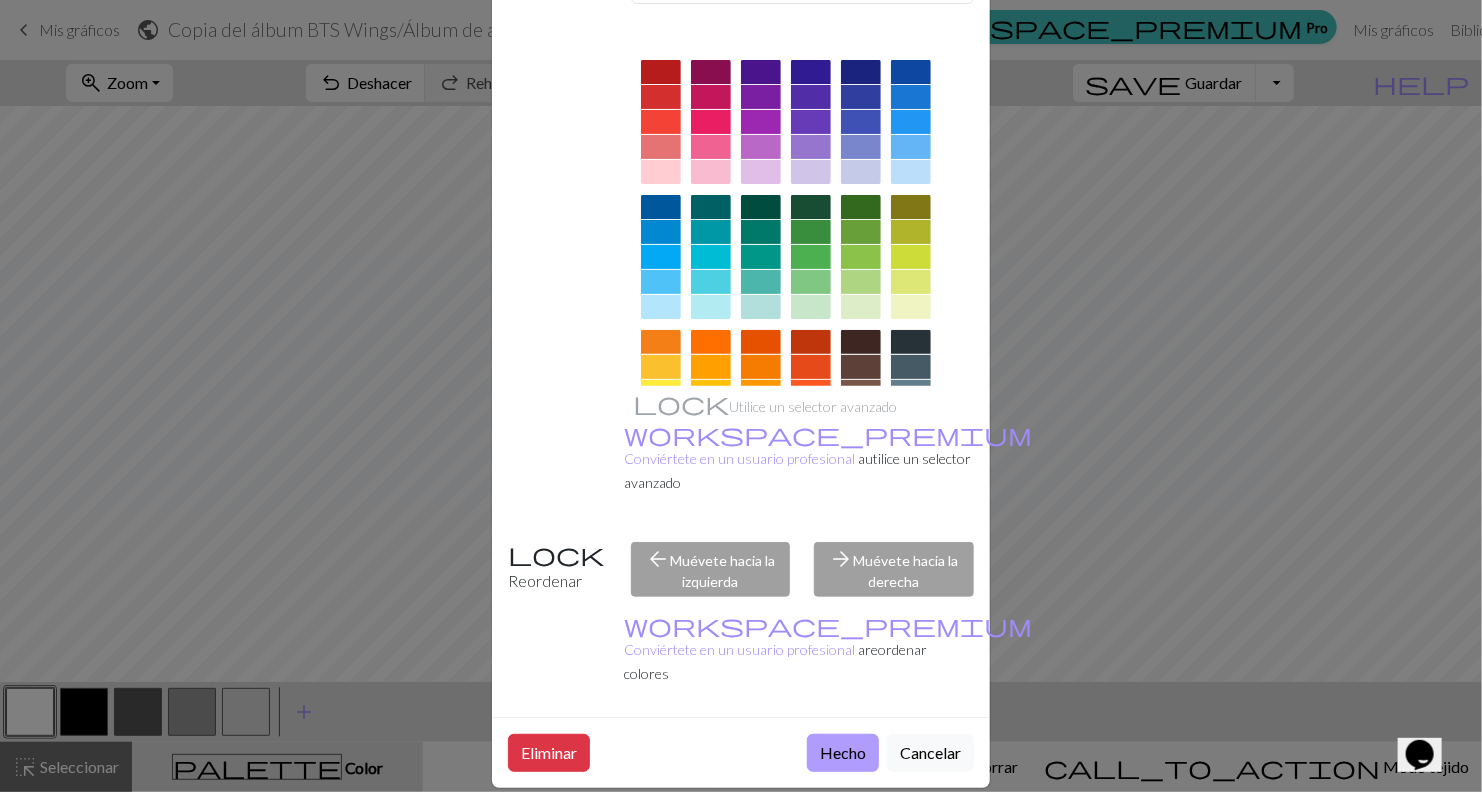 click on "Hecho" at bounding box center (843, 753) 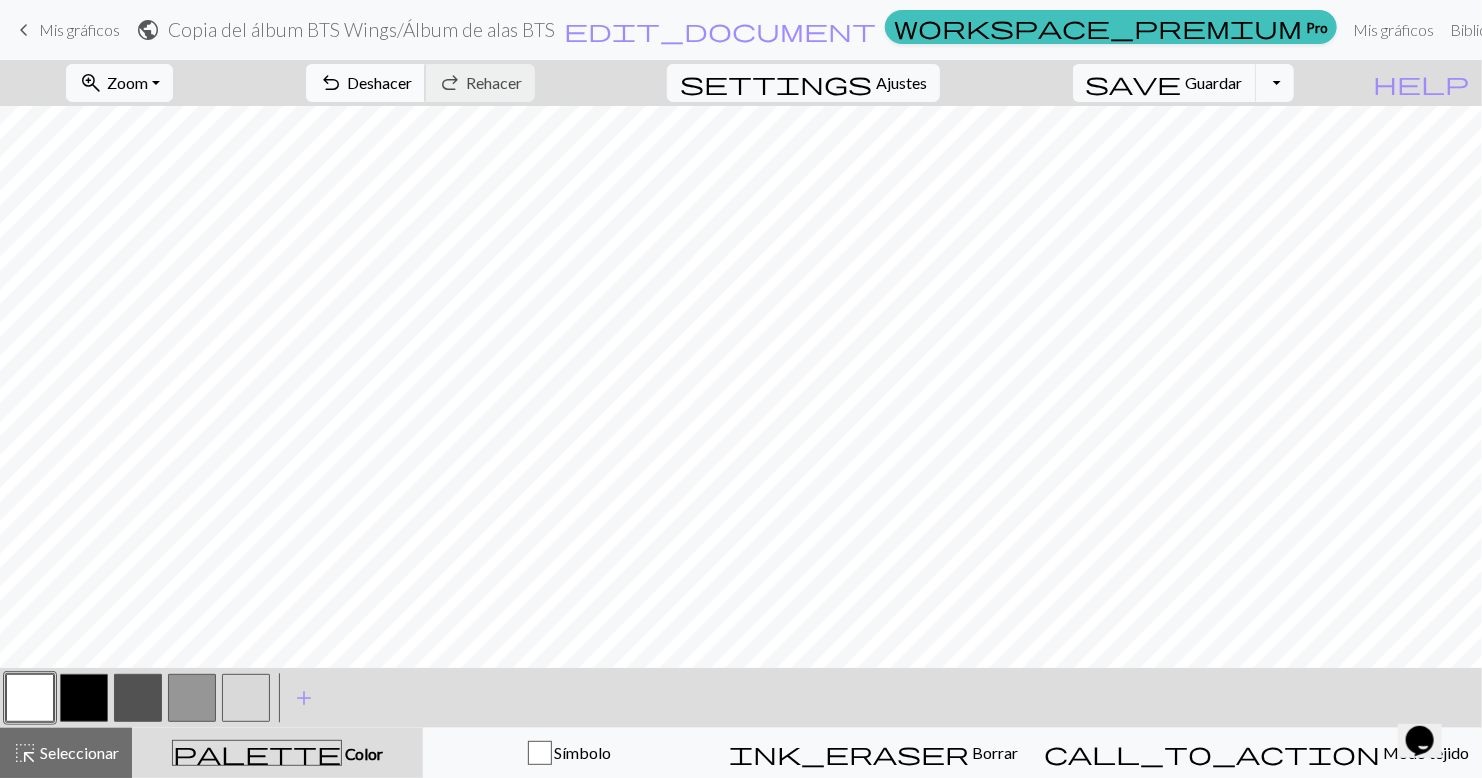 click on "undo Deshacer Deshacer" at bounding box center [366, 83] 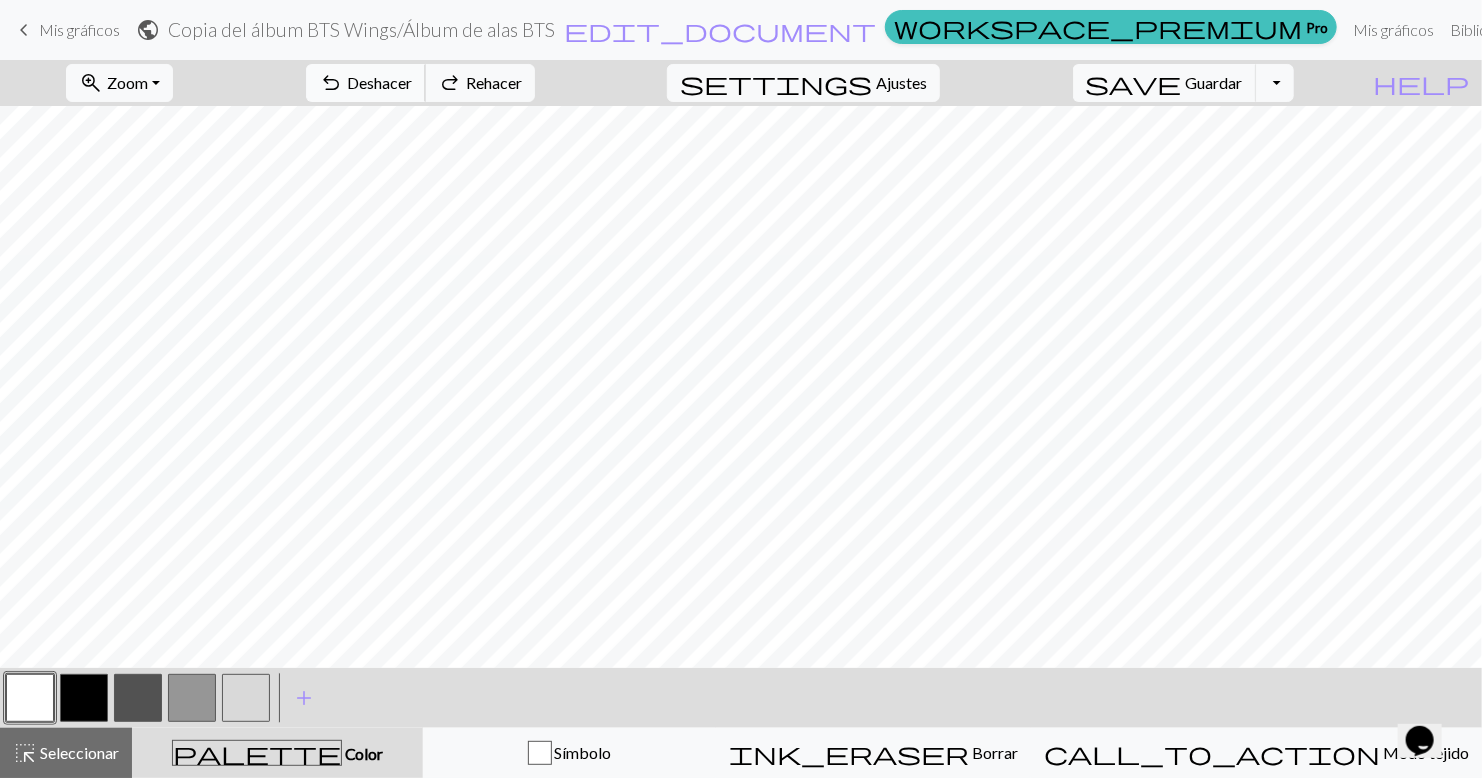click on "undo Deshacer Deshacer" at bounding box center (366, 83) 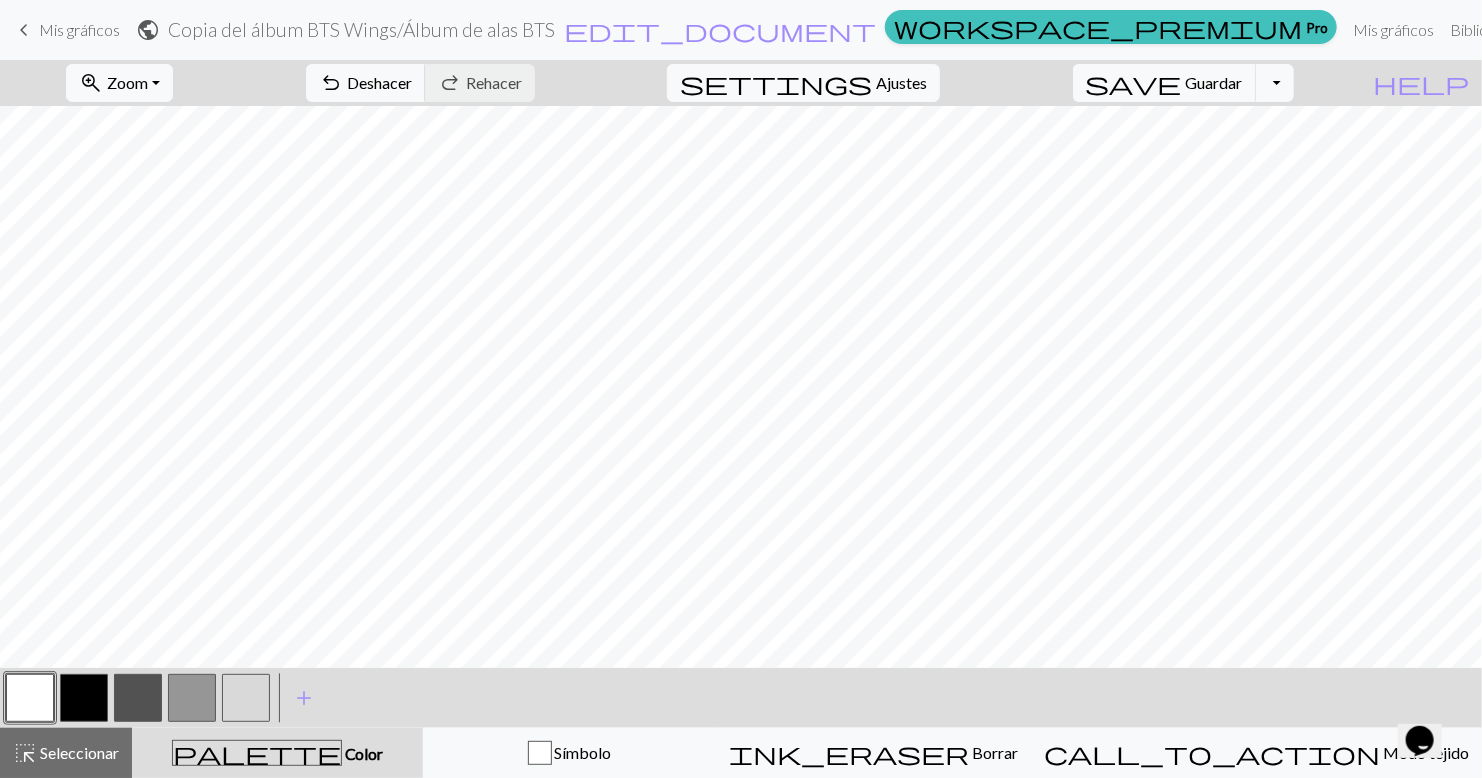 click at bounding box center (192, 698) 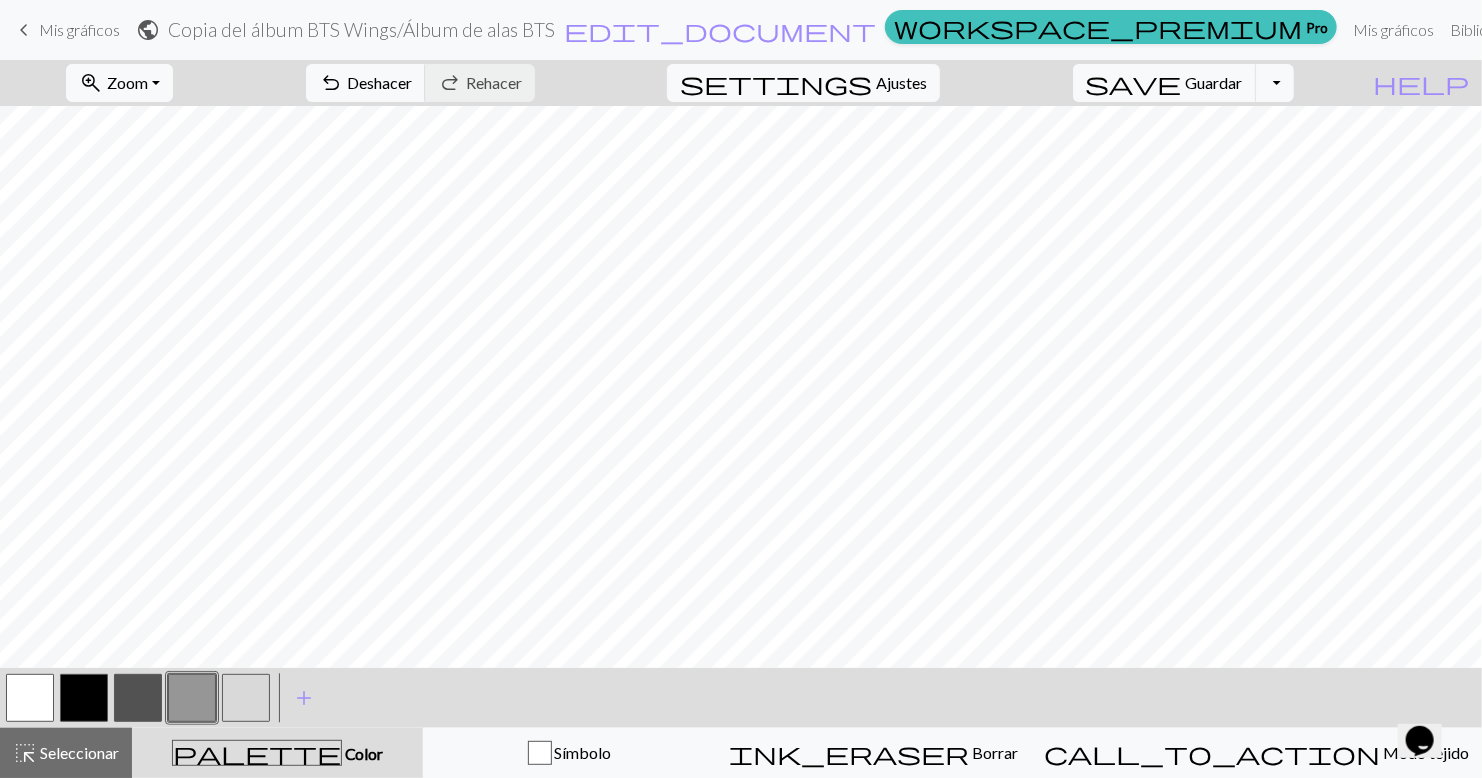 click at bounding box center (192, 698) 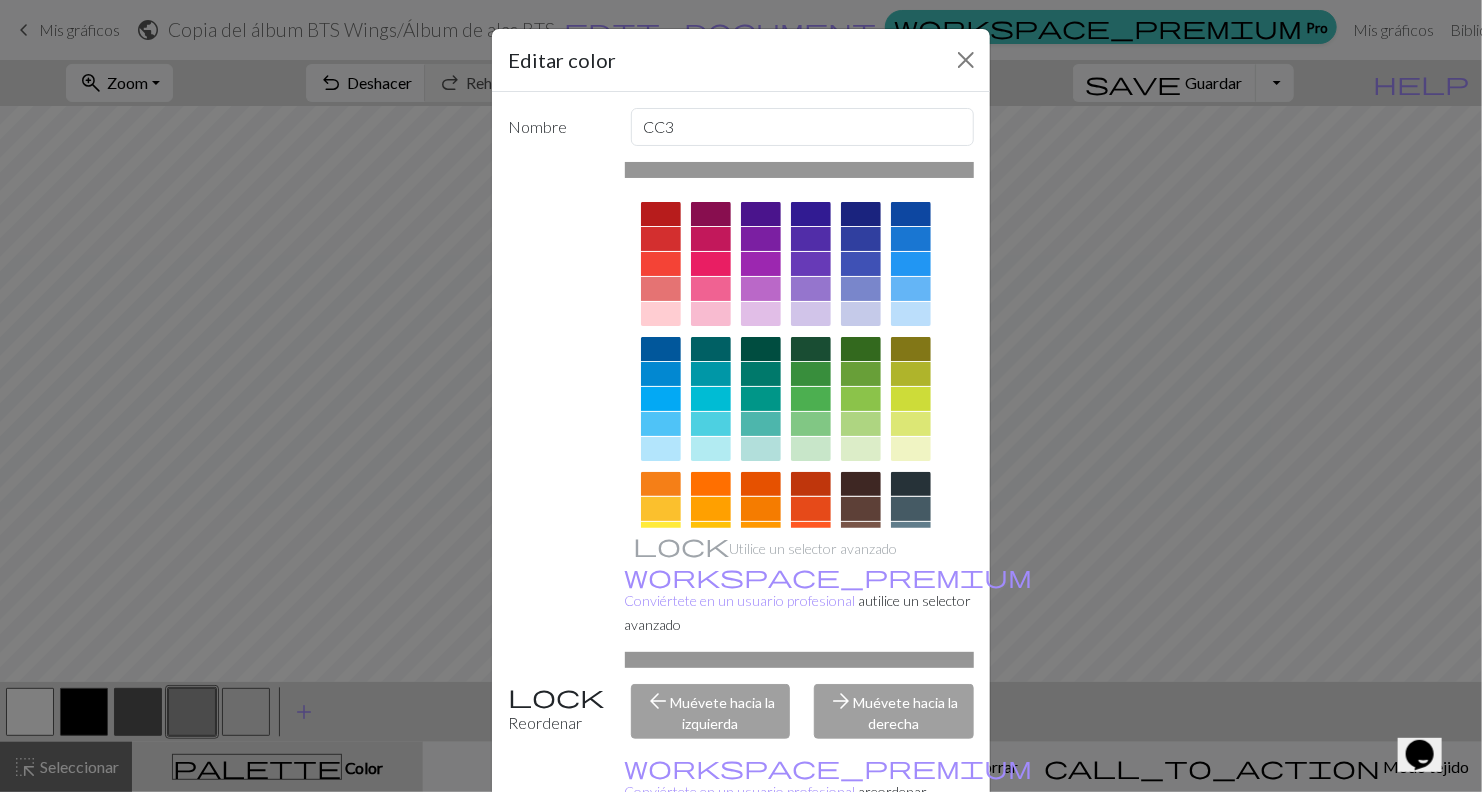 scroll, scrollTop: 225, scrollLeft: 0, axis: vertical 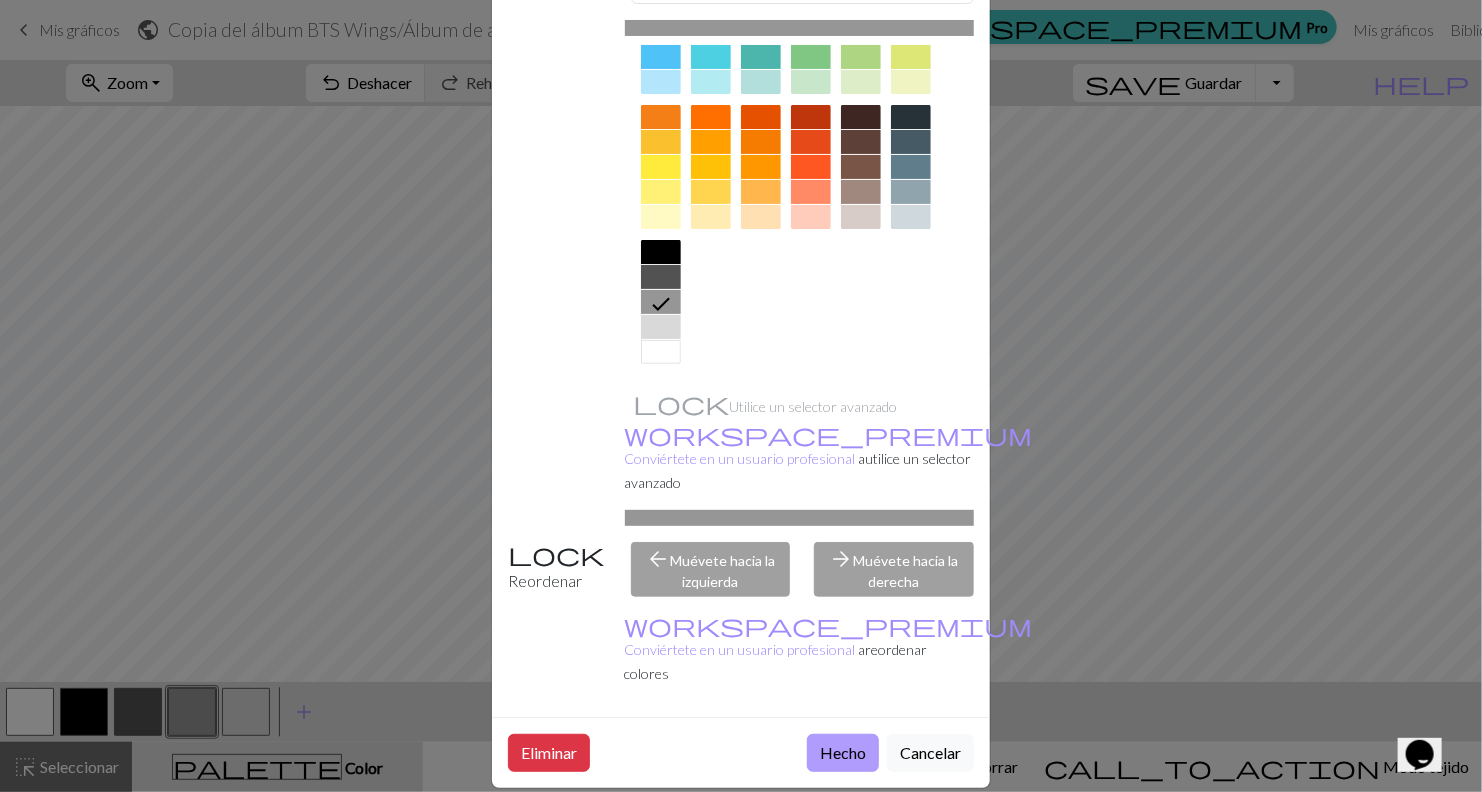 click on "Hecho" at bounding box center [843, 753] 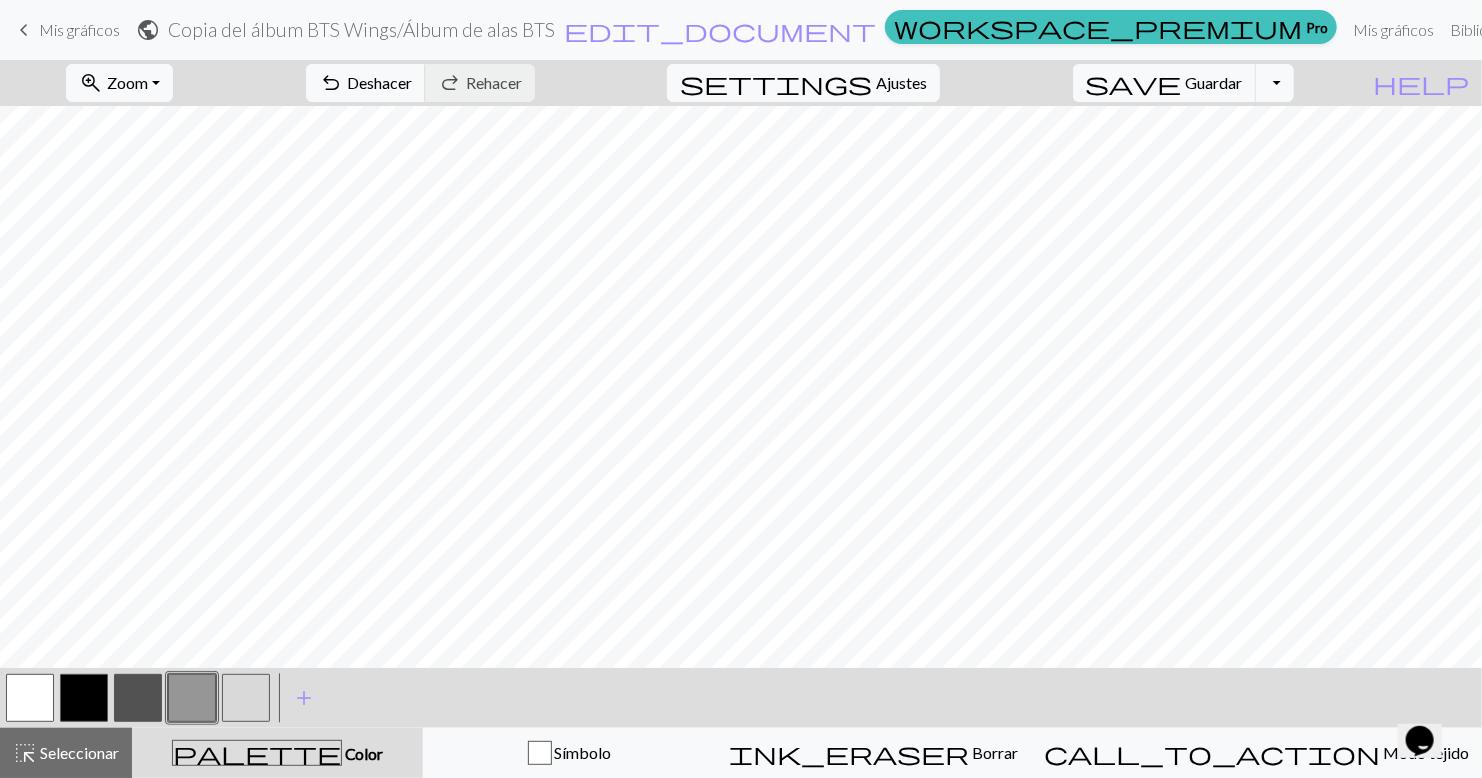 click at bounding box center [84, 698] 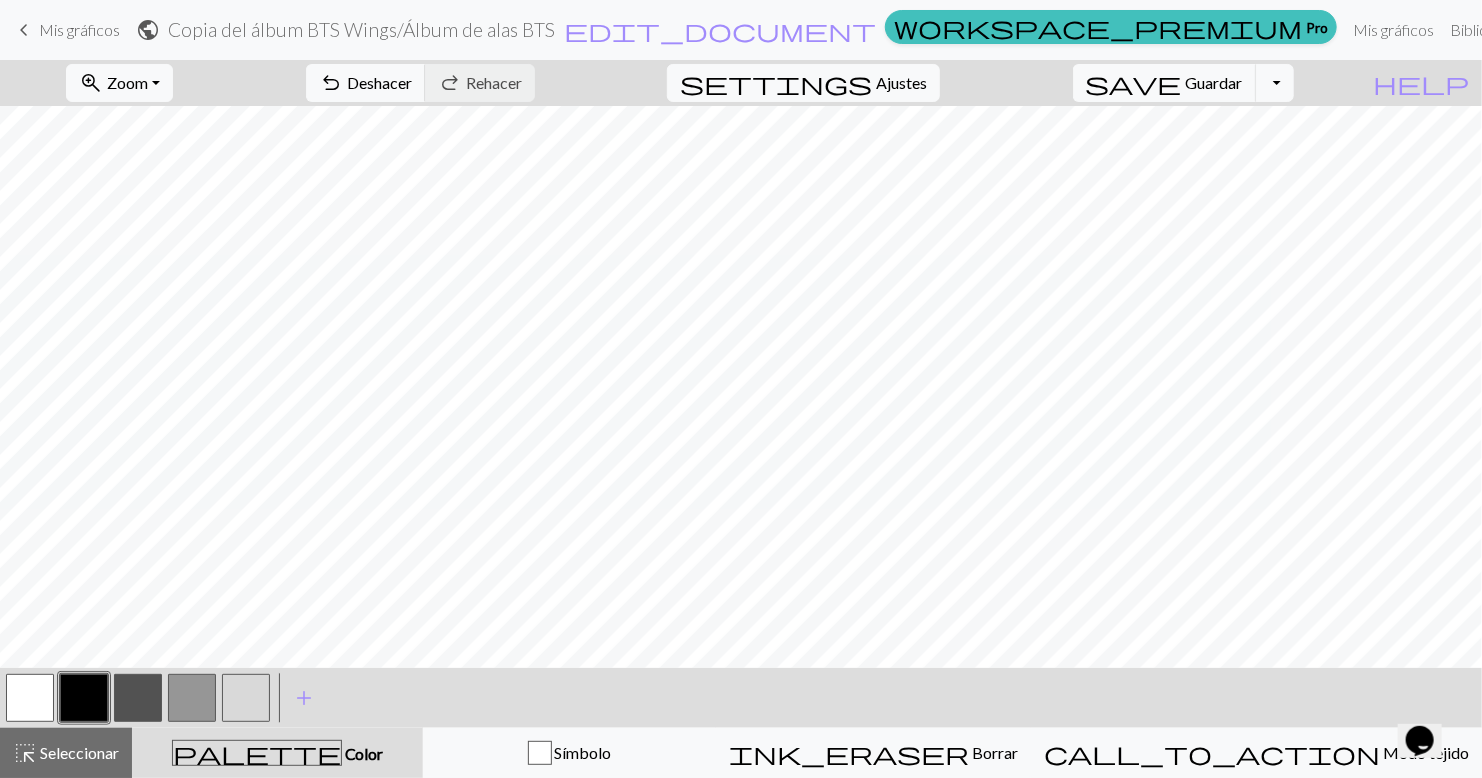 click at bounding box center [84, 698] 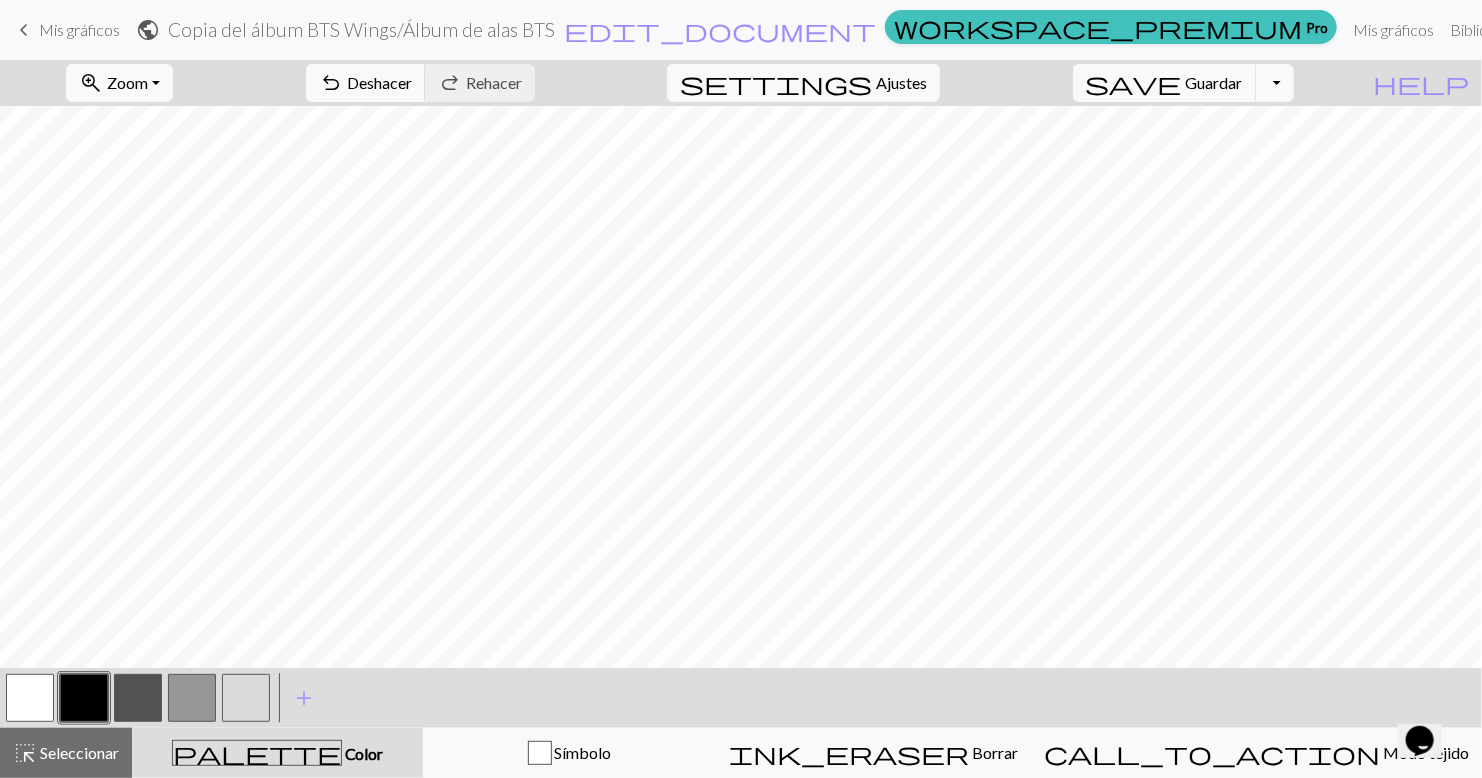 click on "Editar color Nombre CC1 Utilice un selector avanzado workspace_premium Conviértete en un usuario profesional   a  utilice un selector avanzado Reordenar arrow_back Muévete hacia la izquierda arrow_forward Muévete hacia la derecha workspace_premium Conviértete en un usuario profesional   a  reordenar colores Eliminar Hecho Cancelar" at bounding box center (741, 389) 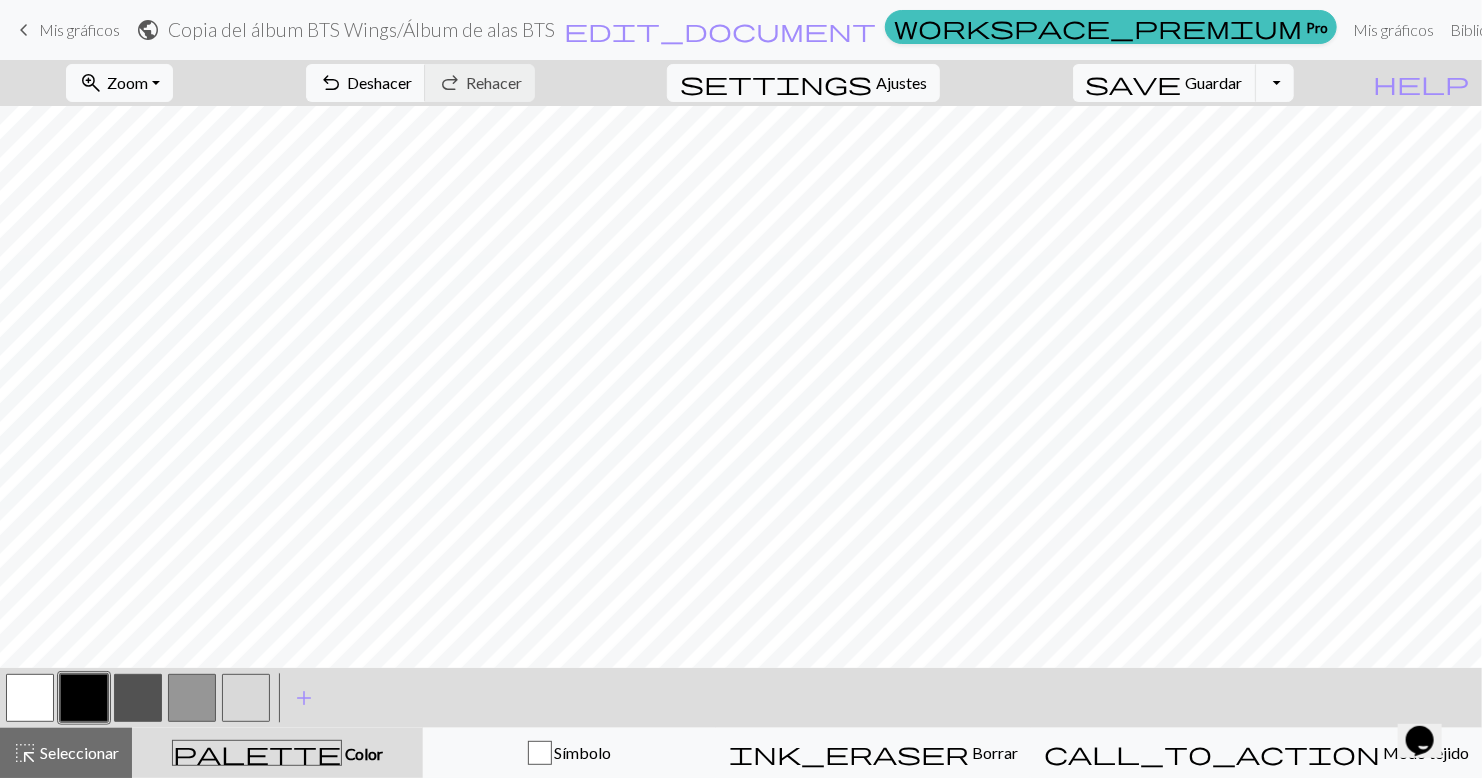 click at bounding box center (84, 698) 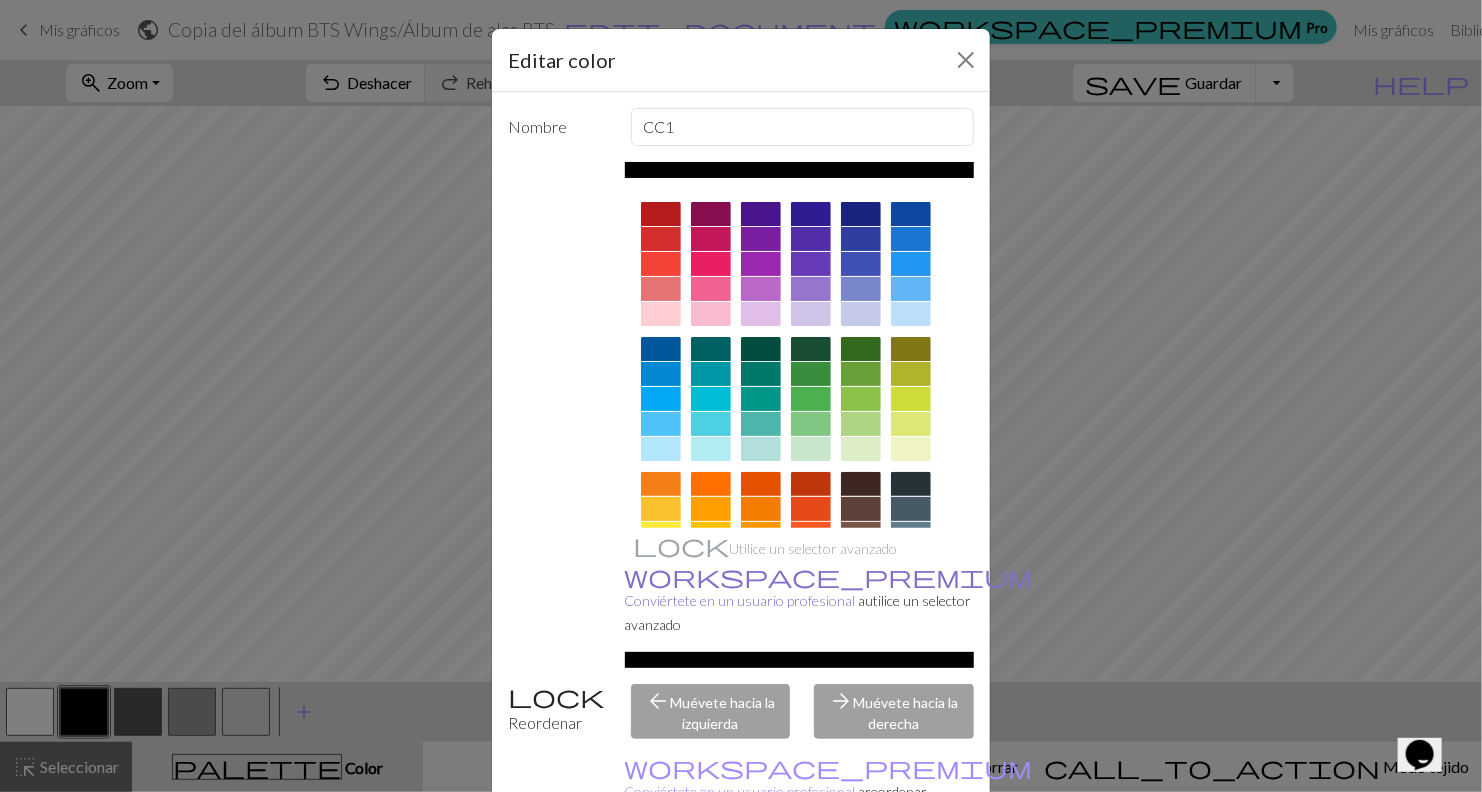 scroll, scrollTop: 142, scrollLeft: 0, axis: vertical 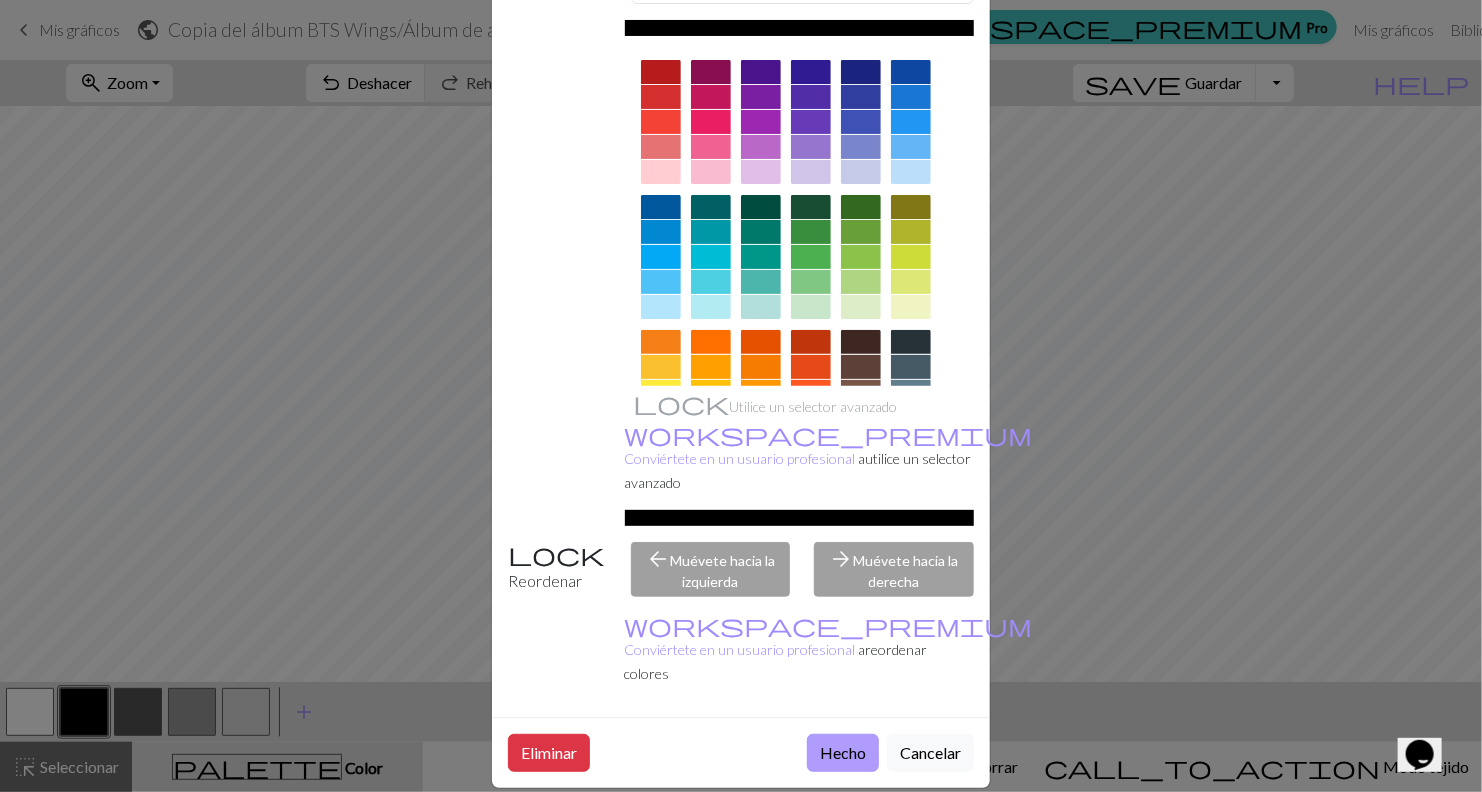 click on "Hecho" at bounding box center [843, 753] 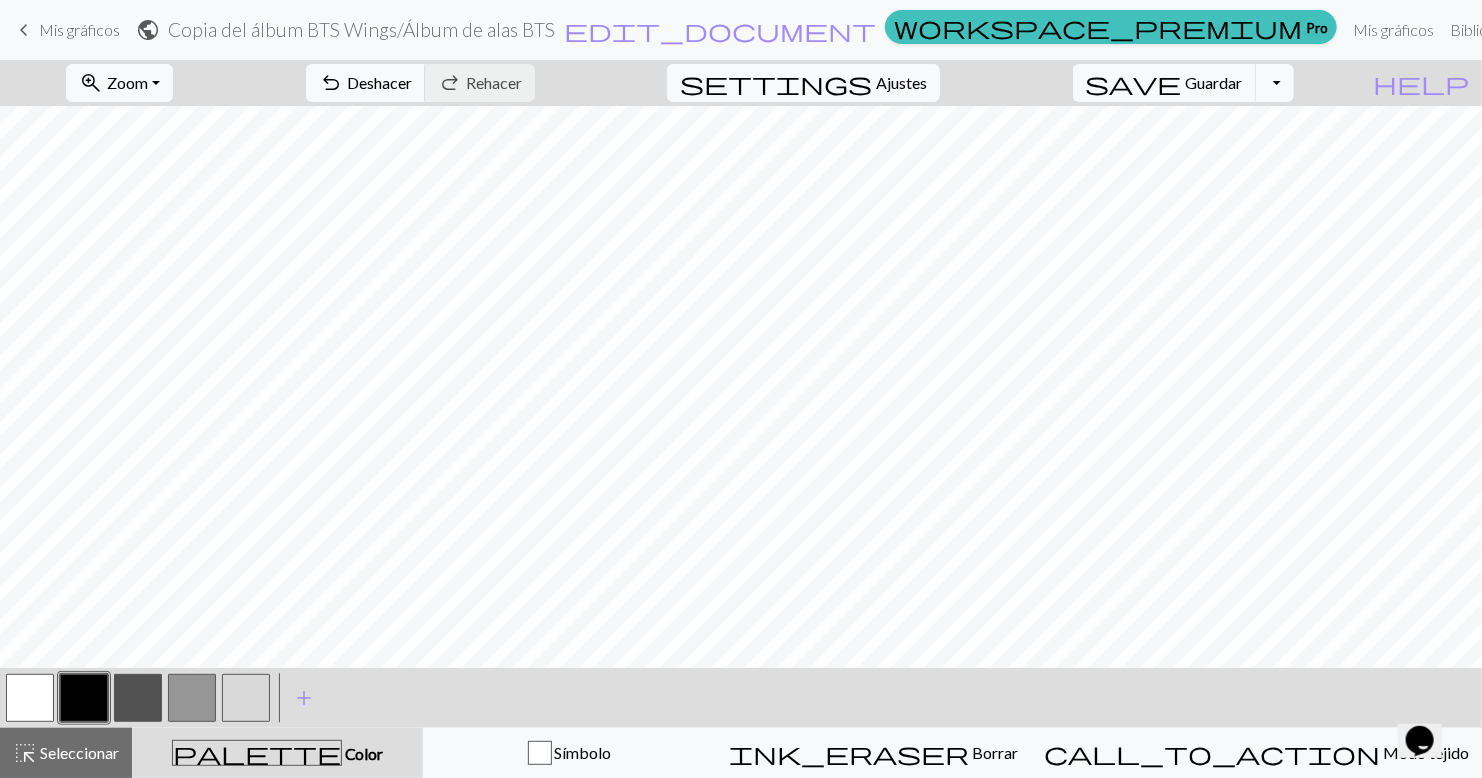 click at bounding box center (246, 698) 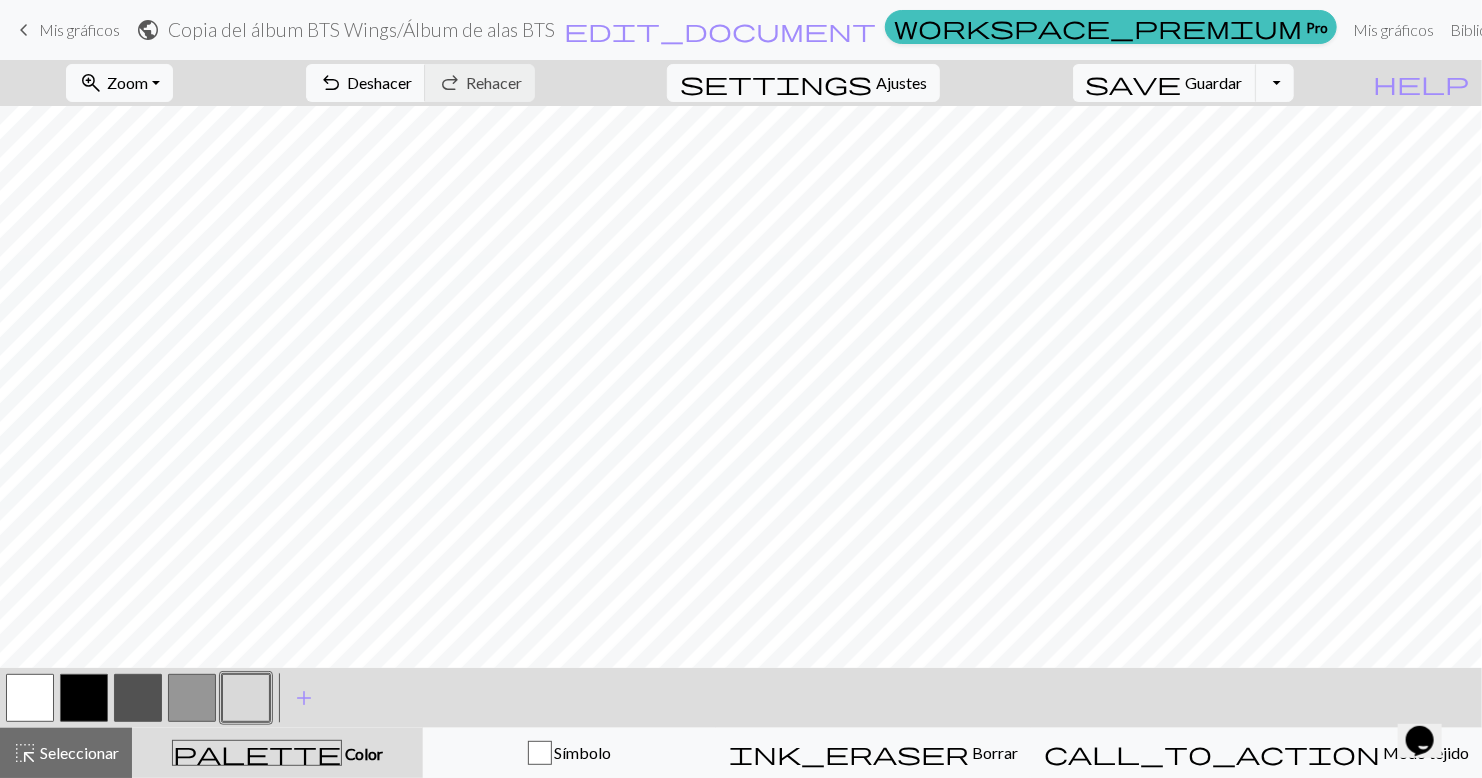 click at bounding box center [246, 698] 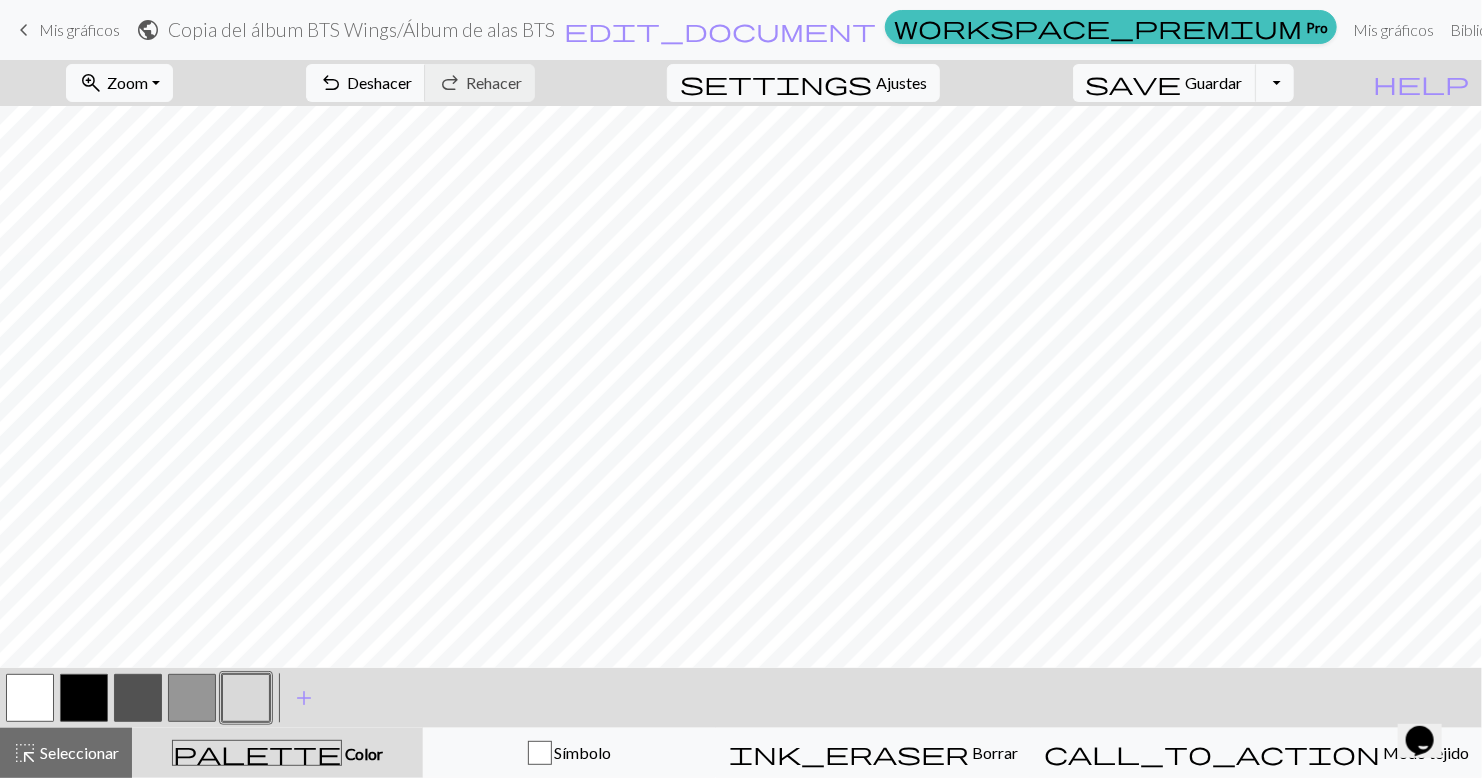 click on "Editar color Nombre CC4 Utilice un selector avanzado workspace_premium Conviértete en un usuario profesional   a  utilice un selector avanzado Reordenar arrow_back Muévete hacia la izquierda arrow_forward Muévete hacia la derecha workspace_premium Conviértete en un usuario profesional   a  reordenar colores Eliminar Hecho Cancelar" at bounding box center (741, 389) 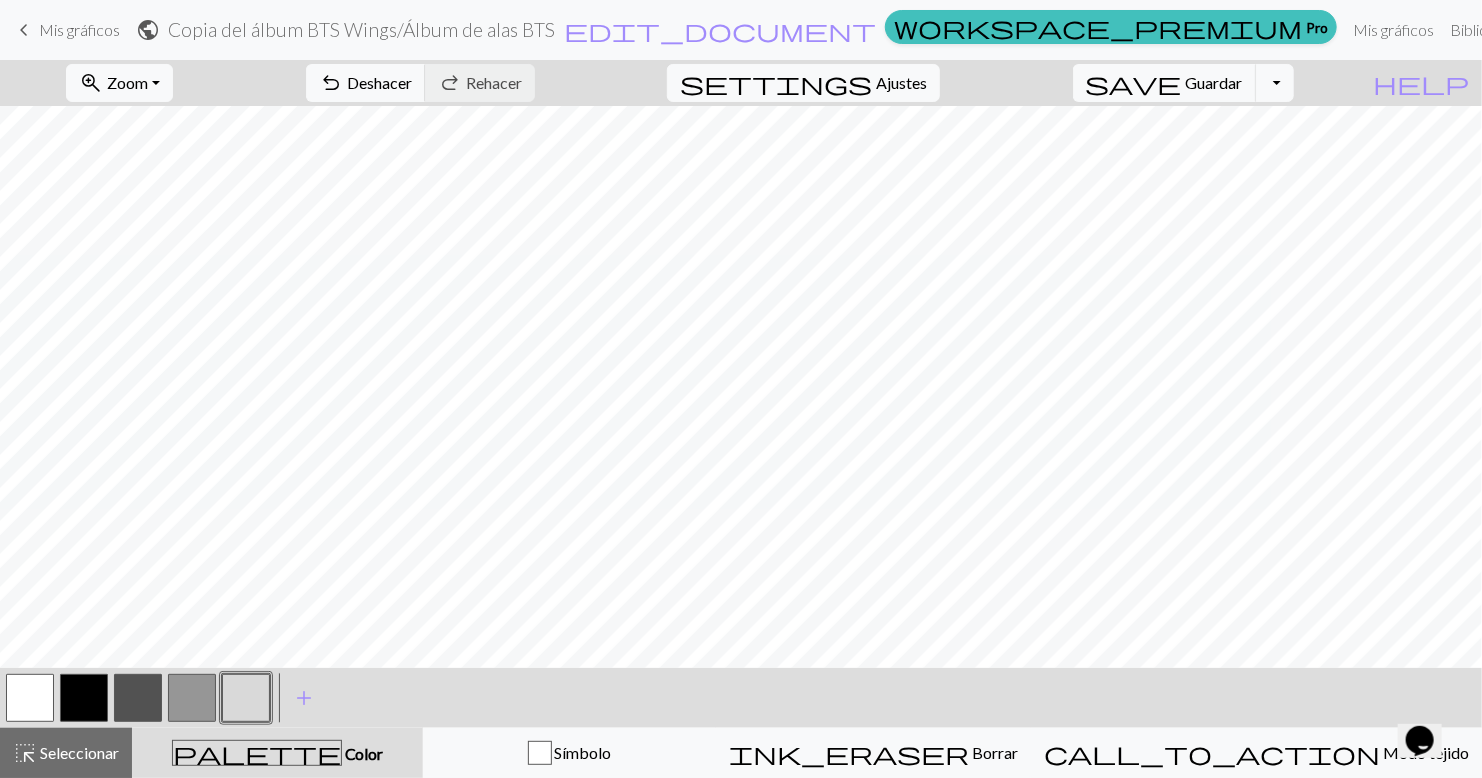 click at bounding box center (246, 698) 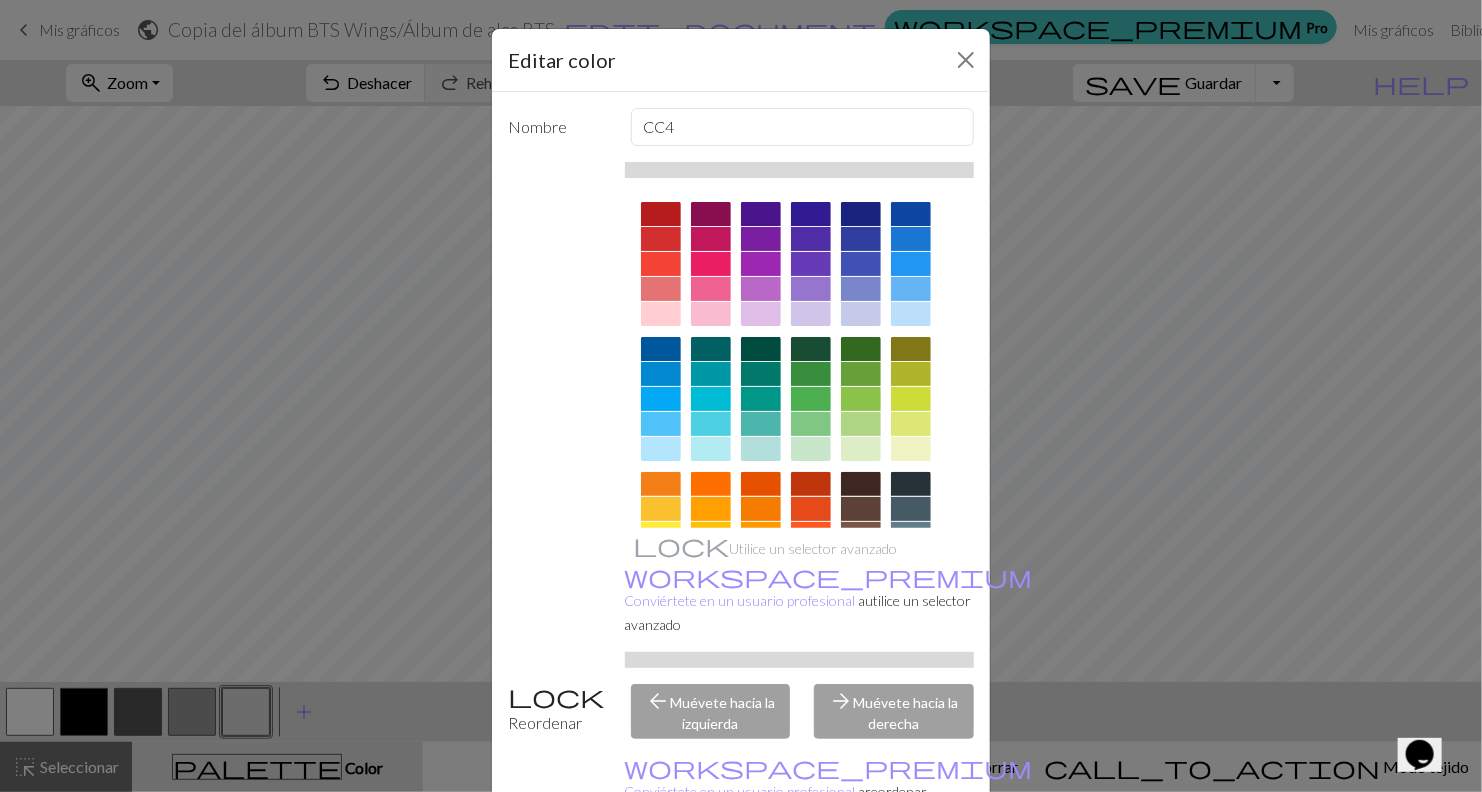 scroll, scrollTop: 225, scrollLeft: 0, axis: vertical 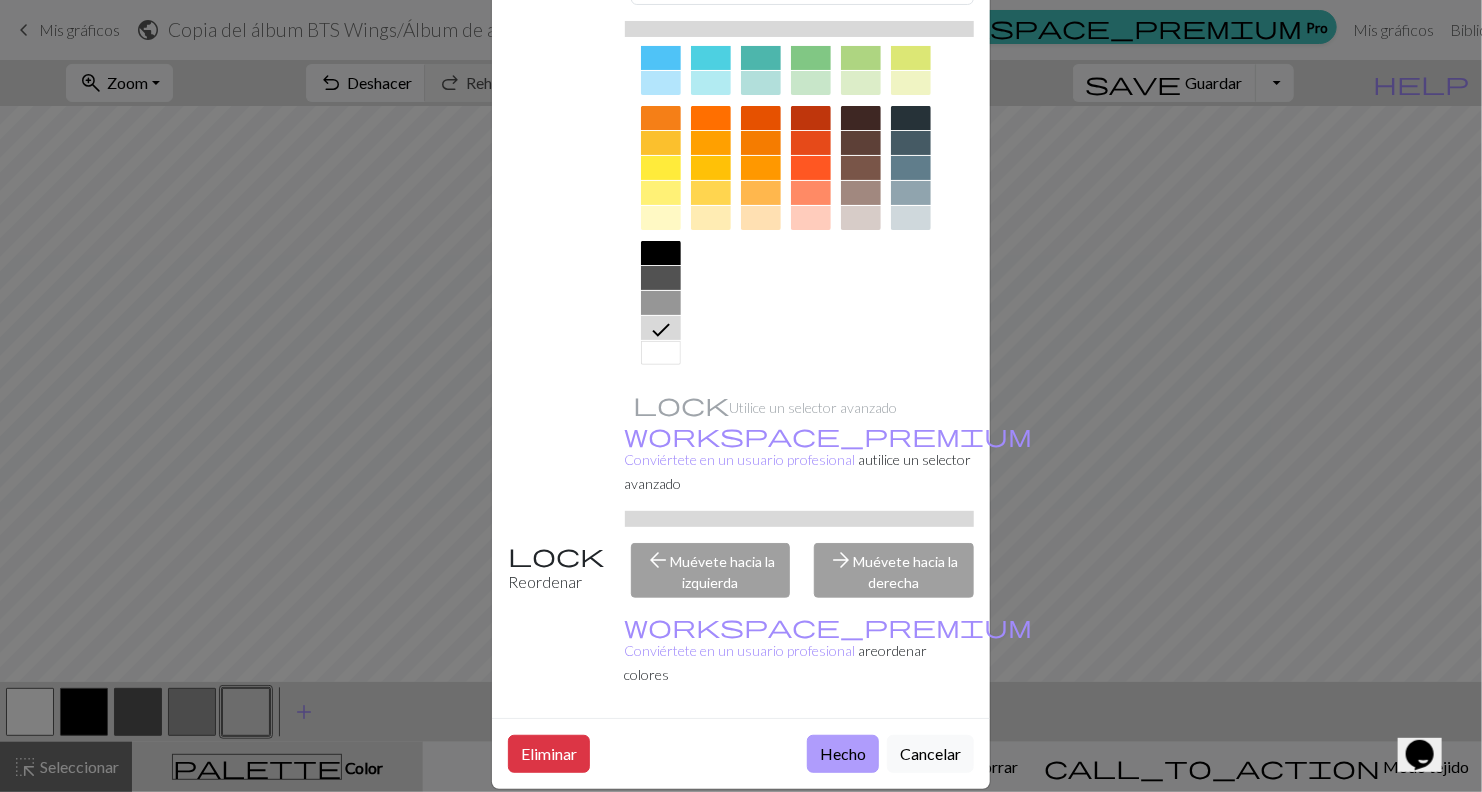 click on "Hecho" at bounding box center [843, 754] 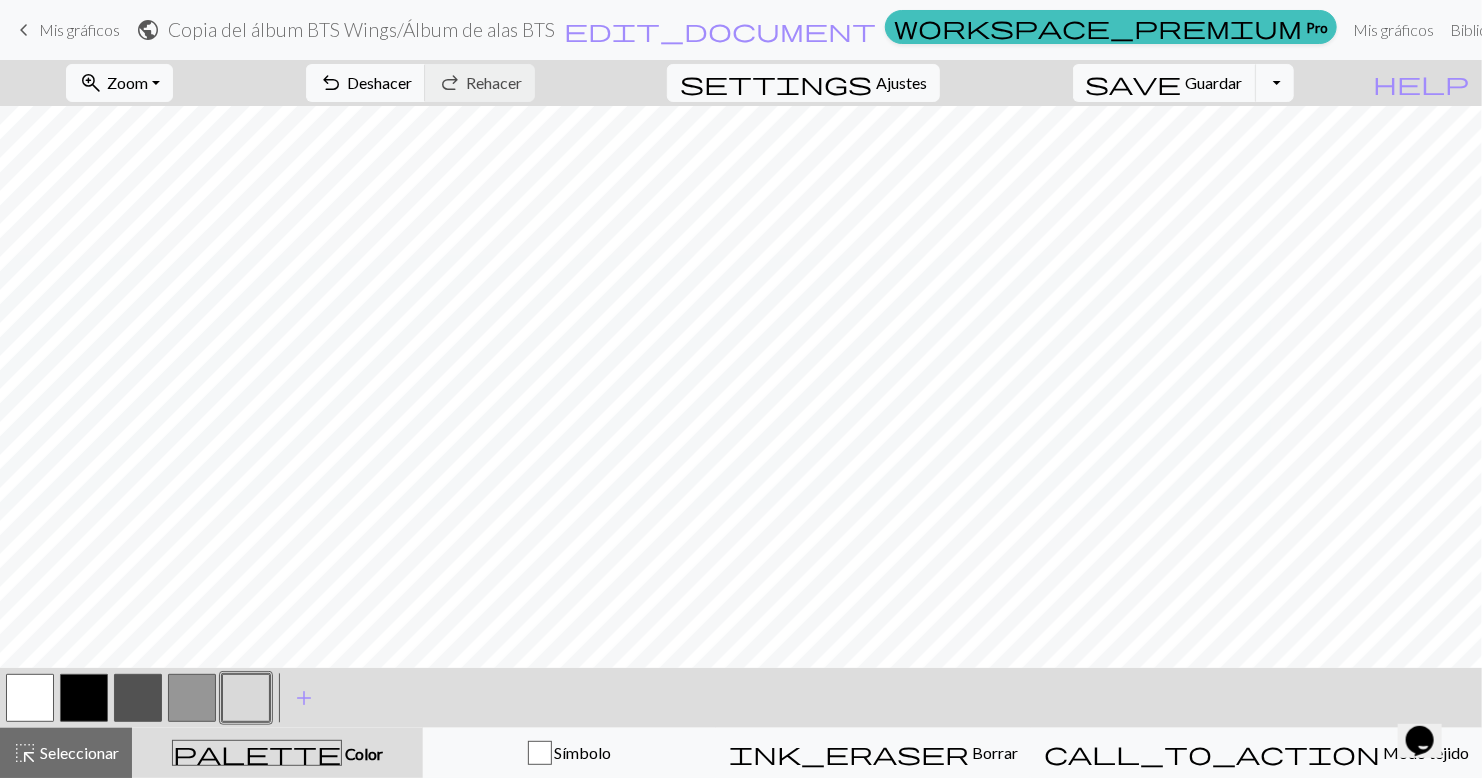 click at bounding box center (30, 698) 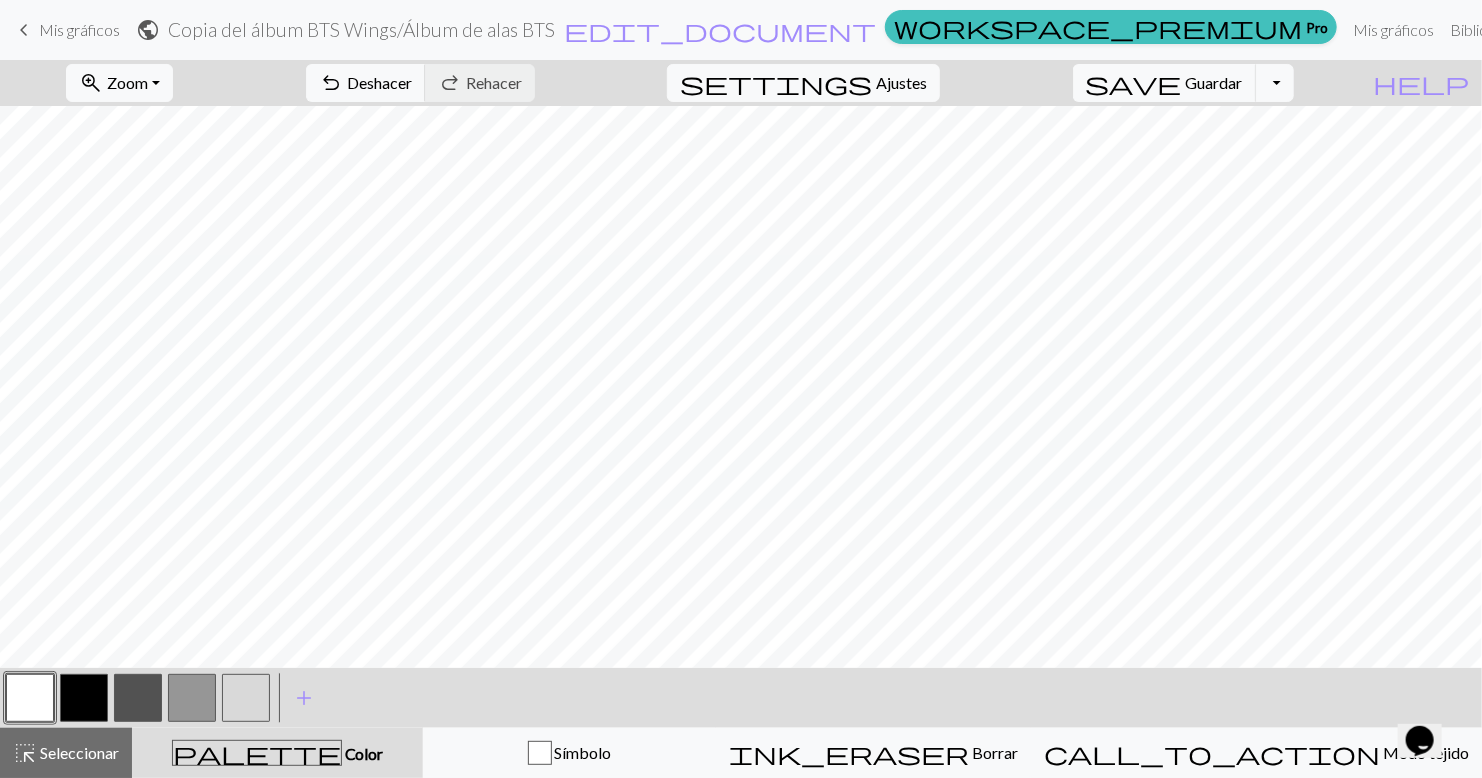 click at bounding box center (30, 698) 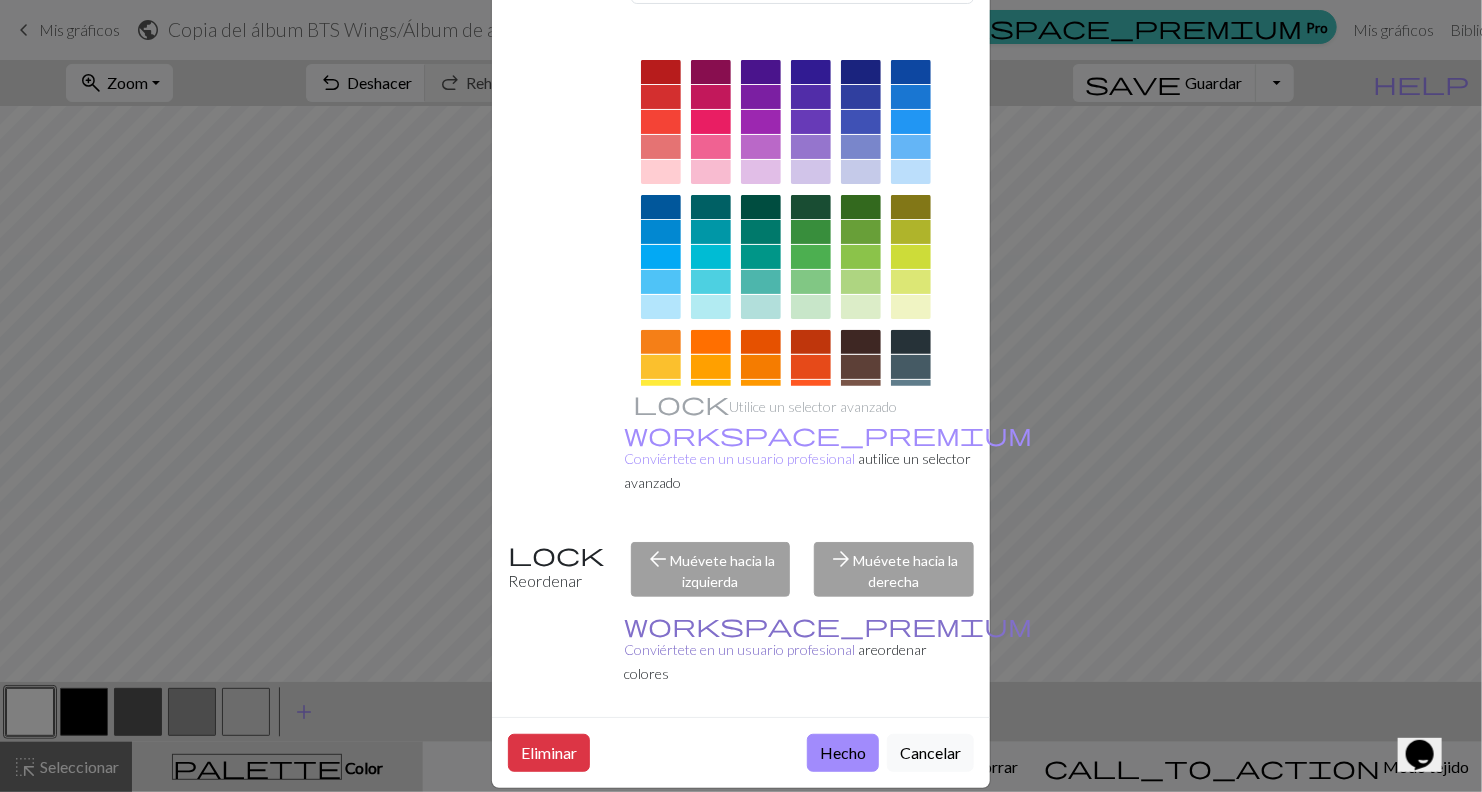 scroll, scrollTop: 141, scrollLeft: 0, axis: vertical 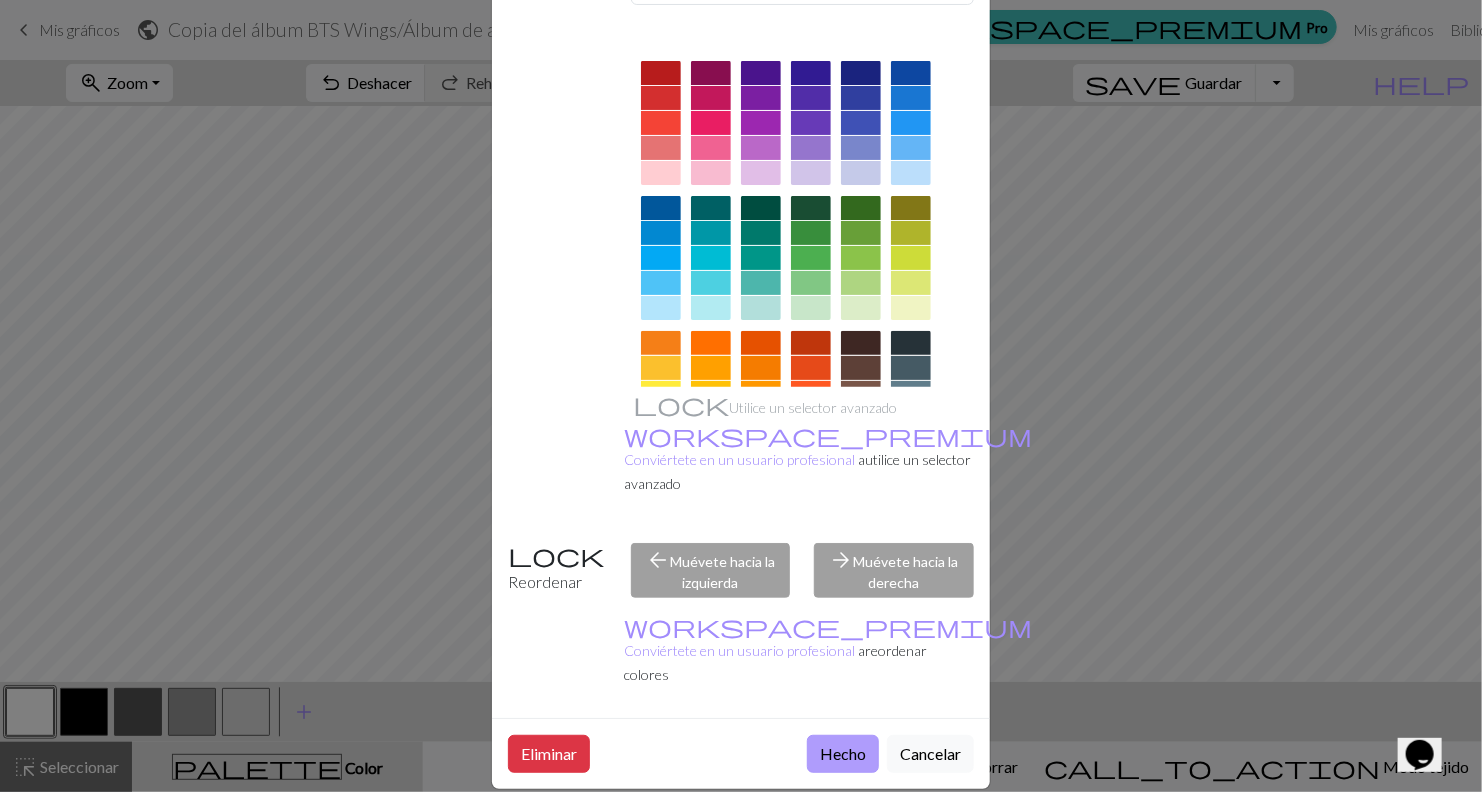 click on "Hecho" at bounding box center (843, 754) 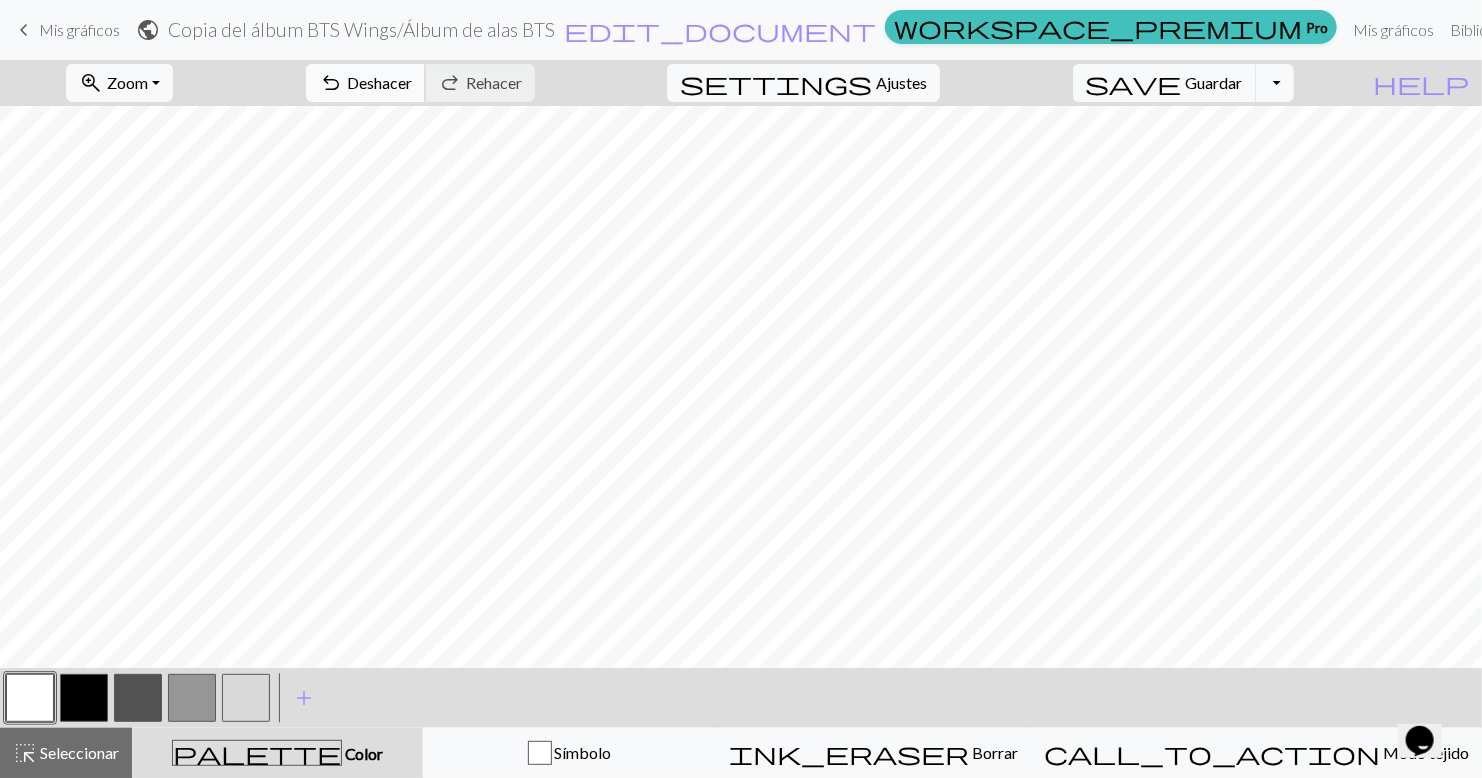 click on "undo Deshacer Deshacer" at bounding box center (366, 83) 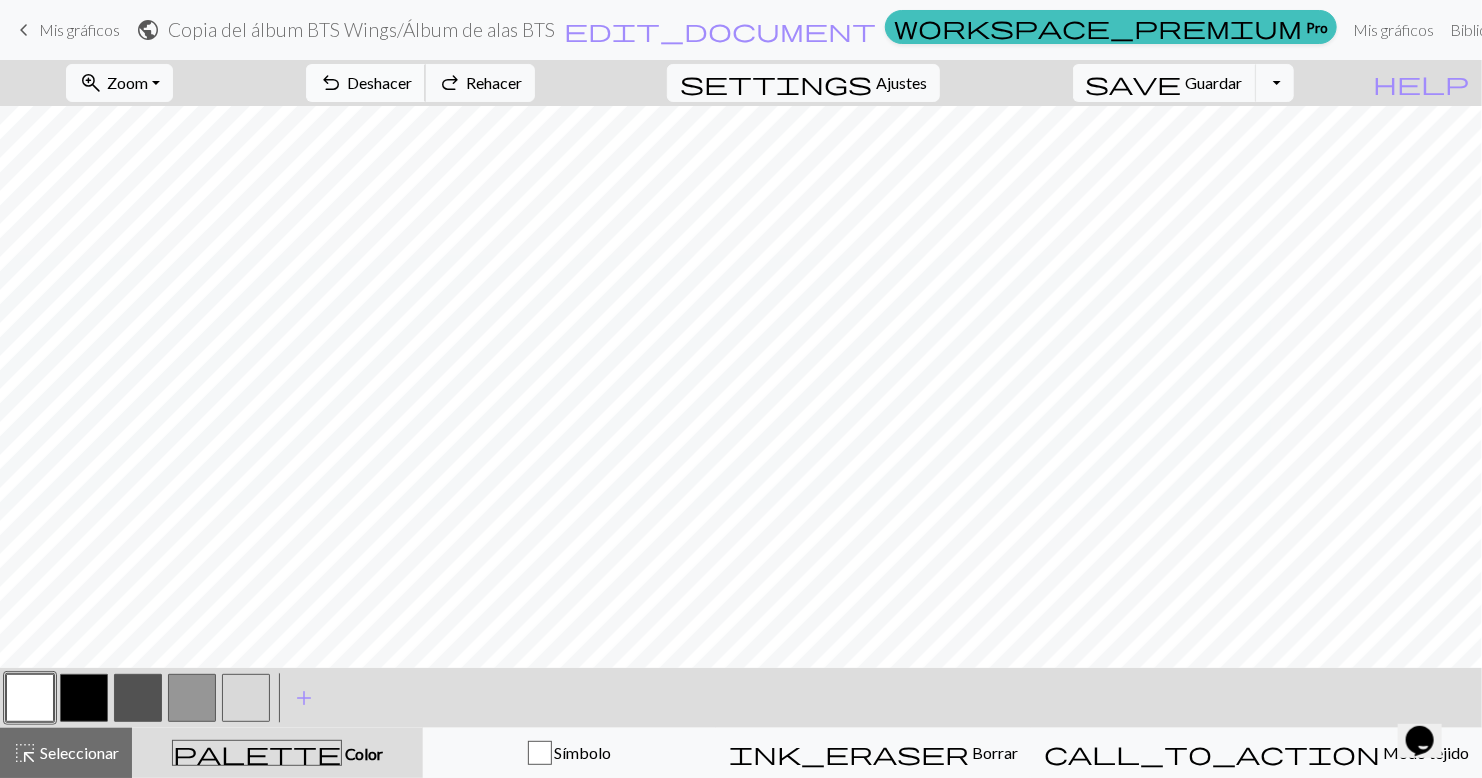 click on "undo Deshacer Deshacer" at bounding box center [366, 83] 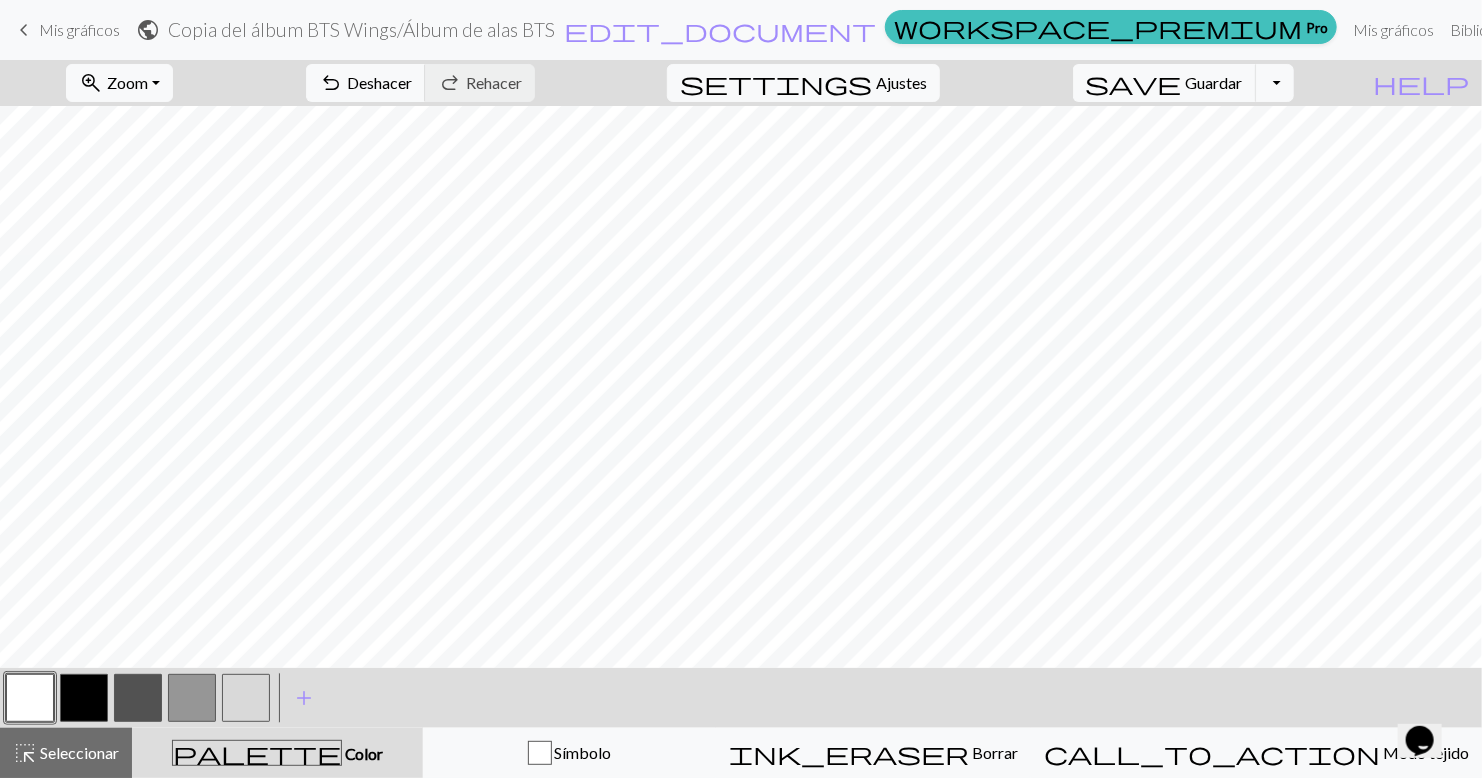 click at bounding box center [138, 698] 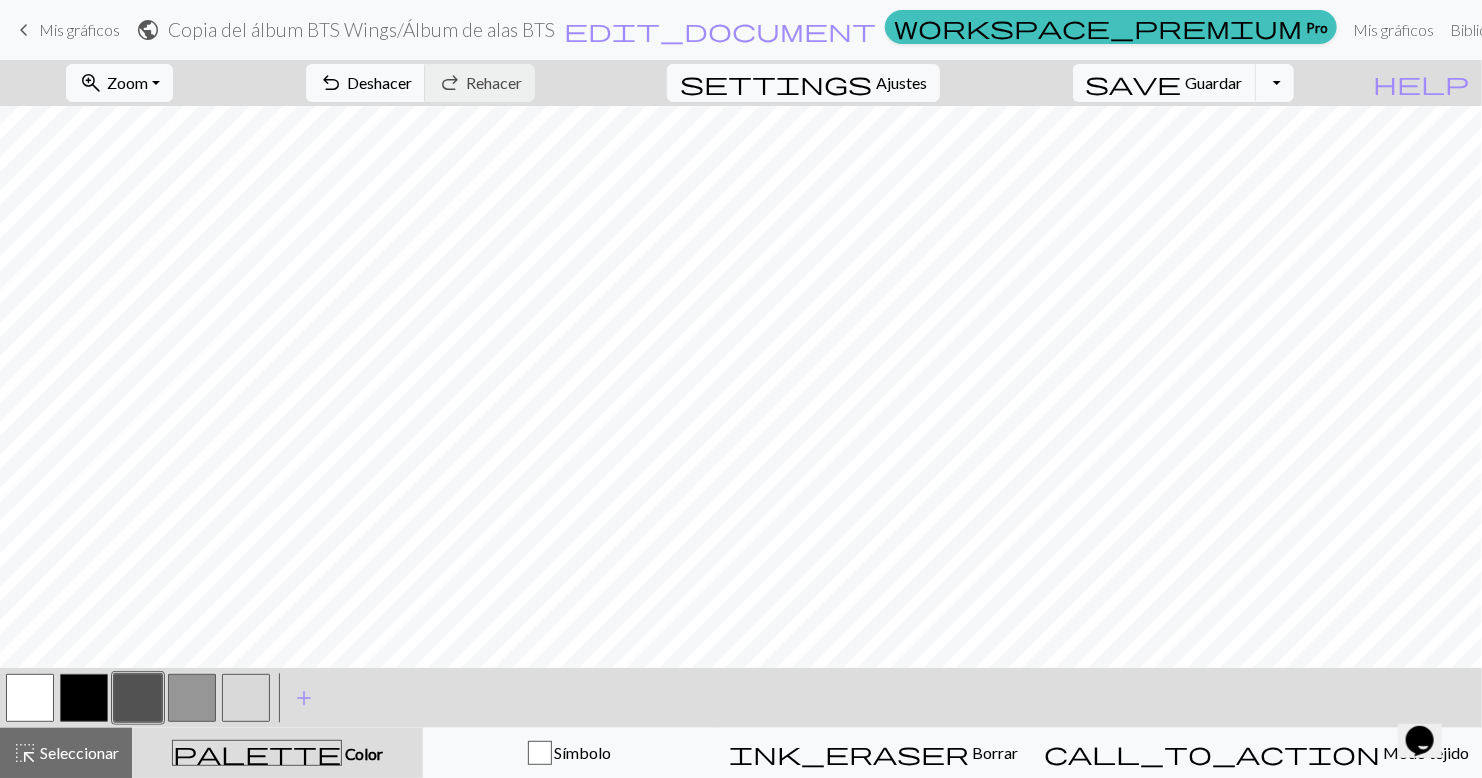 click at bounding box center [138, 698] 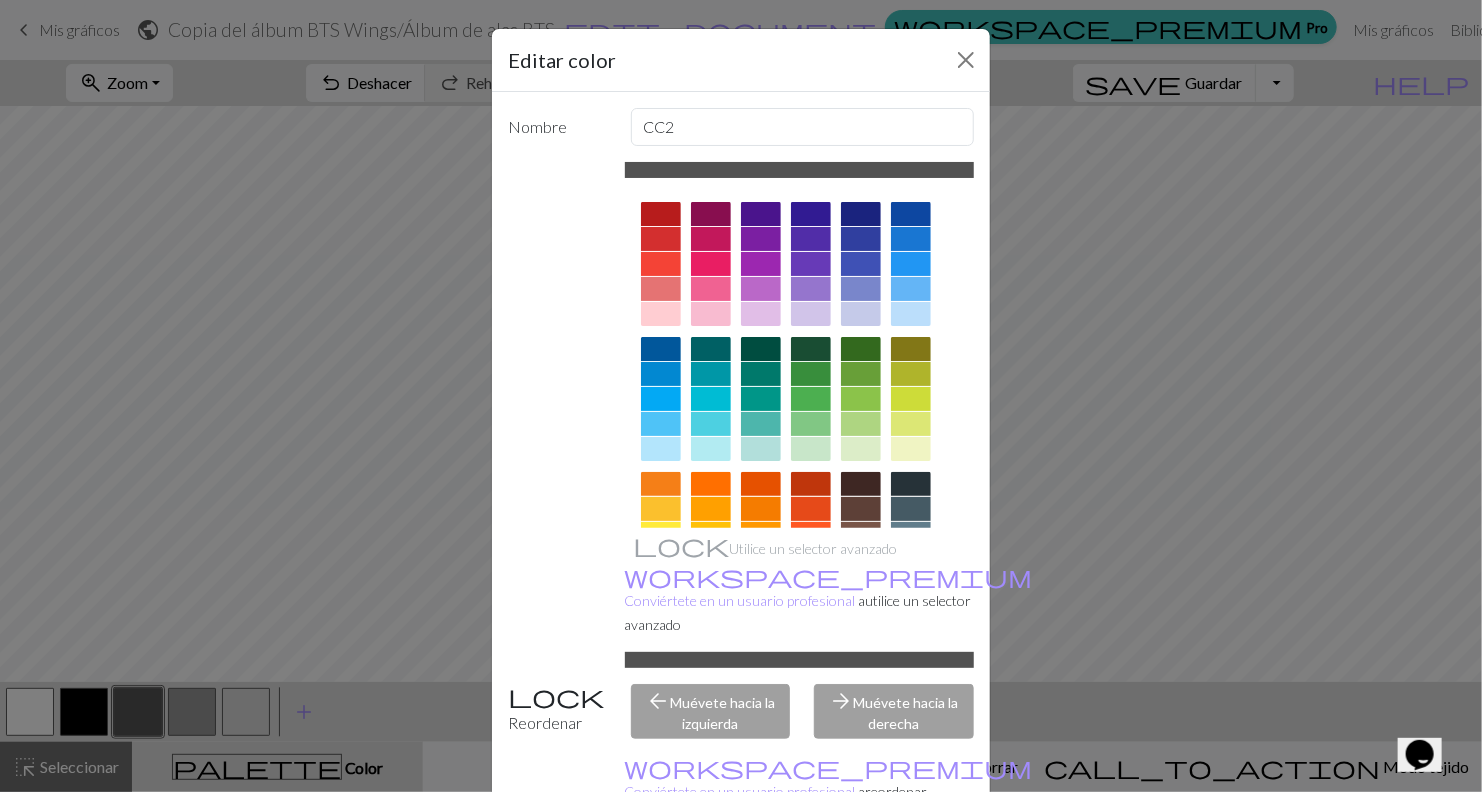 scroll, scrollTop: 142, scrollLeft: 0, axis: vertical 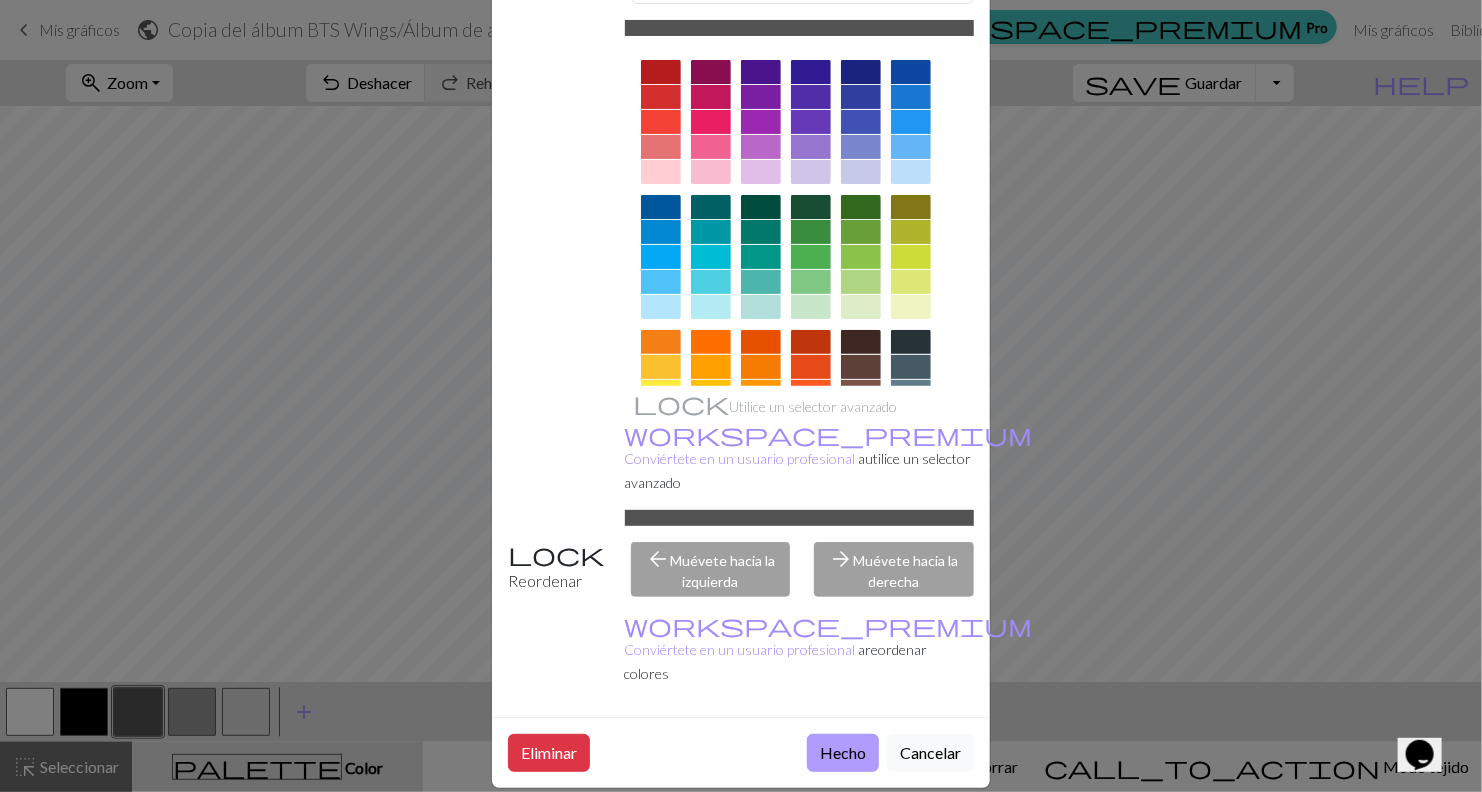 click on "Hecho" at bounding box center [843, 753] 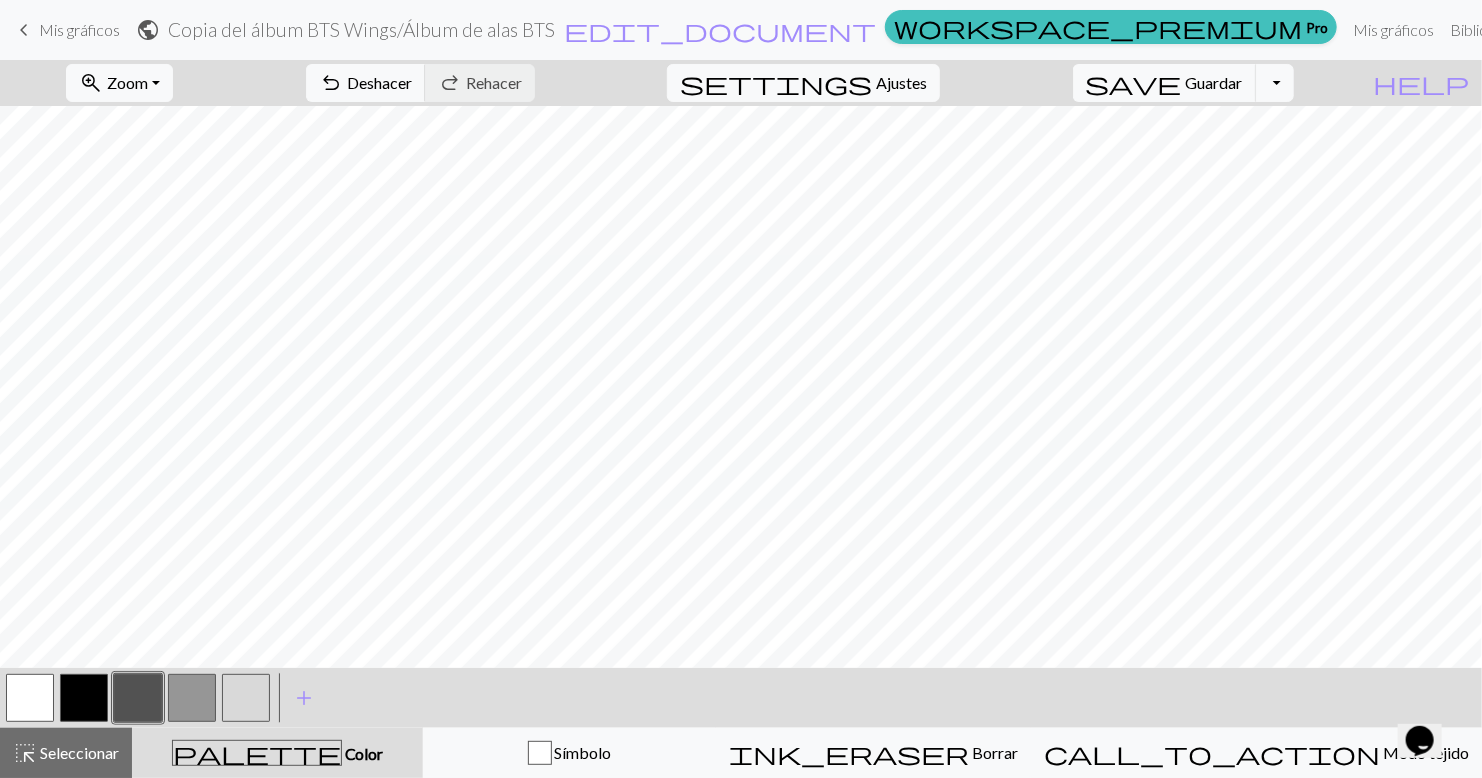 click at bounding box center [192, 698] 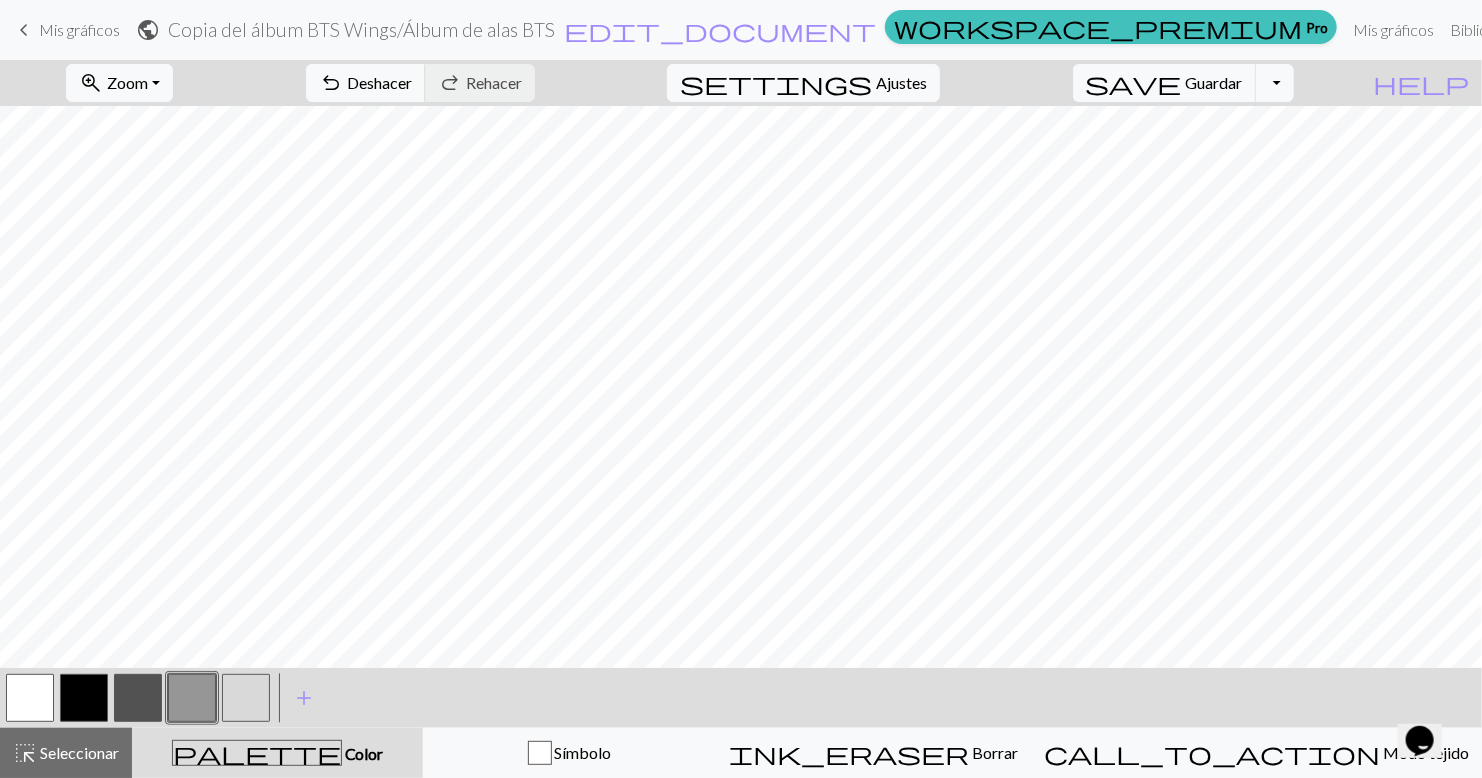 click at bounding box center [192, 698] 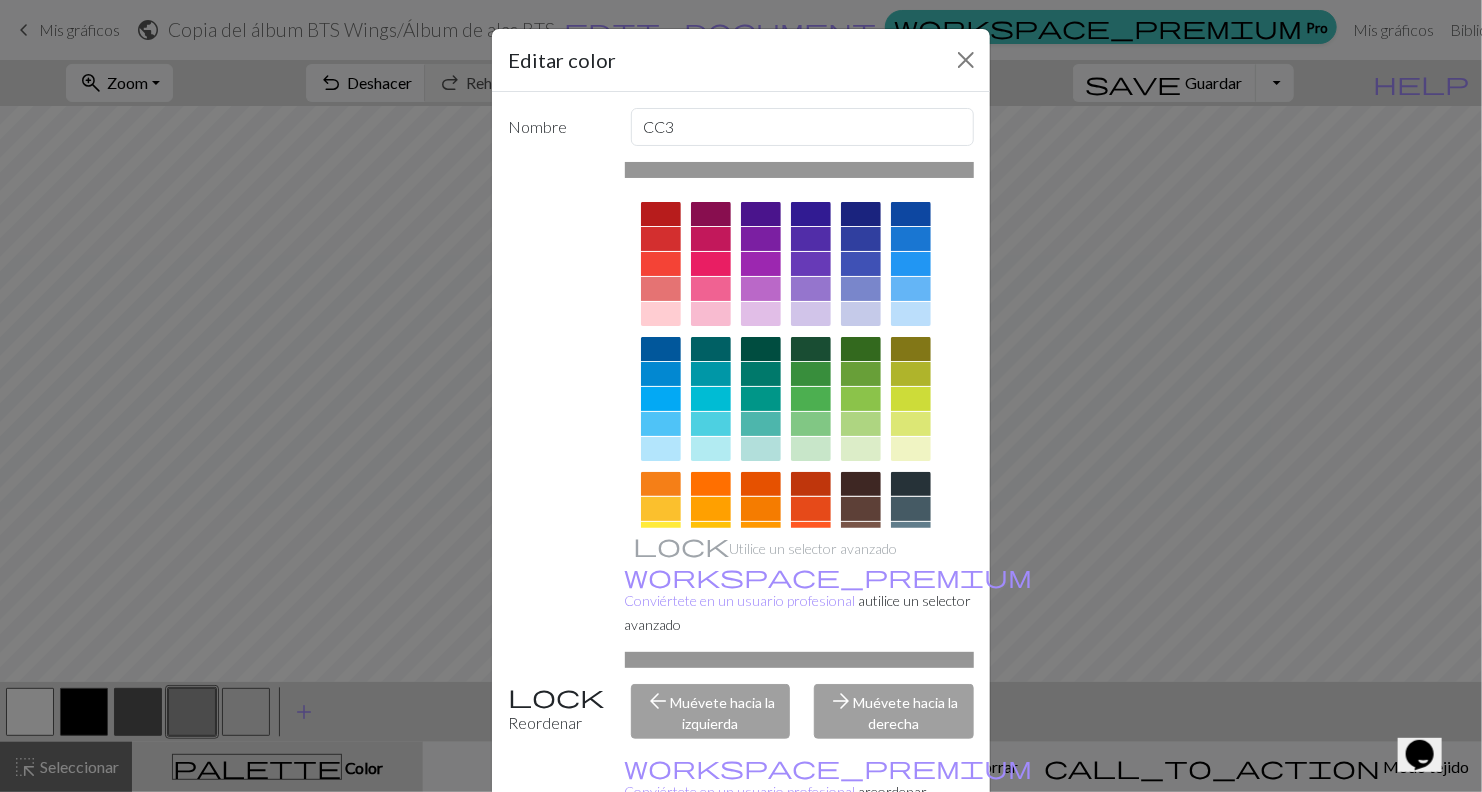 scroll, scrollTop: 225, scrollLeft: 0, axis: vertical 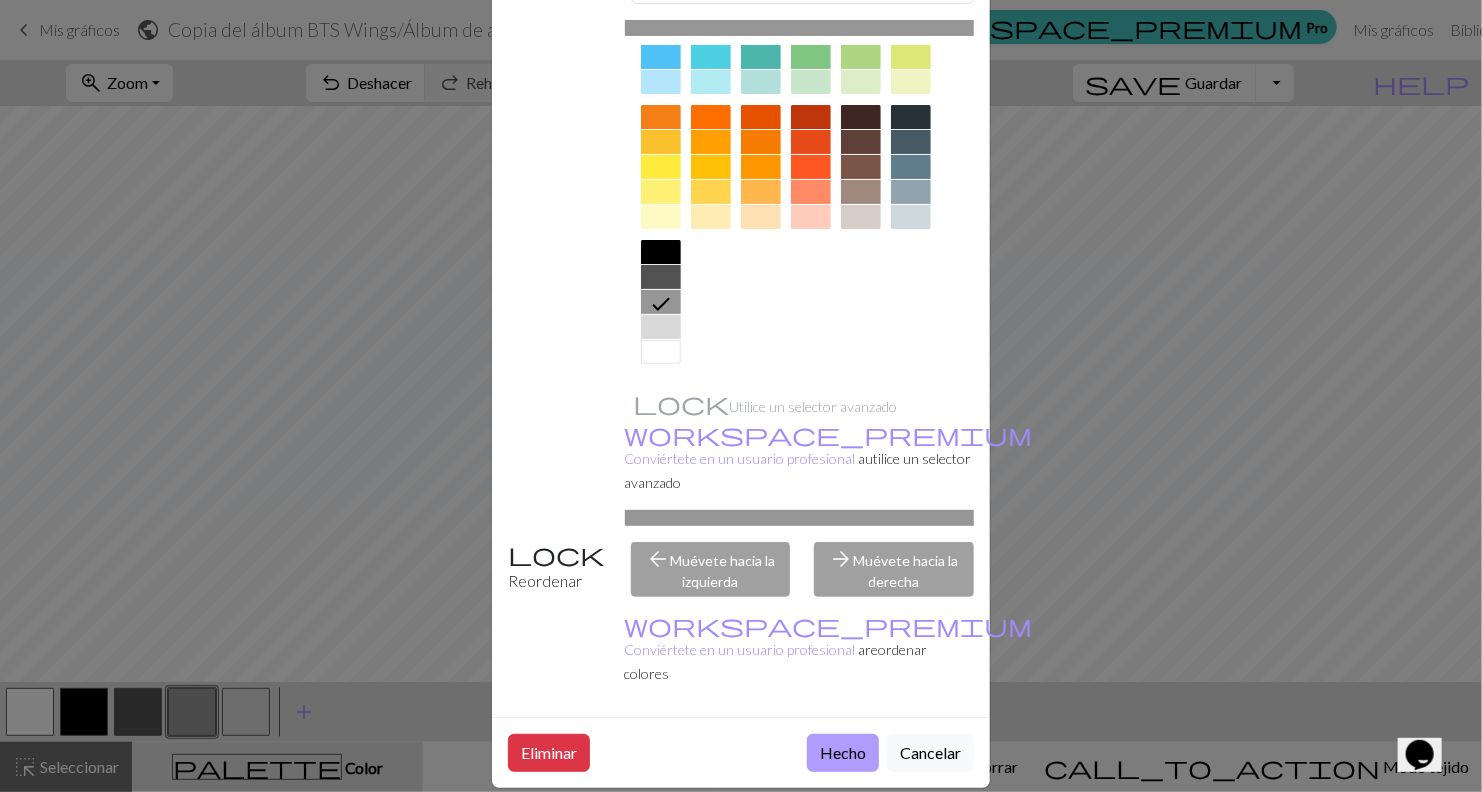 click on "Hecho" at bounding box center [843, 753] 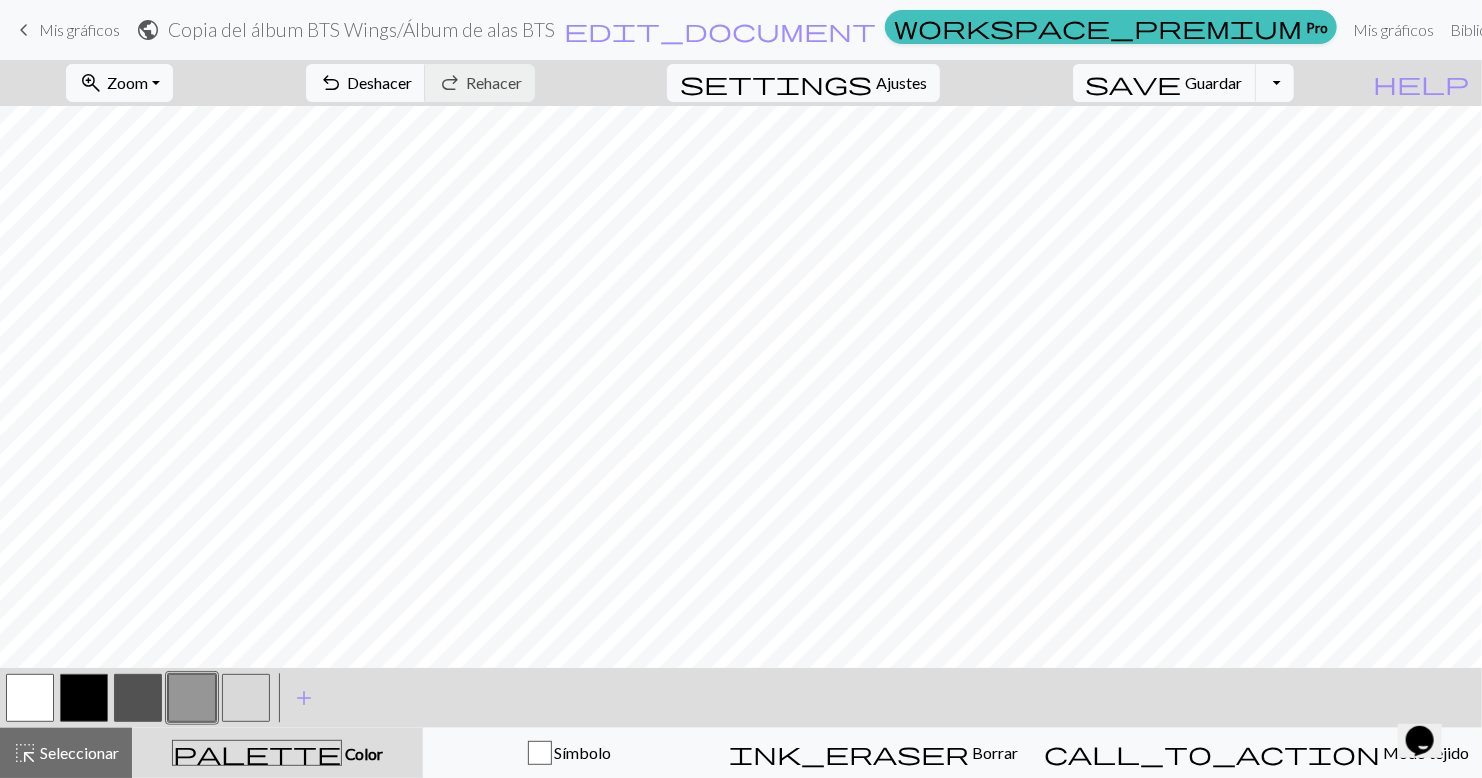 click at bounding box center (30, 698) 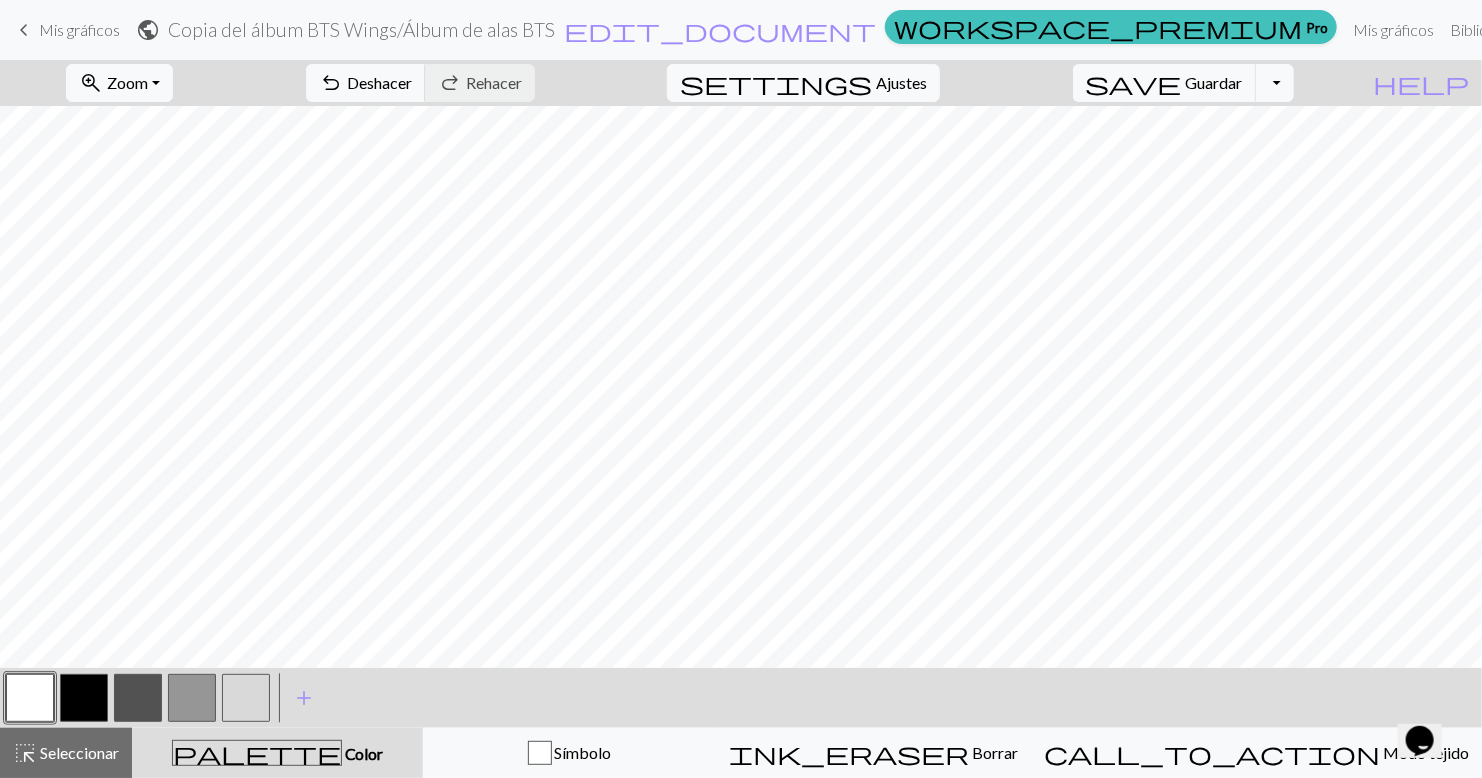 click at bounding box center [30, 698] 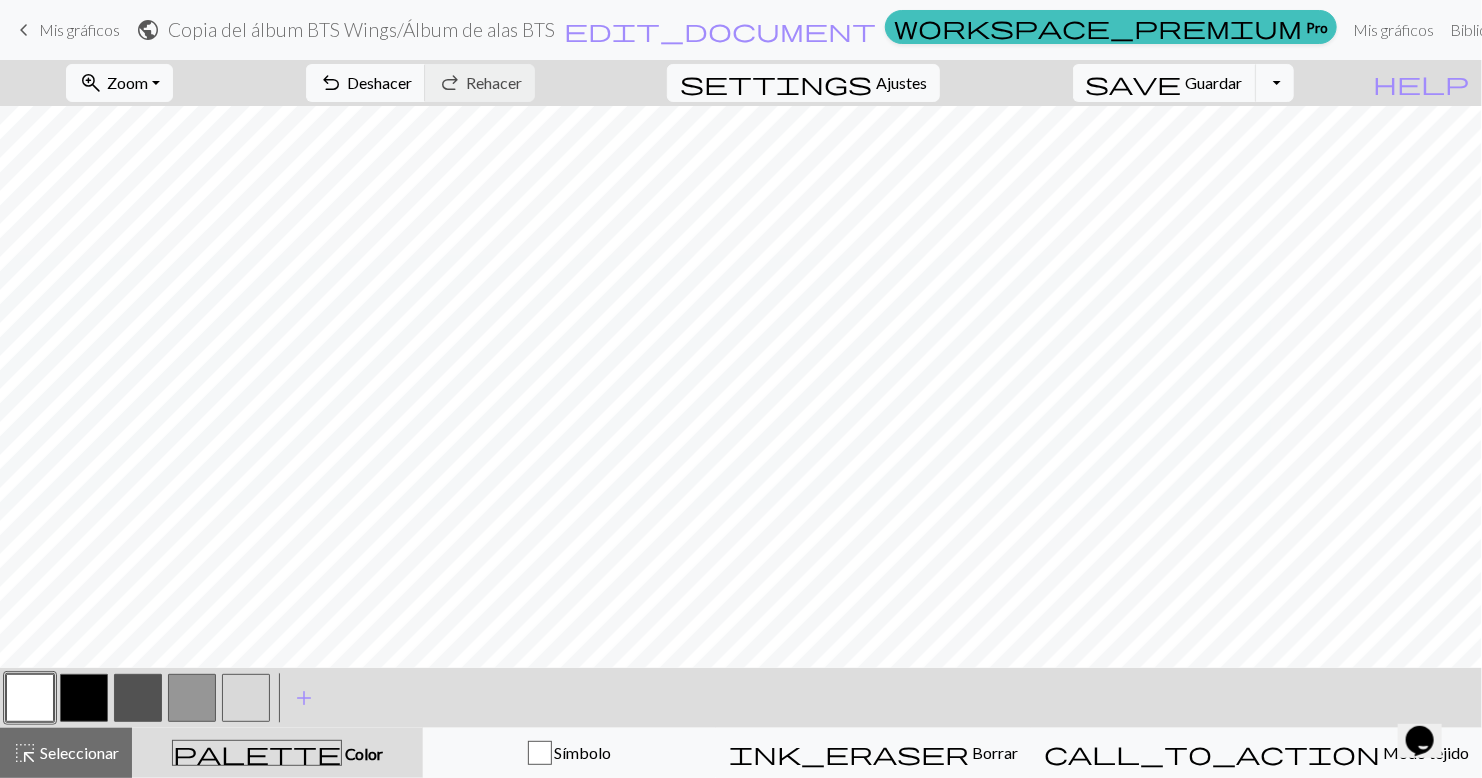 click on "Editar color Nombre MC Utilice un selector avanzado workspace_premium Conviértete en un usuario profesional   a  utilice un selector avanzado Reordenar arrow_back Muévete hacia la izquierda arrow_forward Muévete hacia la derecha workspace_premium Conviértete en un usuario profesional   a  reordenar colores Eliminar Hecho Cancelar" at bounding box center (741, 389) 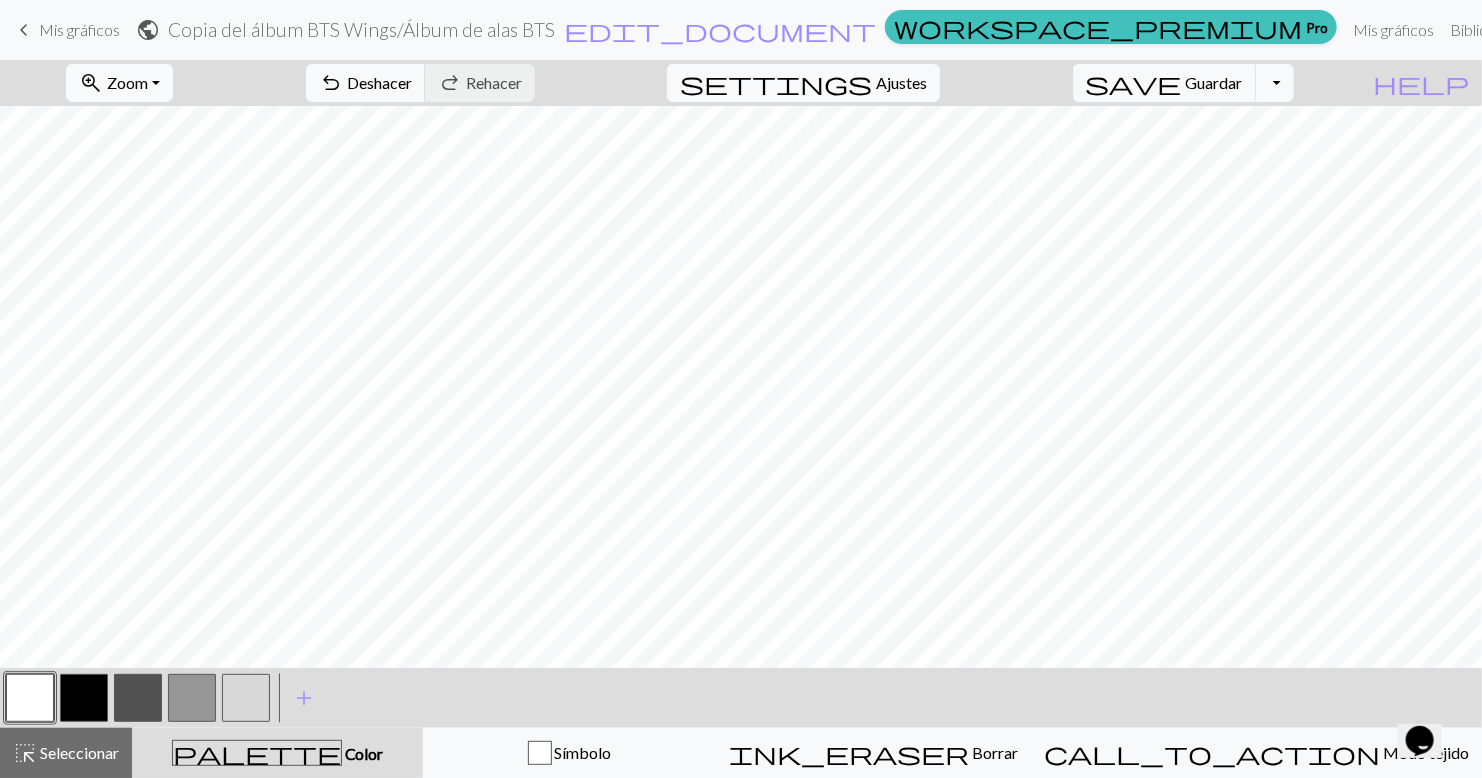 click at bounding box center (30, 698) 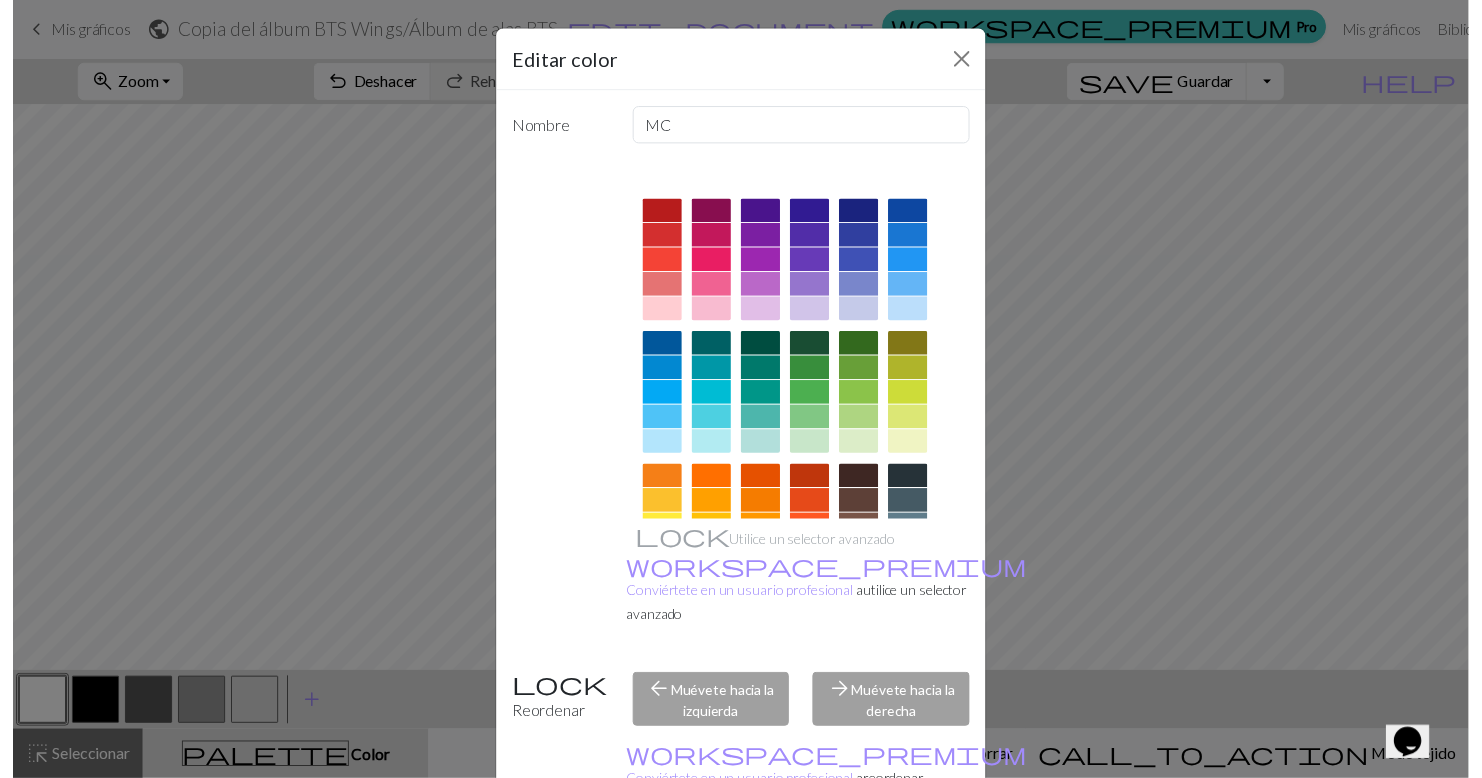 scroll, scrollTop: 142, scrollLeft: 0, axis: vertical 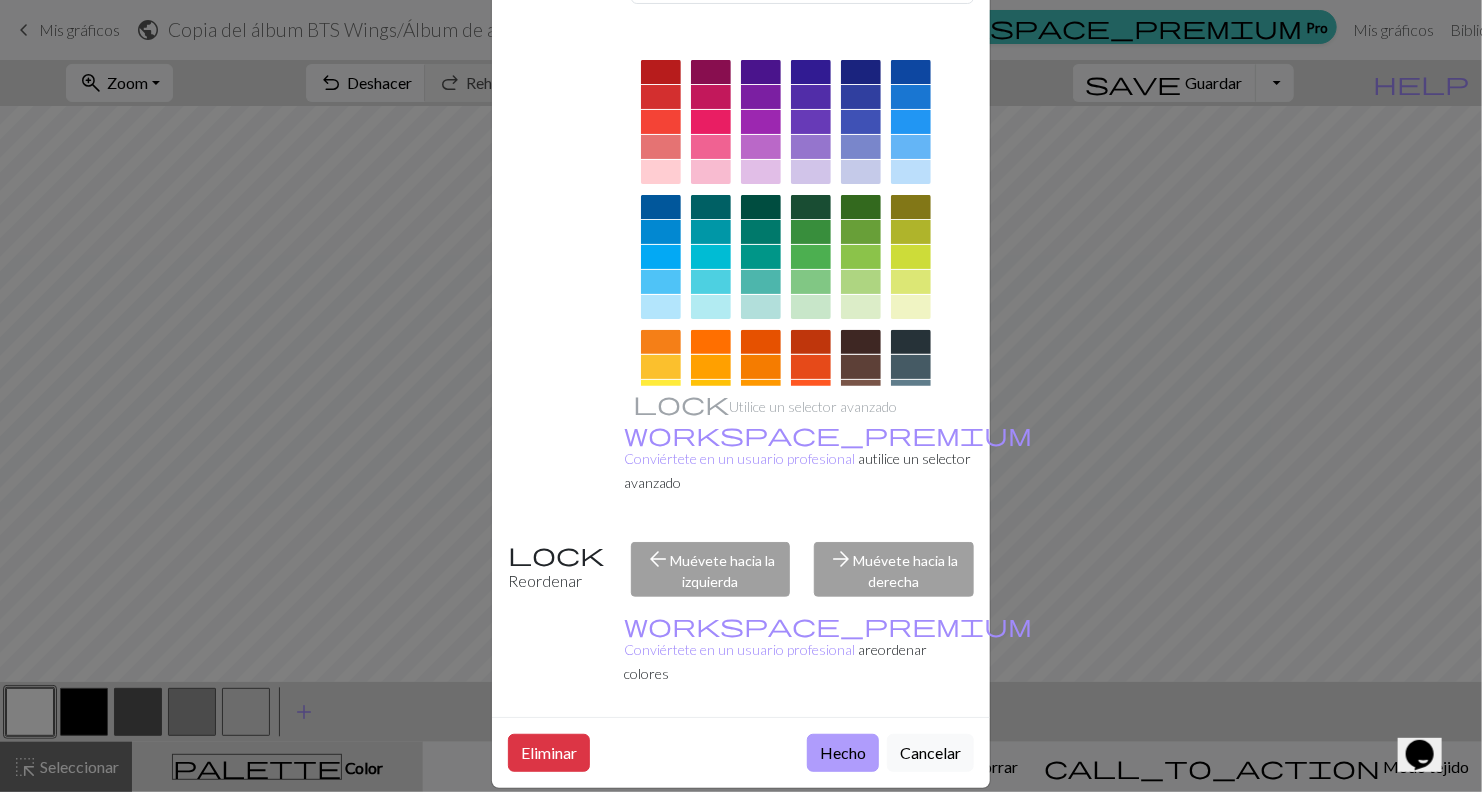 click on "Hecho" at bounding box center [843, 753] 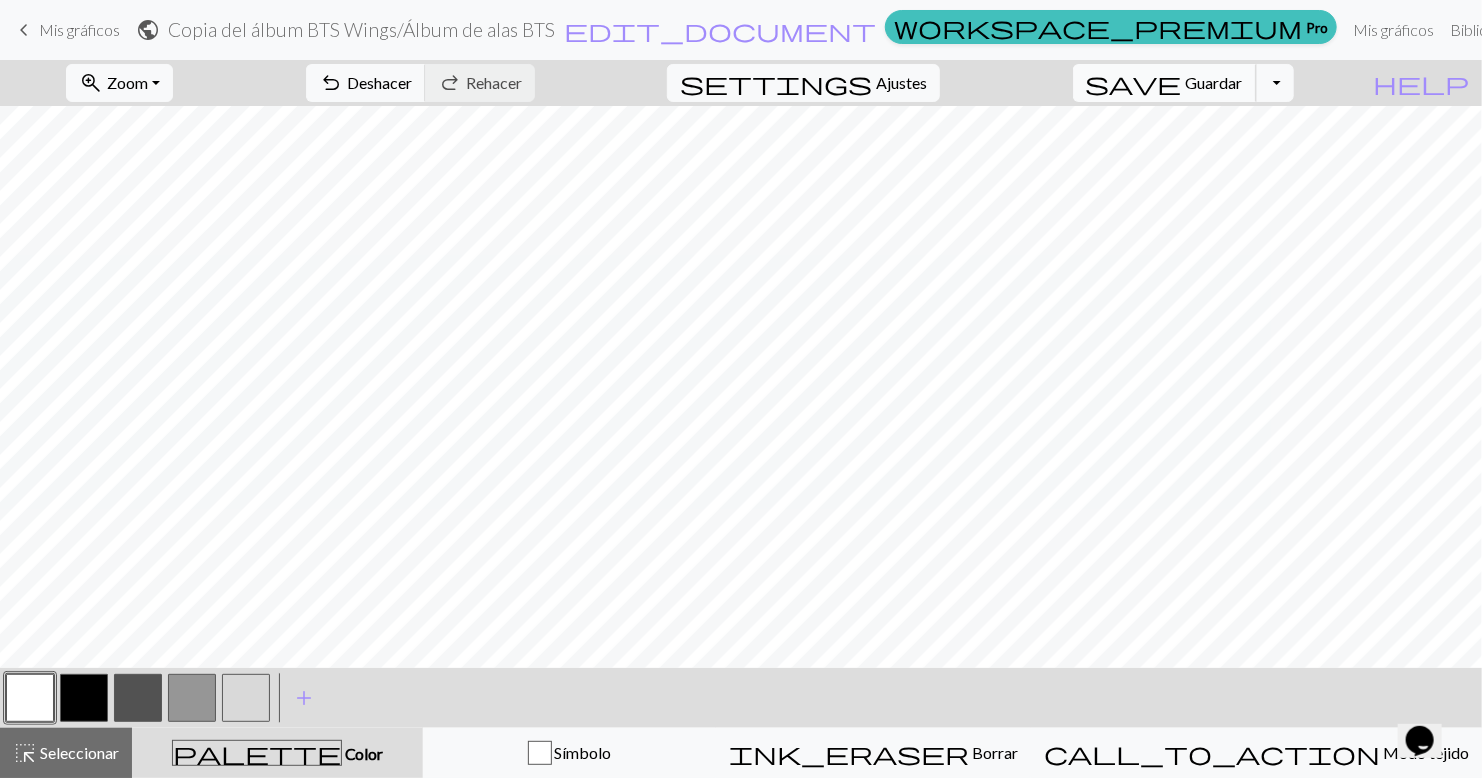 click on "save Guardar Guardar" at bounding box center (1165, 83) 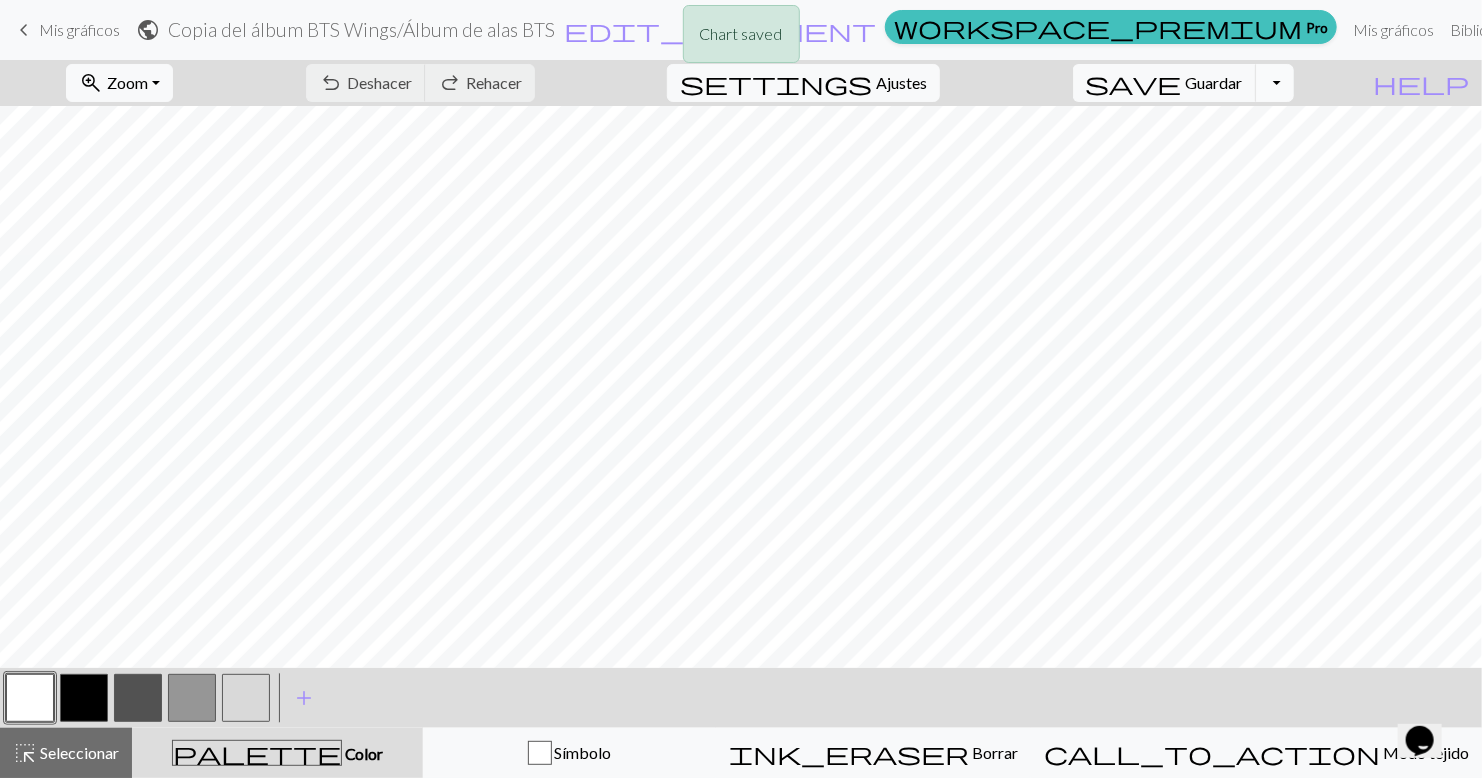 click on "Alternar caída" at bounding box center [1275, 83] 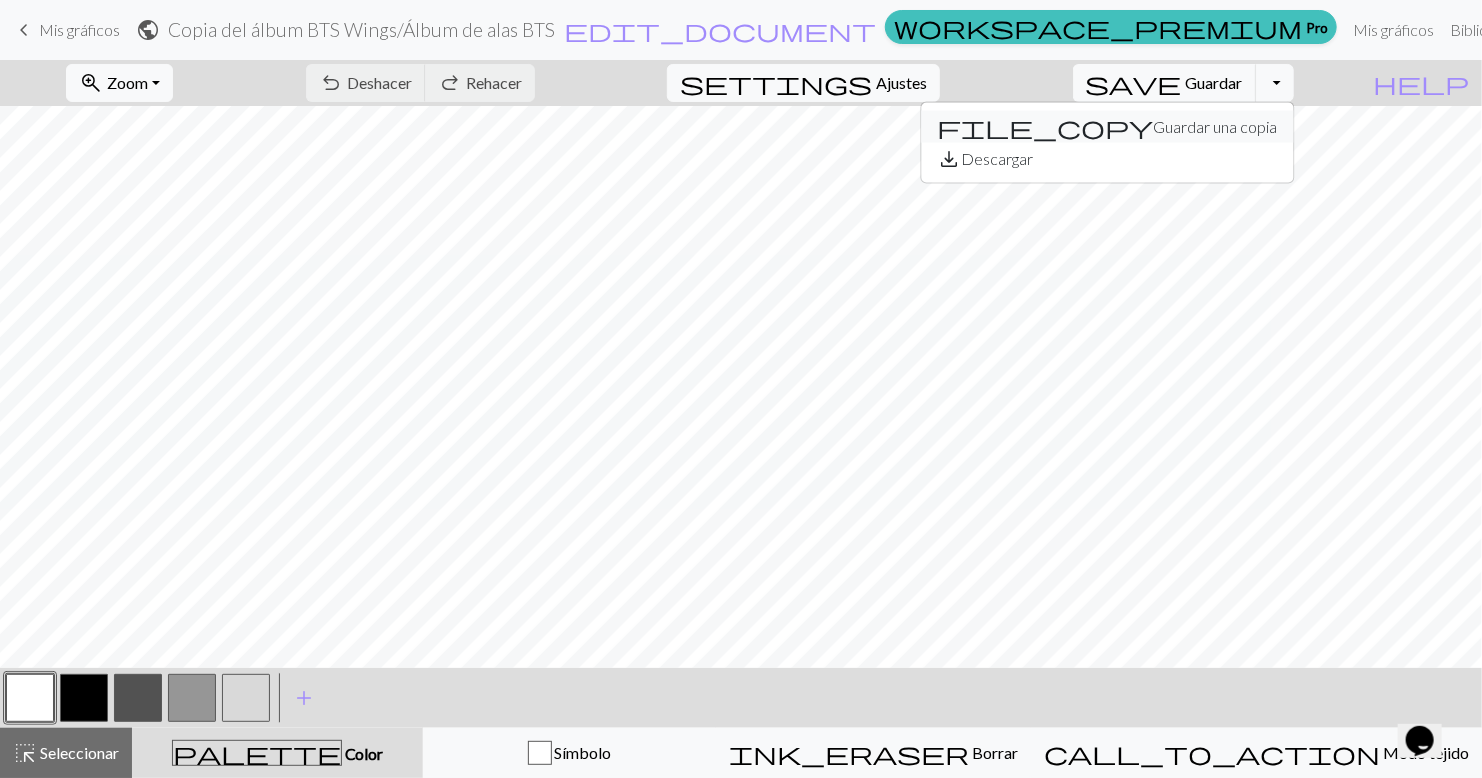 click on "file_copy  Guardar una copia" at bounding box center [1107, 127] 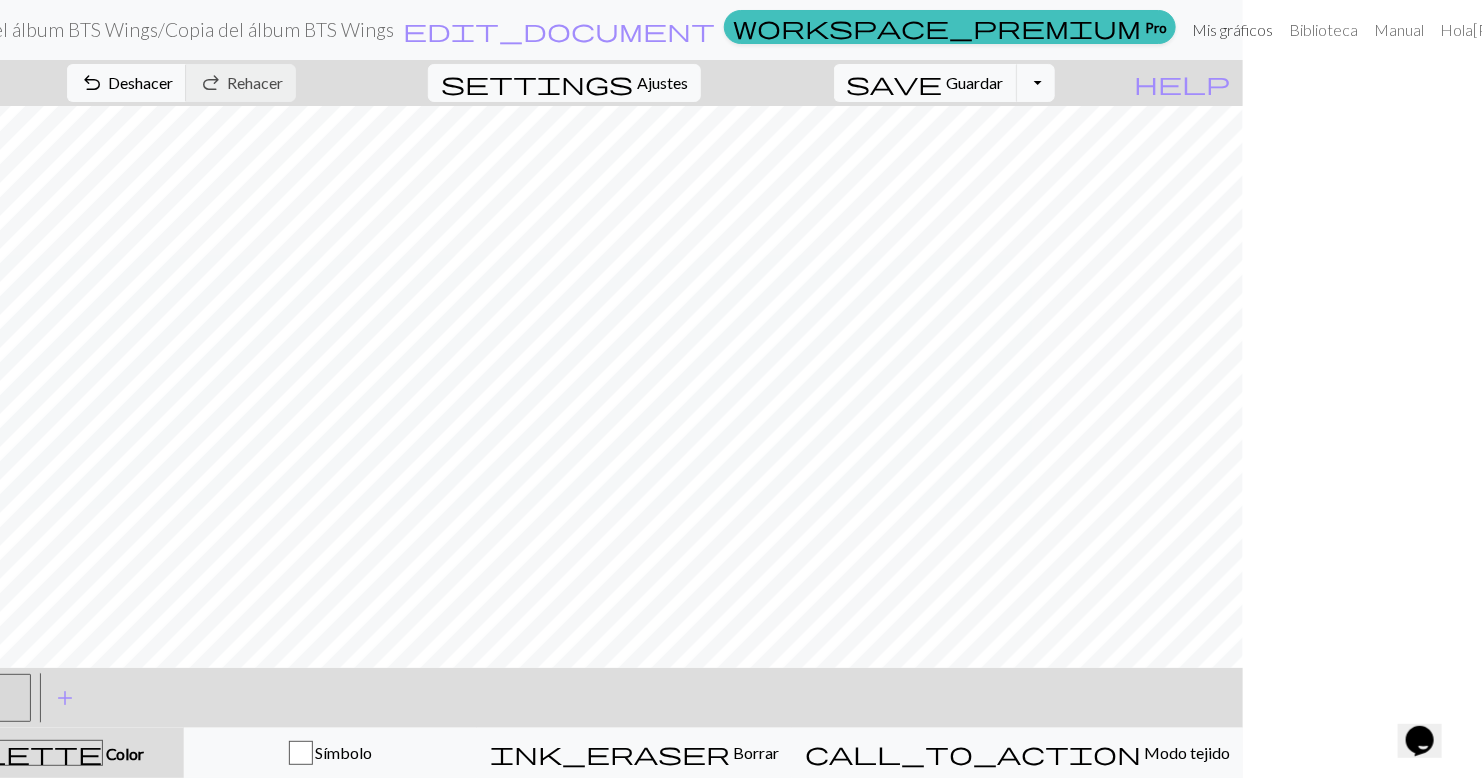 scroll, scrollTop: 0, scrollLeft: 299, axis: horizontal 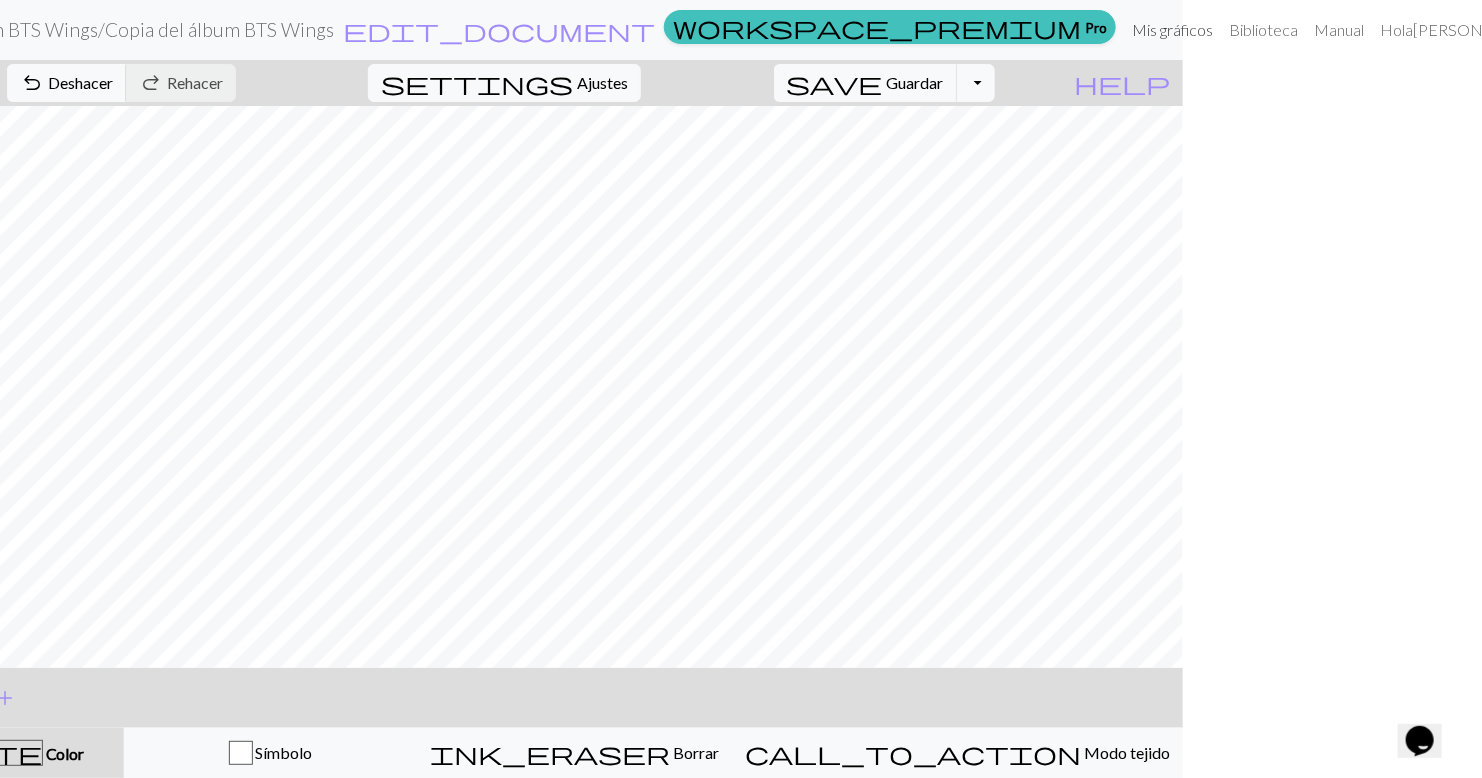 click on "Mis gráficos" at bounding box center (1172, 30) 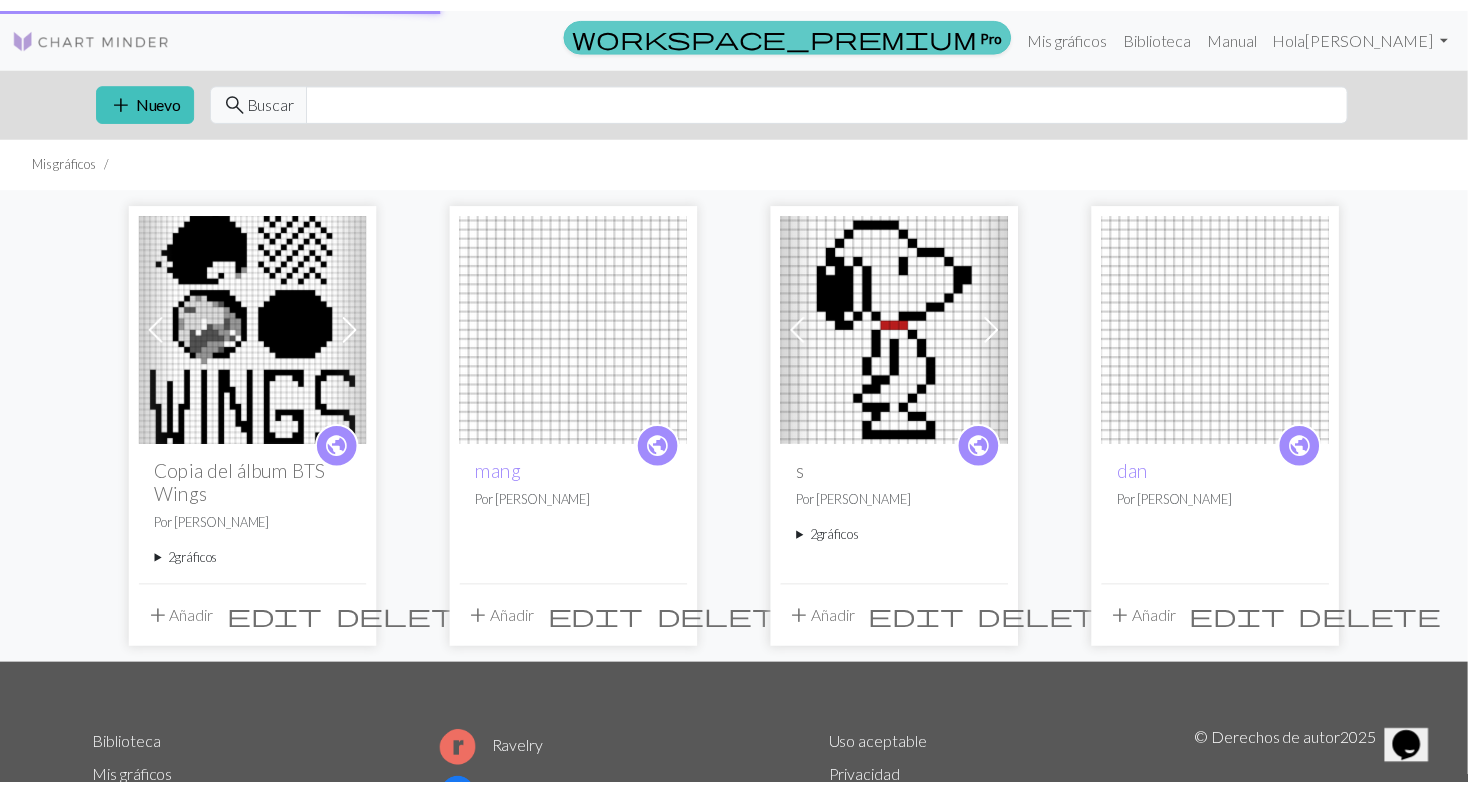 scroll, scrollTop: 0, scrollLeft: 0, axis: both 